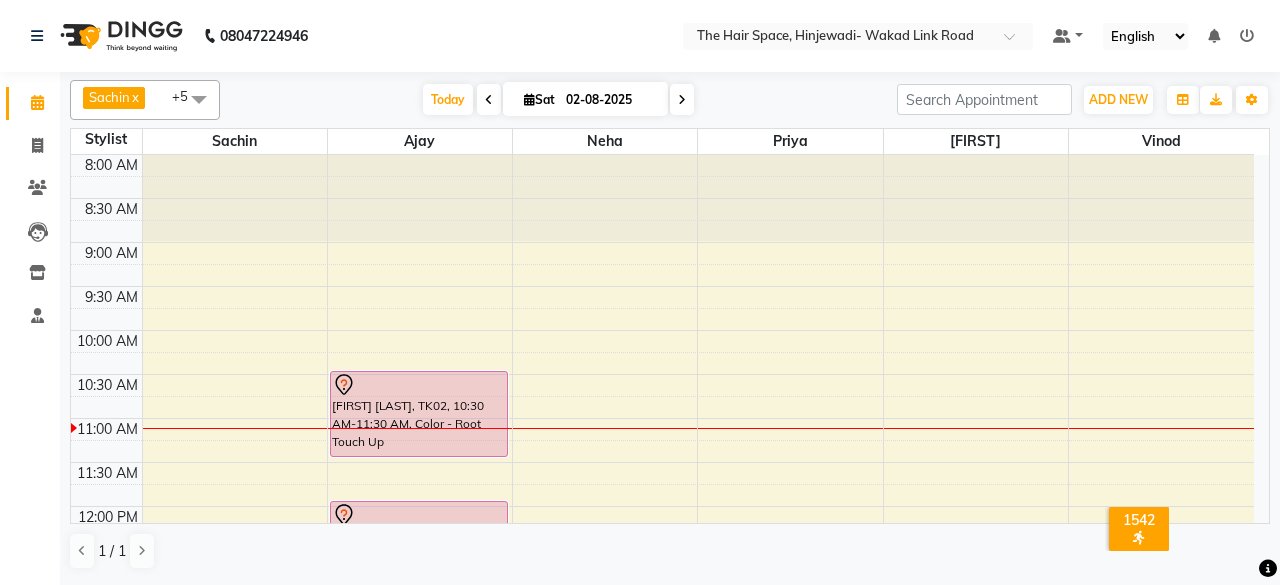 scroll, scrollTop: 0, scrollLeft: 0, axis: both 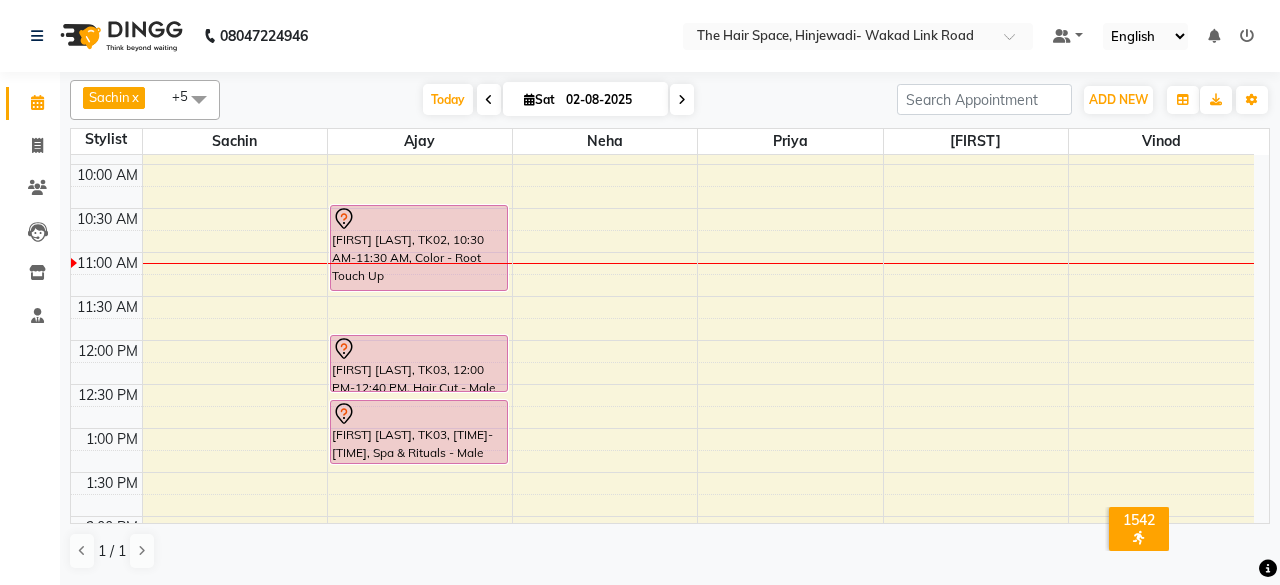 click on "[TIME] [TIME] [TIME] [TIME] [TIME] [TIME] [TIME] [TIME] [TIME] [TIME] [TIME] [TIME] [TIME] [TIME] [TIME] [TIME] [TIME] [TIME] [TIME] [TIME] [TIME] [TIME] [TIME] [TIME] [TIME] [TIME] [TIME] [TIME] [TIME] [TIME] [TIME]             [FIRST] [LAST], TK01, [TIME]-[TIME], Gel extension              [FIRST] [LAST], TK02, [TIME]-[TIME], Color - Root Touch Up             [FIRST] [LAST], TK03, [TIME]-[TIME], Hair Cut - Male Hair Cut (Senior Stylist)             [FIRST] [LAST], TK03, [TIME]-[TIME], Spa & Rituals - Male Premium" at bounding box center [662, 648] 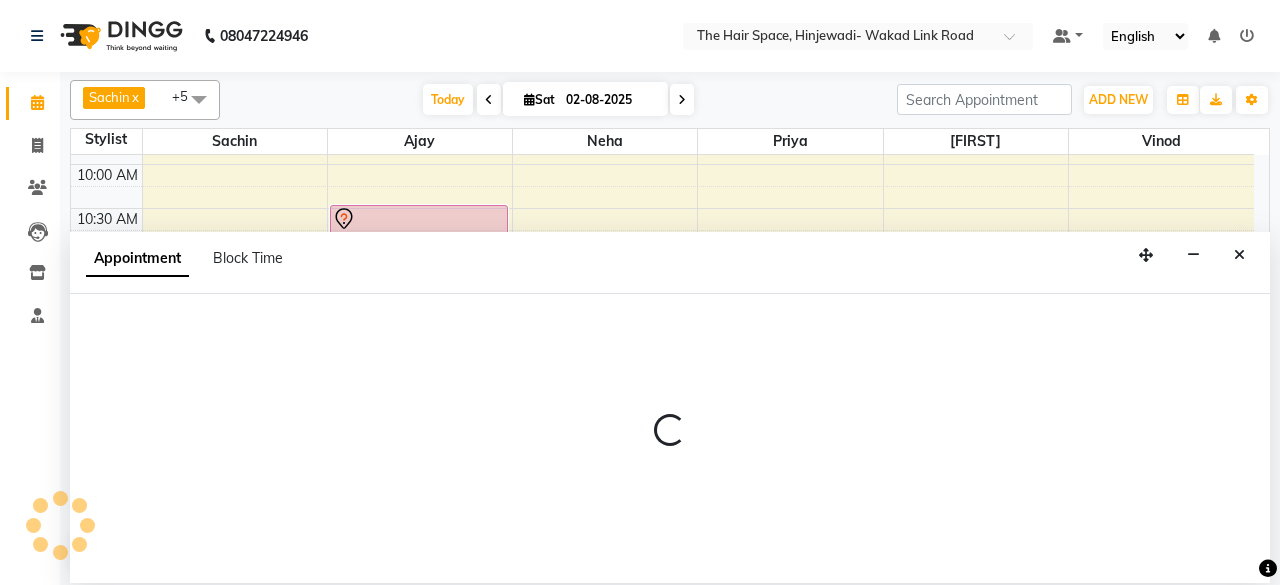select on "84666" 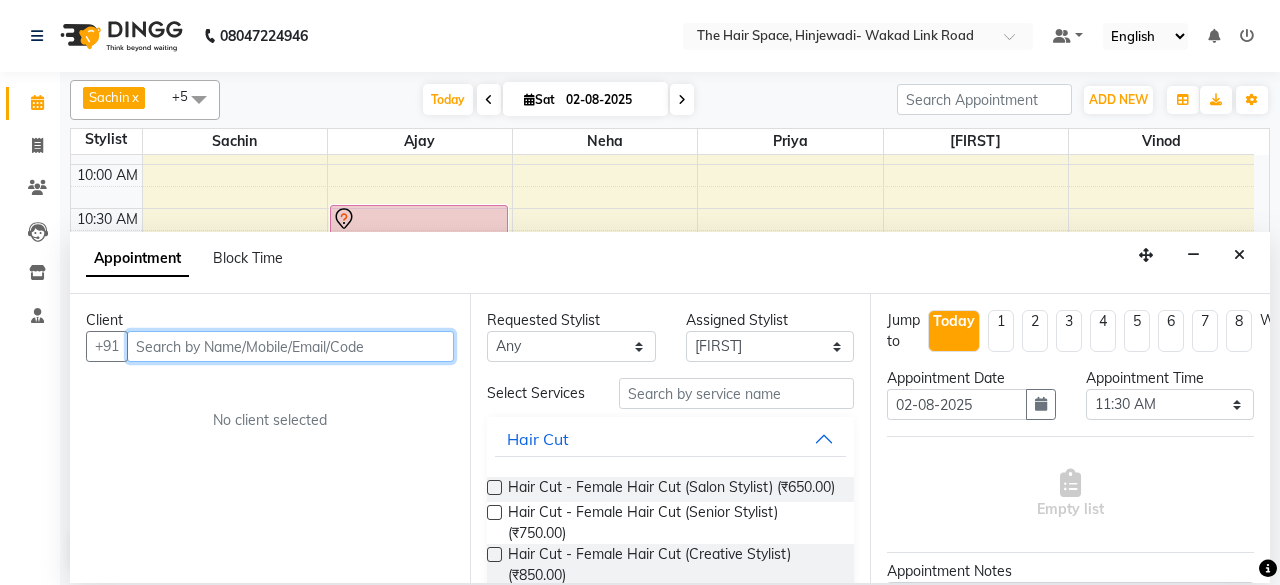 click at bounding box center [290, 346] 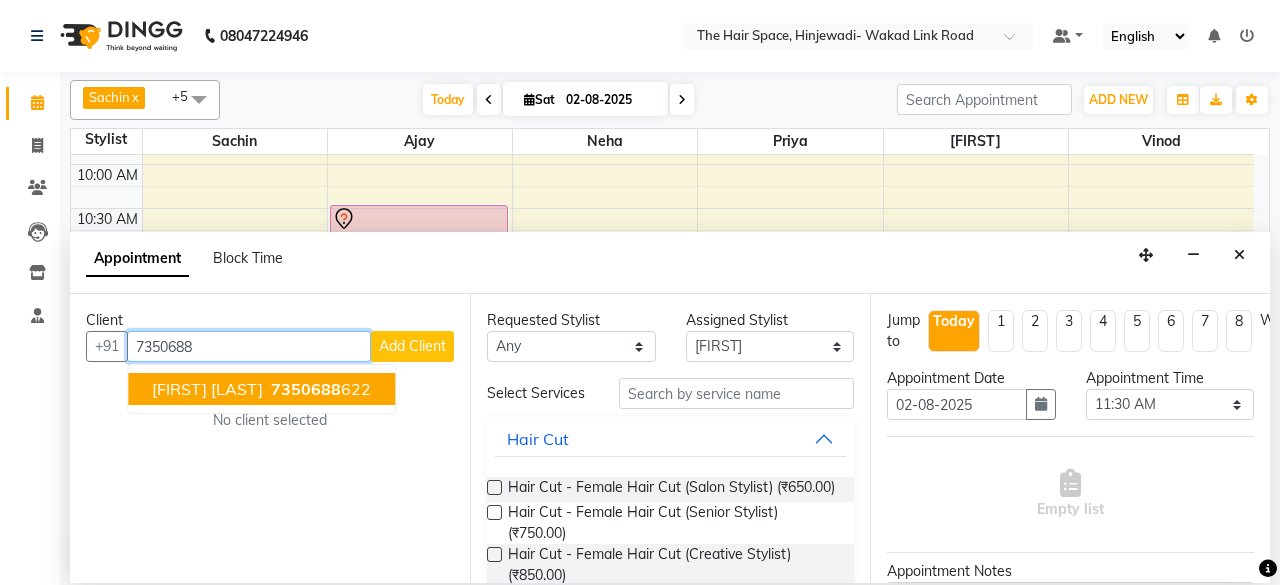 click on "[FIRST]   [NUMBER] [NUMBER]" at bounding box center [261, 389] 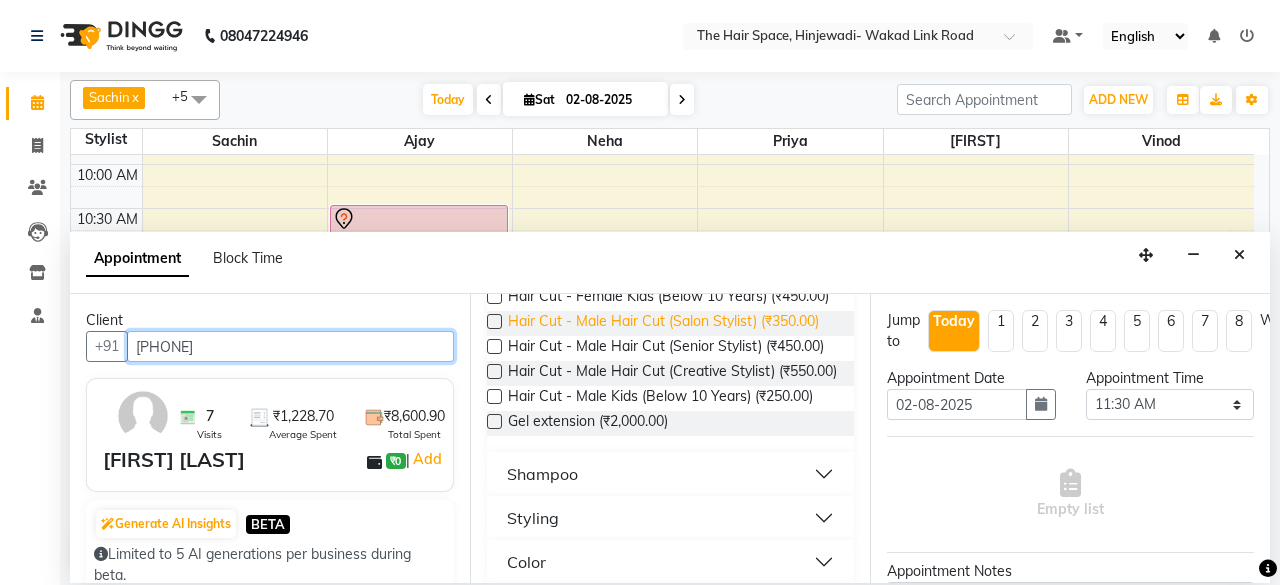 scroll, scrollTop: 200, scrollLeft: 0, axis: vertical 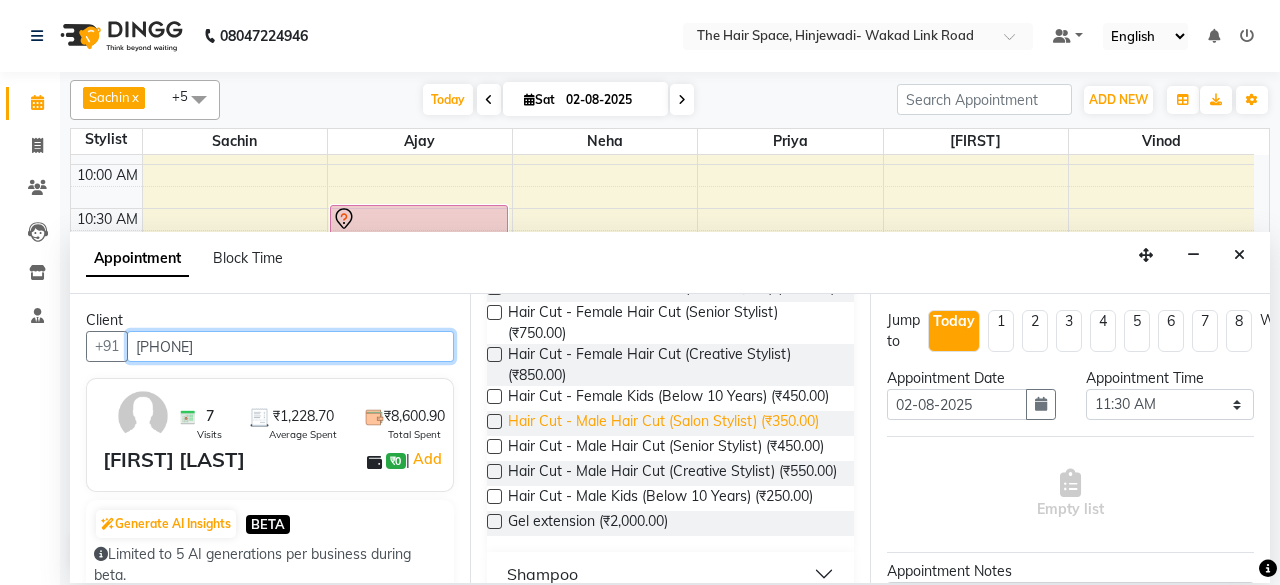 type on "[PHONE]" 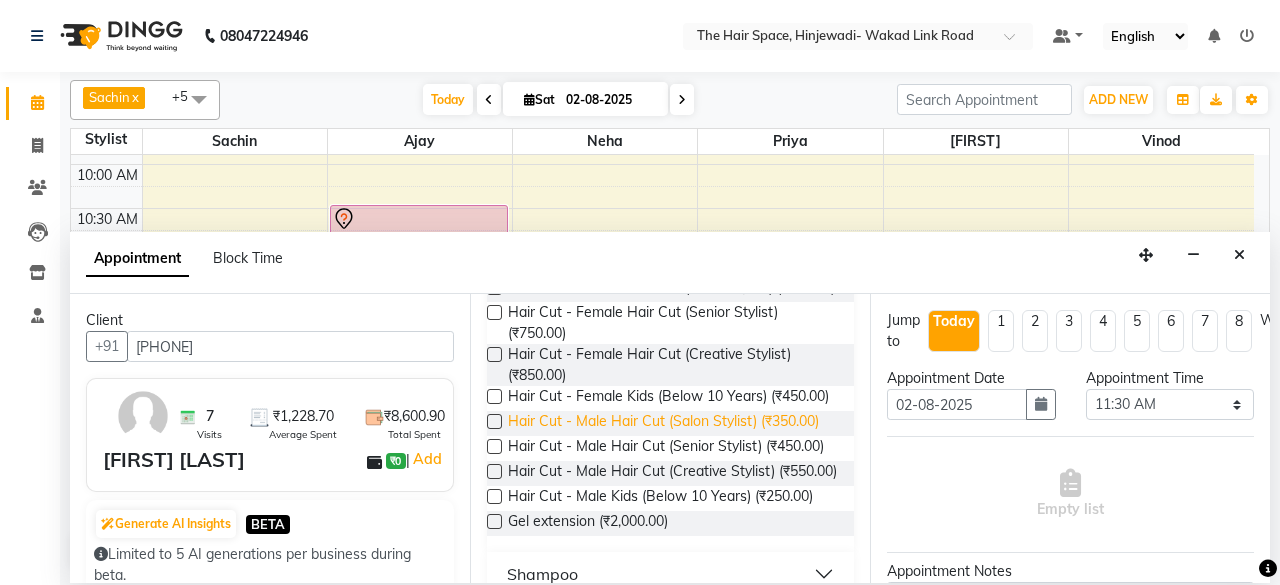 click on "Hair Cut - Male Hair Cut (Salon Stylist) (₹350.00)" at bounding box center (663, 423) 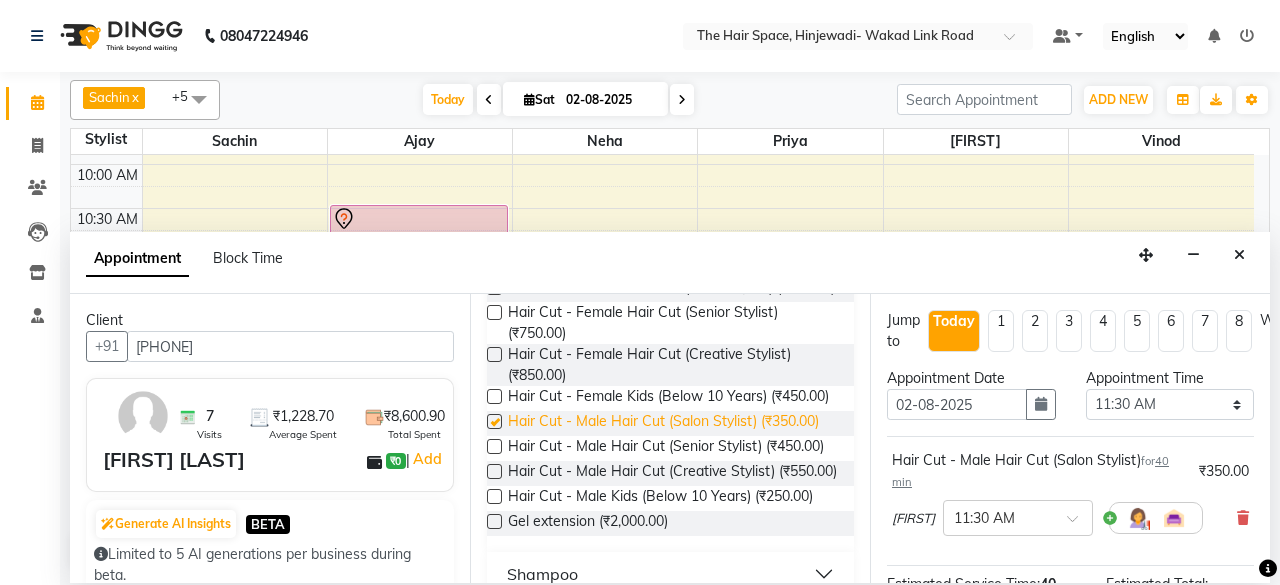 checkbox on "false" 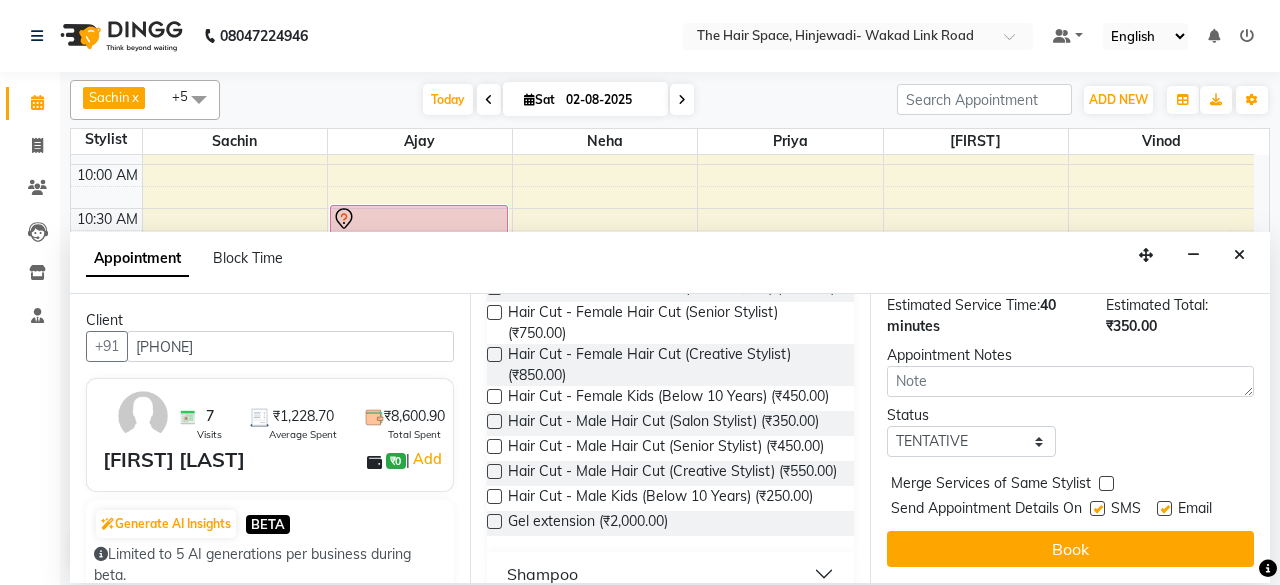 scroll, scrollTop: 293, scrollLeft: 0, axis: vertical 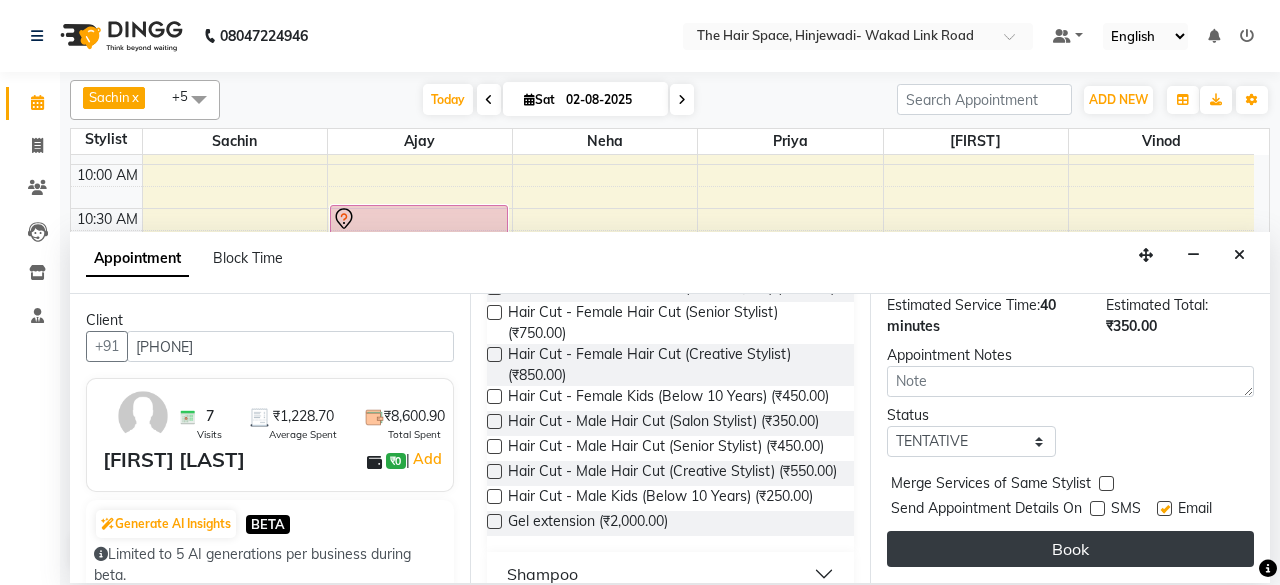 click on "Book" at bounding box center [1070, 549] 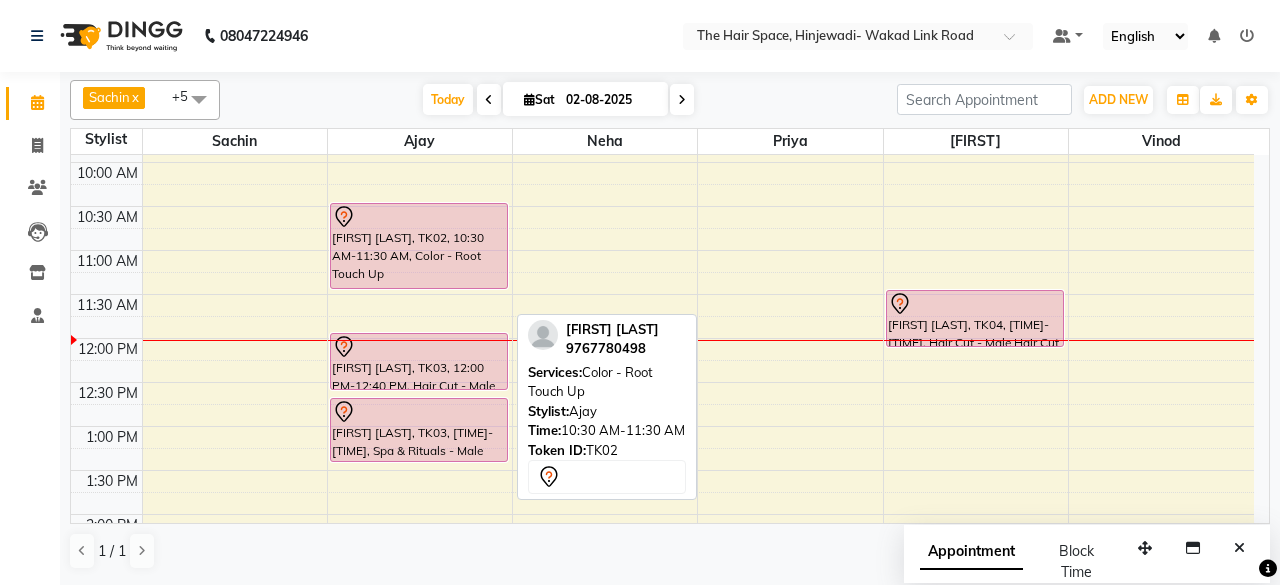 scroll, scrollTop: 200, scrollLeft: 0, axis: vertical 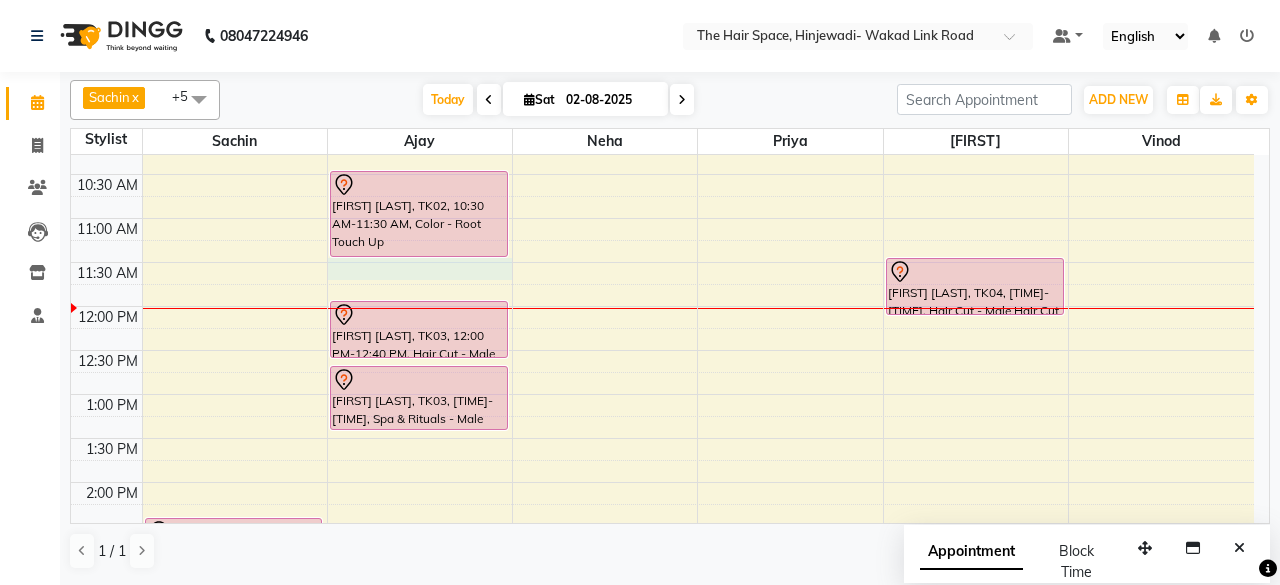 click on "8:00 AM 8:30 AM 9:00 AM 9:30 AM 10:00 AM 10:30 AM 11:00 AM 11:30 AM 12:00 PM 12:30 PM 1:00 PM 1:30 PM 2:00 PM 2:30 PM 3:00 PM 3:30 PM 4:00 PM 4:30 PM 5:00 PM 5:30 PM 6:00 PM 6:30 PM 7:00 PM 7:30 PM 8:00 PM 8:30 PM 9:00 PM 9:30 PM 10:00 PM 10:30 PM             [FIRST] [LAST], TK01, 02:30 PM-05:30 PM, Gel extension              [FIRST] [LAST], TK02, 10:30 AM-11:30 AM, Color - Root Touch Up             [FIRST] [LAST], TK03, 12:00 PM-12:40 PM, Hair Cut - Male Hair Cut (Senior Stylist)             [FIRST] [LAST], TK03, 12:45 PM-01:30 PM, Spa & Rituals - Male Premium             [FIRST] [LAST], TK04, 11:30 AM-12:10 PM, Hair Cut - Male Hair Cut (Salon Stylist)" at bounding box center [662, 614] 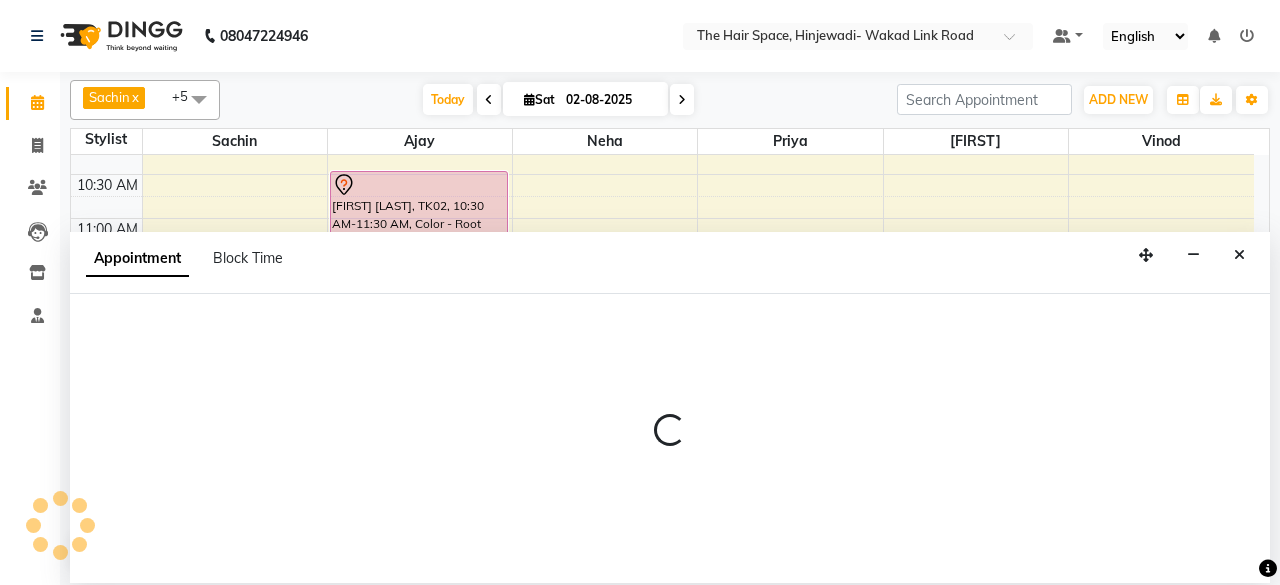 select on "52403" 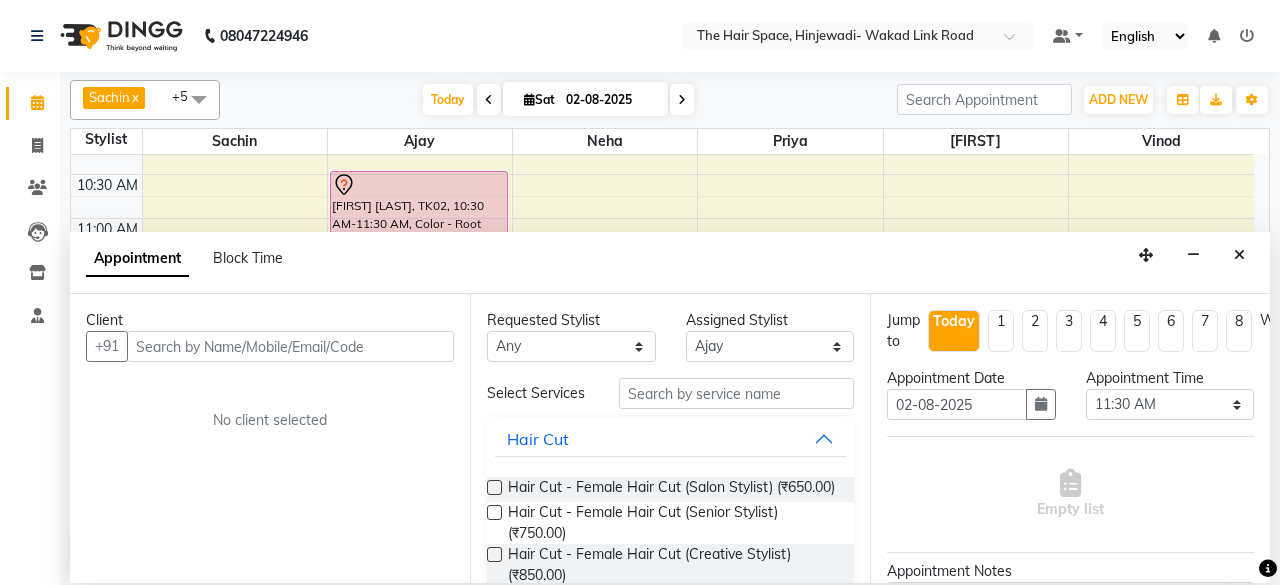 click at bounding box center [290, 346] 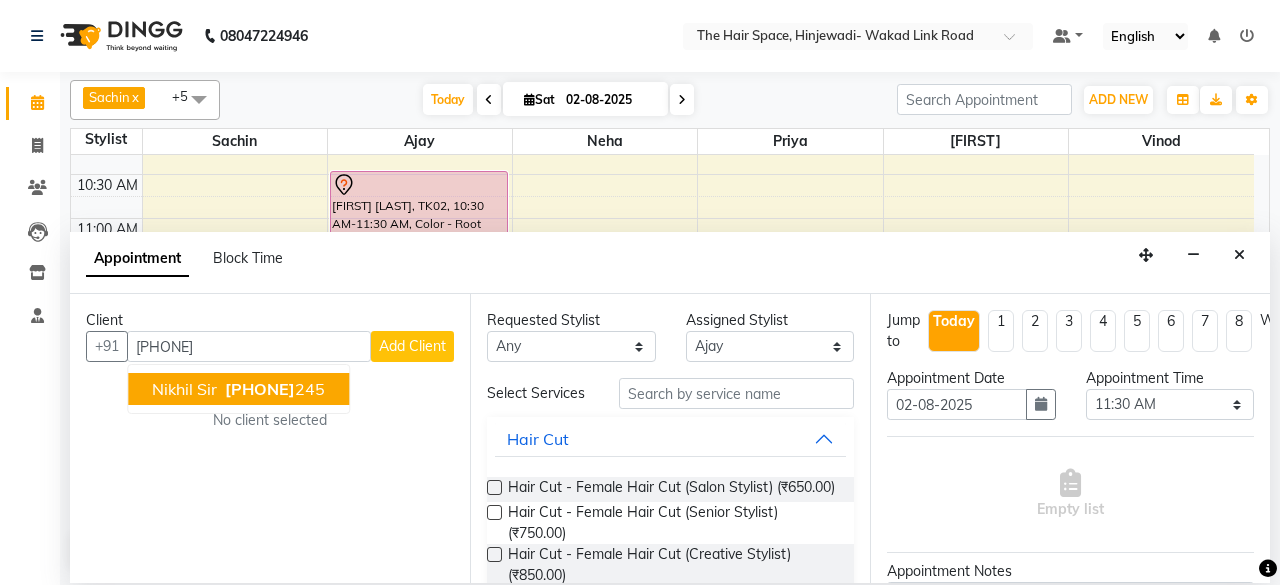click on "[PHONE]" at bounding box center (260, 389) 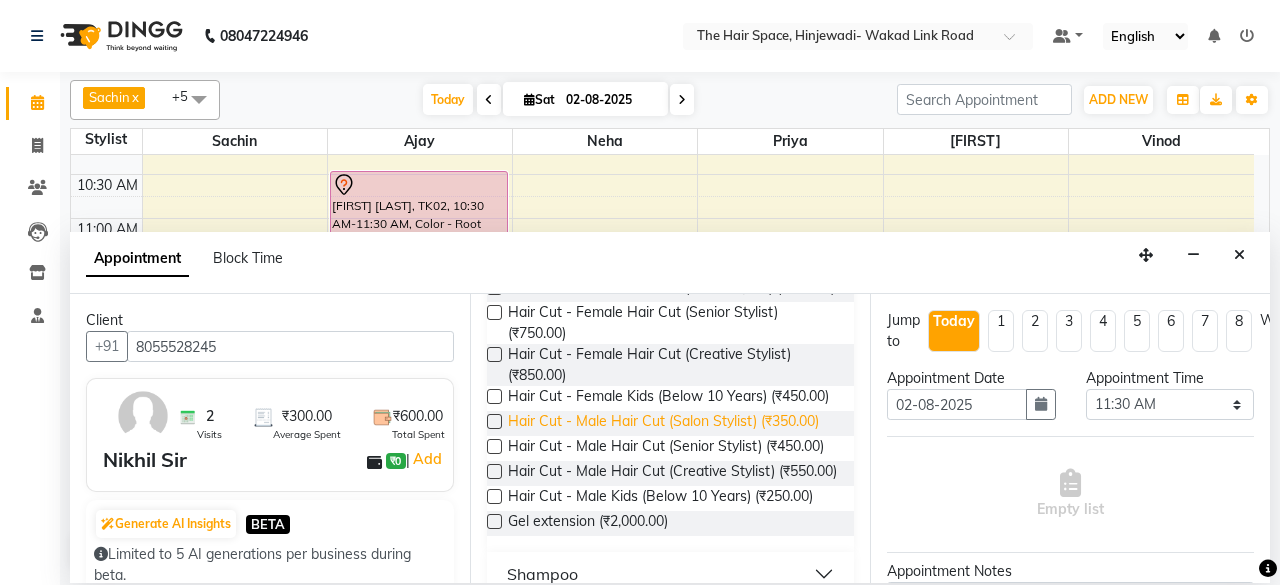 scroll, scrollTop: 300, scrollLeft: 0, axis: vertical 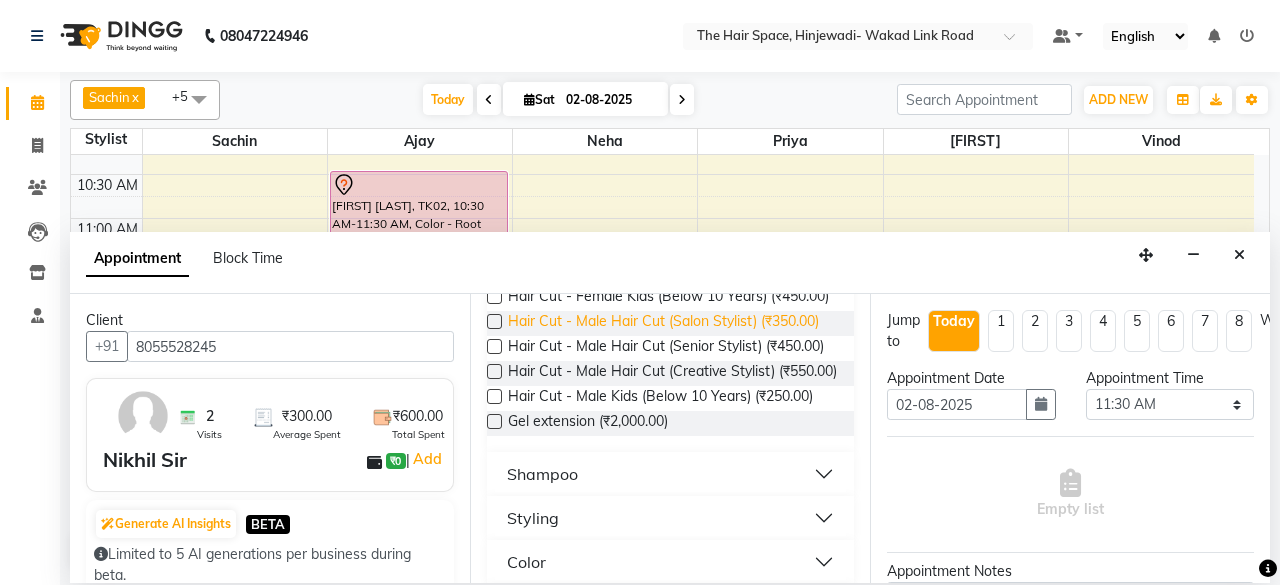 type on "8055528245" 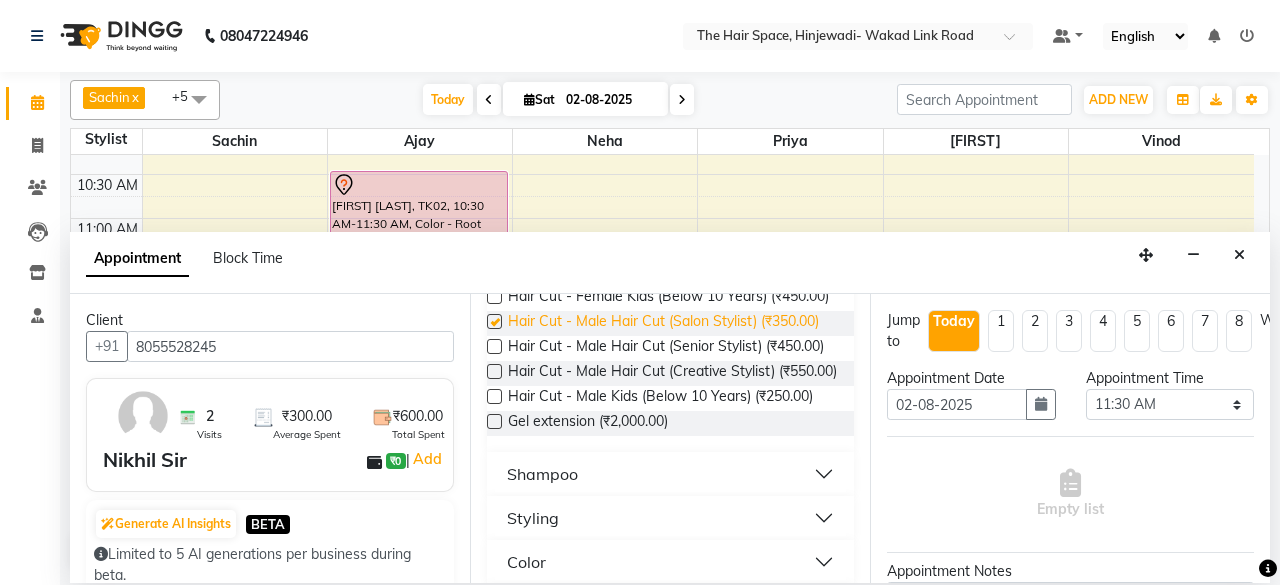 checkbox on "false" 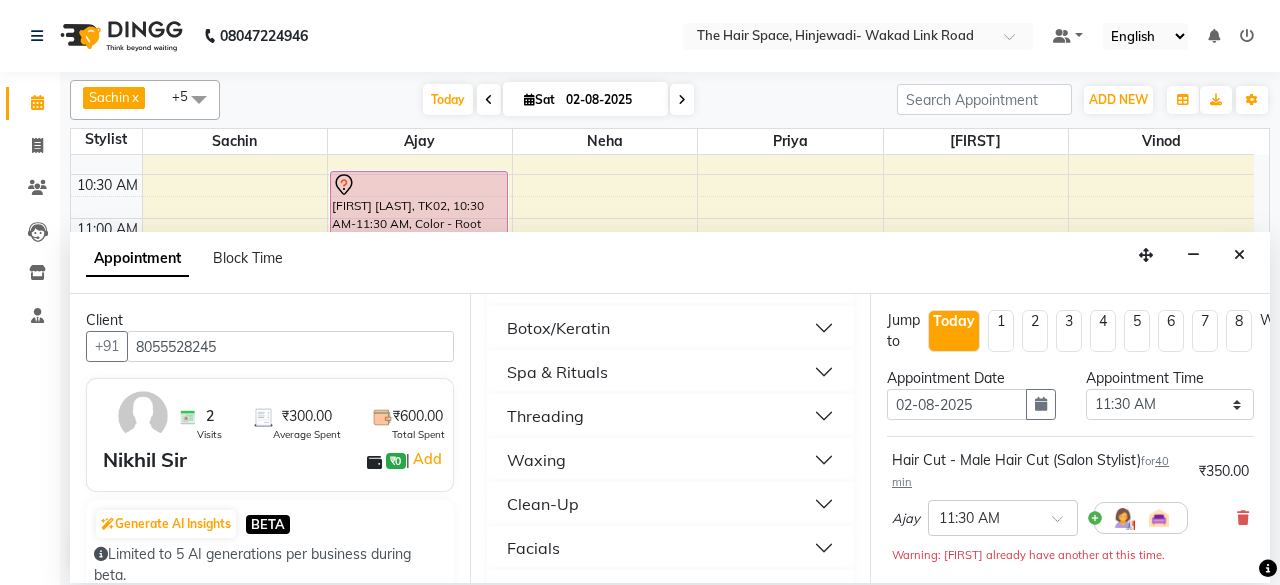 scroll, scrollTop: 800, scrollLeft: 0, axis: vertical 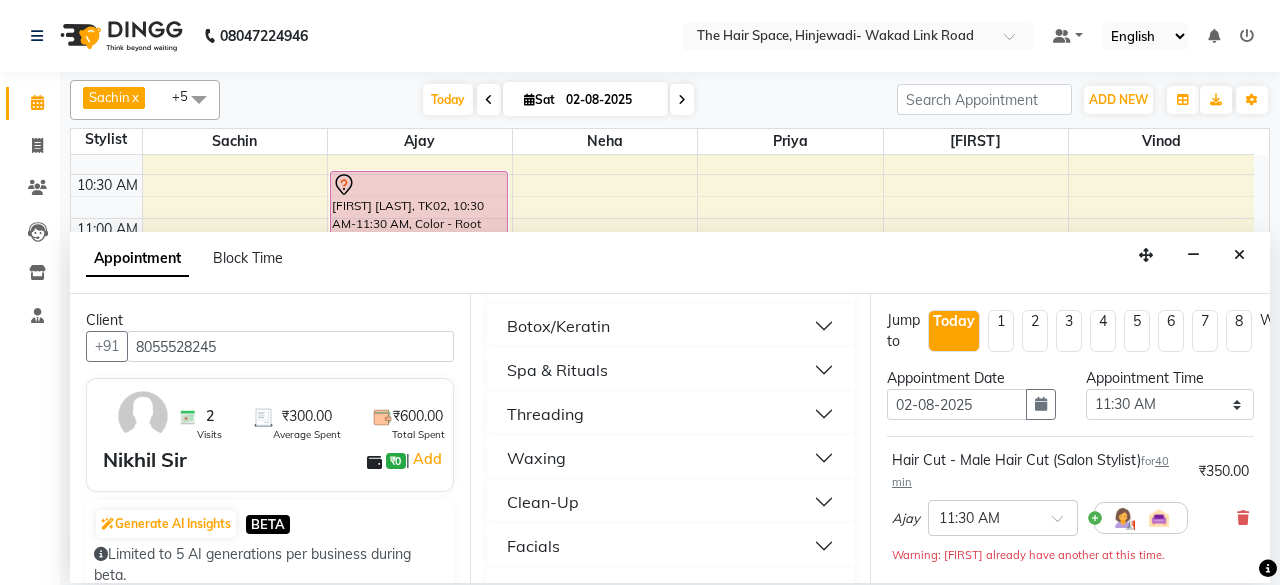 click on "Hair Color" at bounding box center [544, 282] 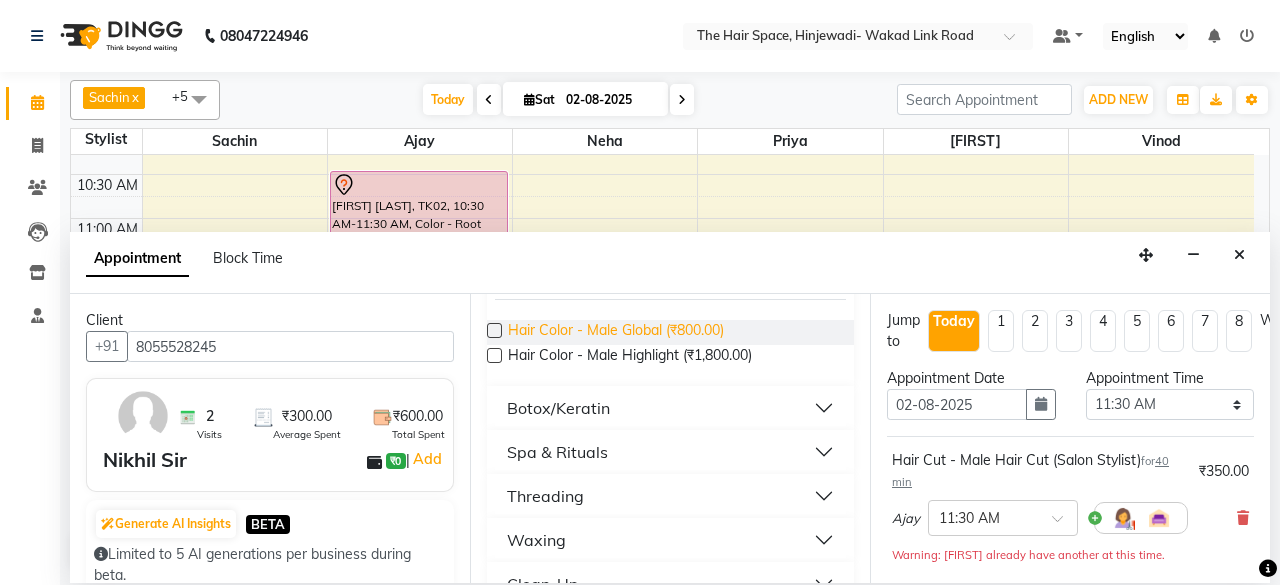 click on "Hair Color - Male Global (₹800.00)" at bounding box center [616, 332] 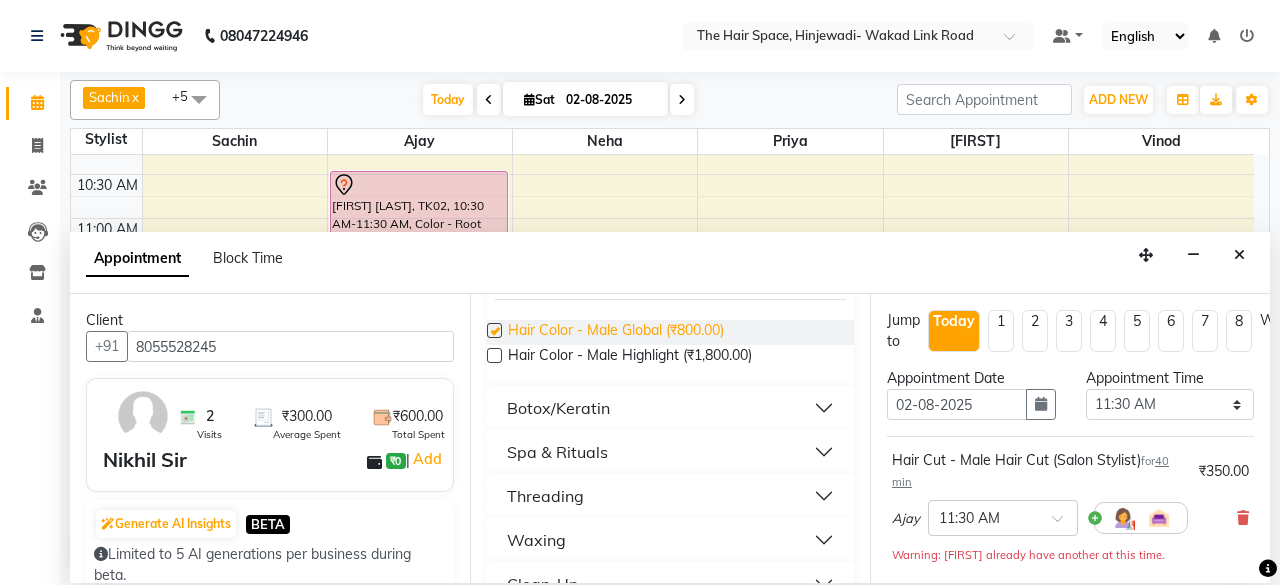 checkbox on "false" 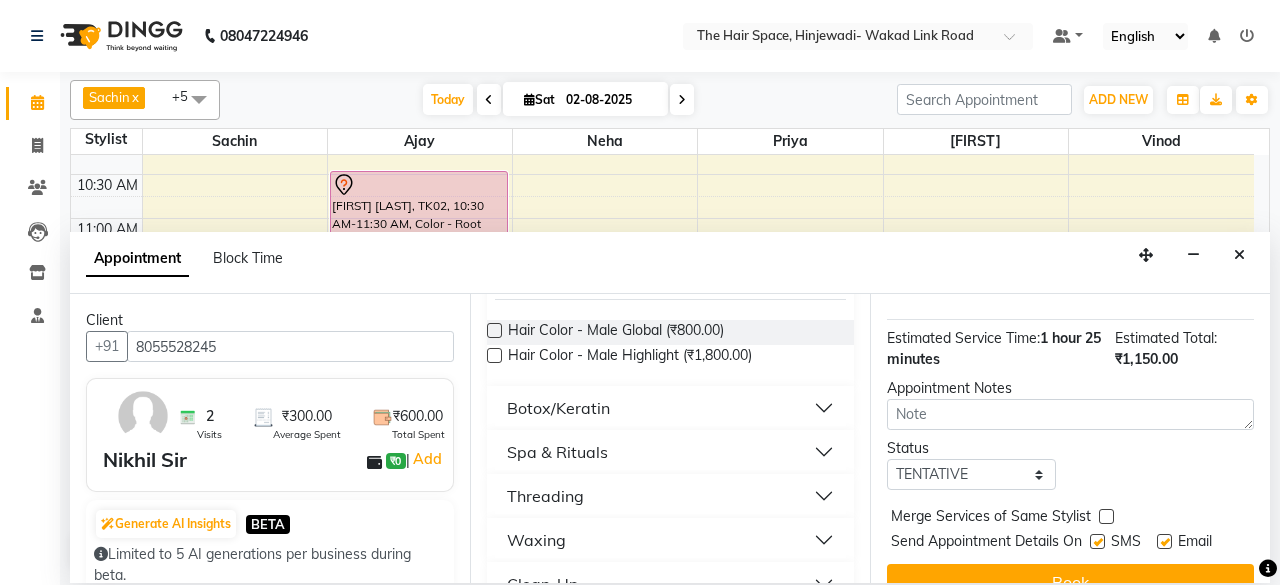 scroll, scrollTop: 405, scrollLeft: 0, axis: vertical 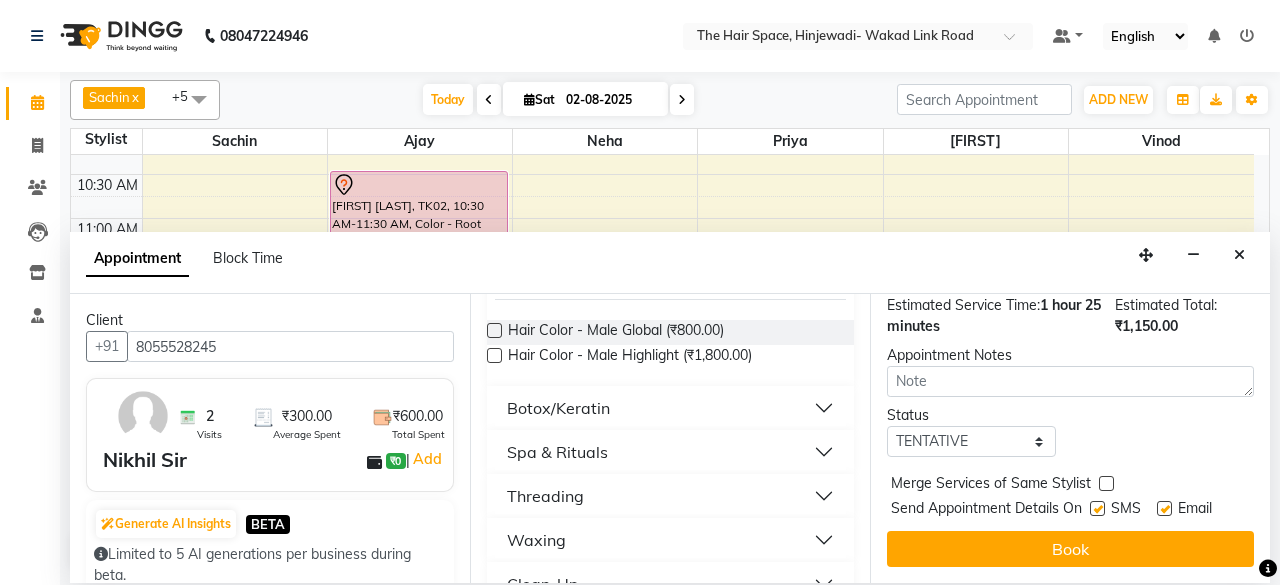 click at bounding box center [1097, 508] 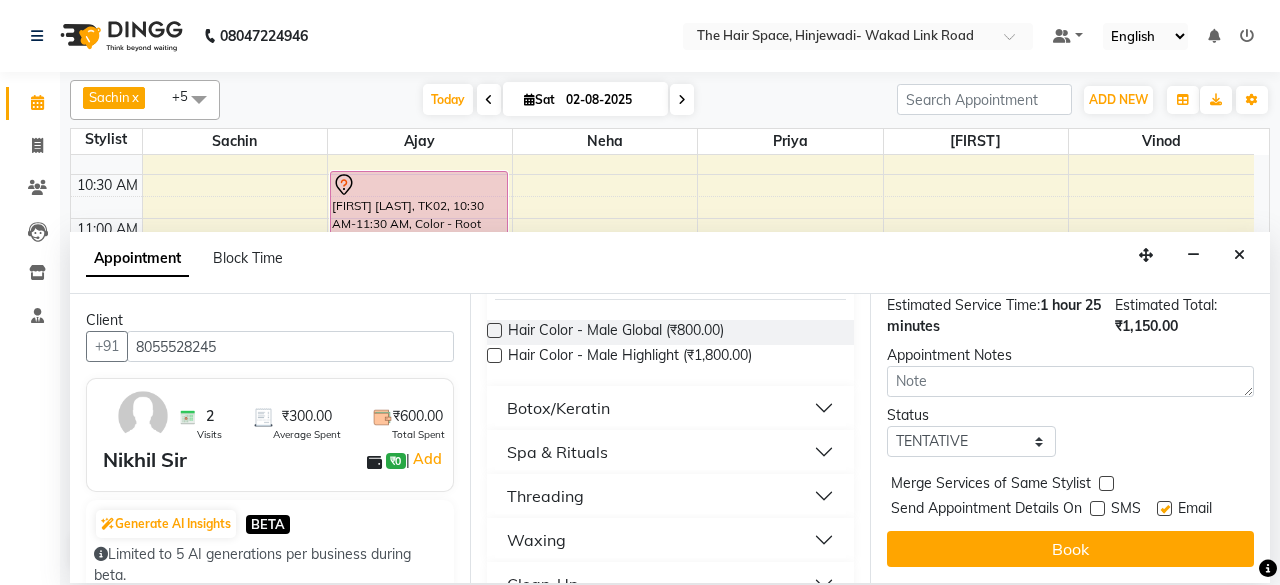 click on "Book" at bounding box center [1070, 549] 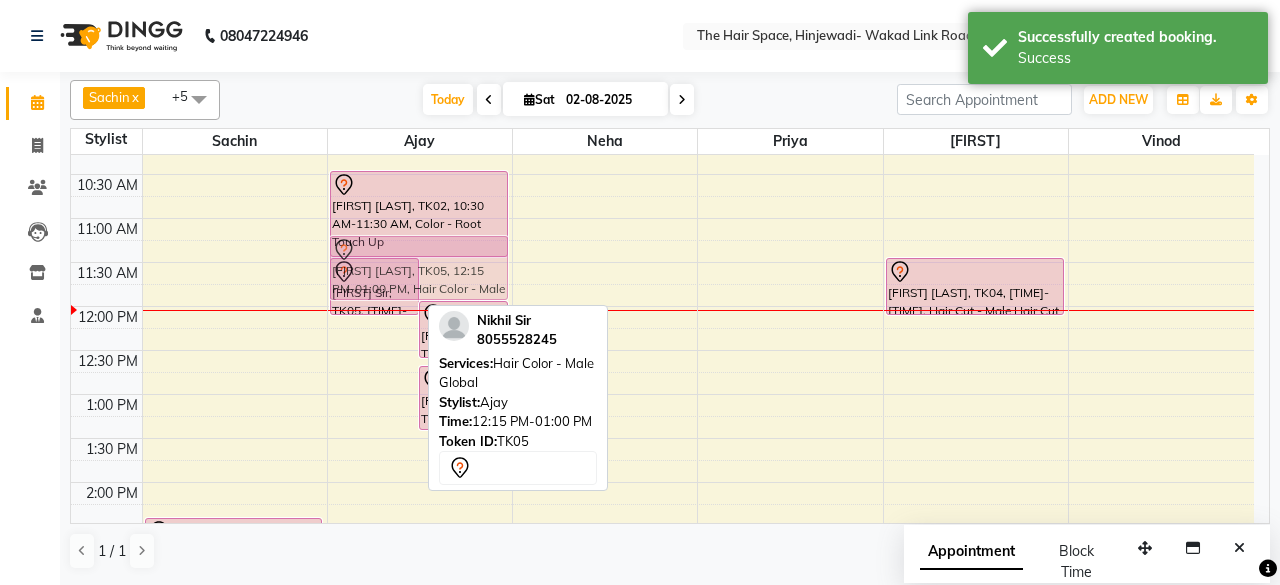 drag, startPoint x: 377, startPoint y: 361, endPoint x: 448, endPoint y: 278, distance: 109.22454 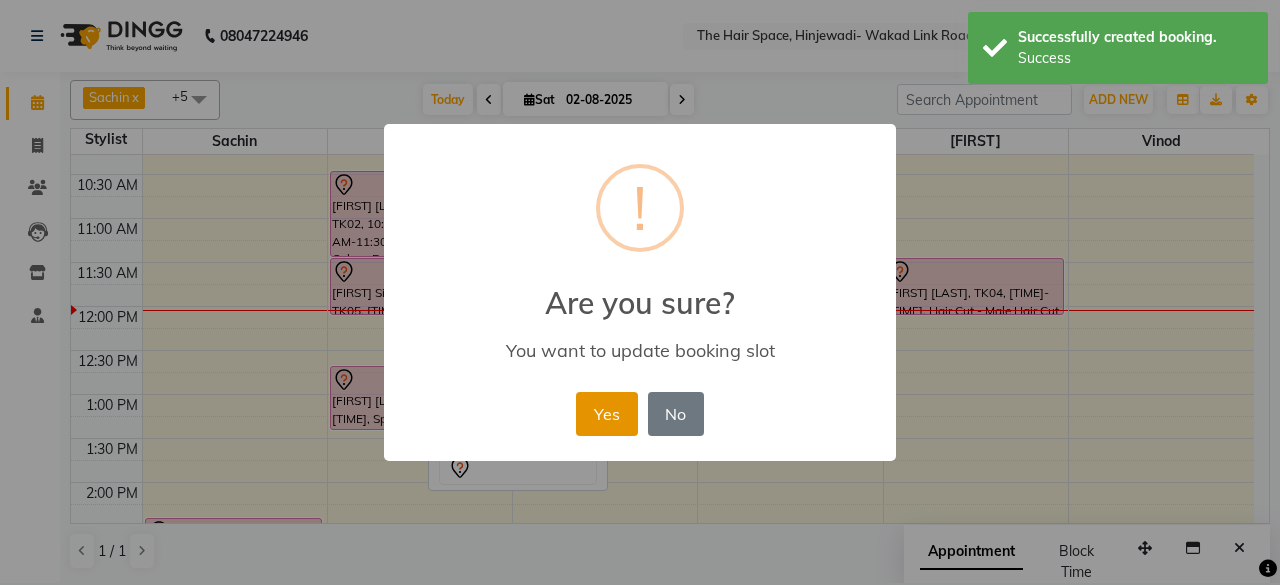 click on "Yes" at bounding box center [606, 414] 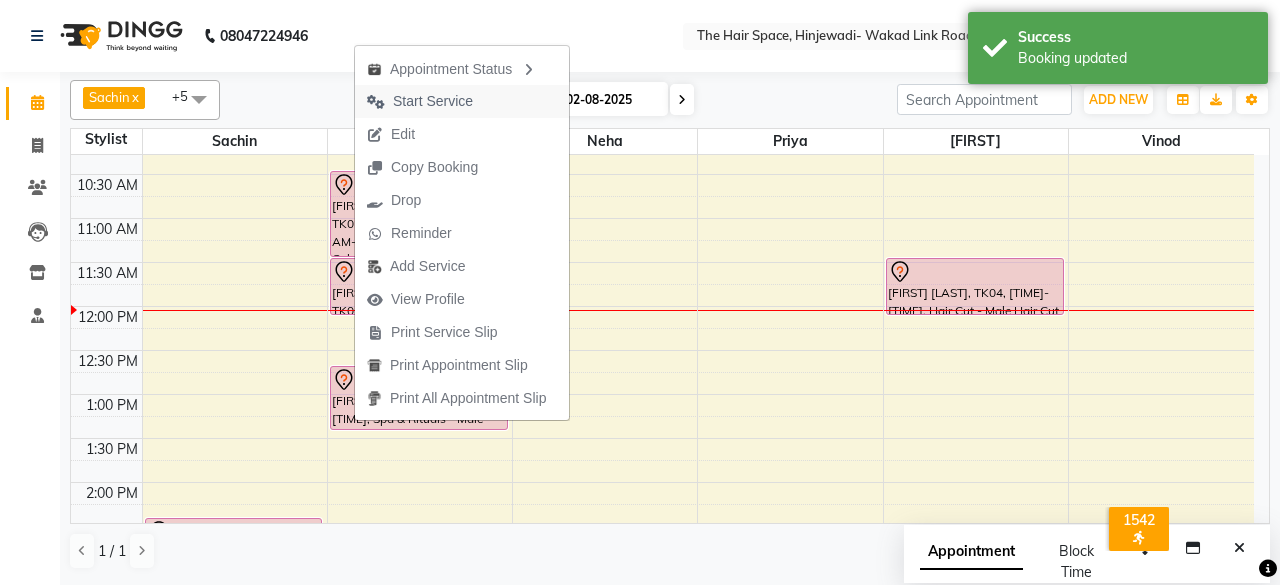 click on "Start Service" at bounding box center [433, 101] 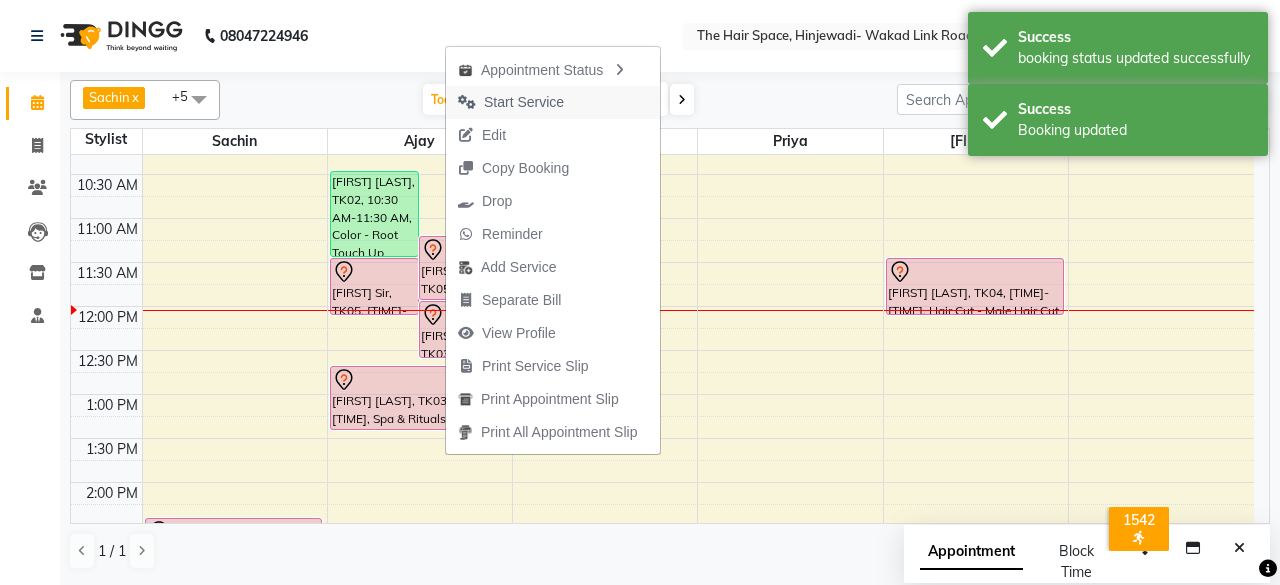 click on "Start Service" at bounding box center (524, 102) 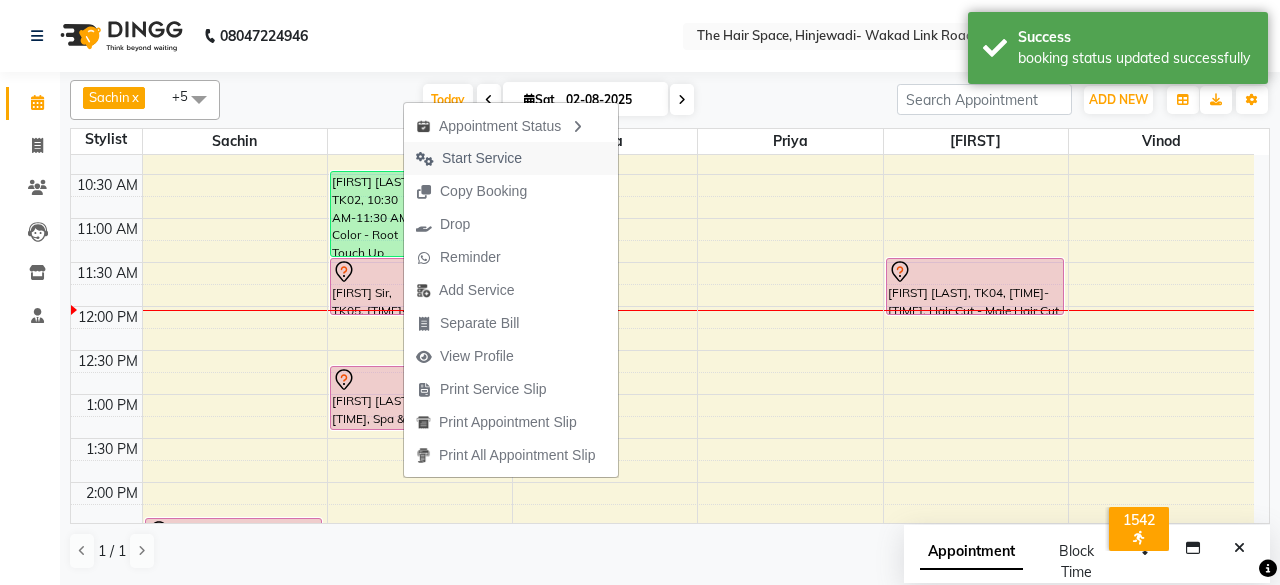 click on "Start Service" at bounding box center [482, 158] 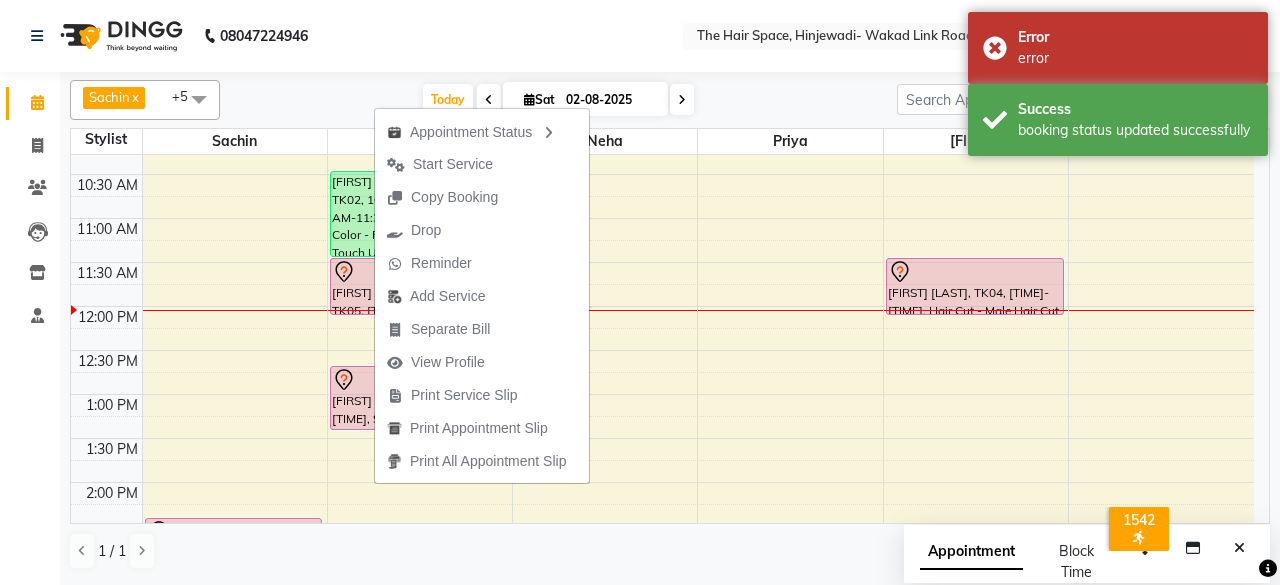 click on "Start Service" at bounding box center [453, 164] 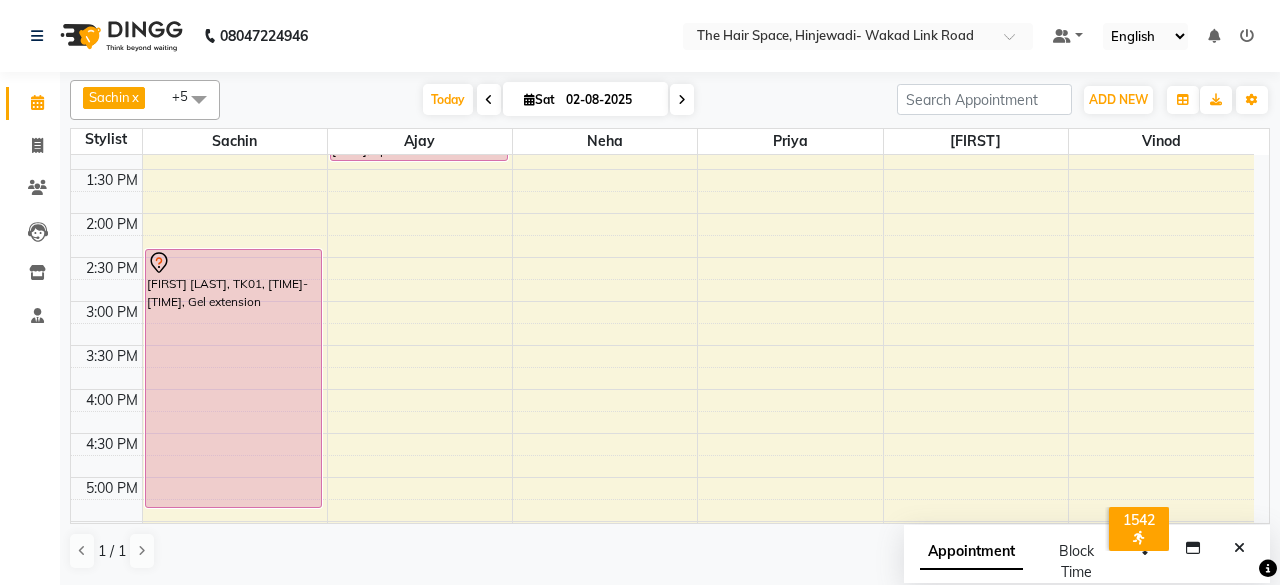scroll, scrollTop: 529, scrollLeft: 0, axis: vertical 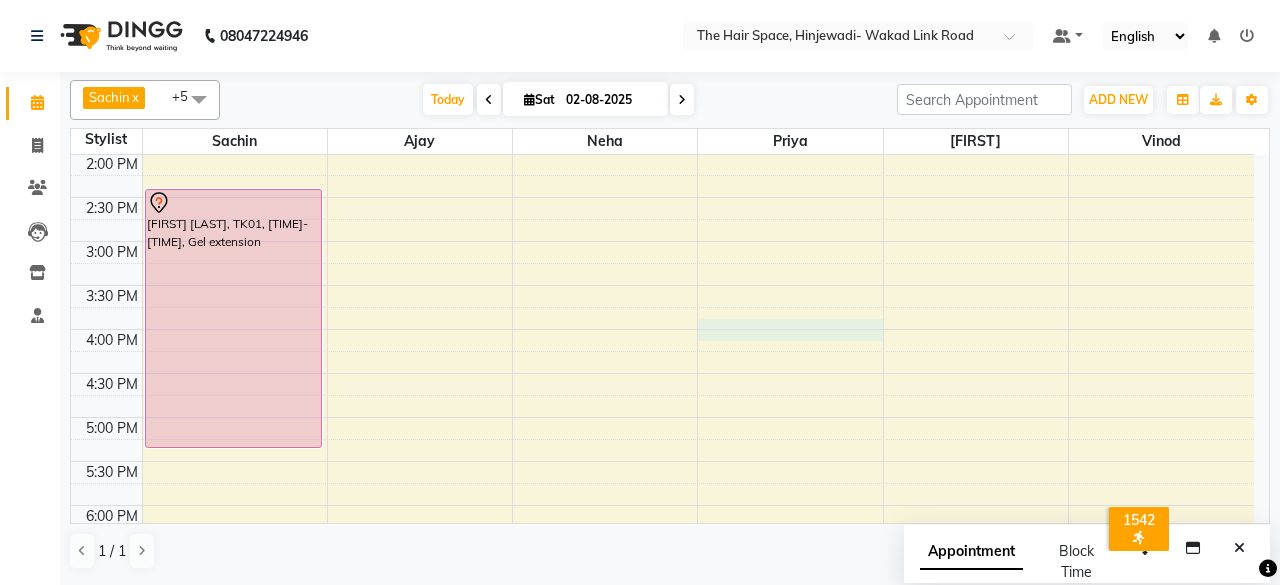click on "8:00 AM 8:30 AM 9:00 AM 9:30 AM 10:00 AM 10:30 AM 11:00 AM 11:30 AM 12:00 PM 12:30 PM 1:00 PM 1:30 PM 2:00 PM 2:30 PM 3:00 PM 3:30 PM 4:00 PM 4:30 PM 5:00 PM 5:30 PM 6:00 PM 6:30 PM 7:00 PM 7:30 PM 8:00 PM 8:30 PM 9:00 PM 9:30 PM 10:00 PM 10:30 PM             [FIRST] [LAST], TK01, 02:30 PM-05:30 PM, Gel extension     [FIRST] [LAST], TK02, 10:30 AM-11:30 AM, Color - Root Touch Up    [FIRST] [LAST], TK05, 11:15 AM-12:00 PM, Hair Color - Male Global    [FIRST] [LAST], TK05, 11:30 AM-12:10 PM, Hair Cut - Male Hair Cut (Salon Stylist)             [FIRST] [LAST], TK03, 12:00 PM-12:40 PM, Hair Cut - Male Hair Cut (Senior Stylist)             [FIRST] [LAST], TK03, 12:45 PM-01:30 PM, Spa & Rituals - Male Premium             [FIRST] [LAST], TK04, 11:30 AM-12:10 PM, Hair Cut - Male Hair Cut (Salon Stylist)" at bounding box center [662, 285] 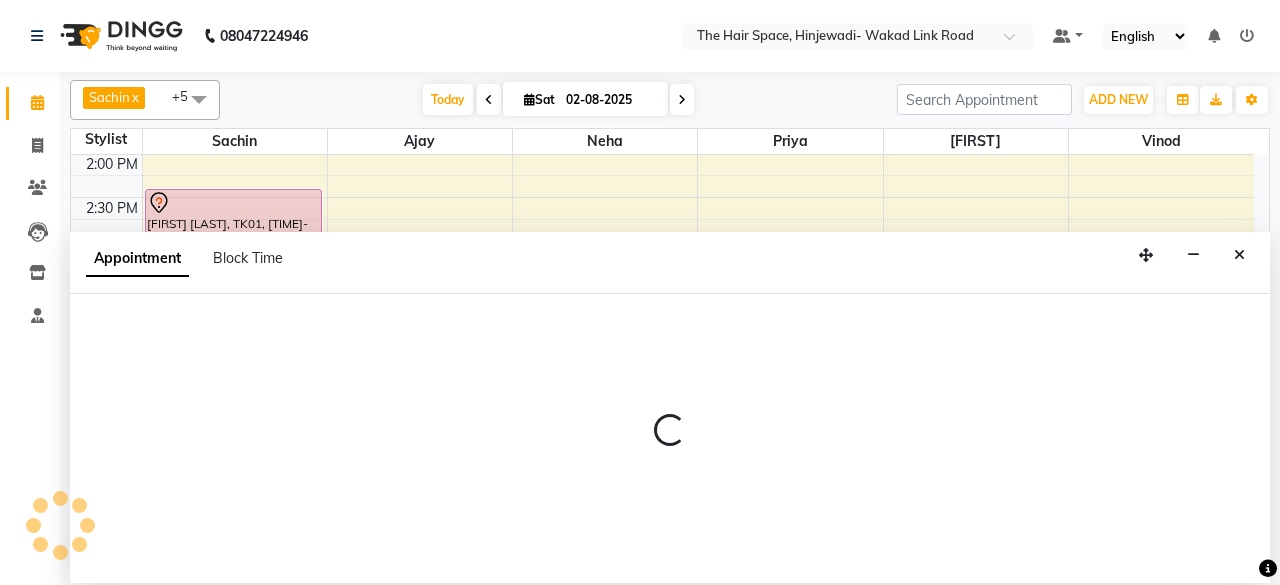 select on "84665" 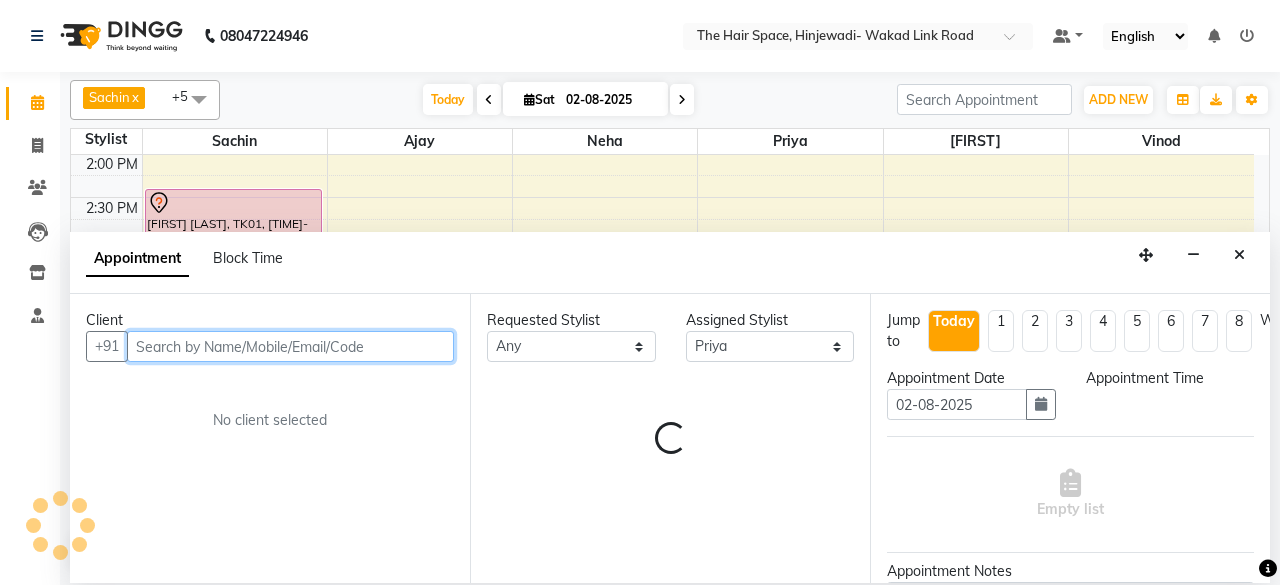 select on "960" 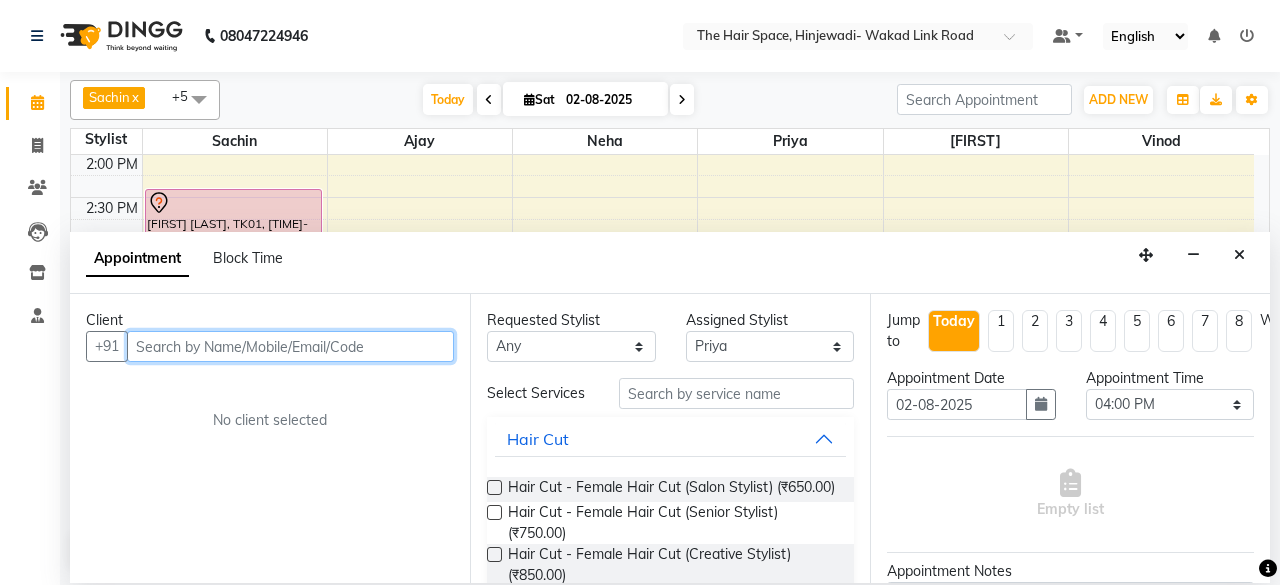 click at bounding box center (290, 346) 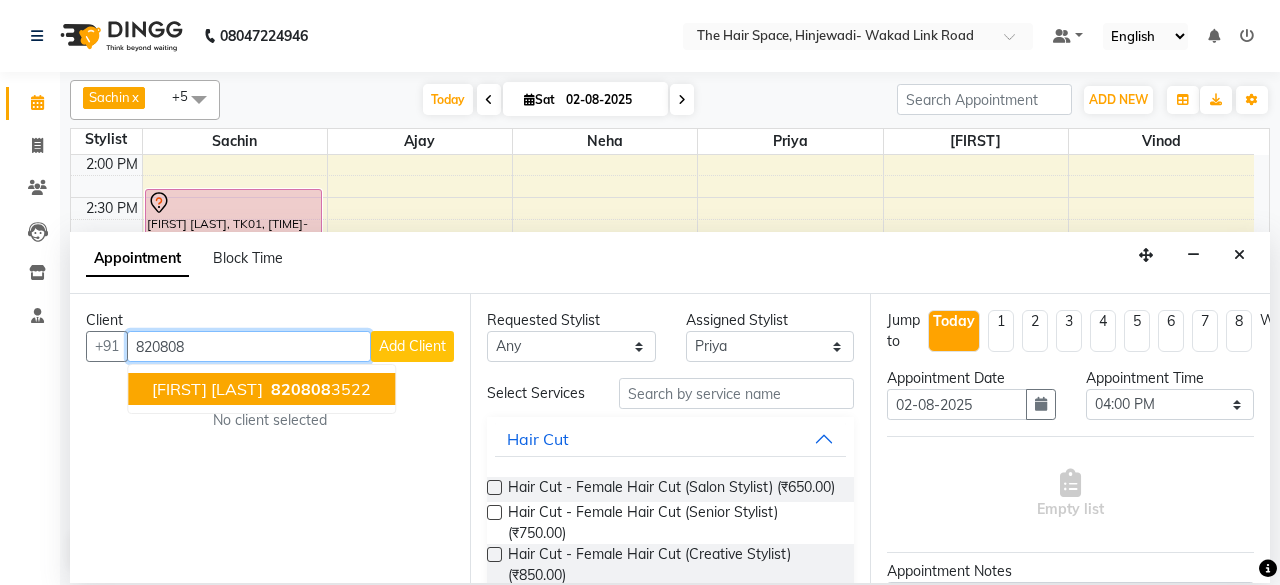 click on "820808" at bounding box center (301, 389) 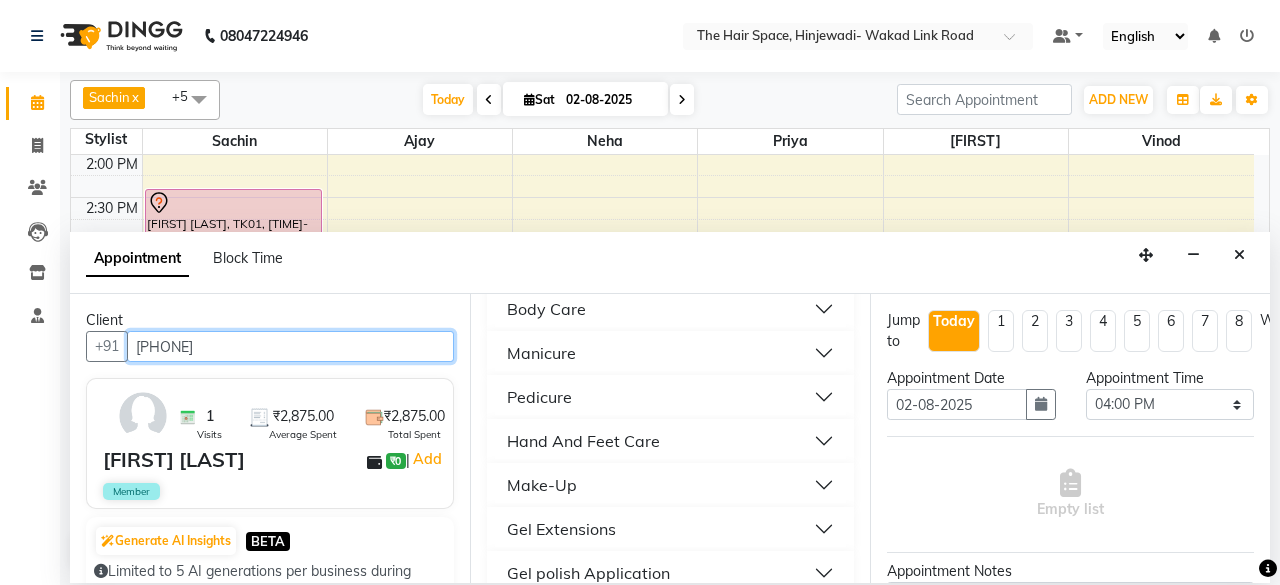 scroll, scrollTop: 1200, scrollLeft: 0, axis: vertical 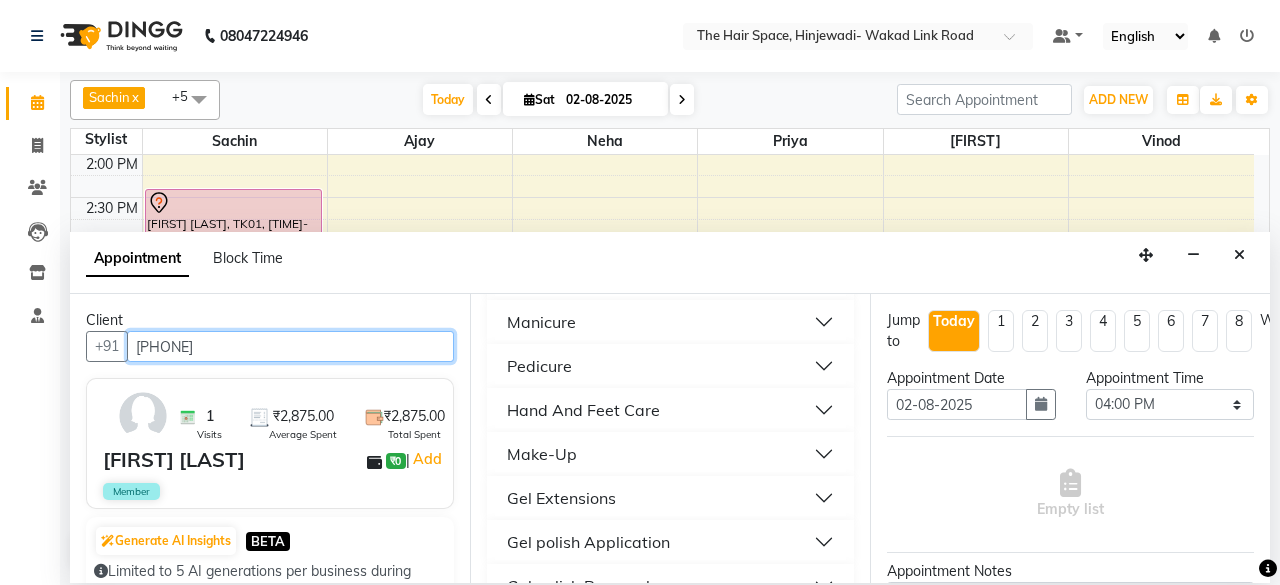 type on "[PHONE]" 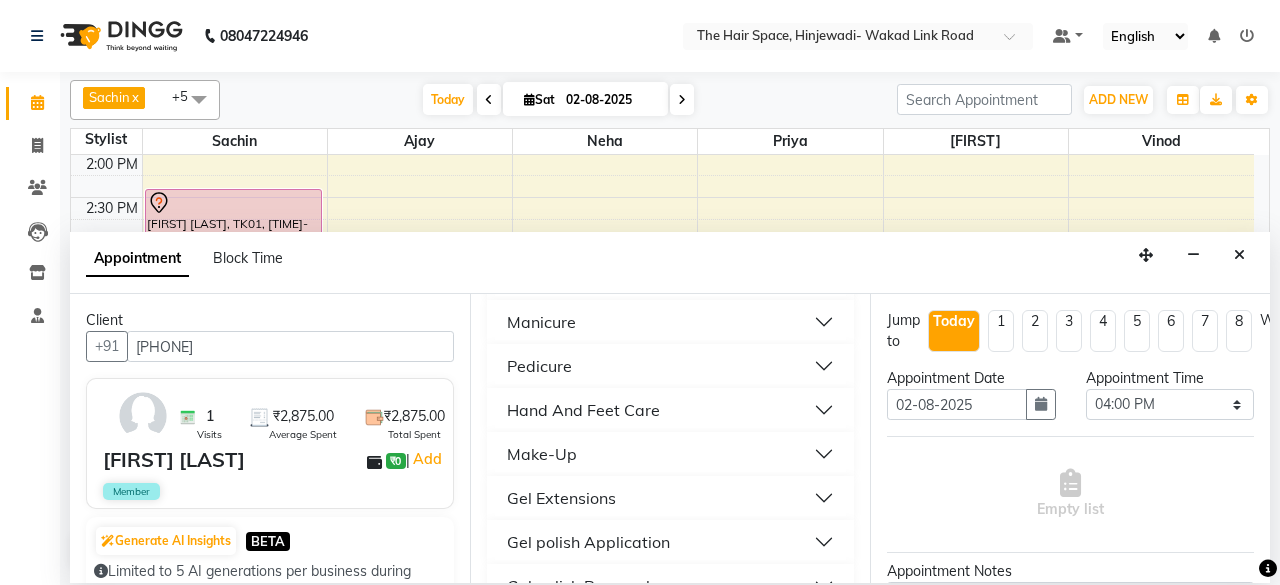 click on "Manicure" at bounding box center (670, 322) 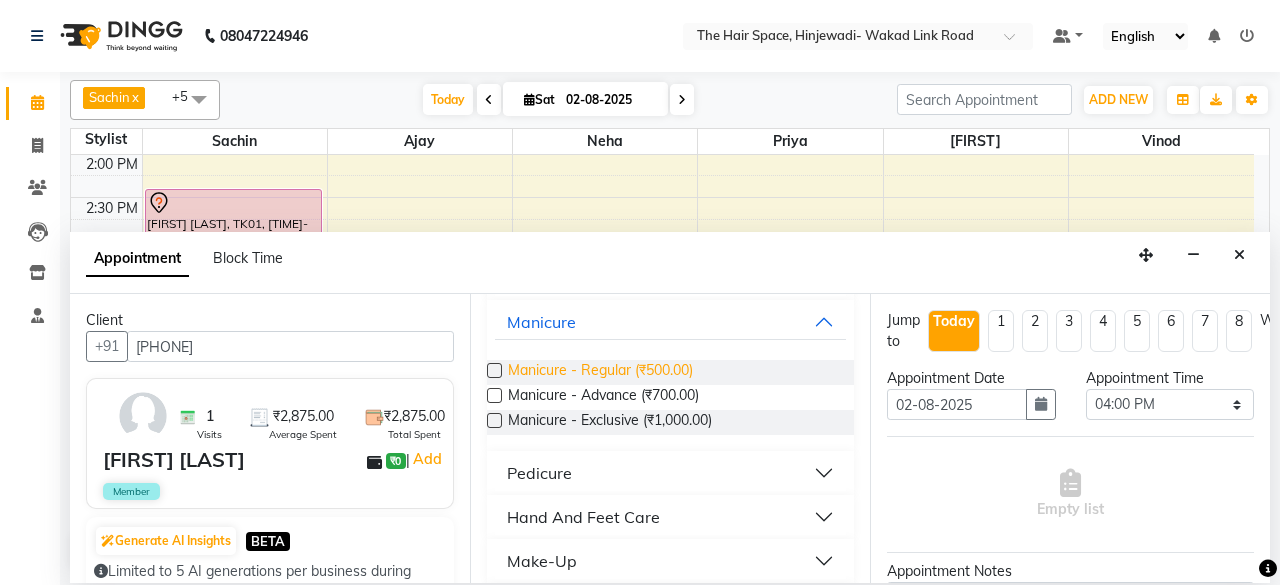 click on "Manicure - Regular (₹500.00)" at bounding box center [600, 372] 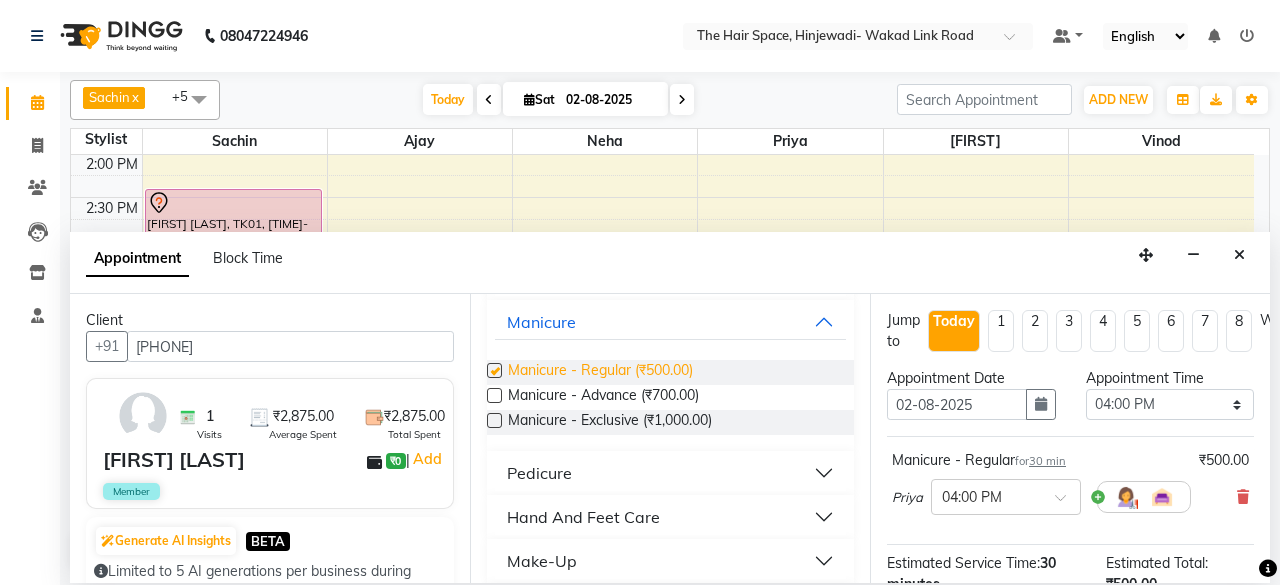 checkbox on "false" 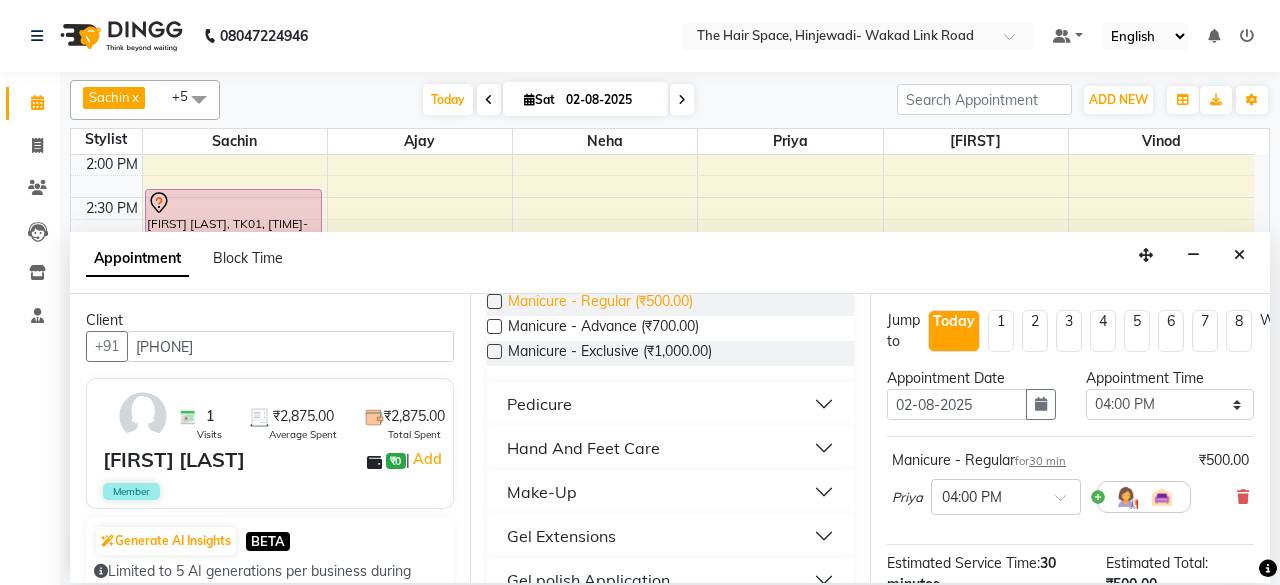 scroll, scrollTop: 1300, scrollLeft: 0, axis: vertical 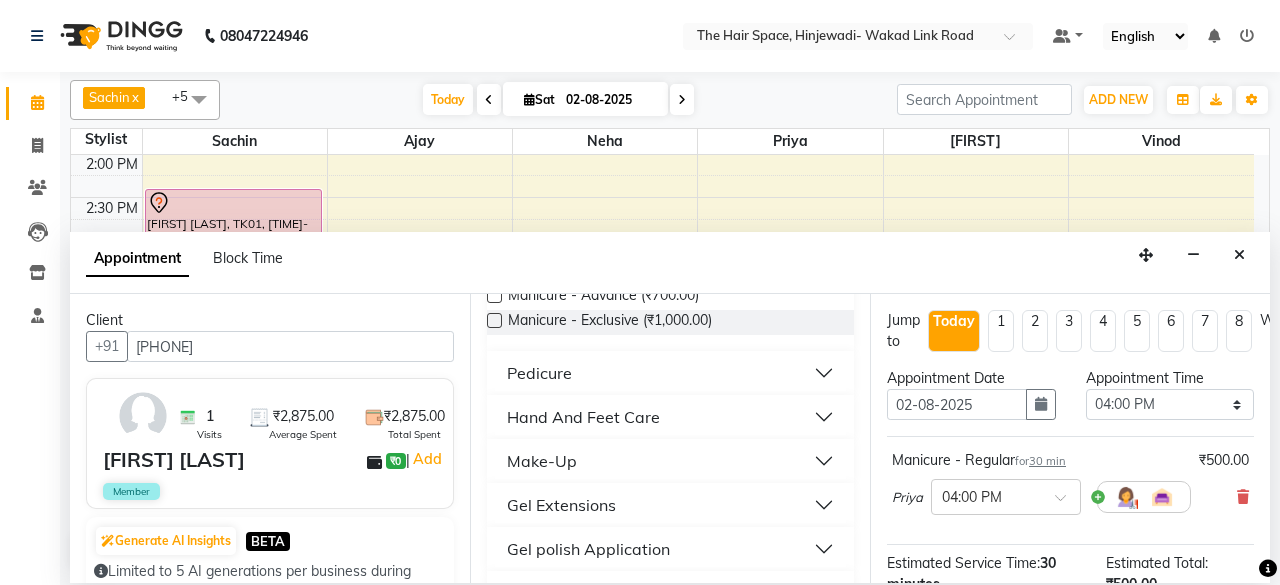click on "Pedicure" at bounding box center (670, 373) 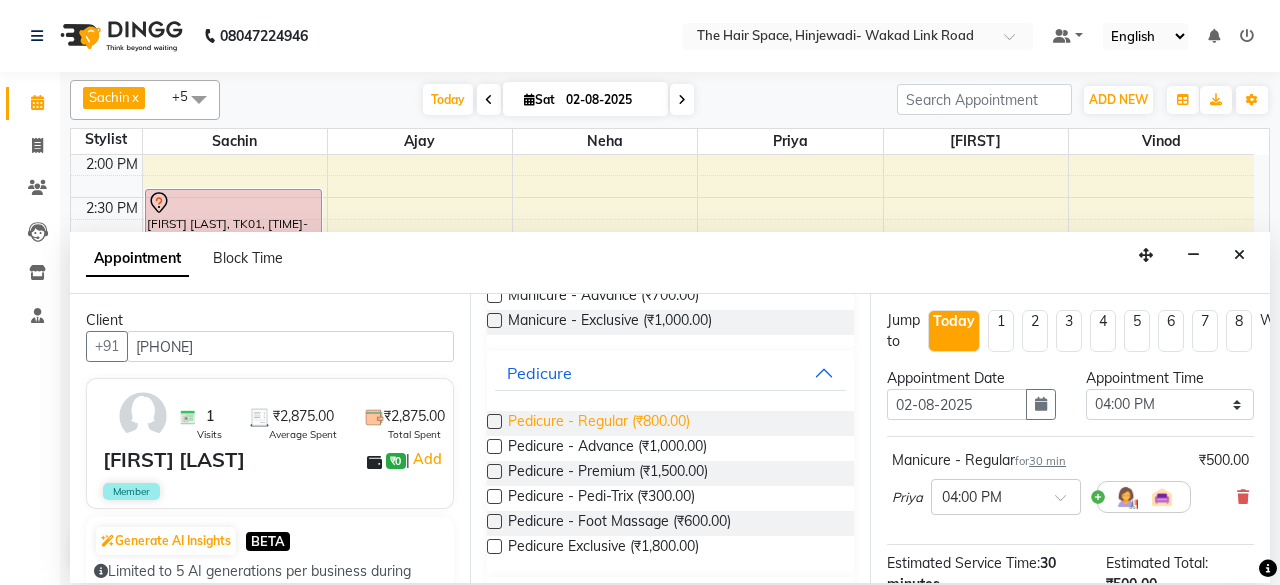 click on "Pedicure - Regular (₹800.00)" at bounding box center (599, 423) 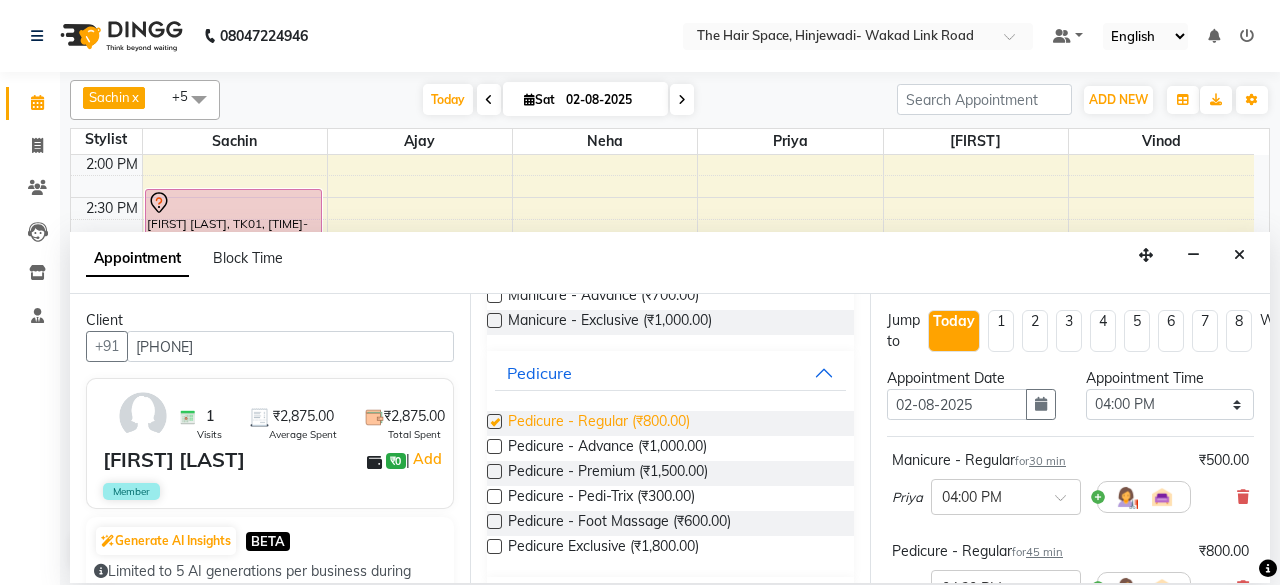 checkbox on "false" 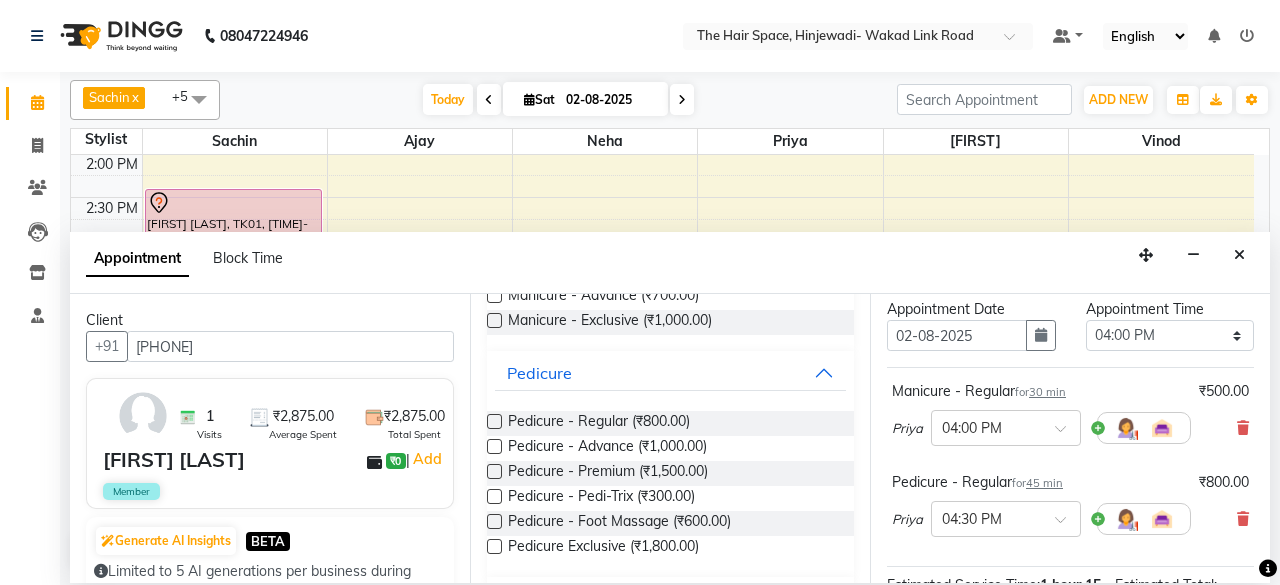 scroll, scrollTop: 100, scrollLeft: 0, axis: vertical 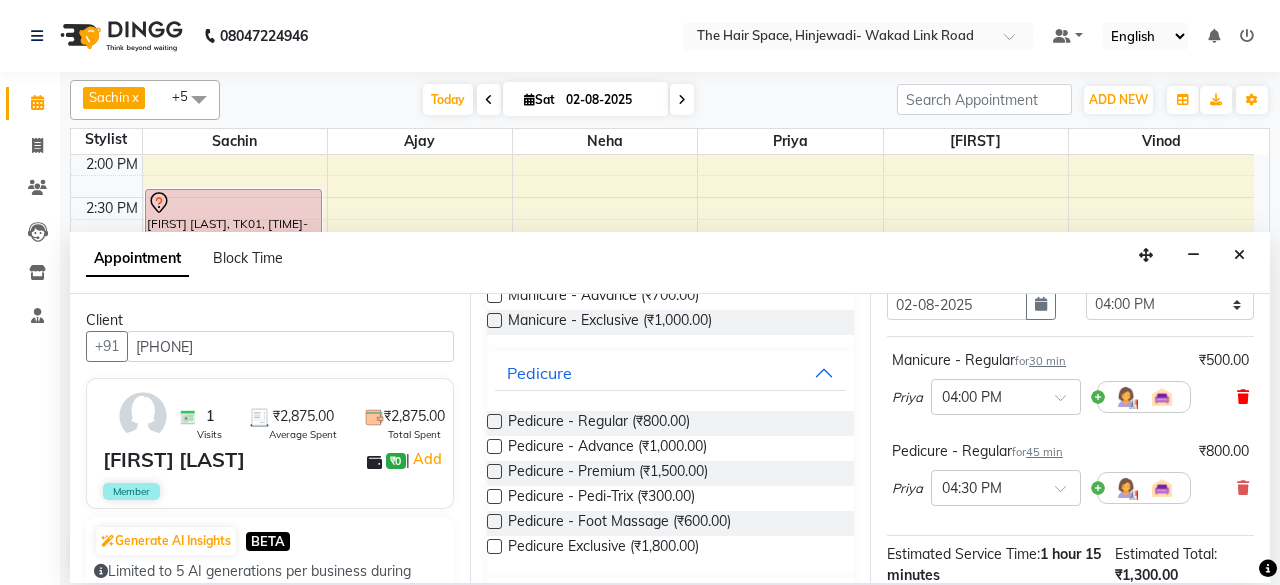 click at bounding box center [1243, 397] 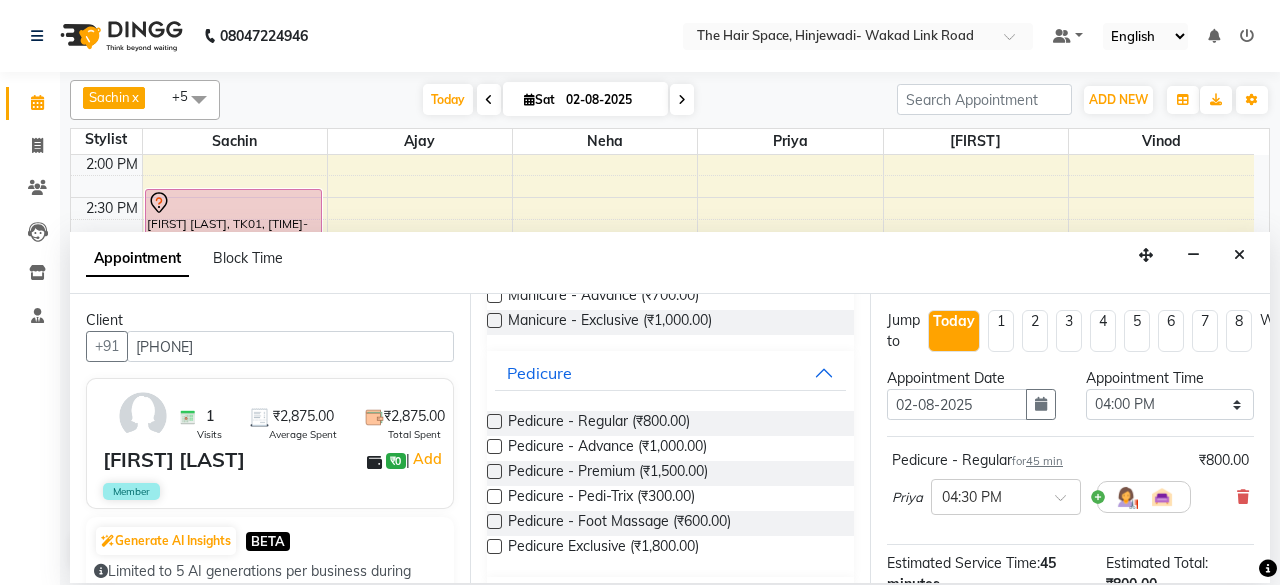 scroll, scrollTop: 272, scrollLeft: 0, axis: vertical 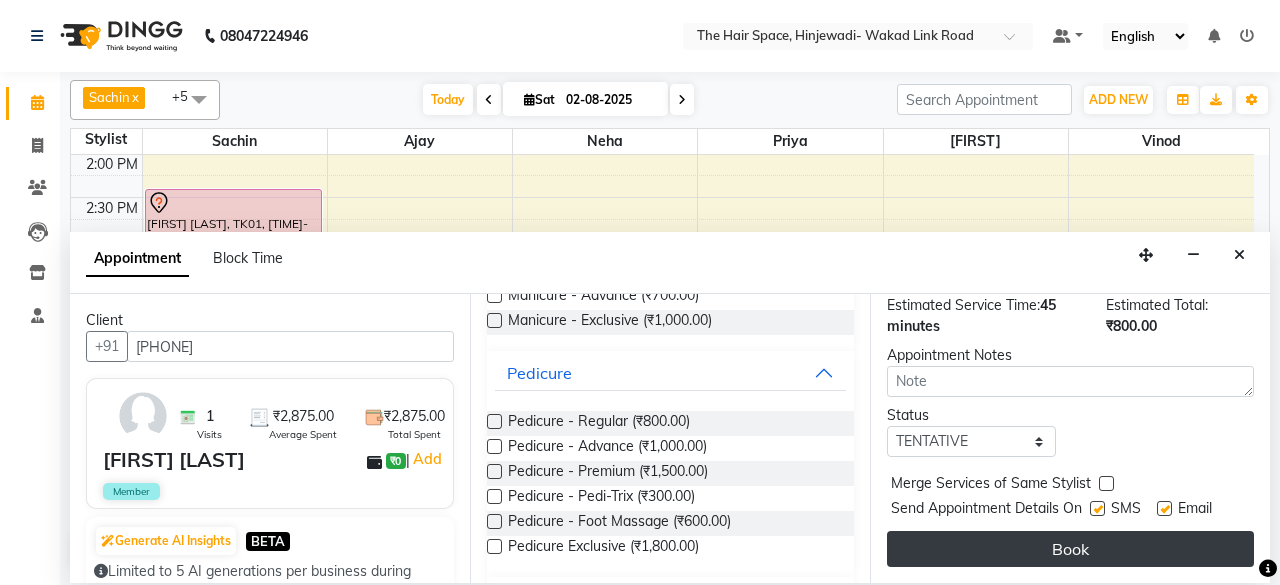 click on "Book" at bounding box center [1070, 549] 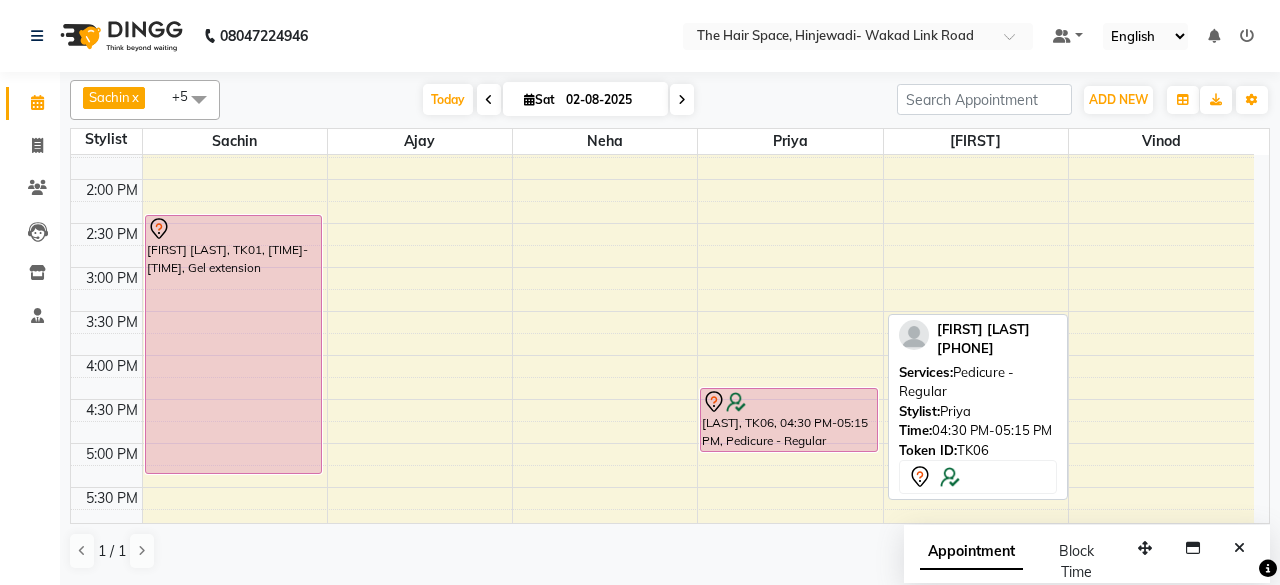 scroll, scrollTop: 329, scrollLeft: 0, axis: vertical 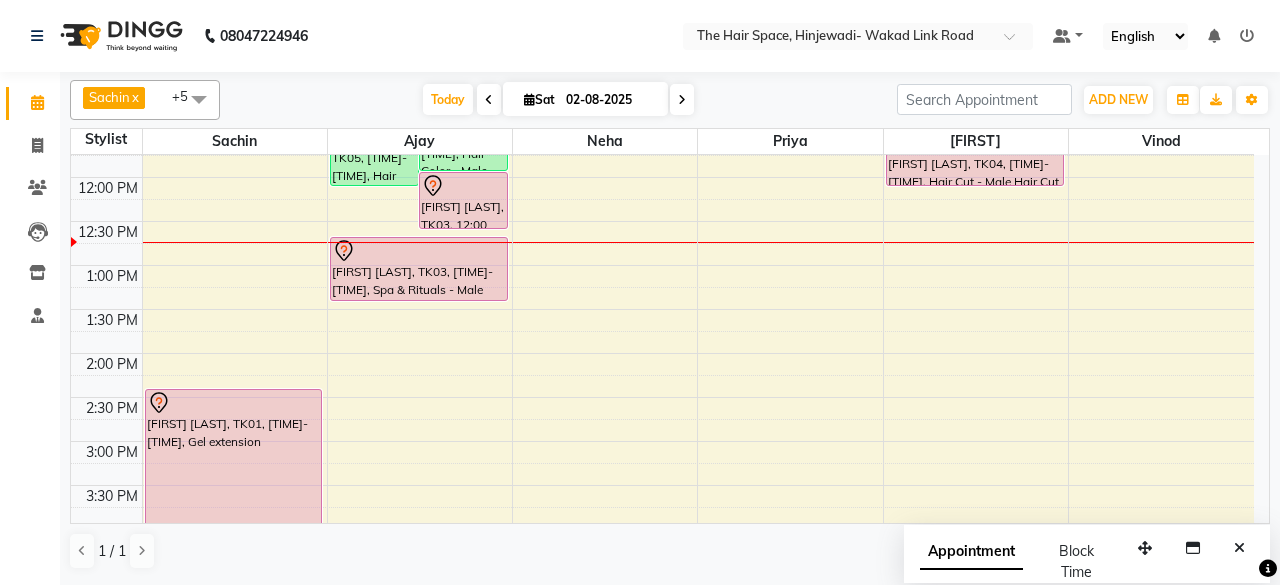 click at bounding box center (529, 99) 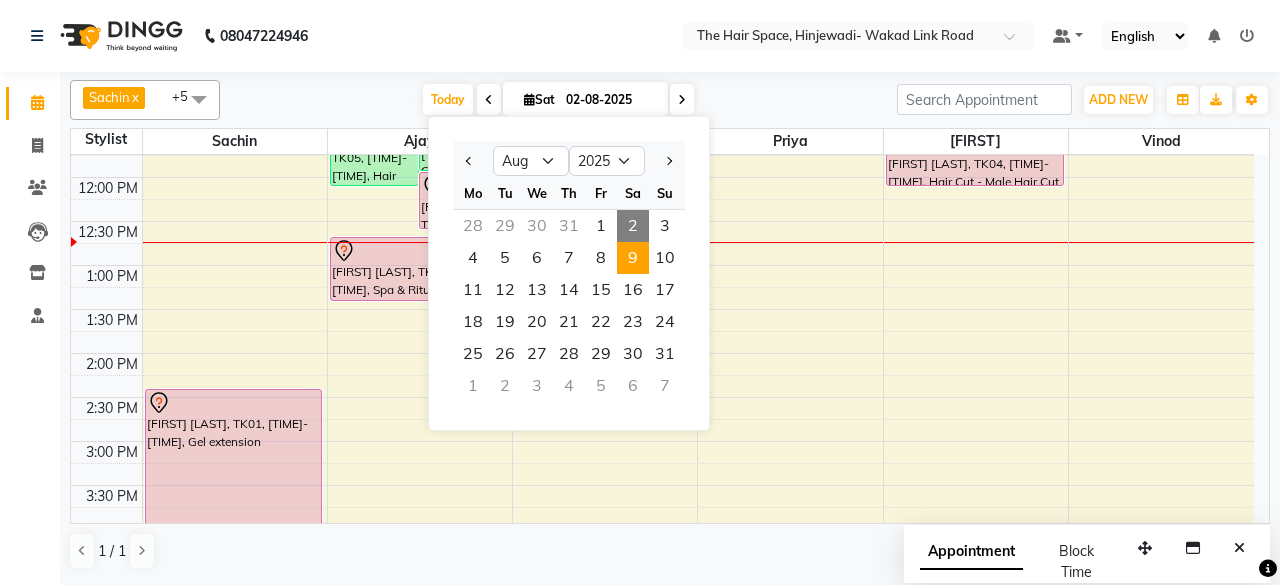 click on "9" at bounding box center (633, 258) 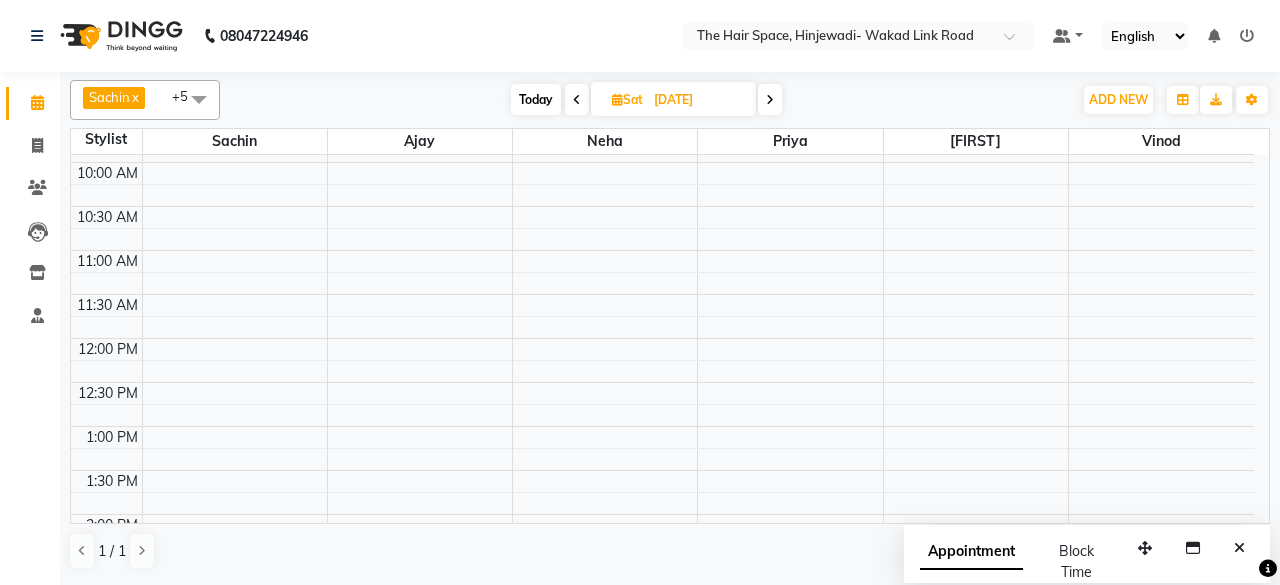 scroll, scrollTop: 200, scrollLeft: 0, axis: vertical 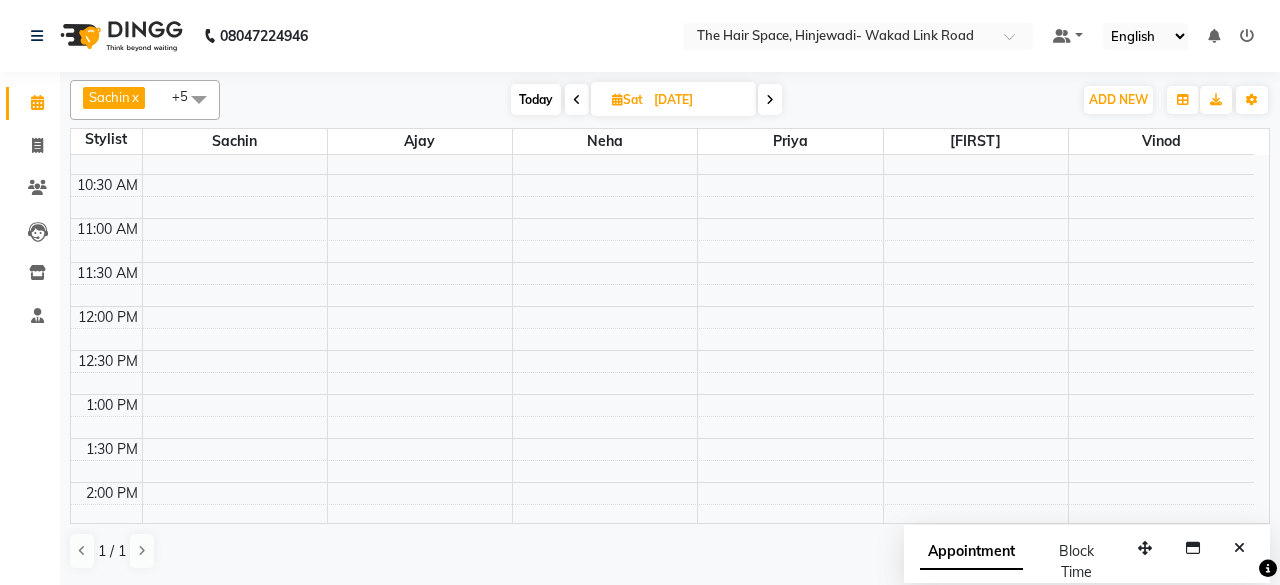 click on "Today" at bounding box center [536, 99] 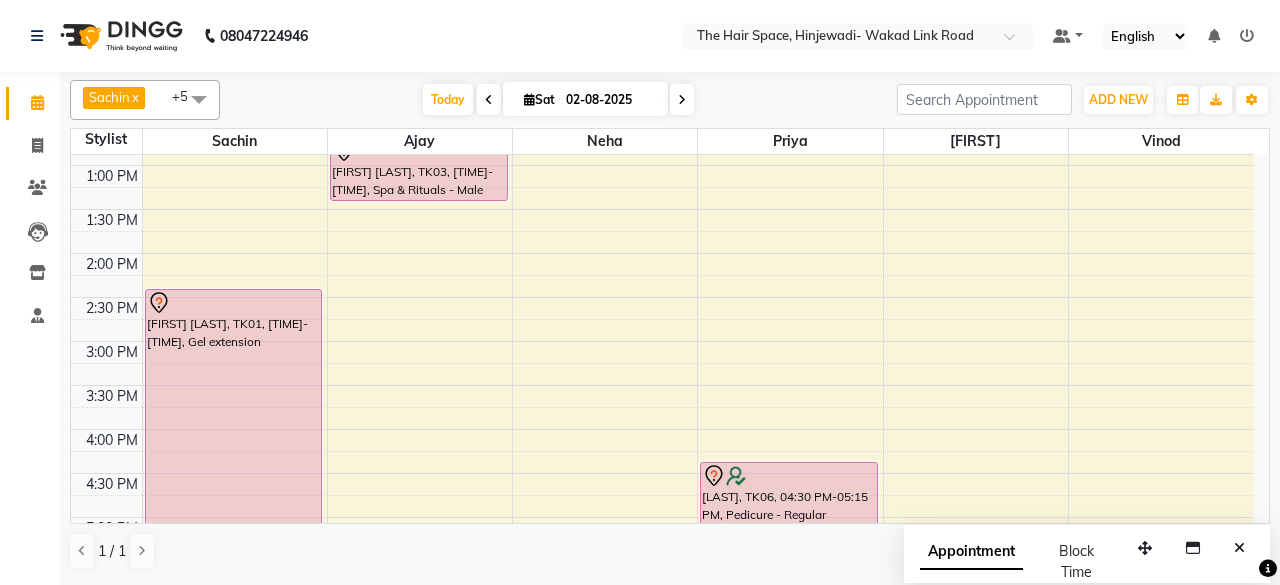 scroll, scrollTop: 448, scrollLeft: 0, axis: vertical 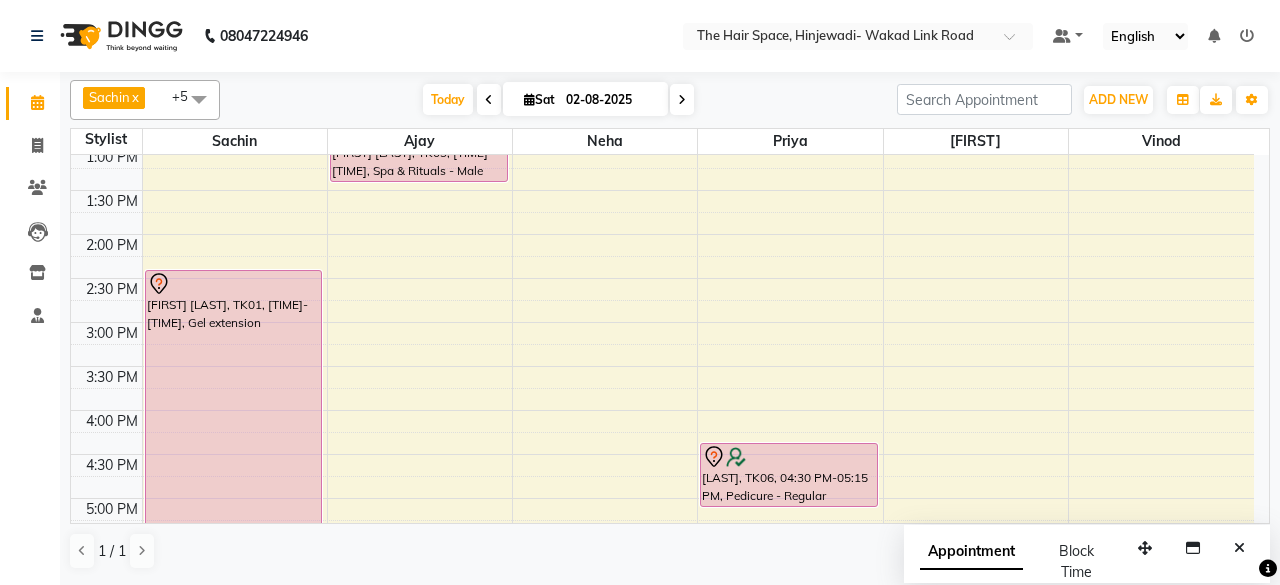 click on "8:00 AM 8:30 AM 9:00 AM 9:30 AM 10:00 AM 10:30 AM 11:00 AM 11:30 AM 12:00 PM 12:30 PM 1:00 PM 1:30 PM 2:00 PM 2:30 PM 3:00 PM 3:30 PM 4:00 PM 4:30 PM 5:00 PM 5:30 PM 6:00 PM 6:30 PM 7:00 PM 7:30 PM 8:00 PM 8:30 PM 9:00 PM 9:30 PM 10:00 PM 10:30 PM             [FIRST] [LAST], TK01, 02:30 PM-05:30 PM, Gel extension     [FIRST] [LAST], TK02, 10:30 AM-11:30 AM, Color - Root Touch Up    [FIRST] [LAST], TK05, 11:15 AM-12:00 PM, Hair Color - Male Global    [FIRST] [LAST], TK05, 11:30 AM-12:10 PM, Hair Cut - Male Hair Cut (Salon Stylist)             [FIRST] [LAST], TK03, 12:00 PM-12:40 PM, Hair Cut - Male Hair Cut (Senior Stylist)             [FIRST] [LAST], TK03, 12:45 PM-01:30 PM, Spa & Rituals - Male Premium             [FIRST] [LAST], TK06, 04:30 PM-05:15 PM, Pedicure - Regular             [FIRST] [LAST], TK04, 11:30 AM-12:10 PM, Hair Cut - Male Hair Cut (Salon Stylist)" at bounding box center [662, 366] 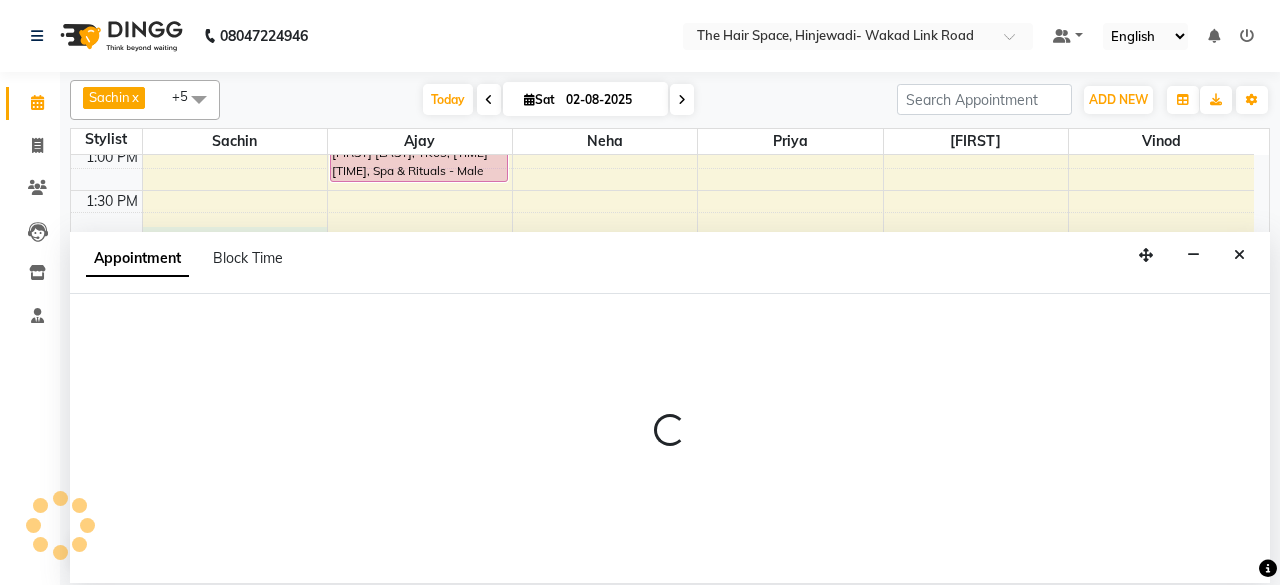 select on "52136" 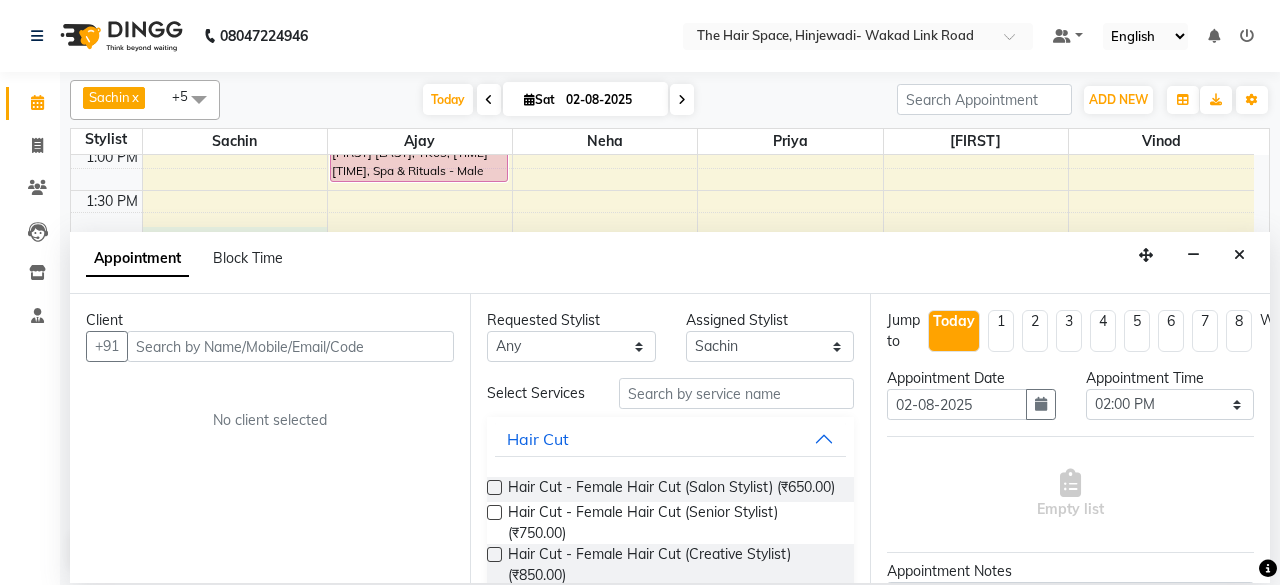 click at bounding box center [290, 346] 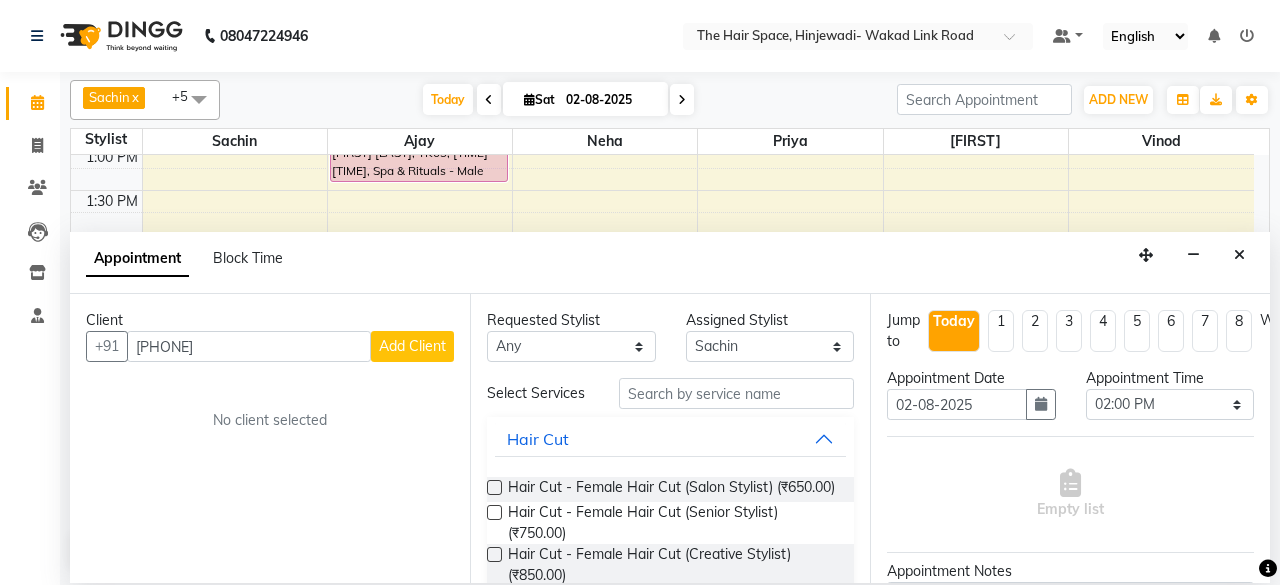 type on "[PHONE]" 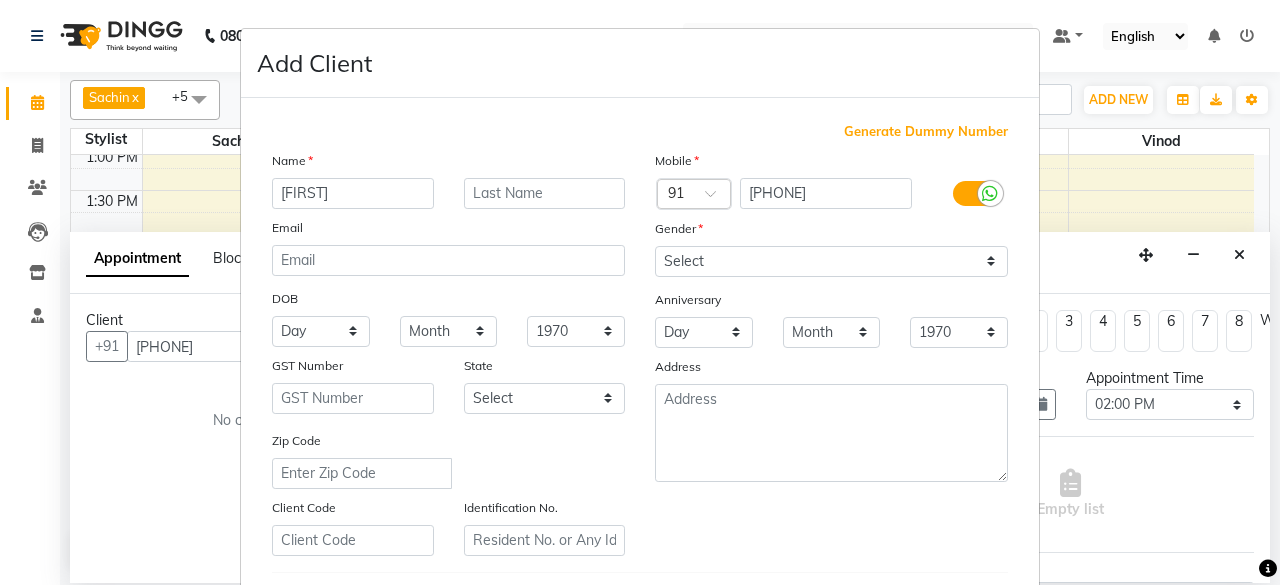type on "[FIRST]" 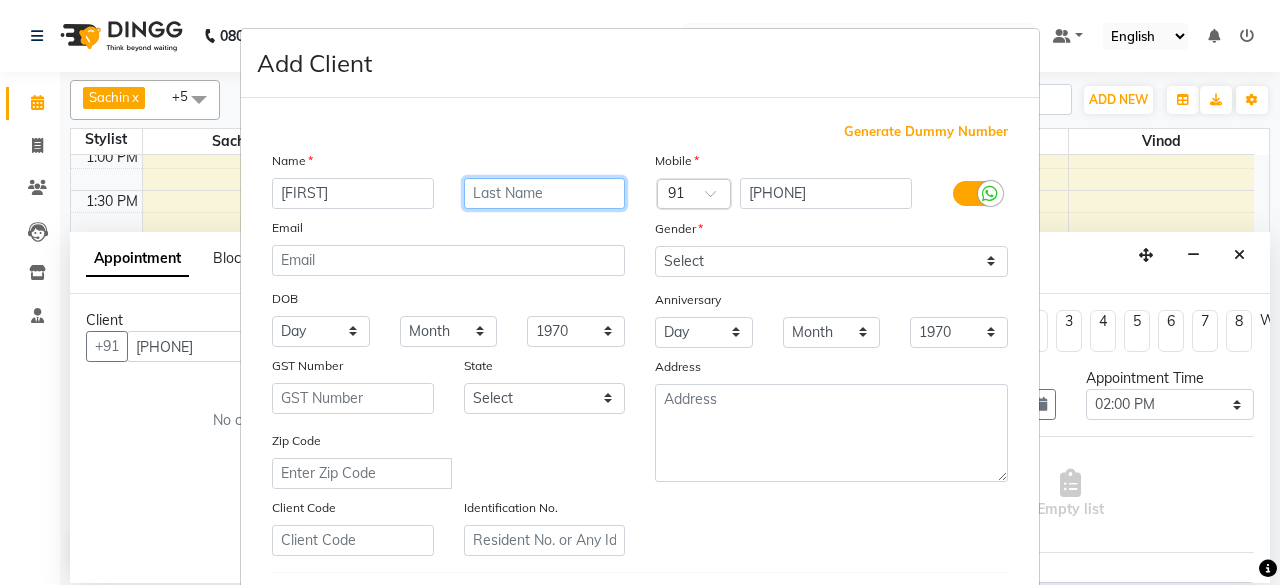click at bounding box center (545, 193) 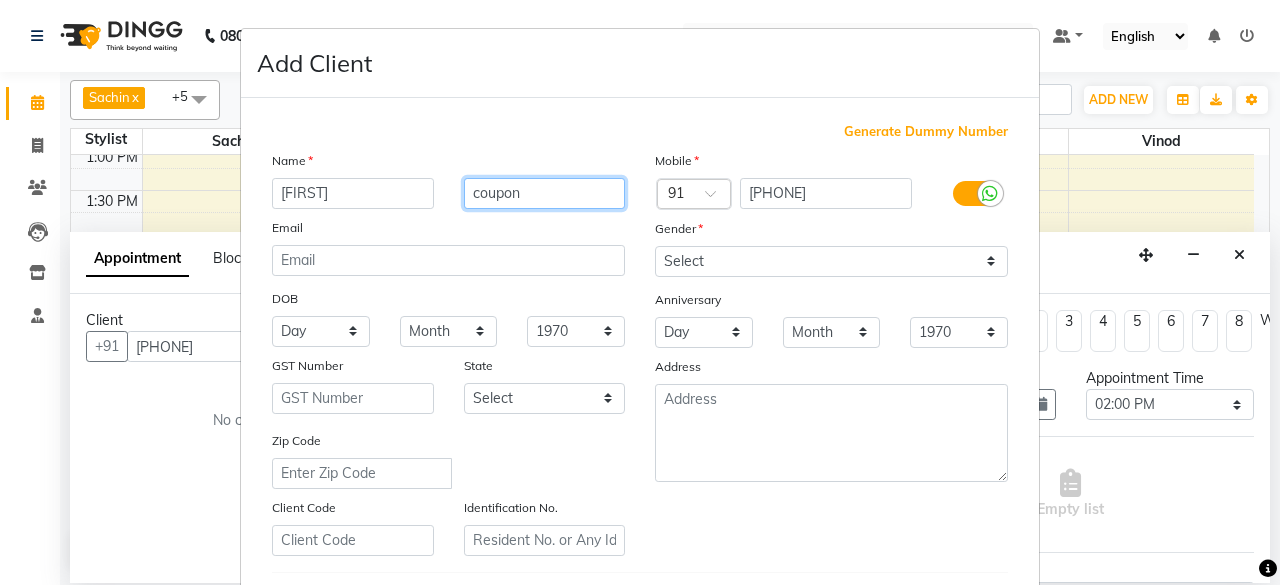 type on "coupon" 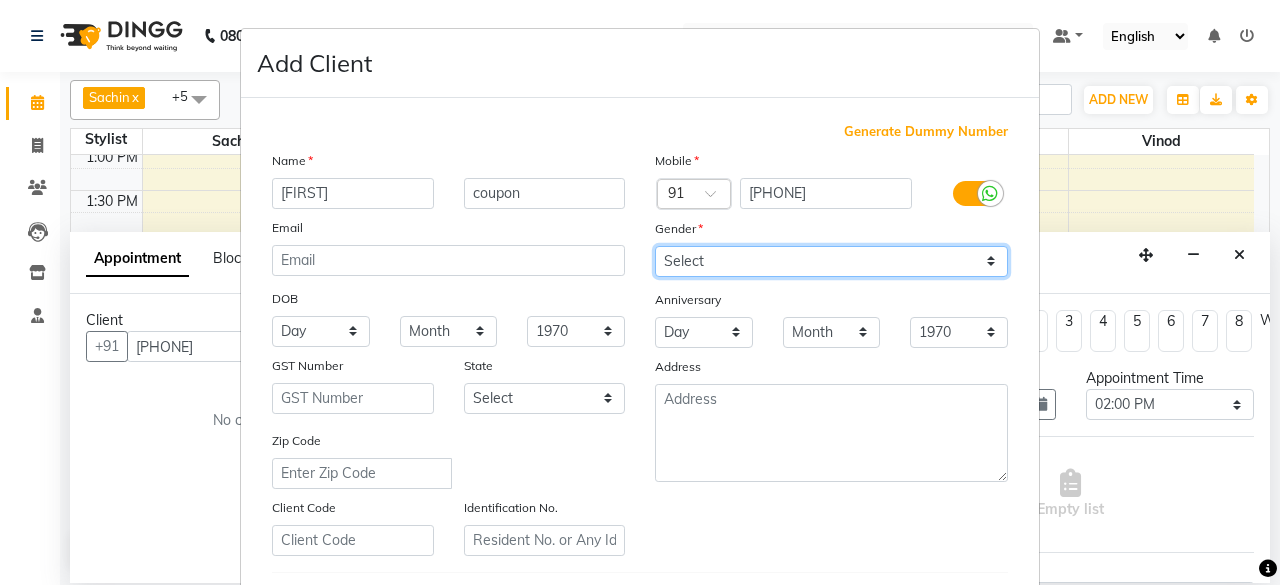 click on "Select Male Female Other Prefer Not To Say" at bounding box center (831, 261) 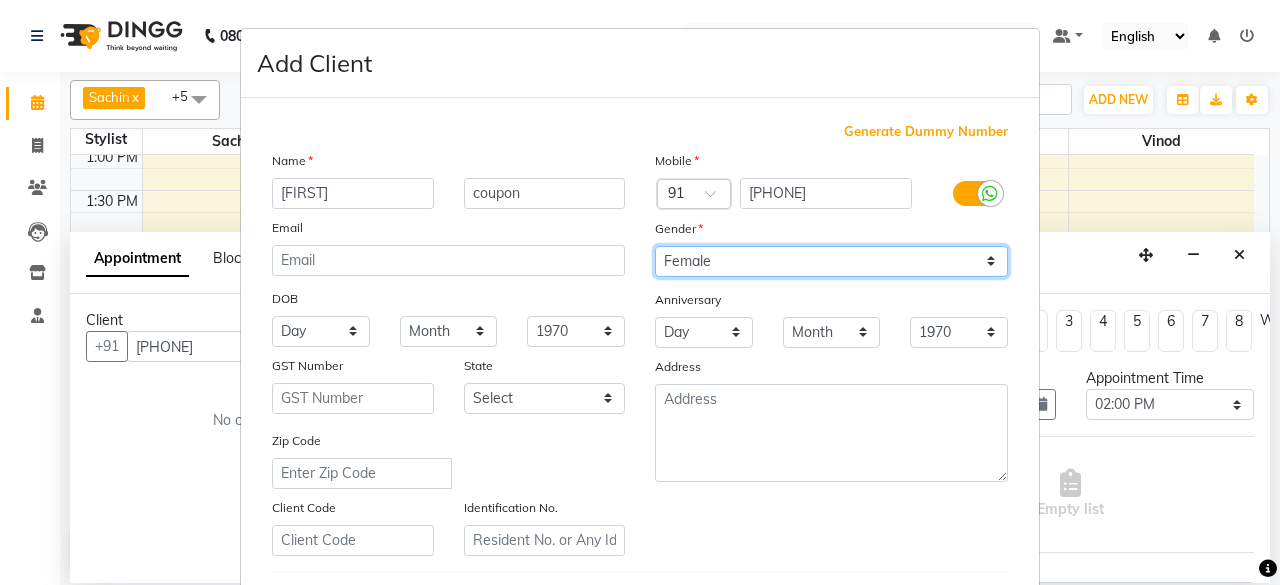 click on "Select Male Female Other Prefer Not To Say" at bounding box center [831, 261] 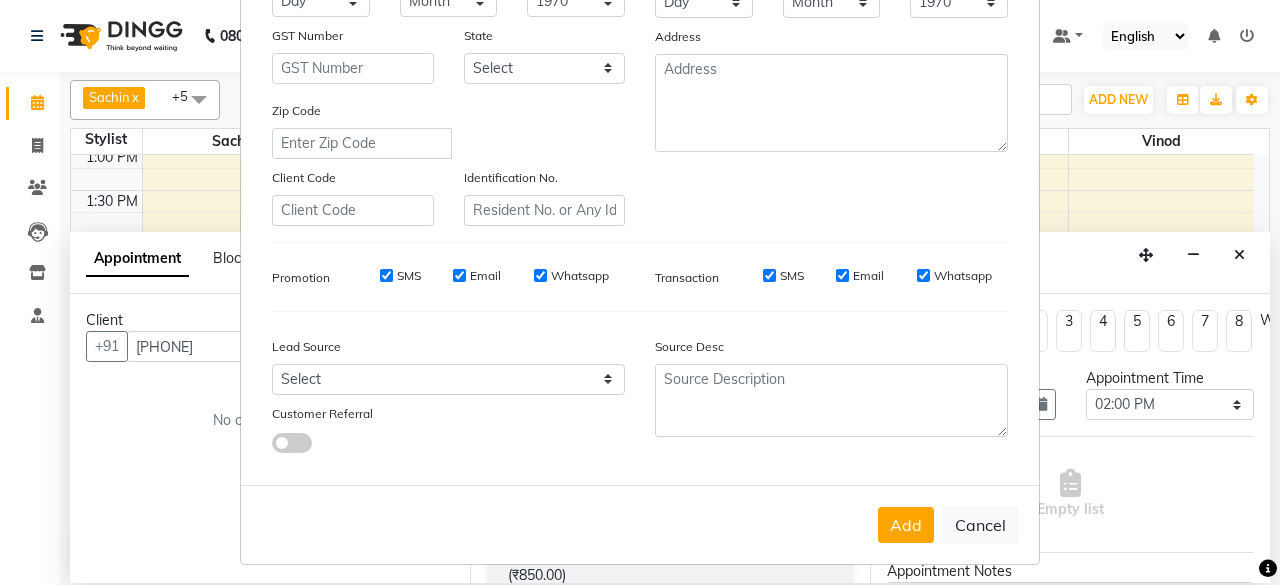 scroll, scrollTop: 334, scrollLeft: 0, axis: vertical 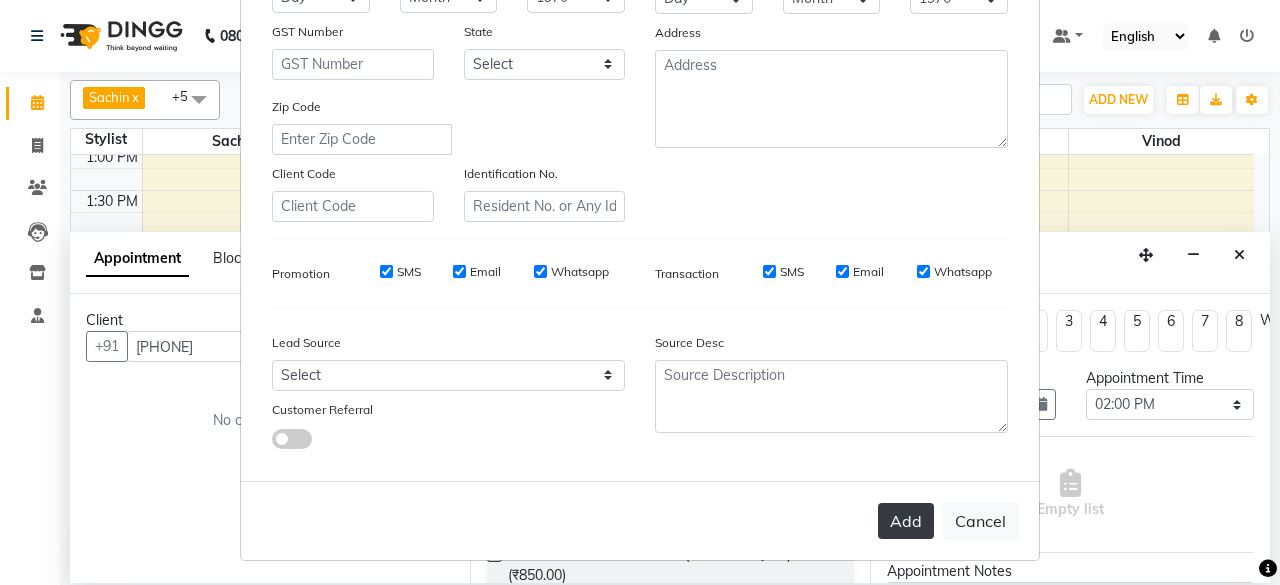 click on "Add" at bounding box center [906, 521] 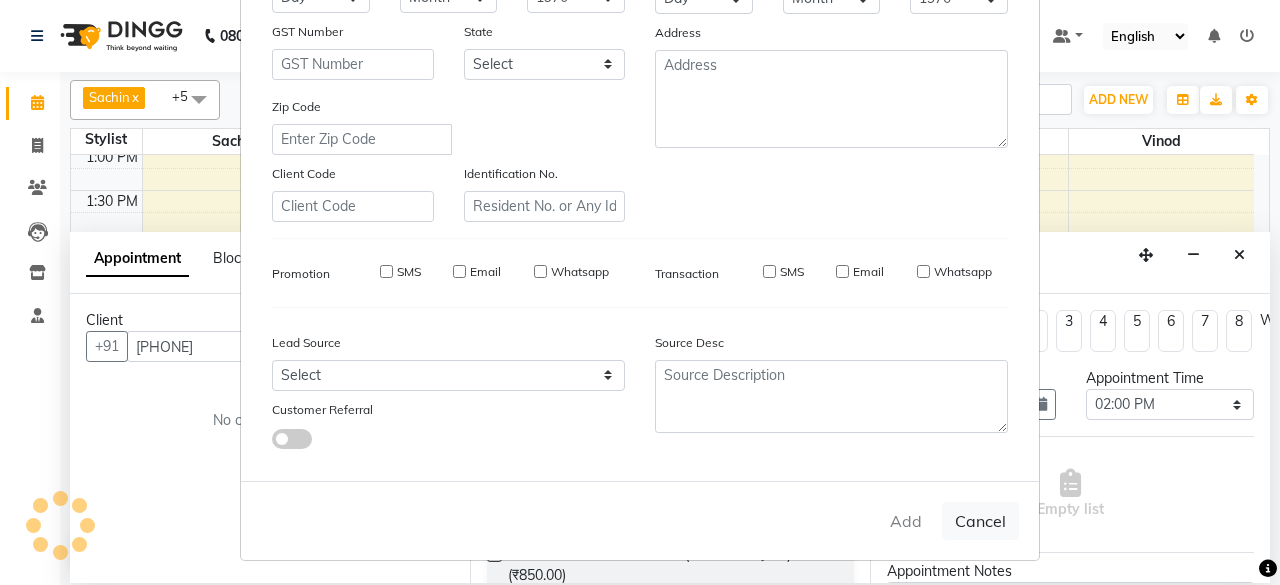 type 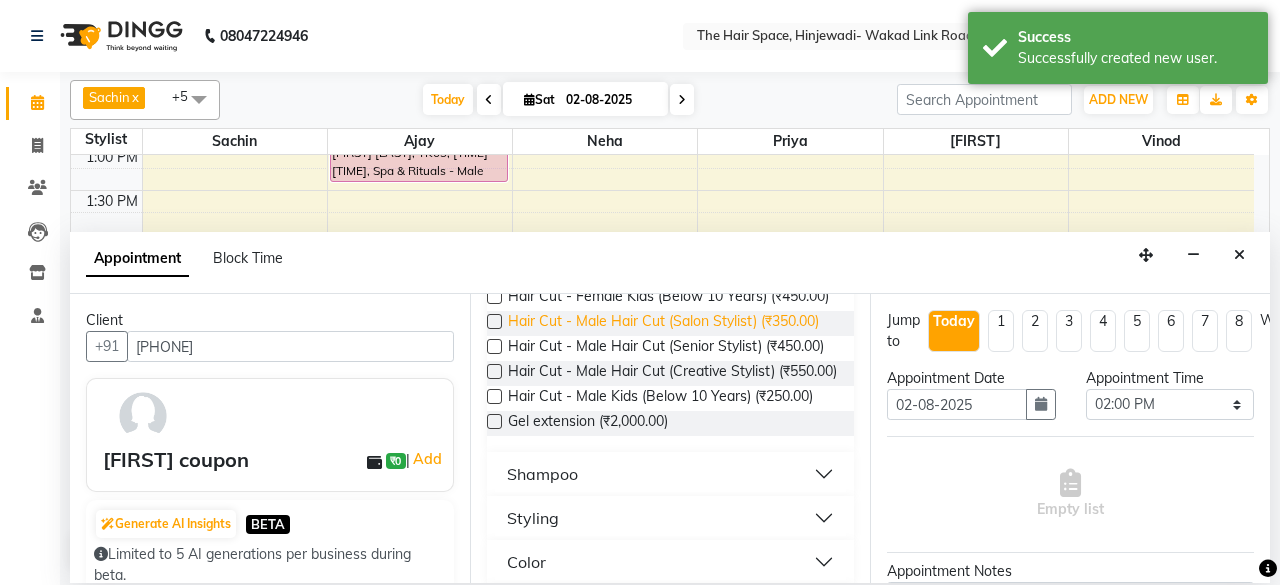 scroll, scrollTop: 0, scrollLeft: 0, axis: both 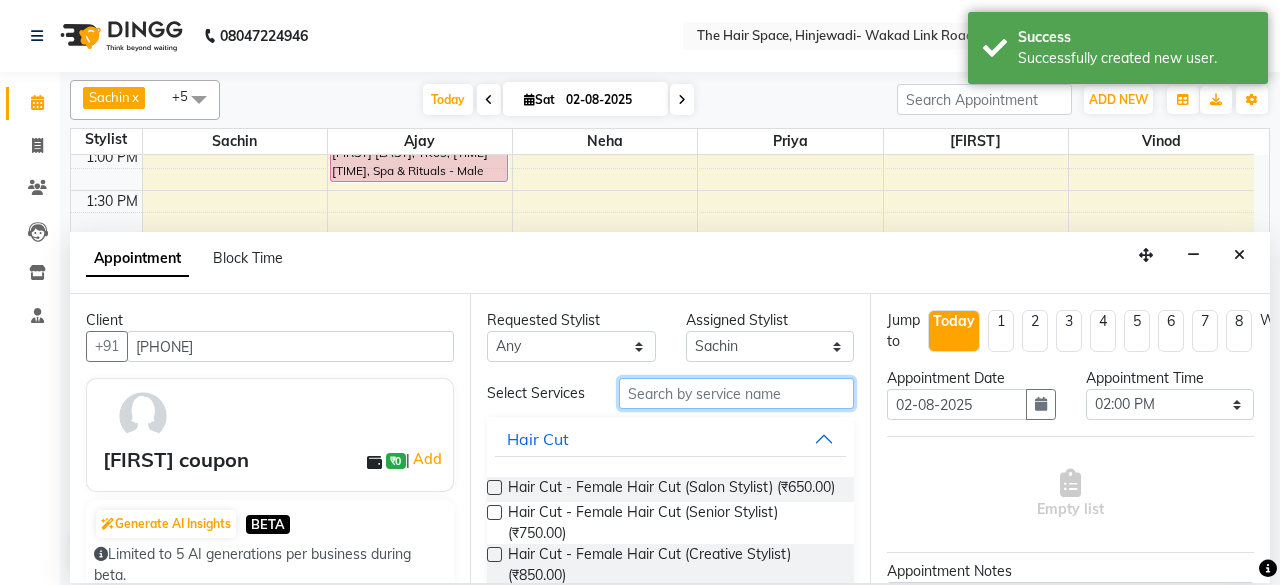click at bounding box center (736, 393) 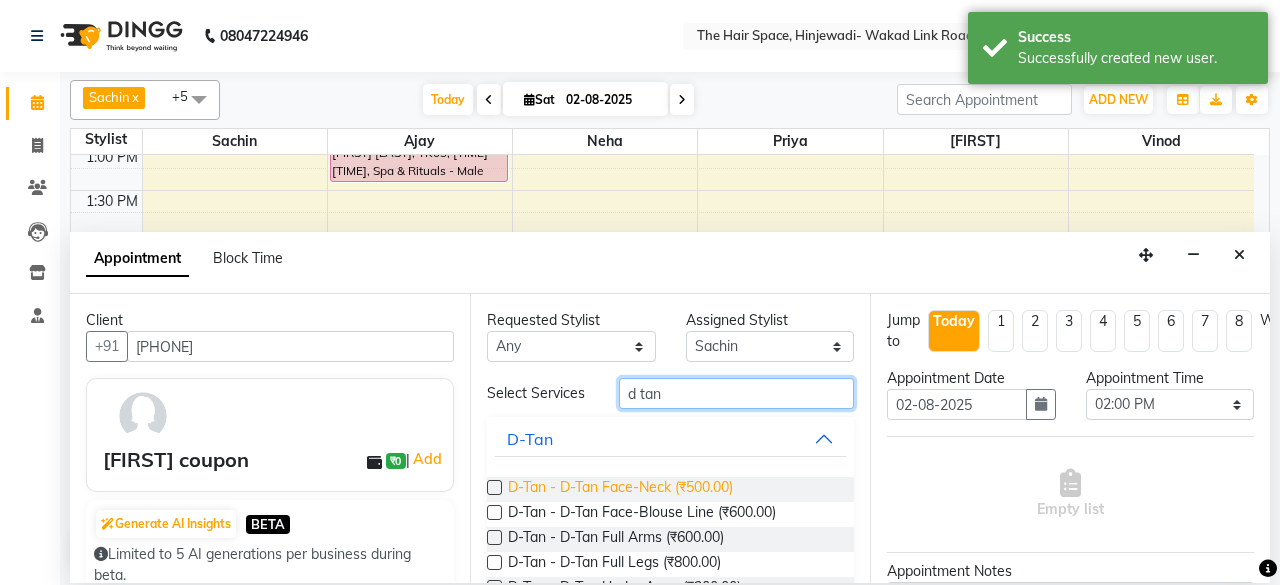 type on "d tan" 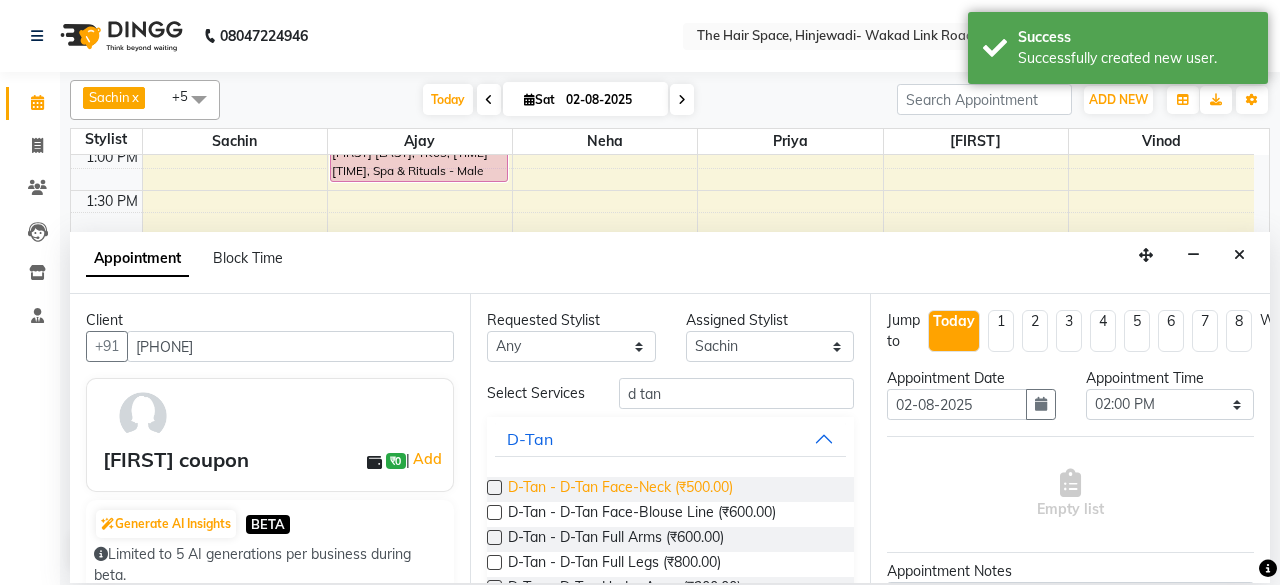 click on "D-Tan - D-Tan Face-Neck (₹500.00)" at bounding box center [620, 489] 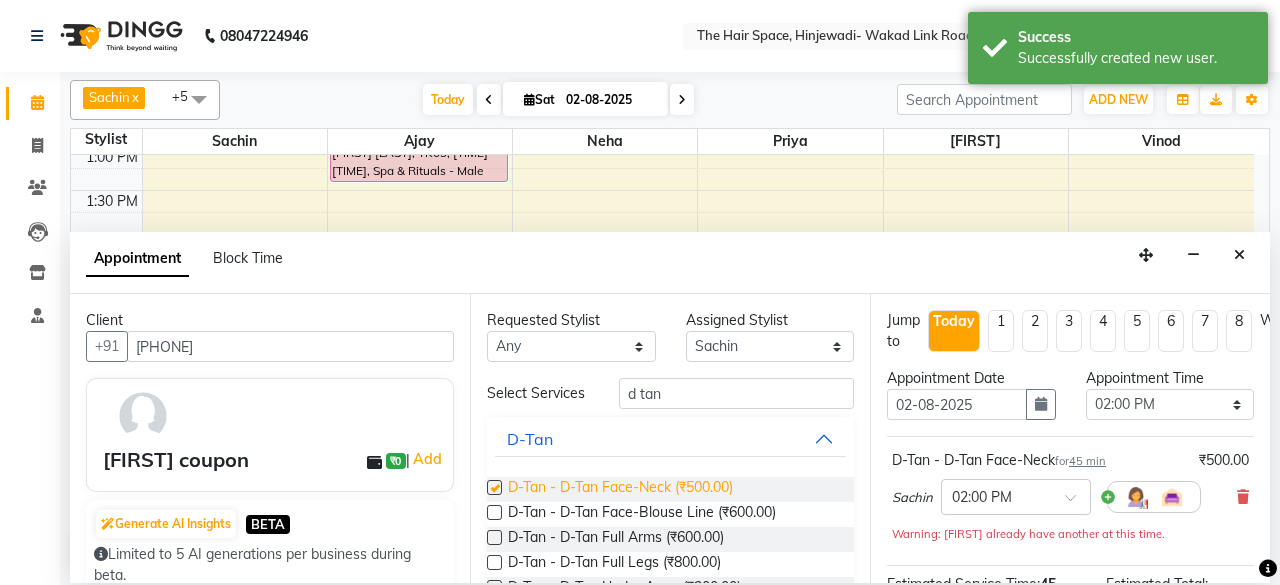 checkbox on "false" 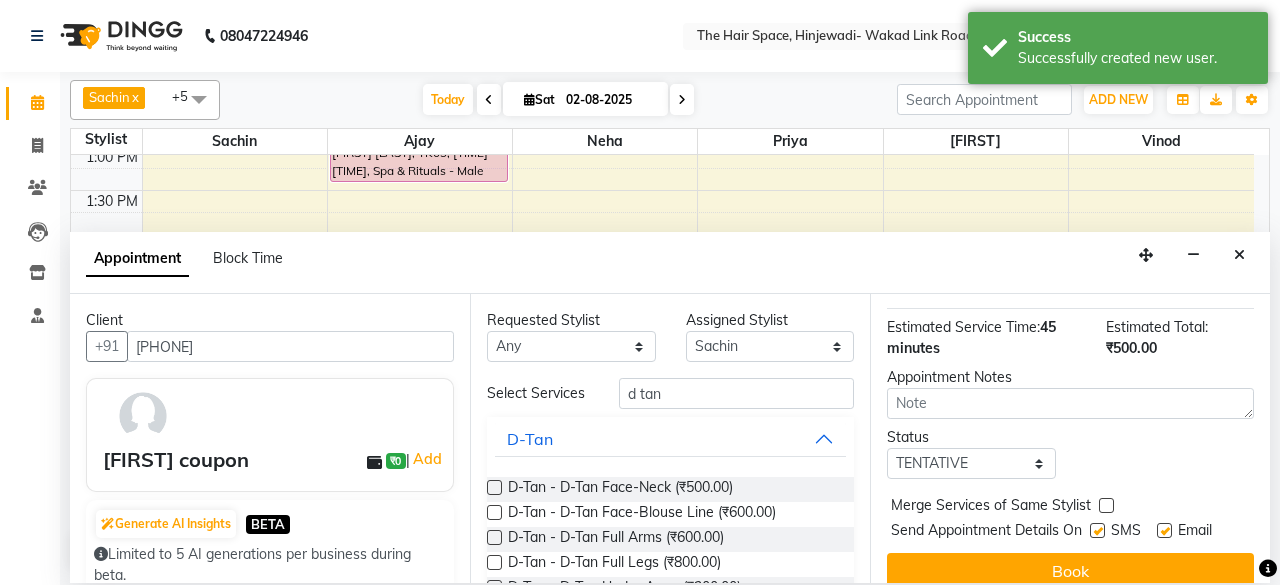 scroll, scrollTop: 293, scrollLeft: 0, axis: vertical 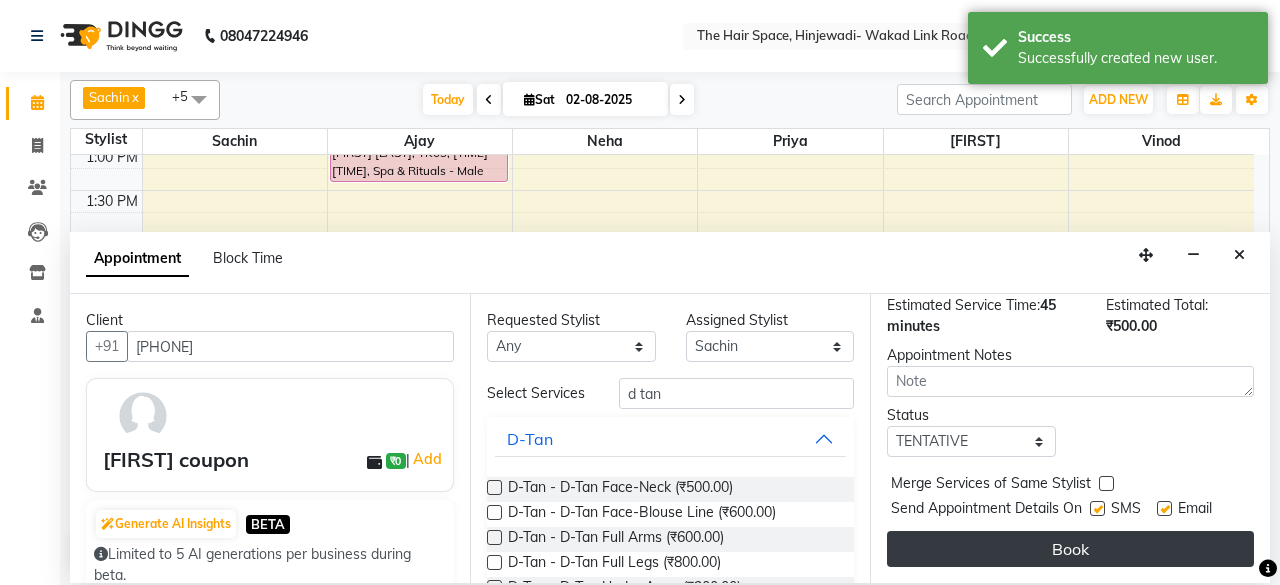 click on "Book" at bounding box center [1070, 549] 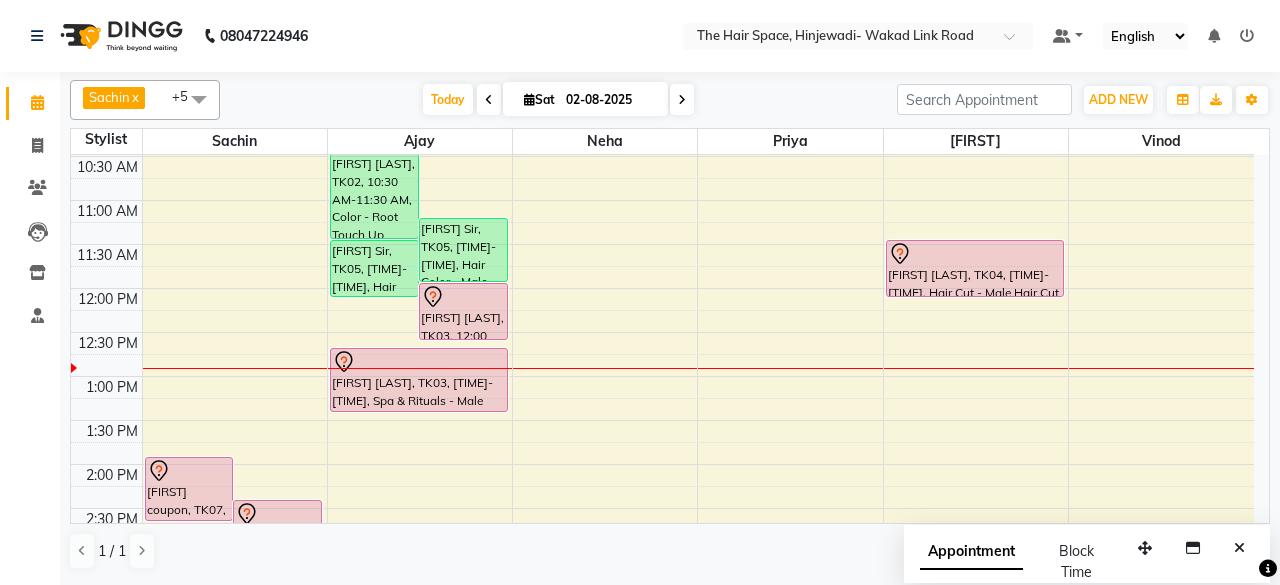 scroll, scrollTop: 200, scrollLeft: 0, axis: vertical 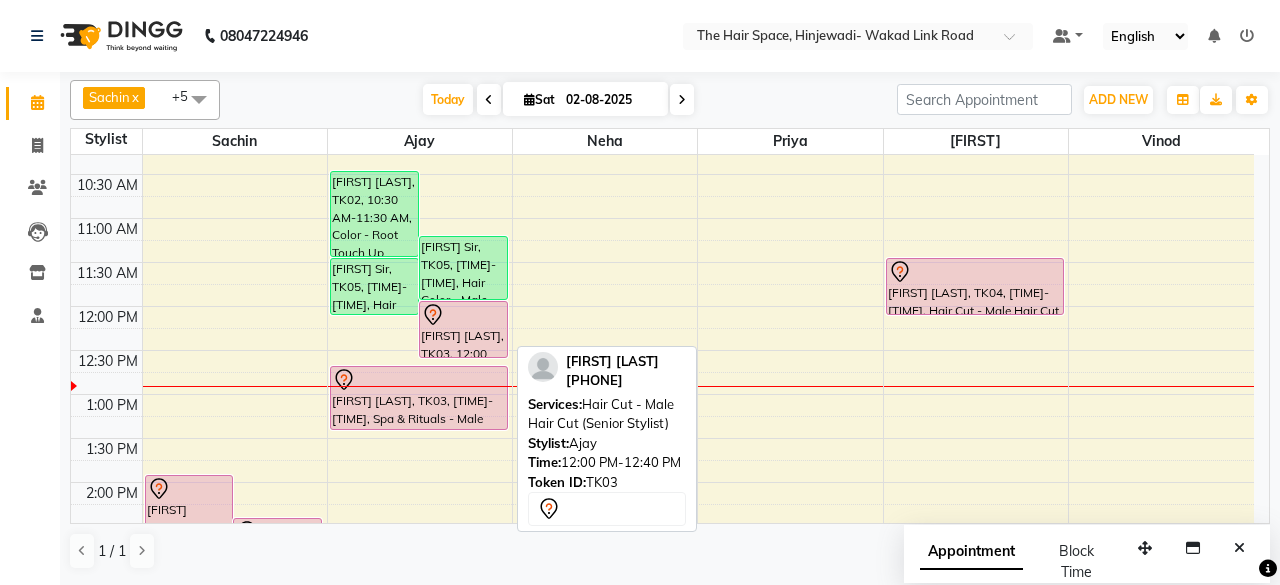 click at bounding box center (463, 315) 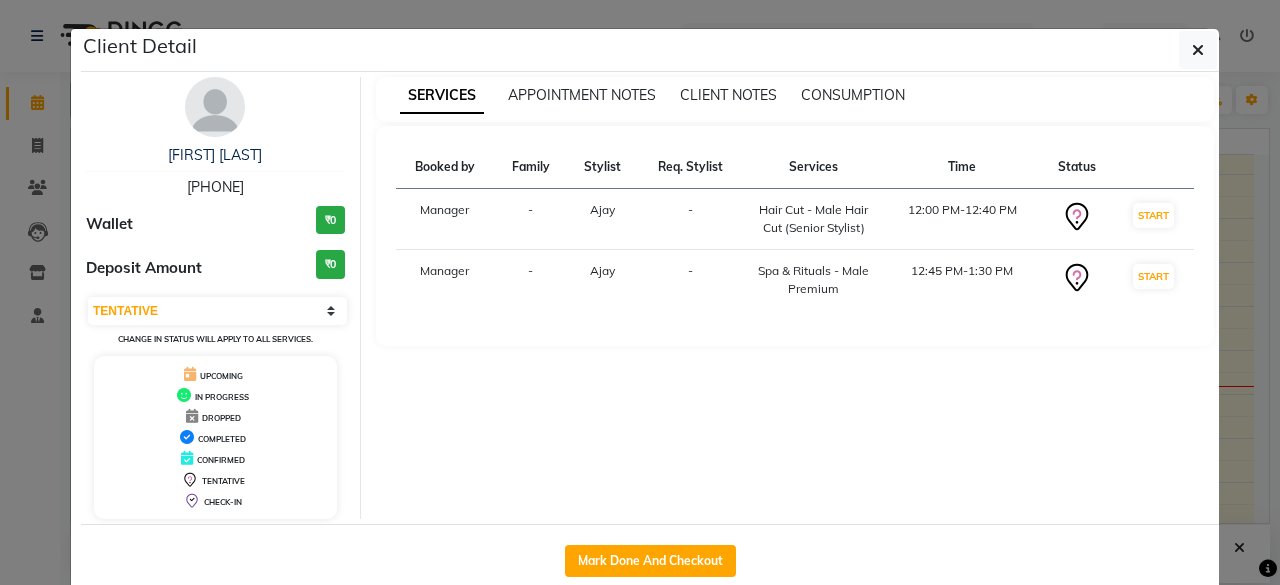 drag, startPoint x: 213, startPoint y: 119, endPoint x: 448, endPoint y: 199, distance: 248.24384 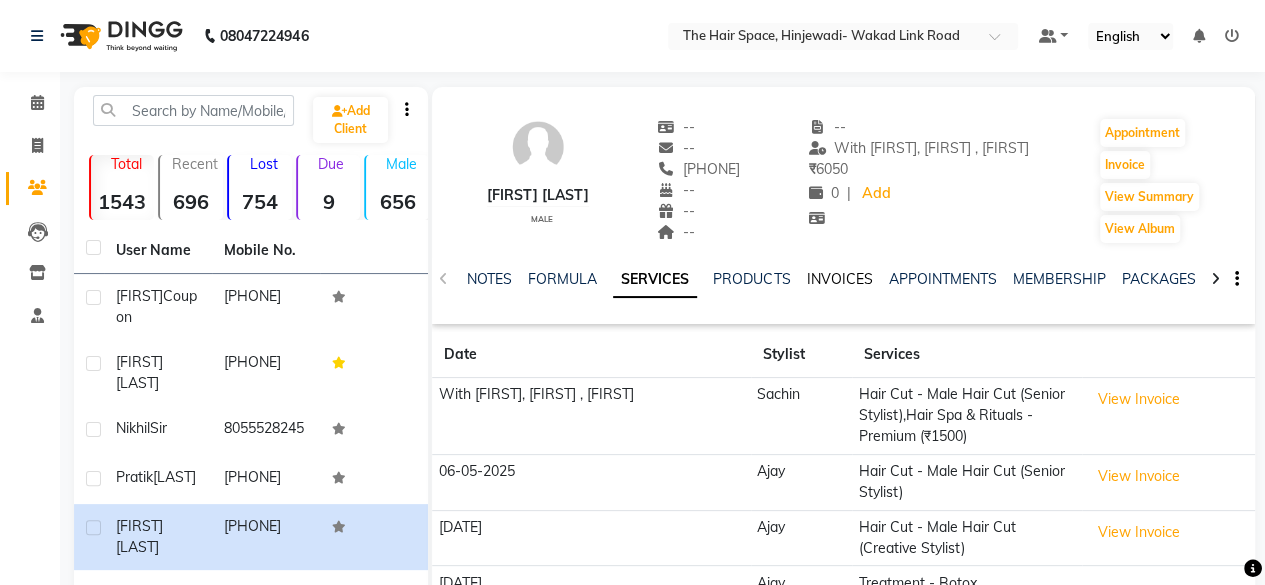 click on "INVOICES" 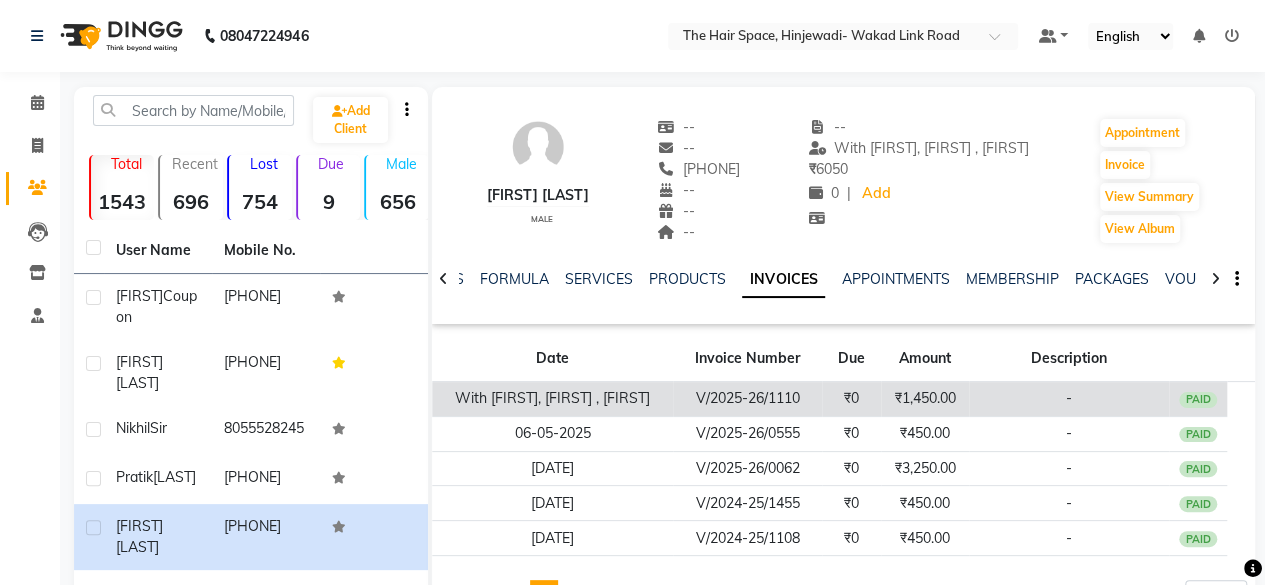 click on "V/2025-26/1110" 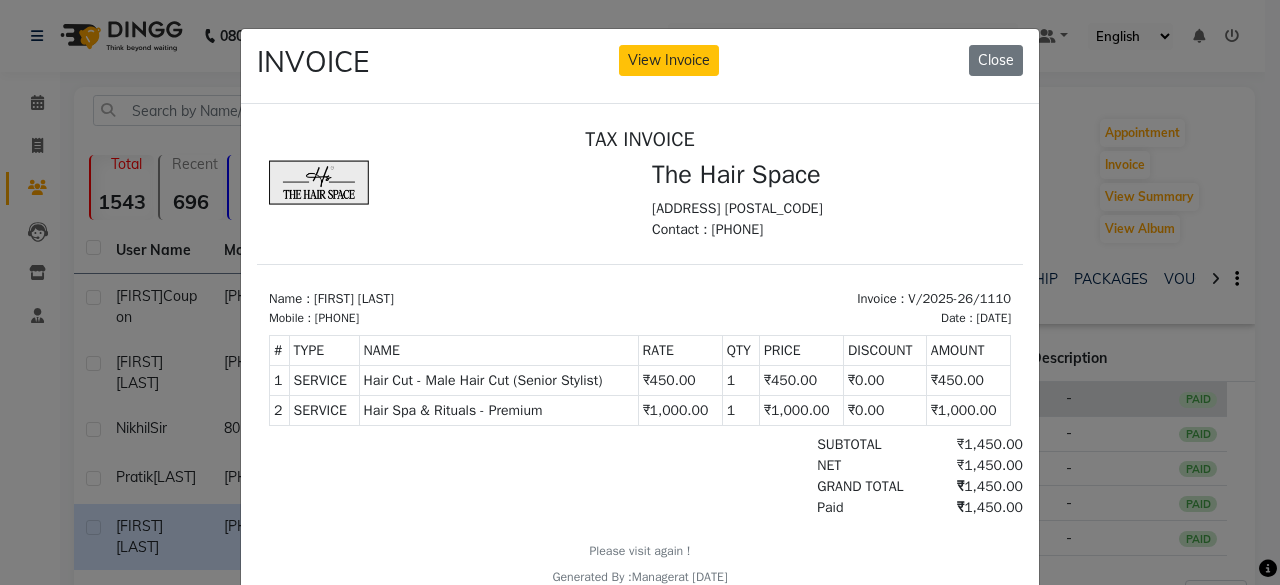 scroll, scrollTop: 0, scrollLeft: 0, axis: both 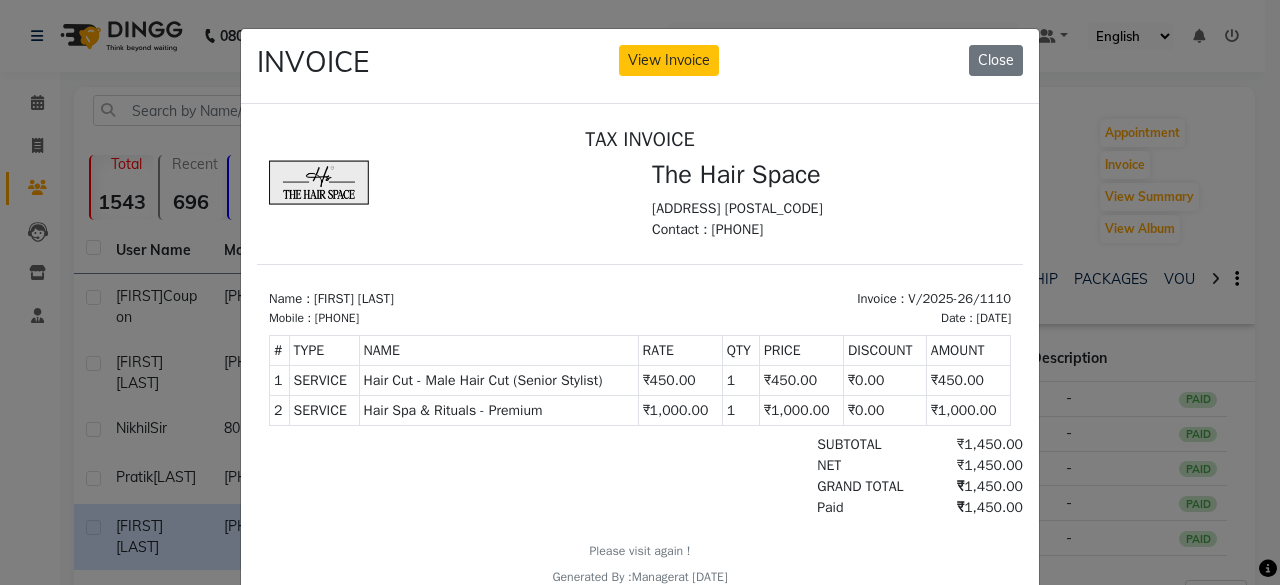 click on "INVOICE View Invoice Close" 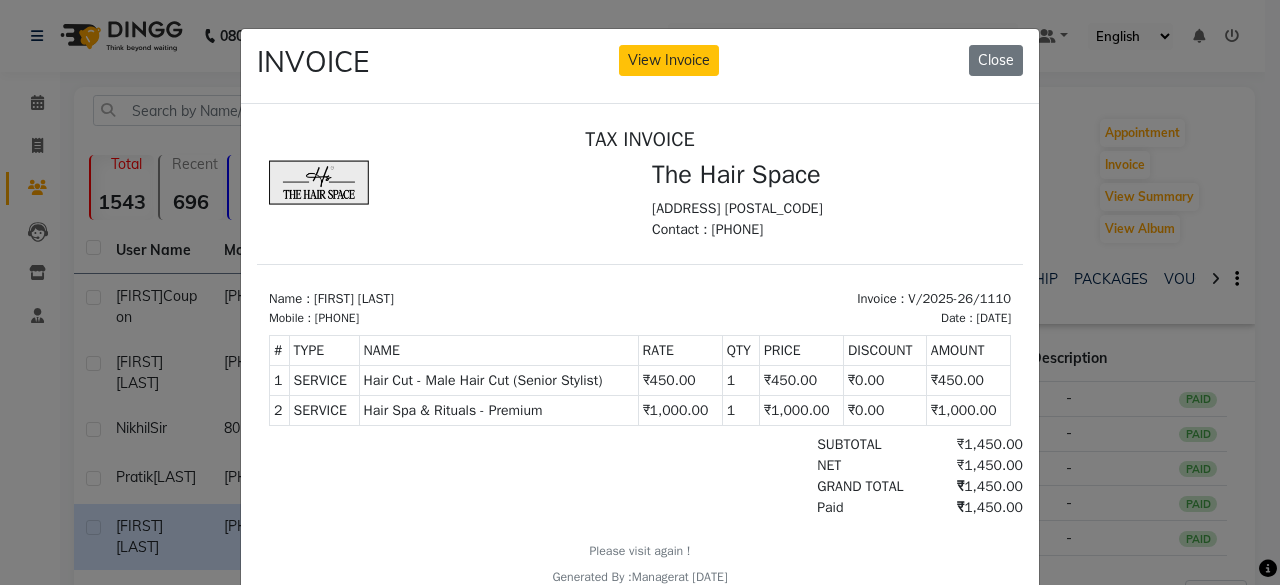 drag, startPoint x: 1004, startPoint y: 63, endPoint x: 965, endPoint y: 93, distance: 49.20366 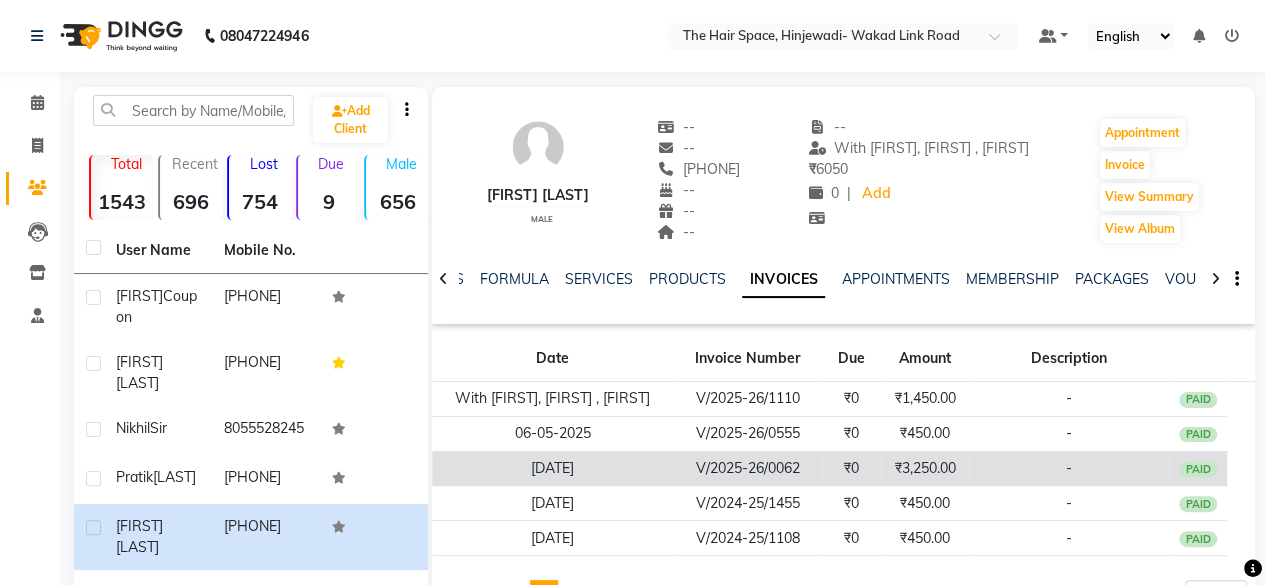 click on "V/2025-26/0062" 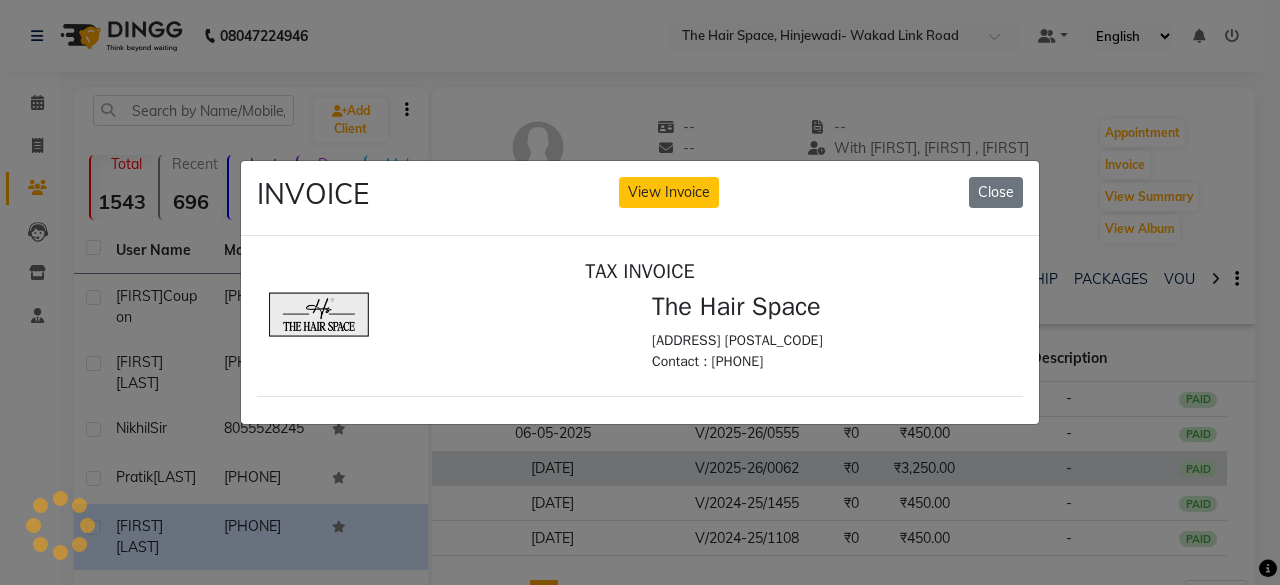 scroll, scrollTop: 0, scrollLeft: 0, axis: both 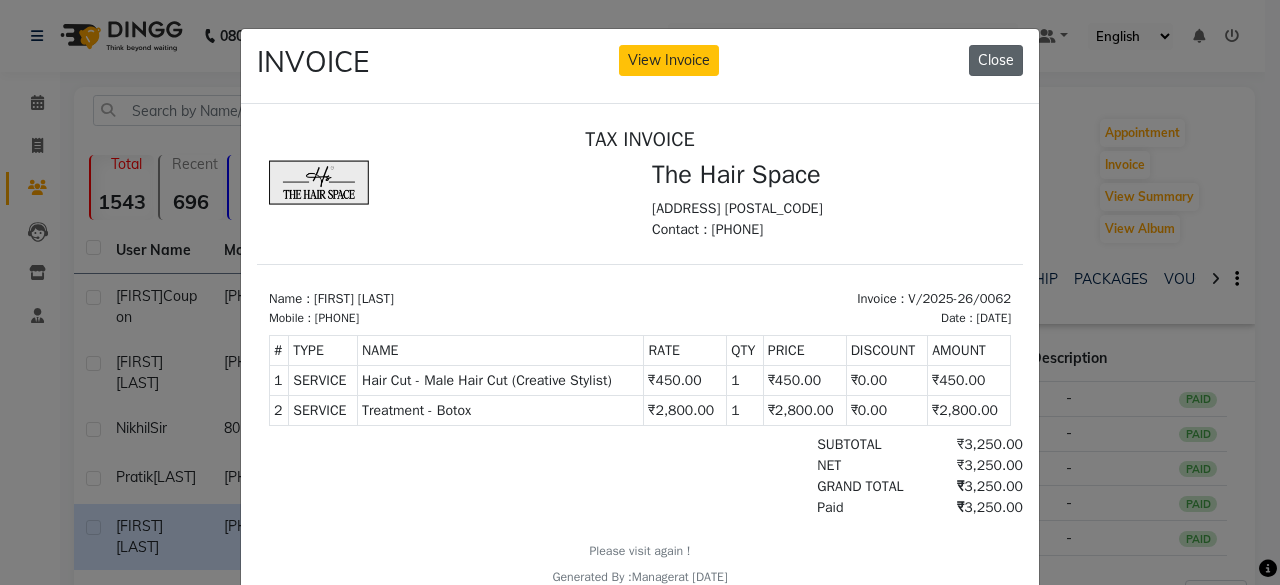 click on "Close" 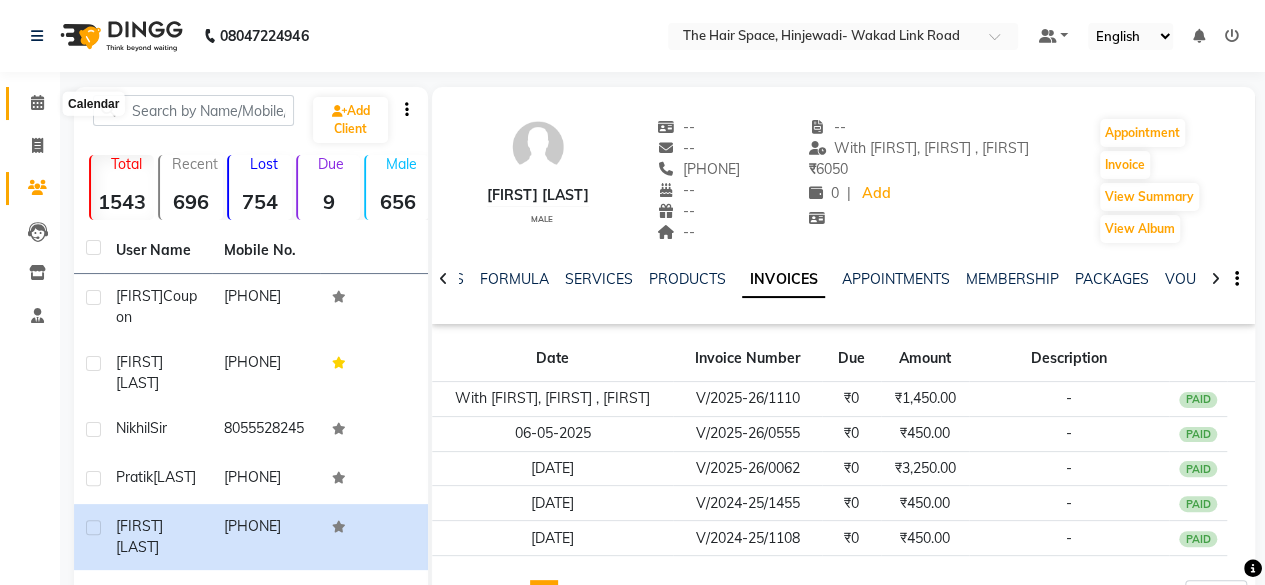 click 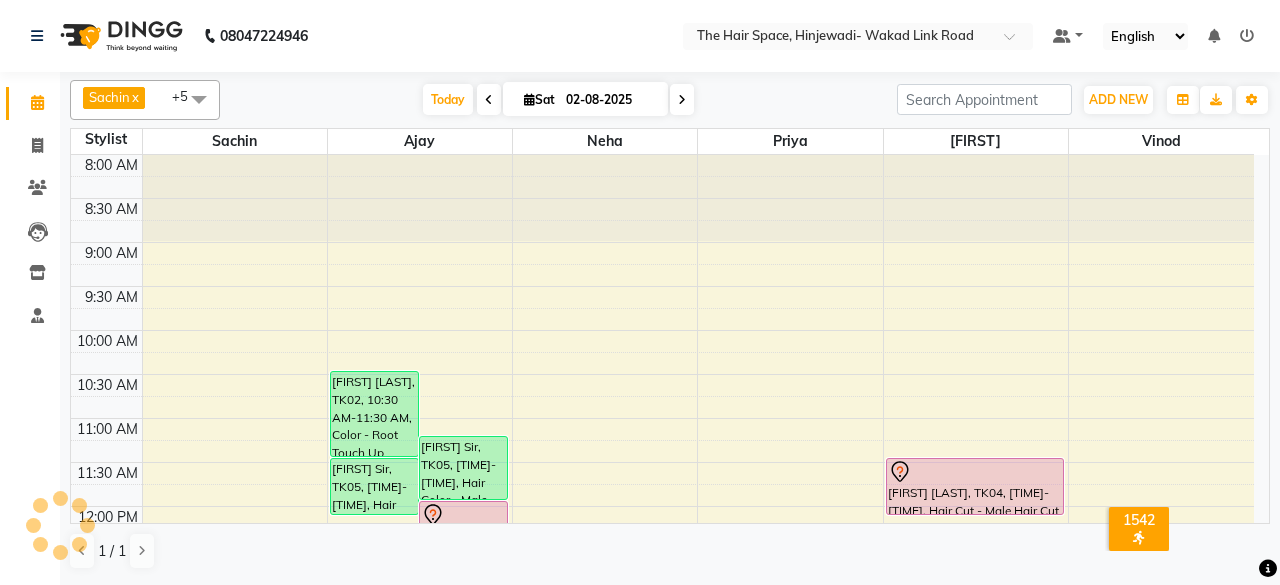 scroll, scrollTop: 300, scrollLeft: 0, axis: vertical 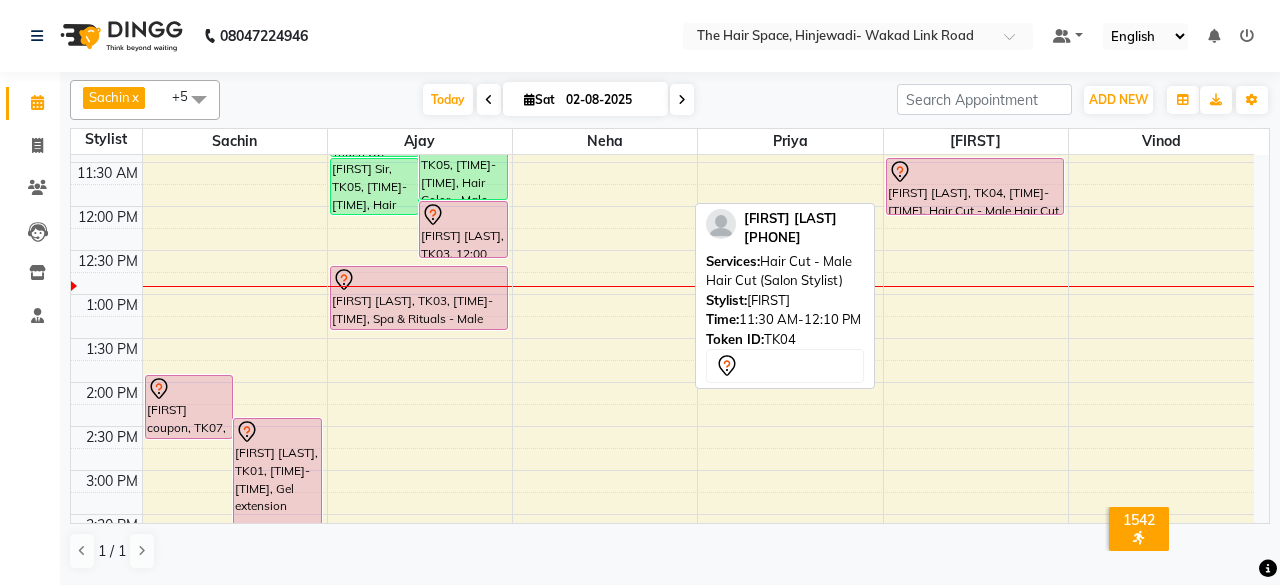 click at bounding box center [975, 172] 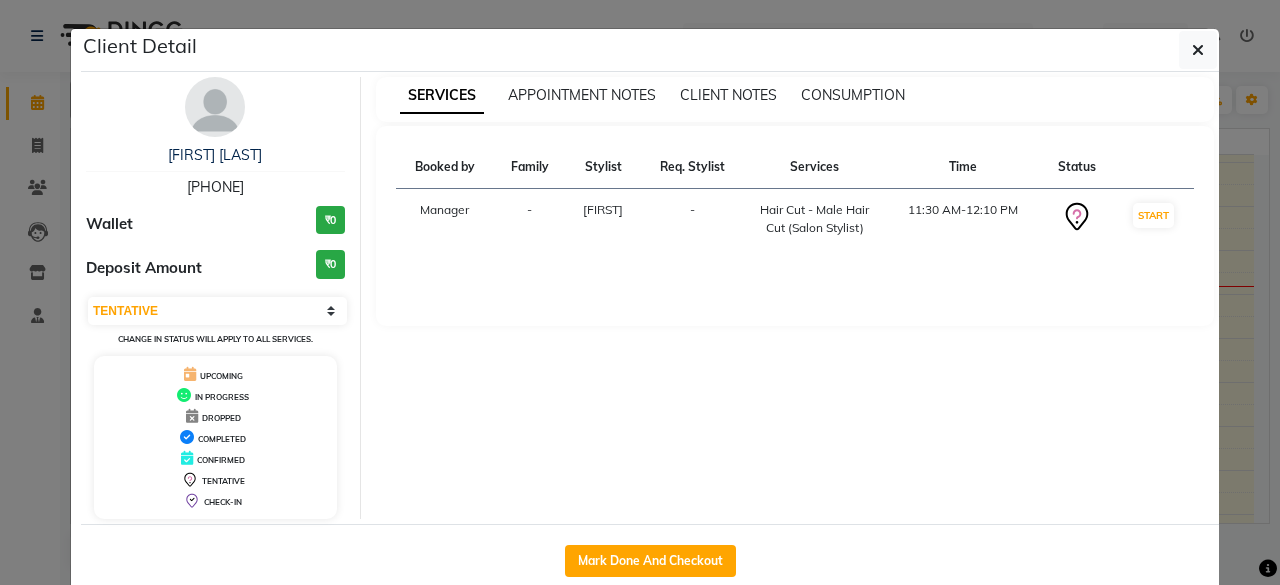 click at bounding box center (215, 107) 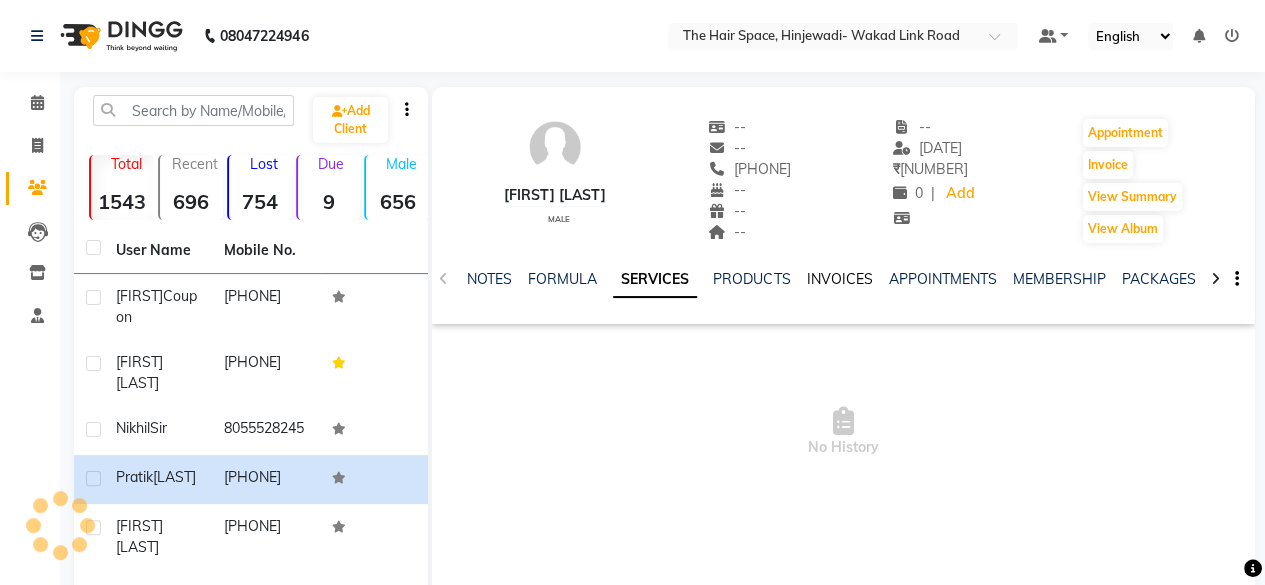 click on "INVOICES" 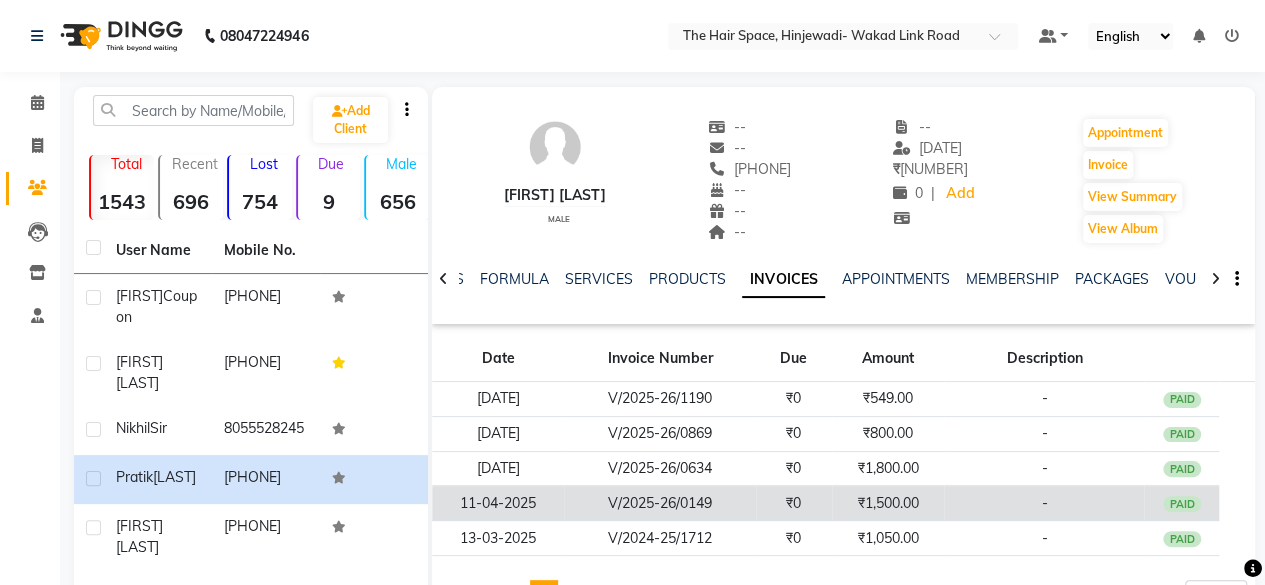 click on "V/2025-26/0149" 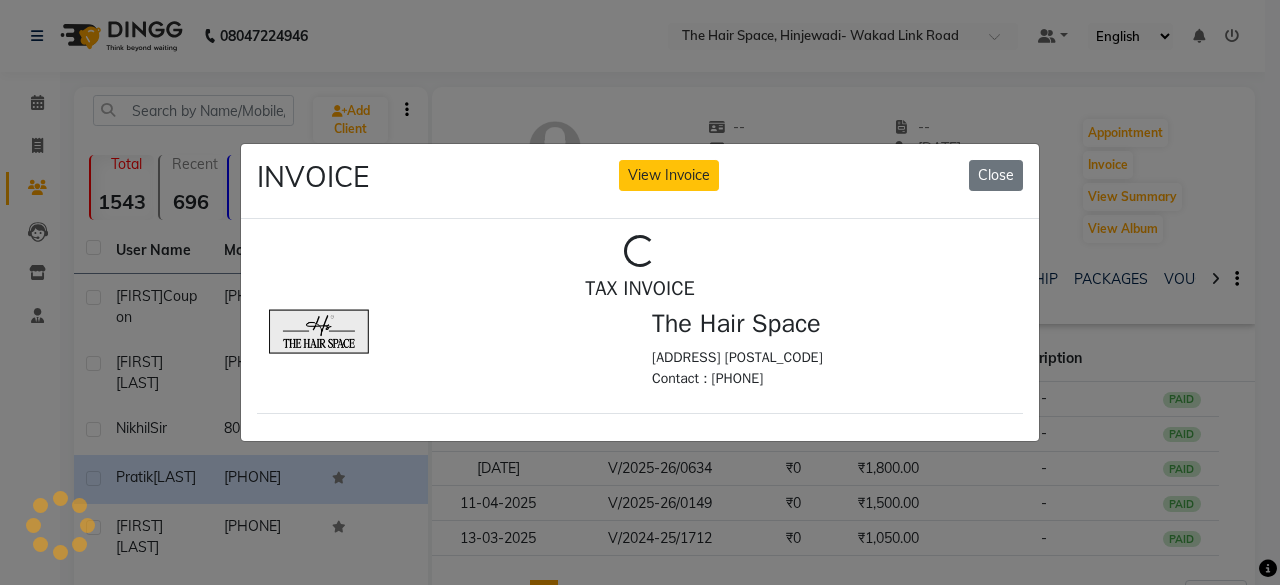 scroll, scrollTop: 0, scrollLeft: 0, axis: both 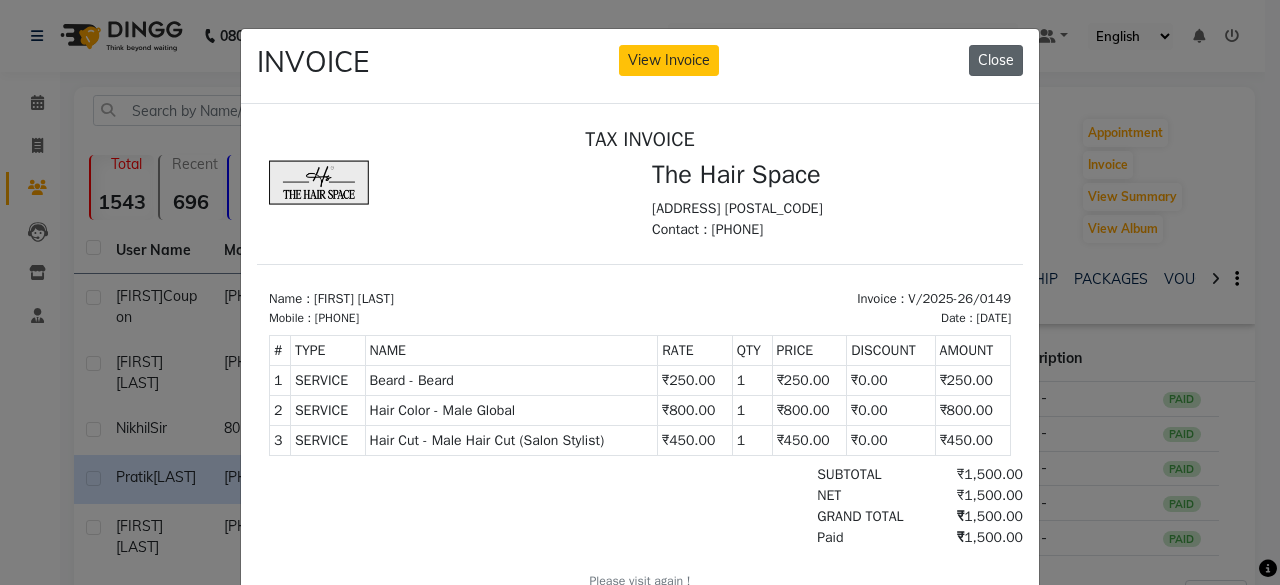 click on "Close" 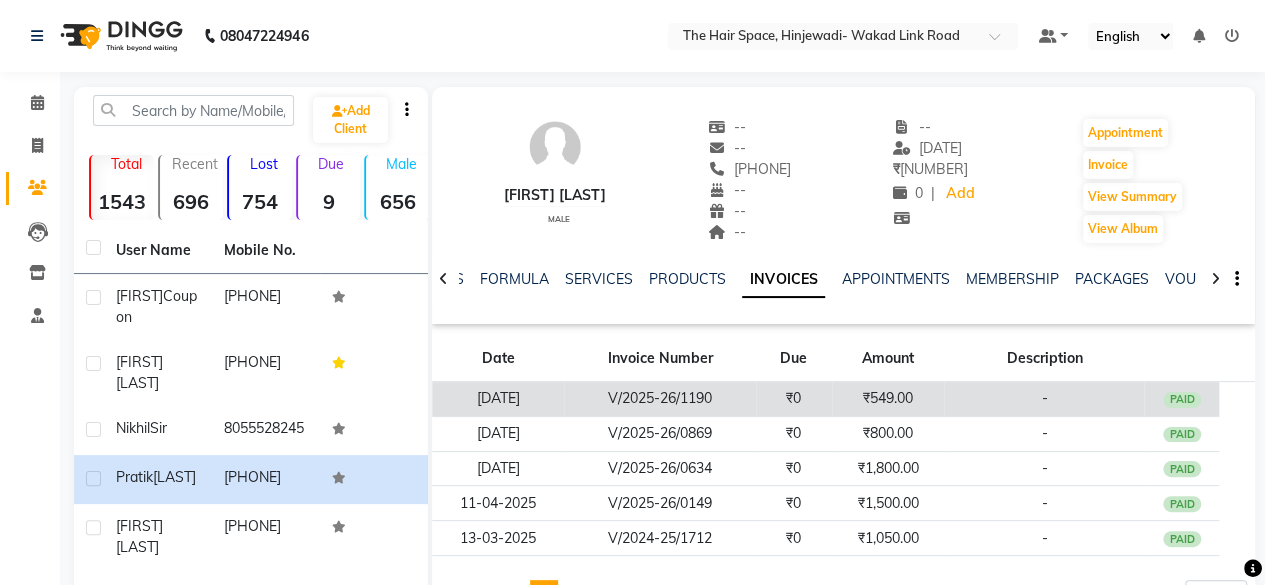click on "V/2025-26/1190" 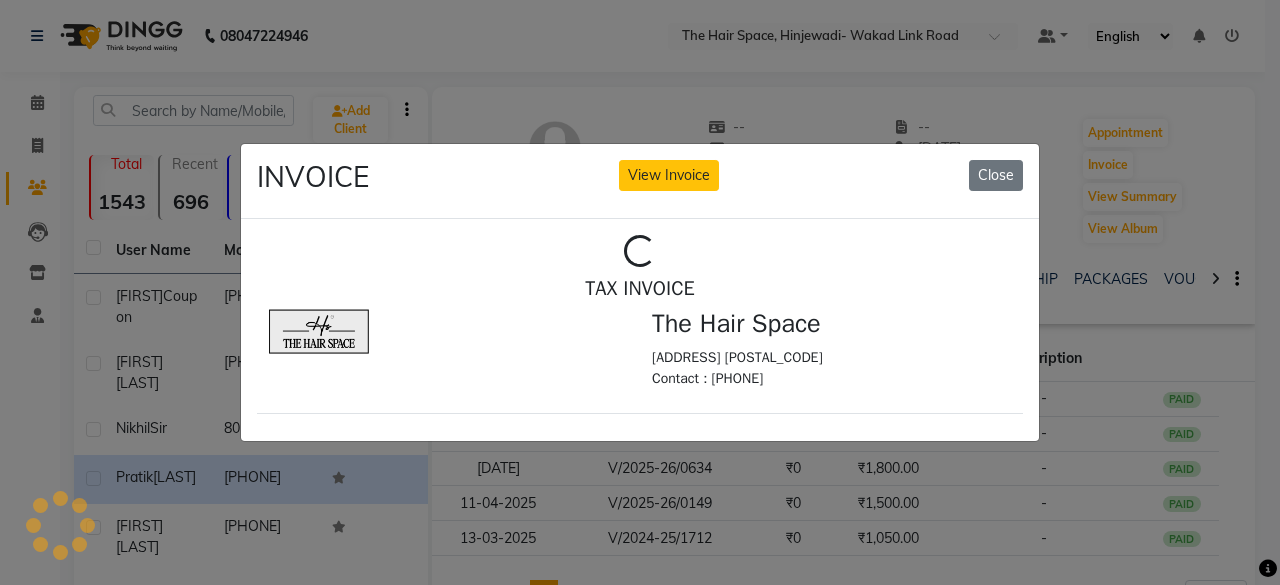 scroll, scrollTop: 0, scrollLeft: 0, axis: both 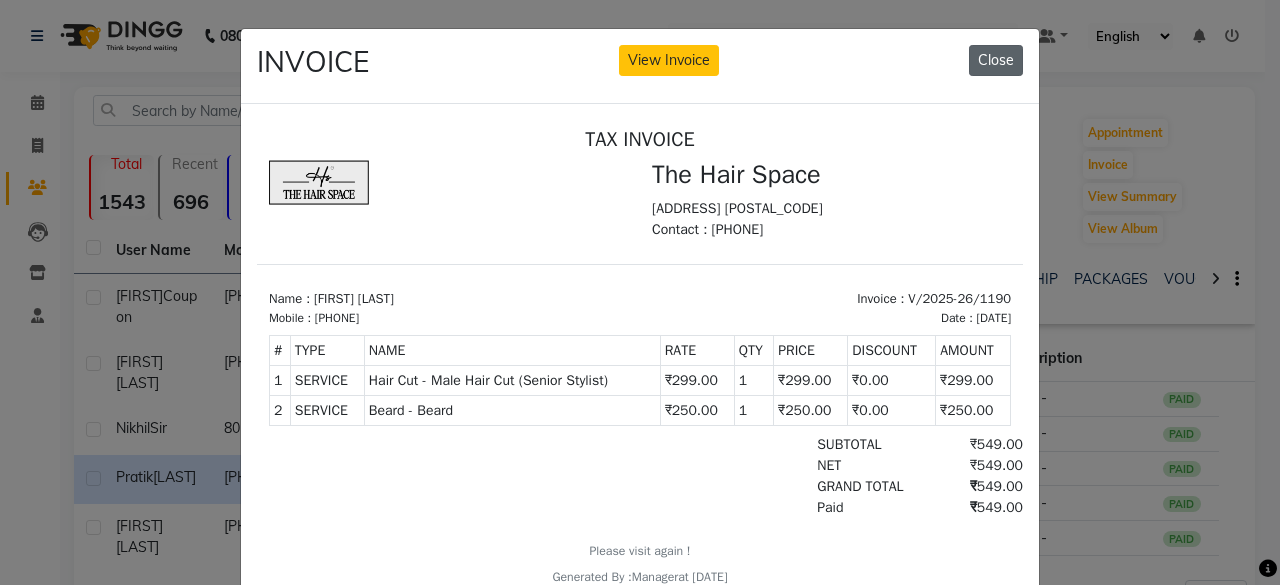 drag, startPoint x: 984, startPoint y: 53, endPoint x: 724, endPoint y: 12, distance: 263.21283 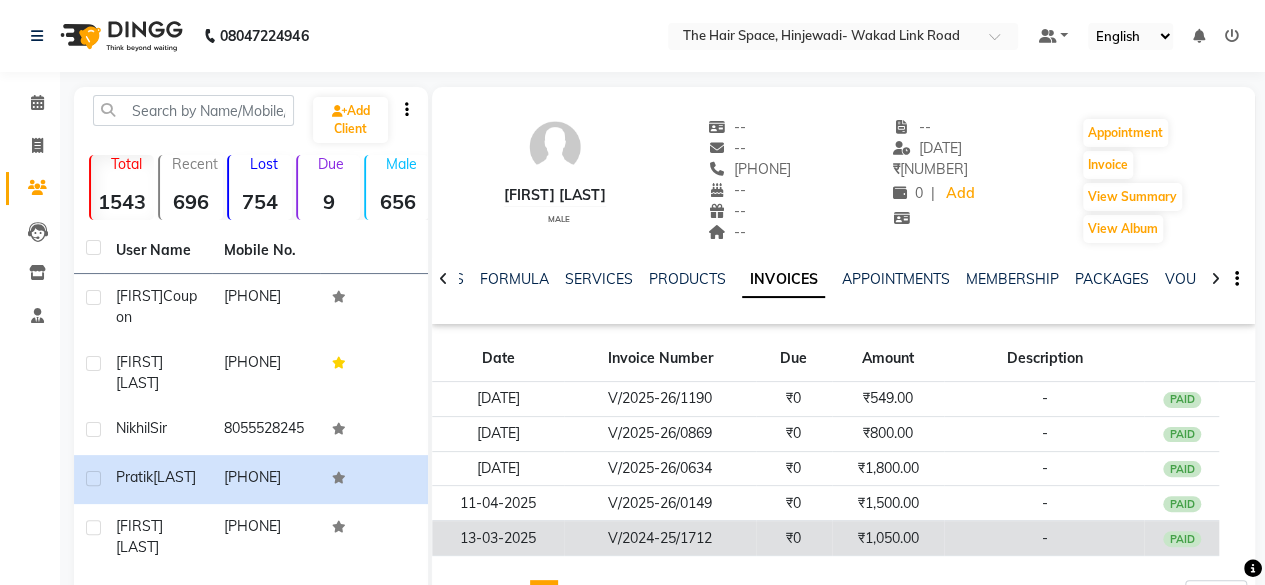 click on "V/2024-25/1712" 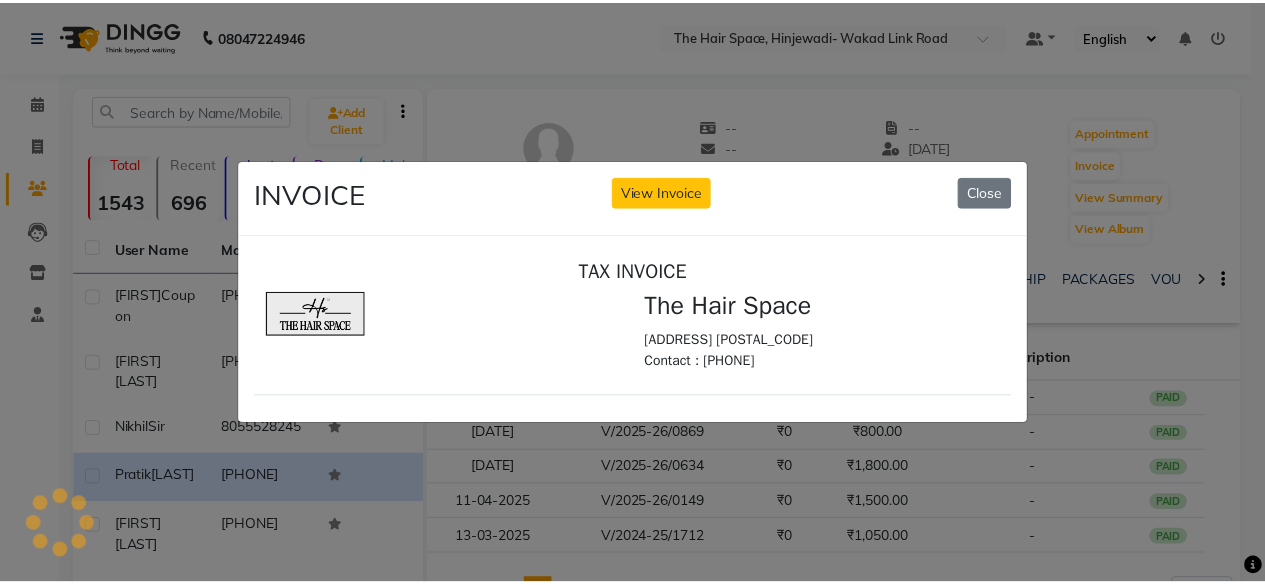scroll, scrollTop: 0, scrollLeft: 0, axis: both 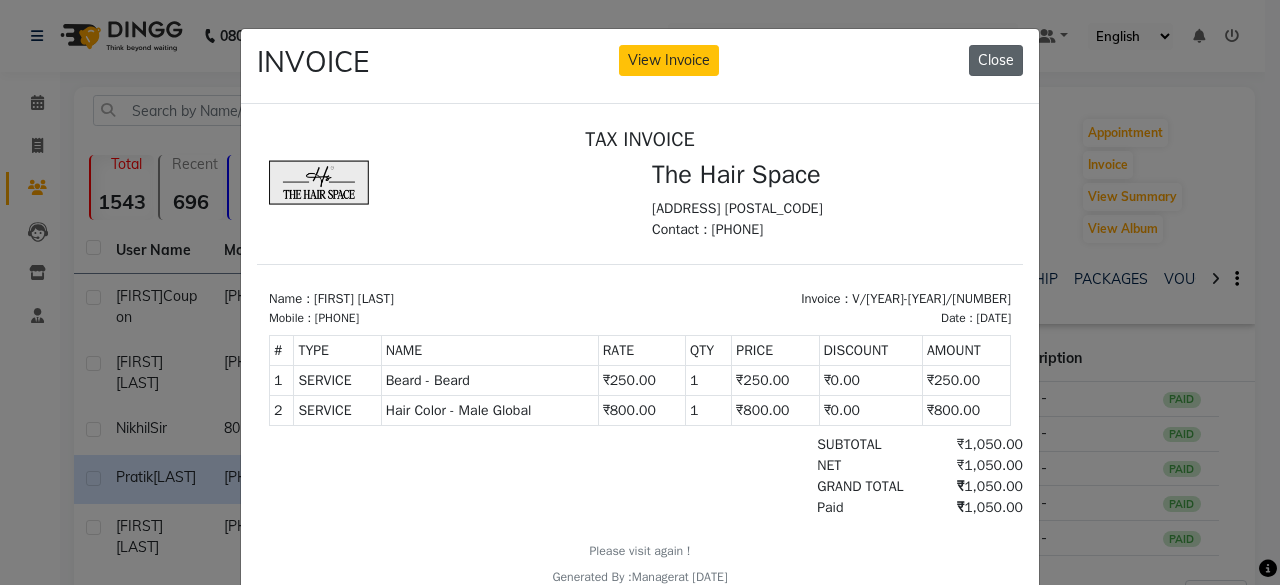 click on "Close" 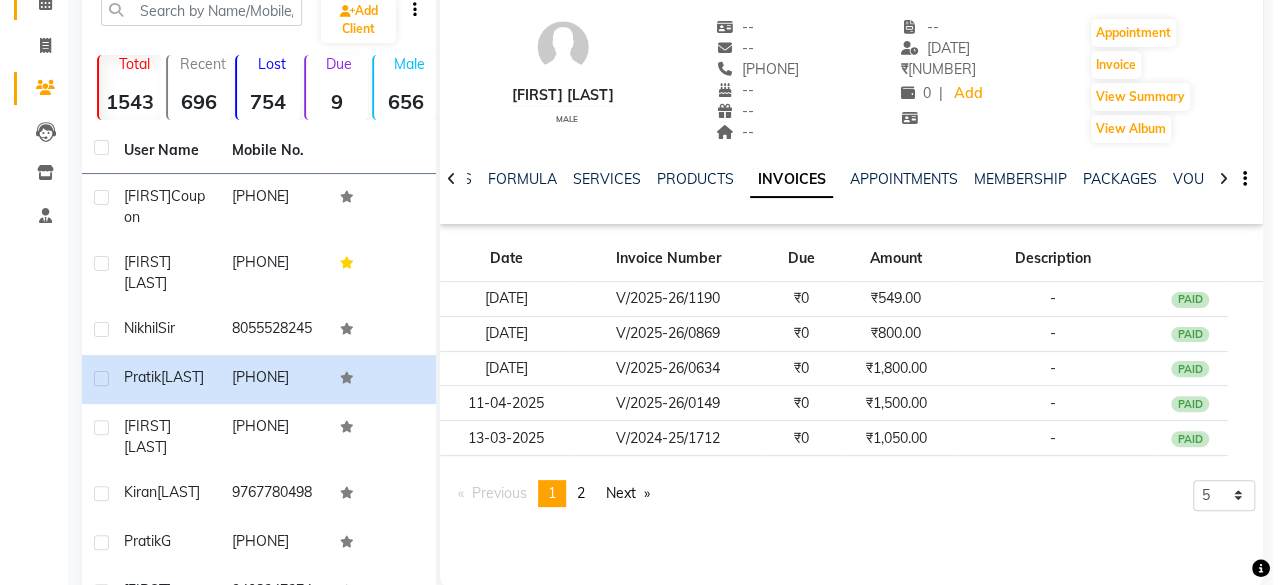 scroll, scrollTop: 0, scrollLeft: 0, axis: both 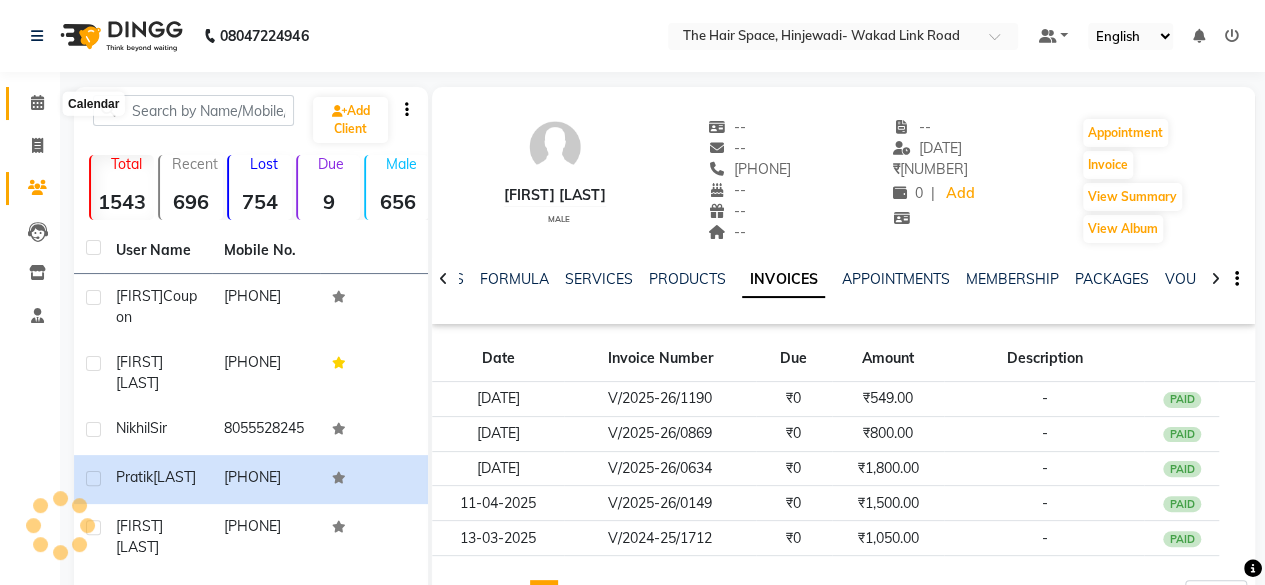 click 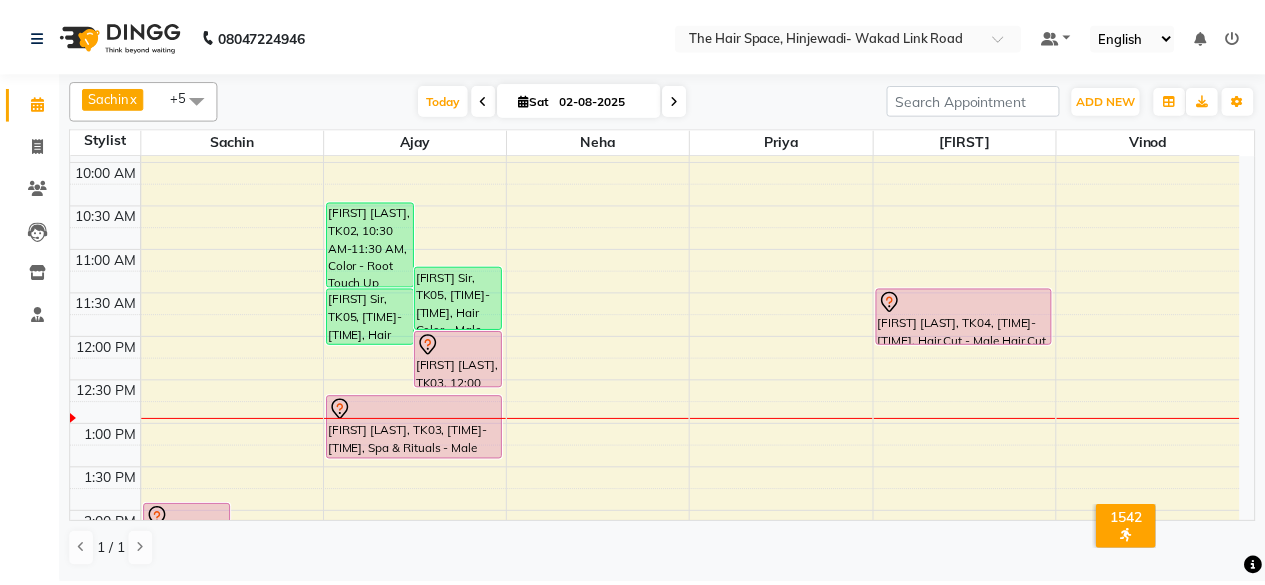 scroll, scrollTop: 200, scrollLeft: 0, axis: vertical 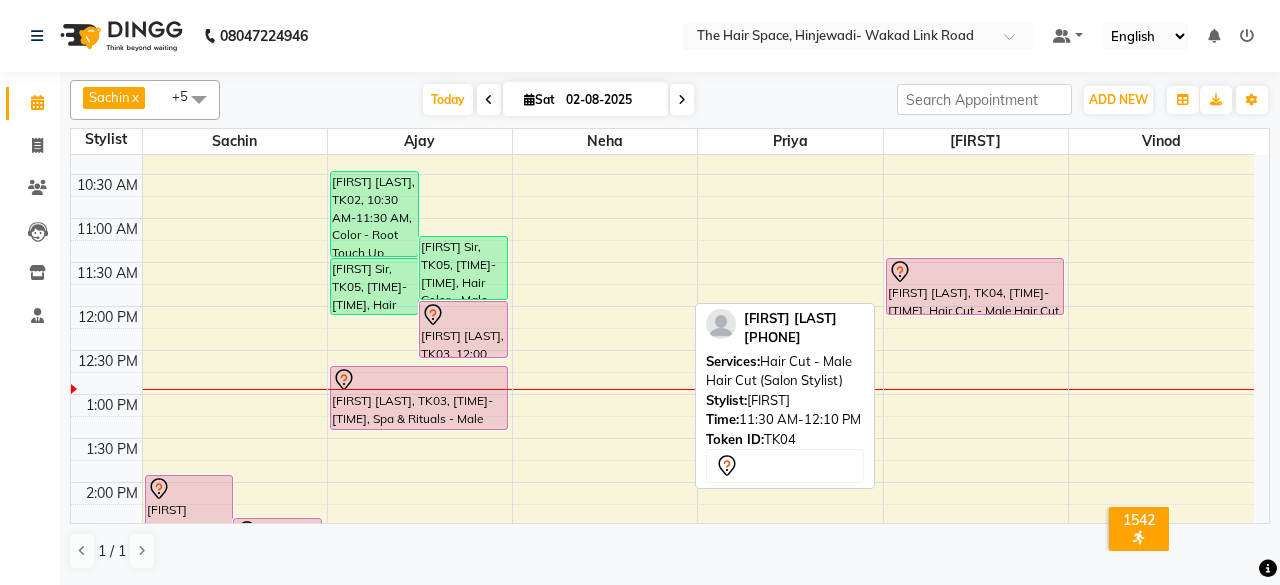 click at bounding box center (975, 272) 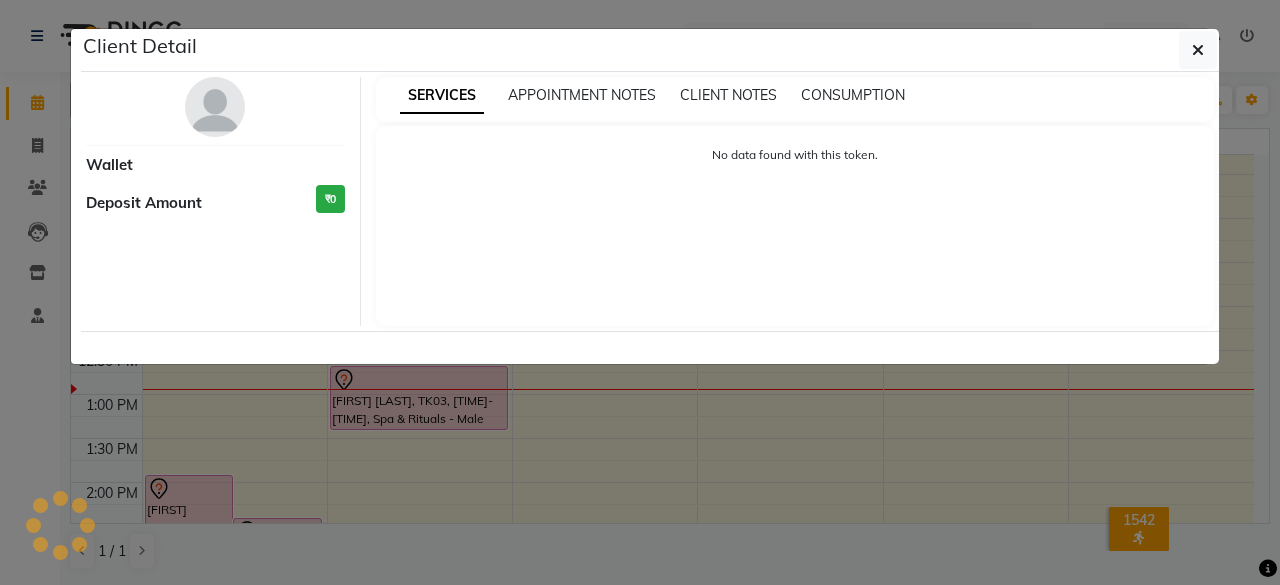 select on "7" 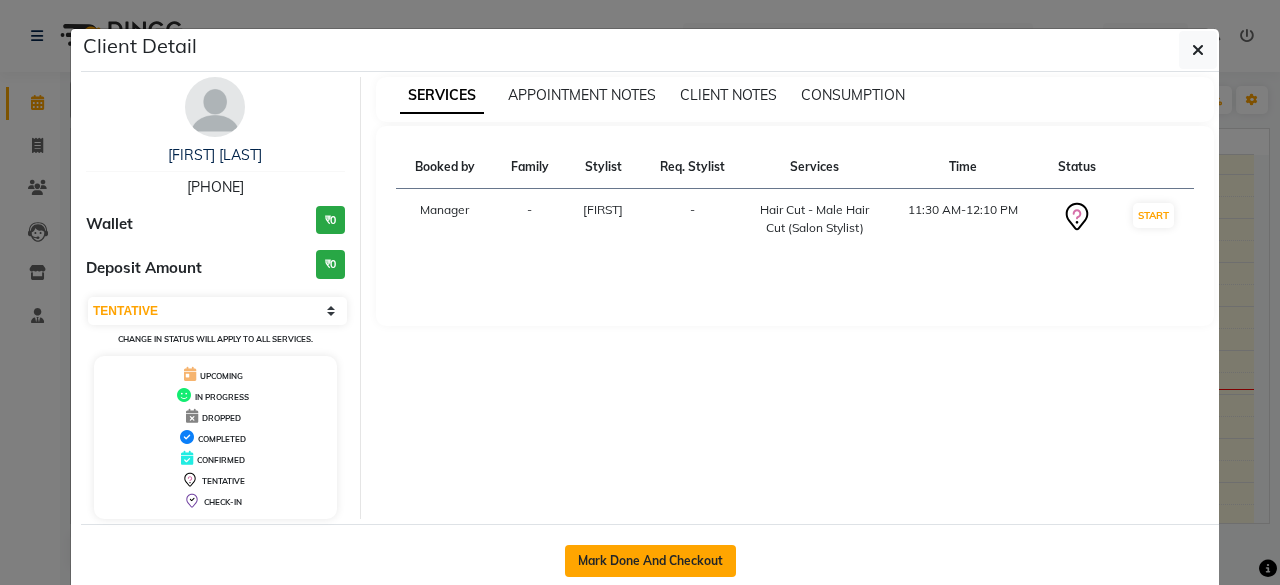 click on "Mark Done And Checkout" 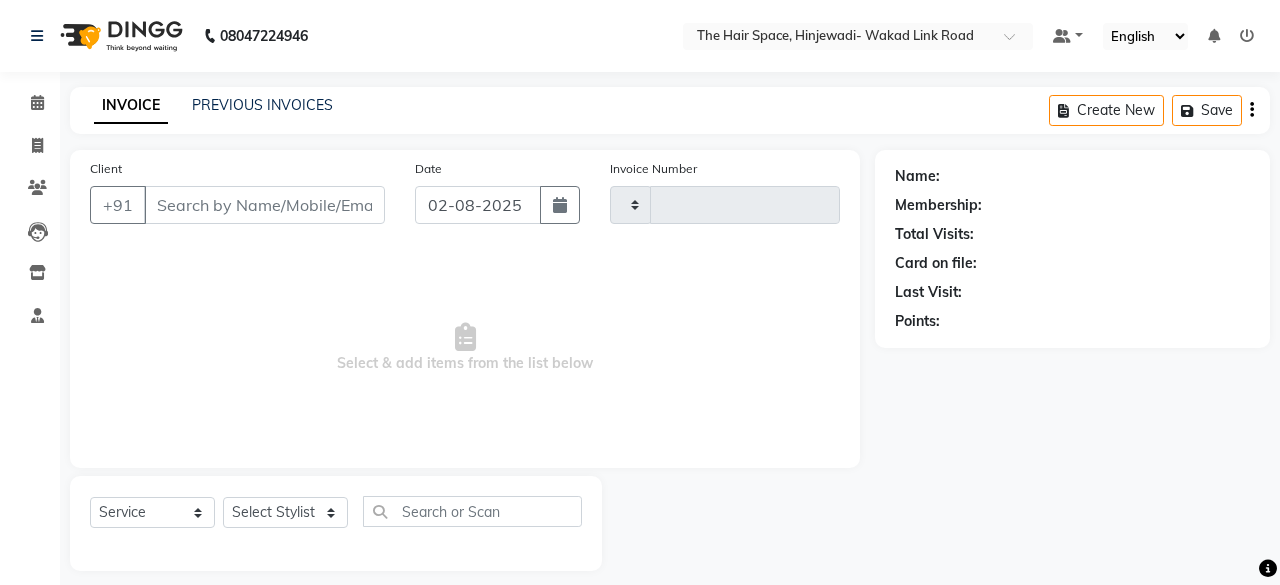 select on "3" 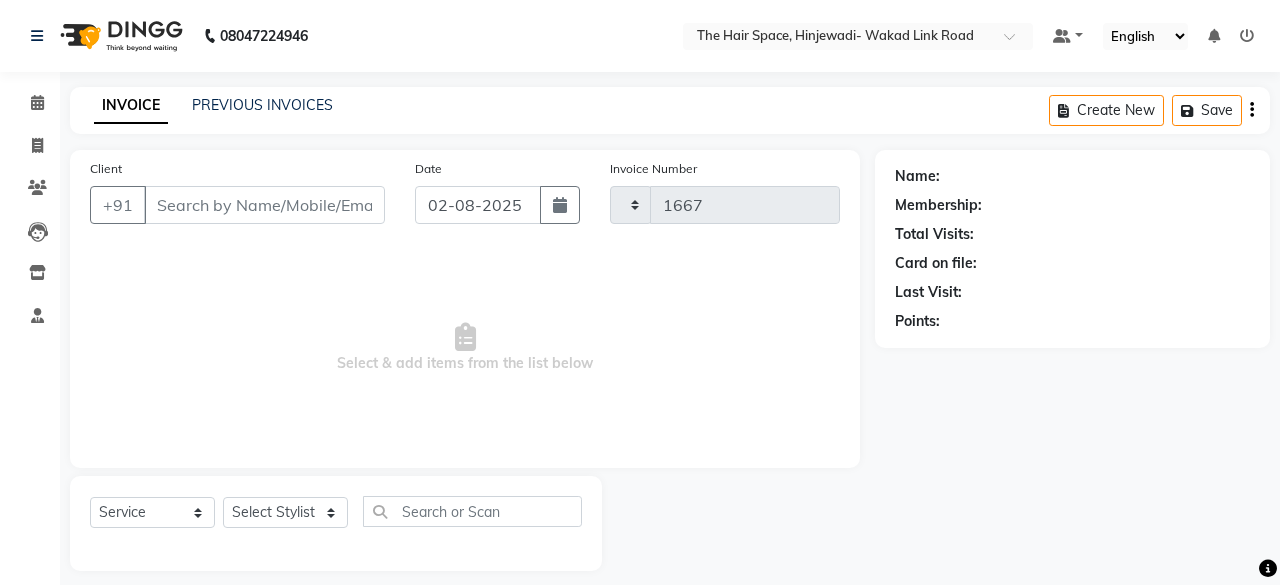 select on "6697" 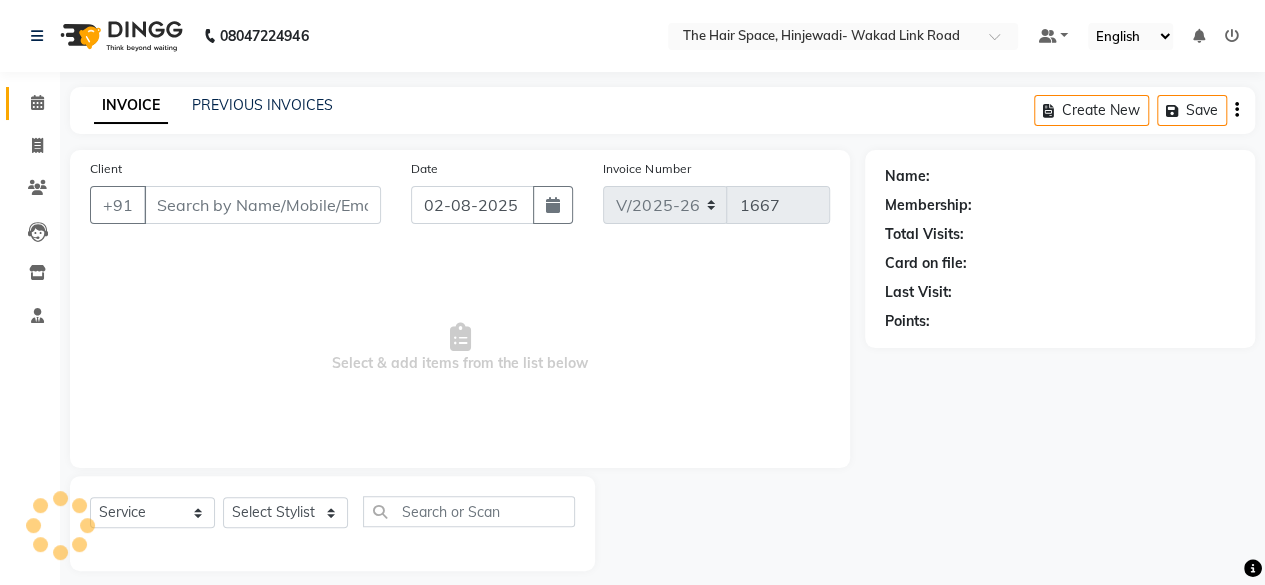 type on "[PHONE]" 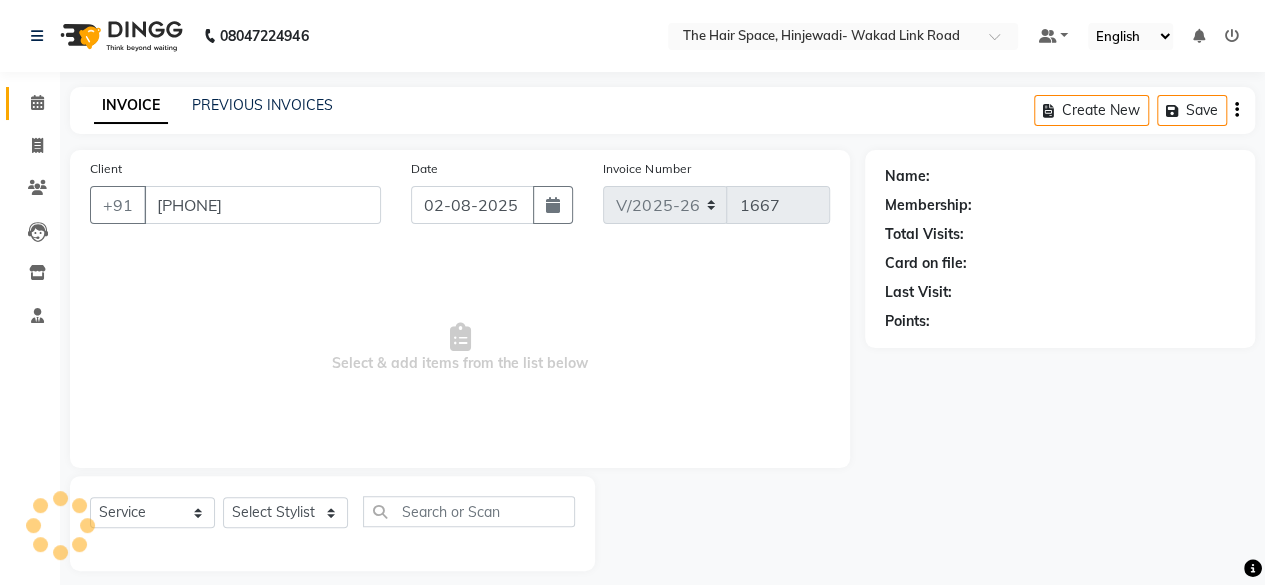 select on "84666" 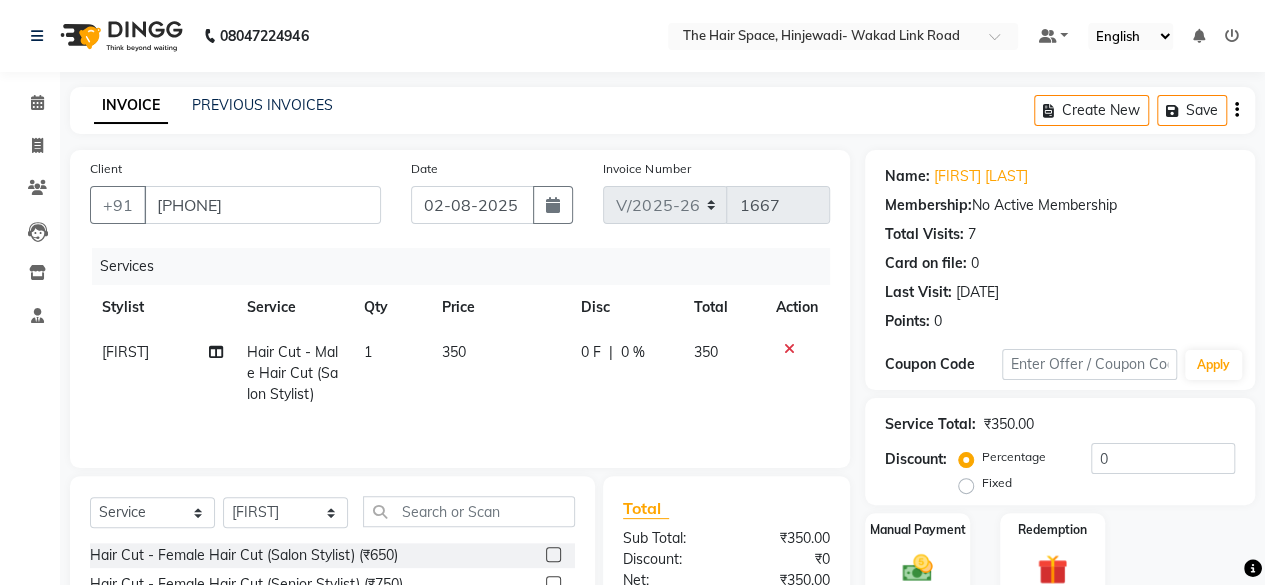 click on "350" 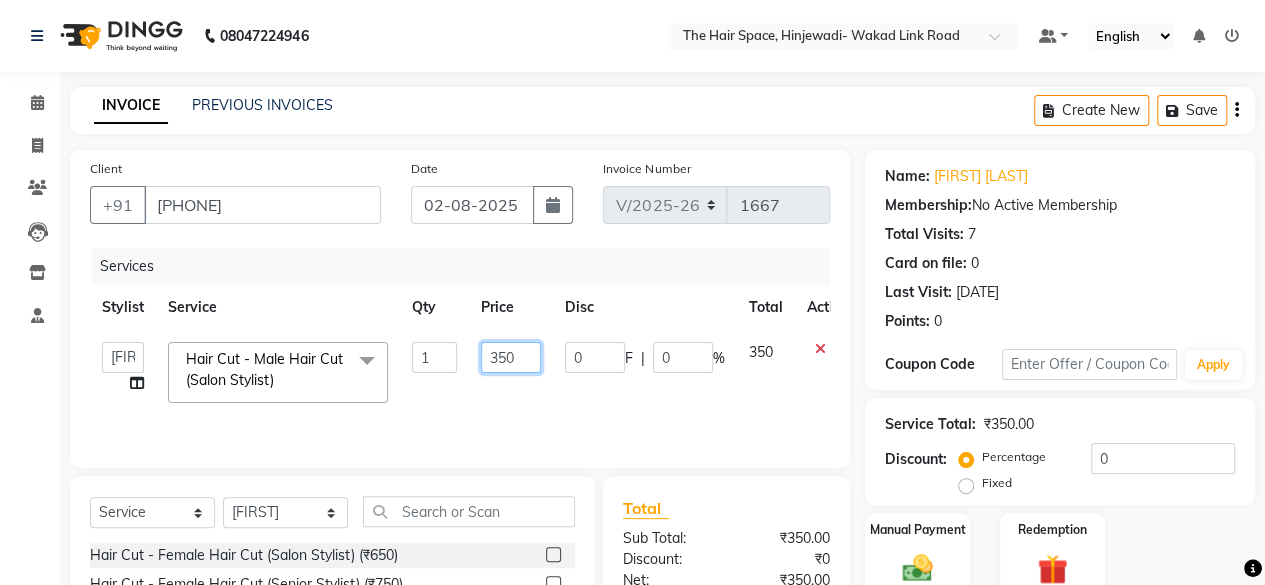 click on "350" 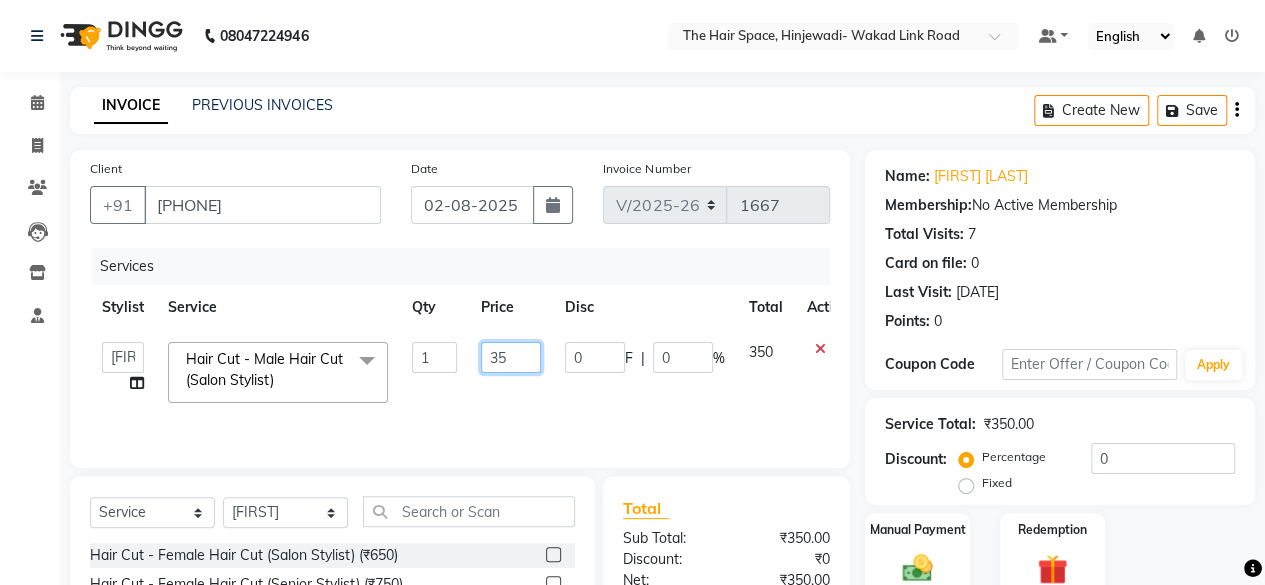 type on "3" 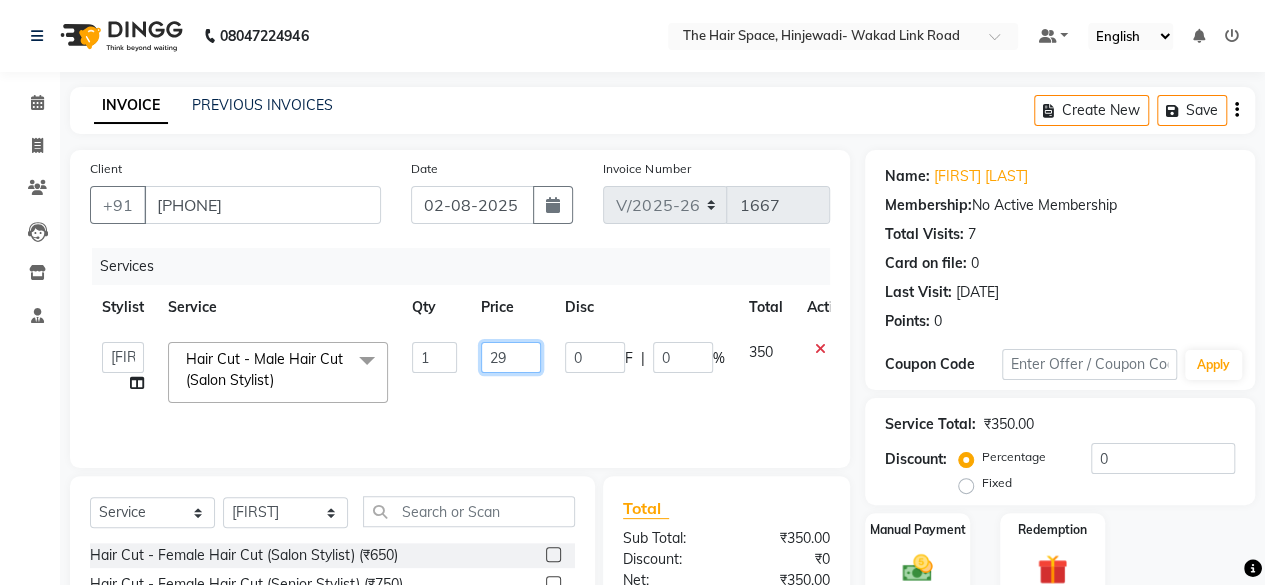 type on "299" 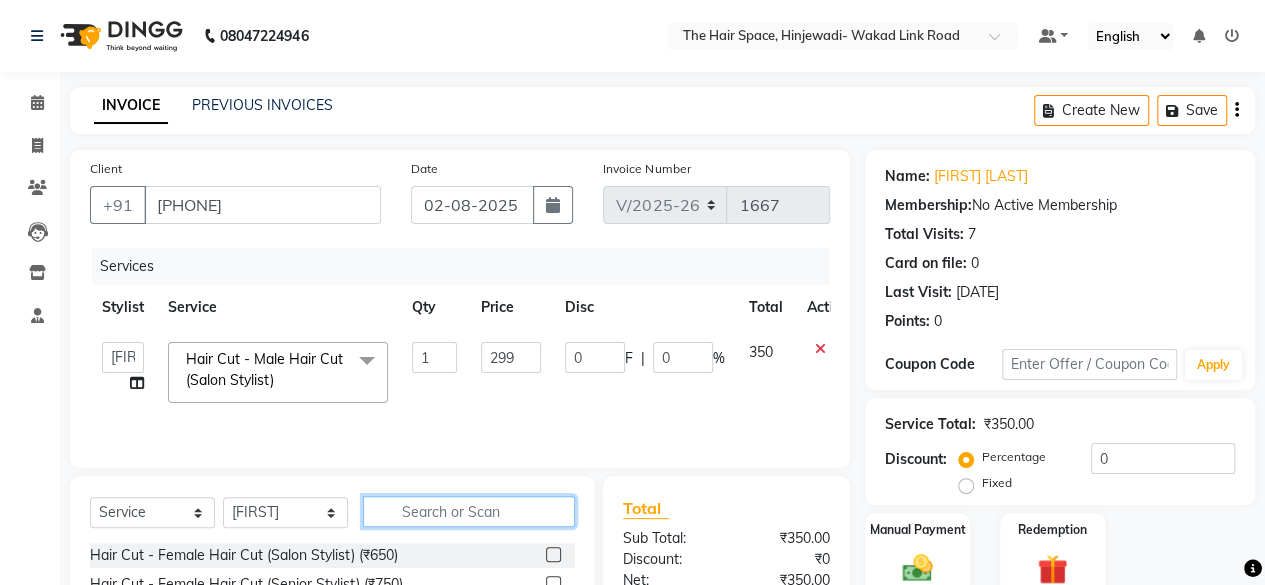 click 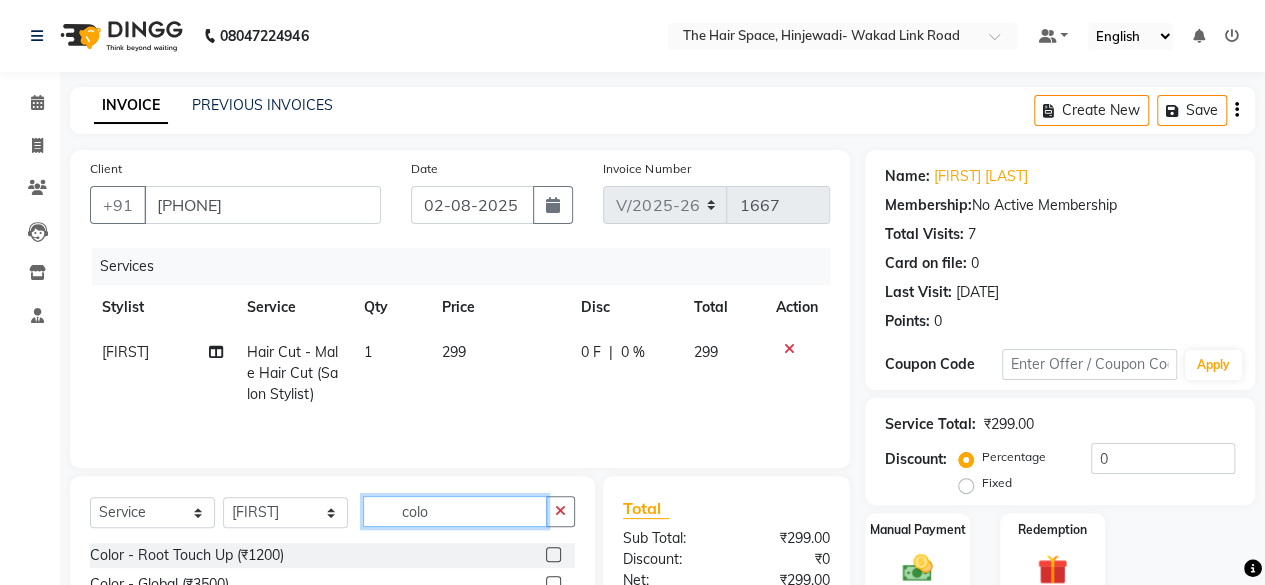 scroll, scrollTop: 215, scrollLeft: 0, axis: vertical 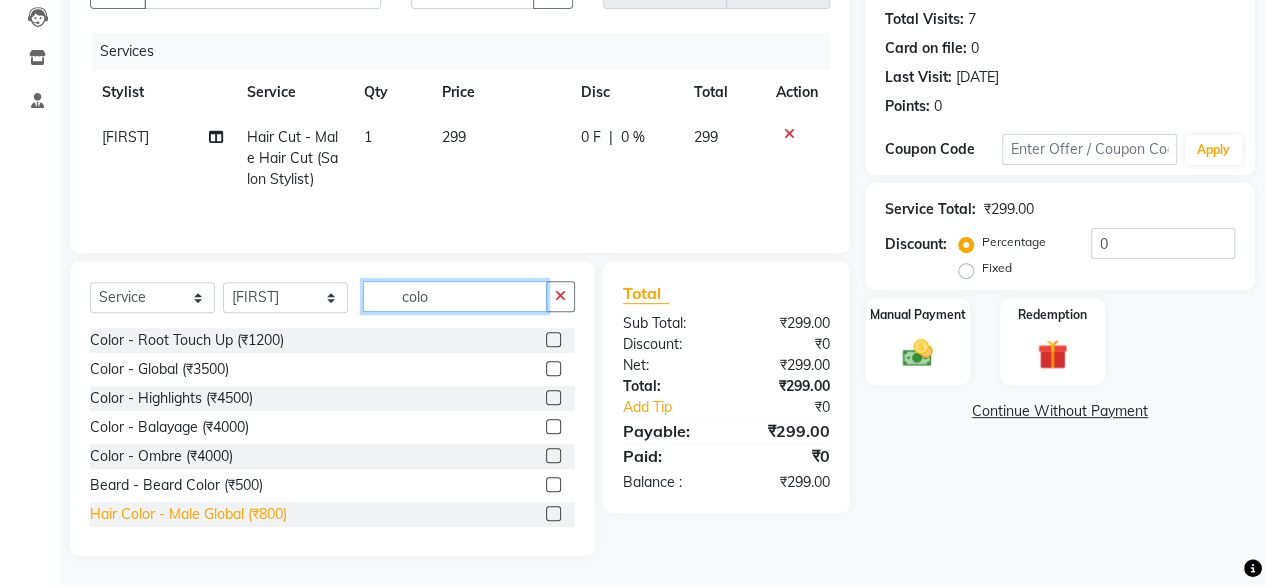 type on "colo" 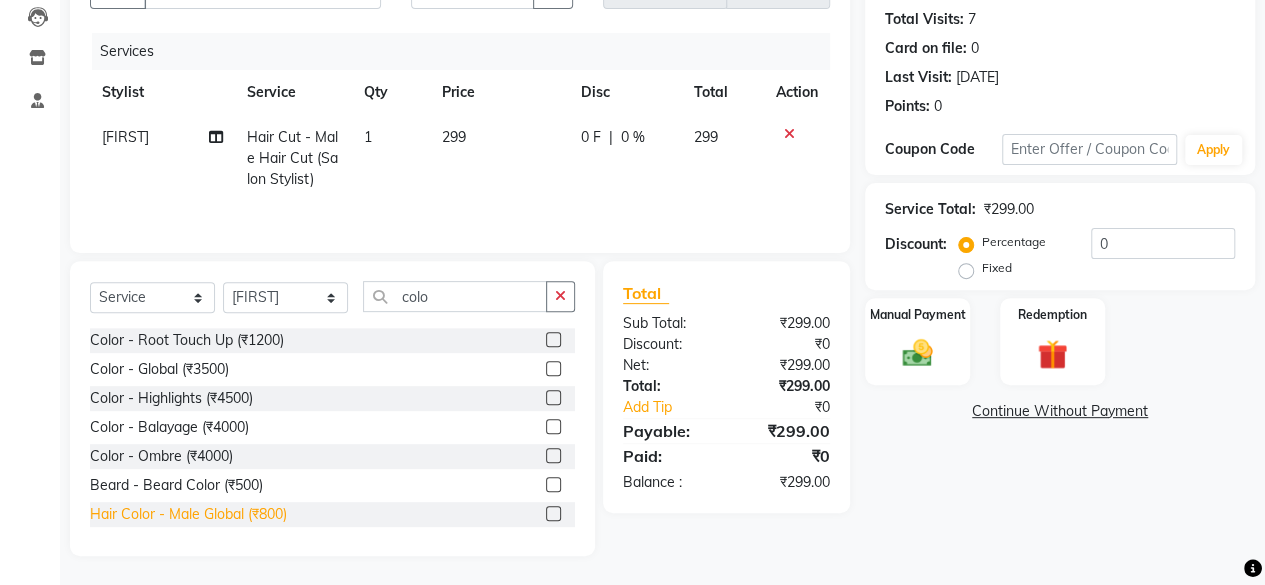 click on "Hair Color - Male Global (₹800)" 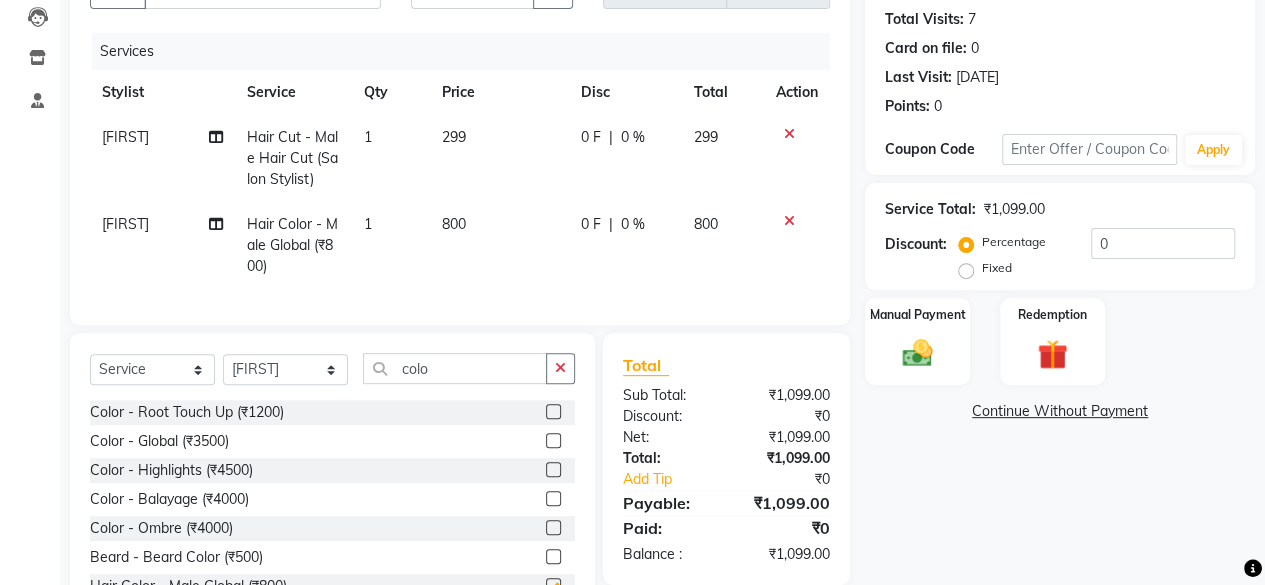 checkbox on "false" 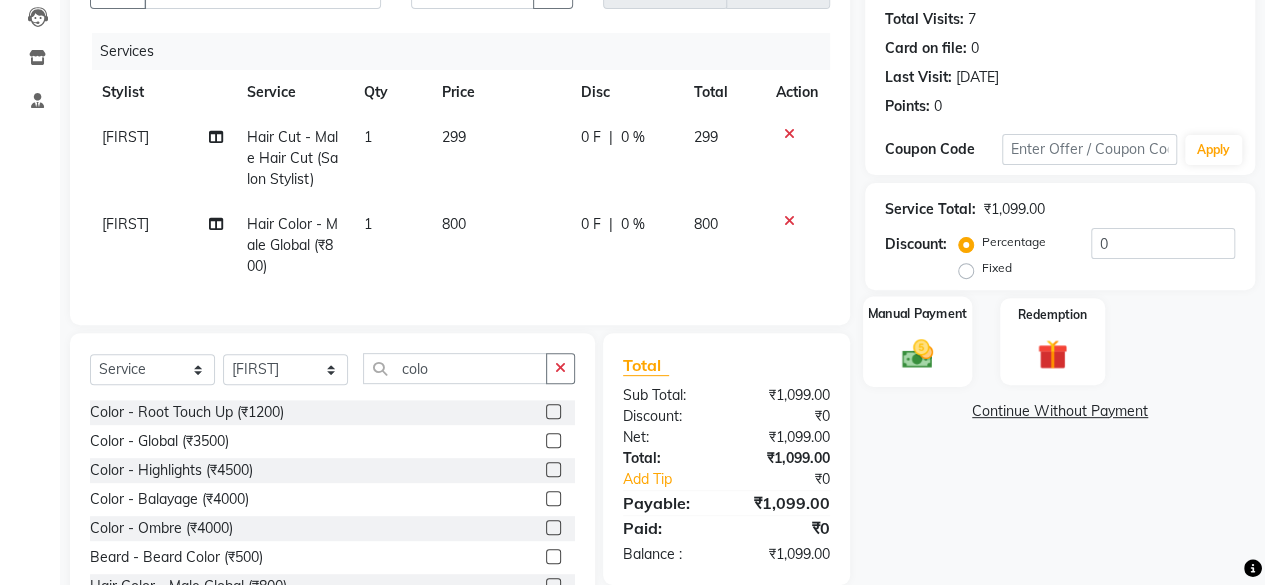 click on "Manual Payment" 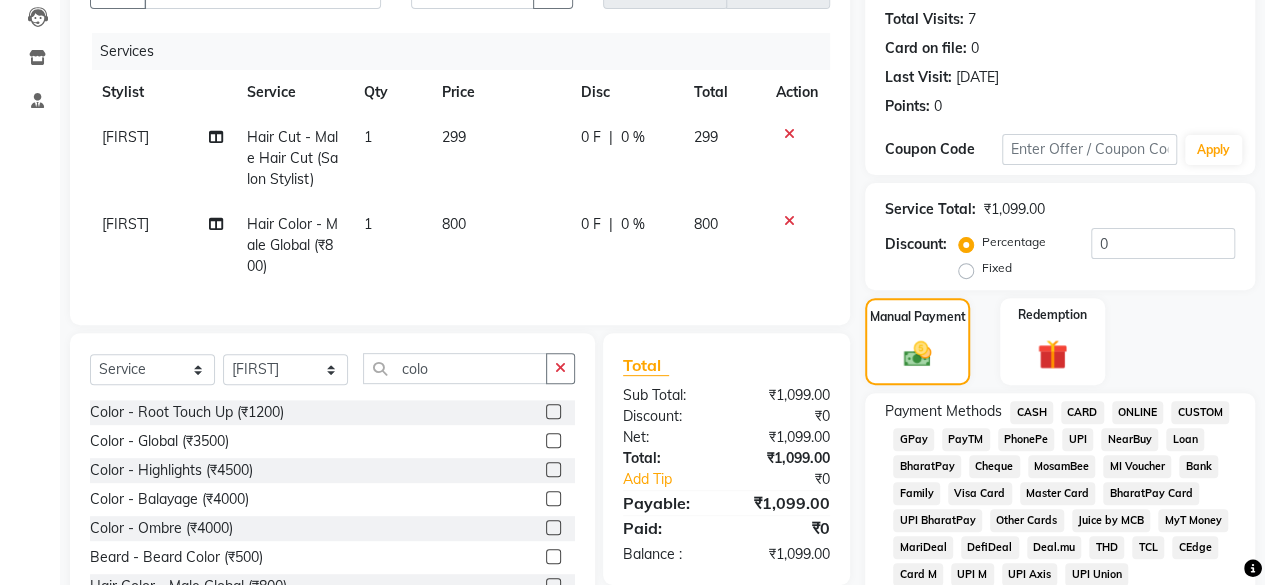 click on "GPay" 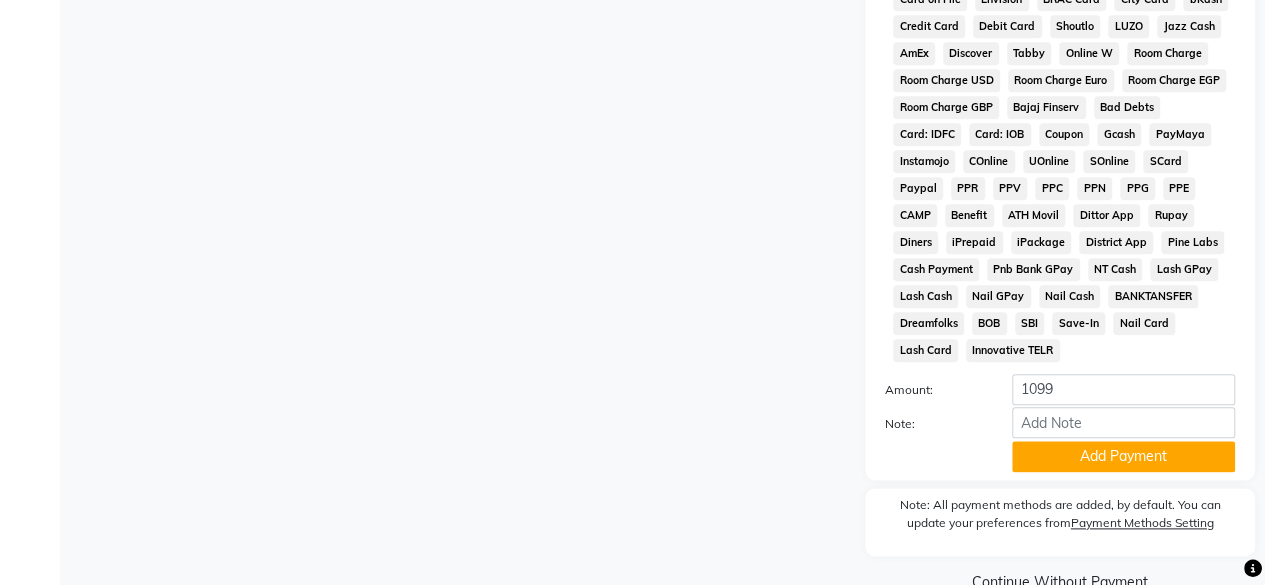 scroll, scrollTop: 999, scrollLeft: 0, axis: vertical 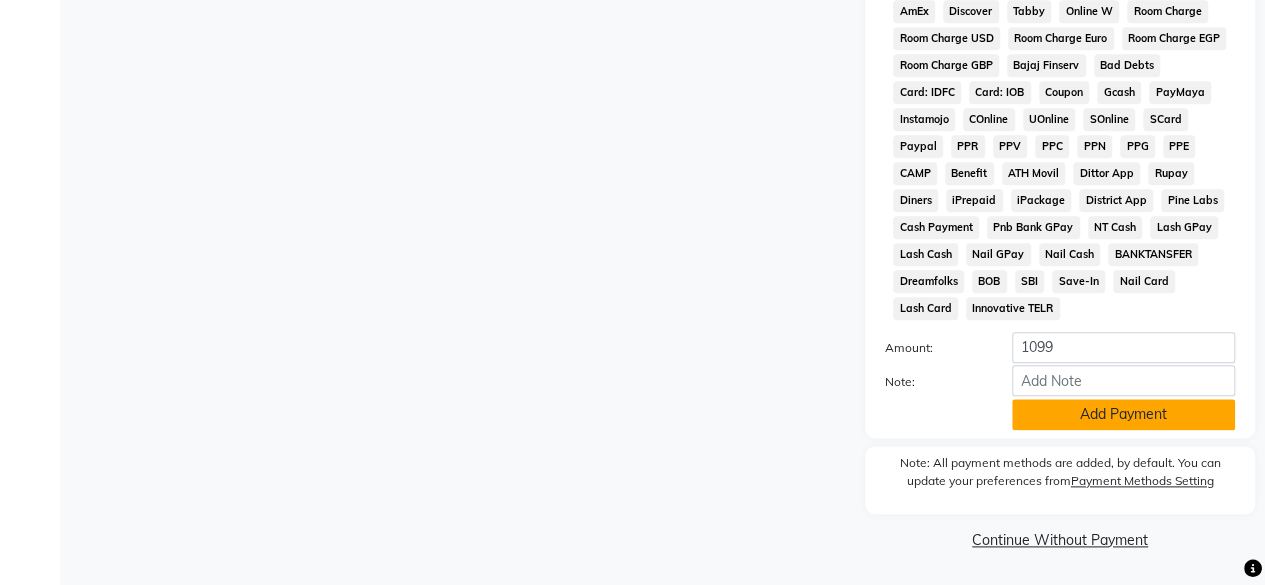 click on "Add Payment" 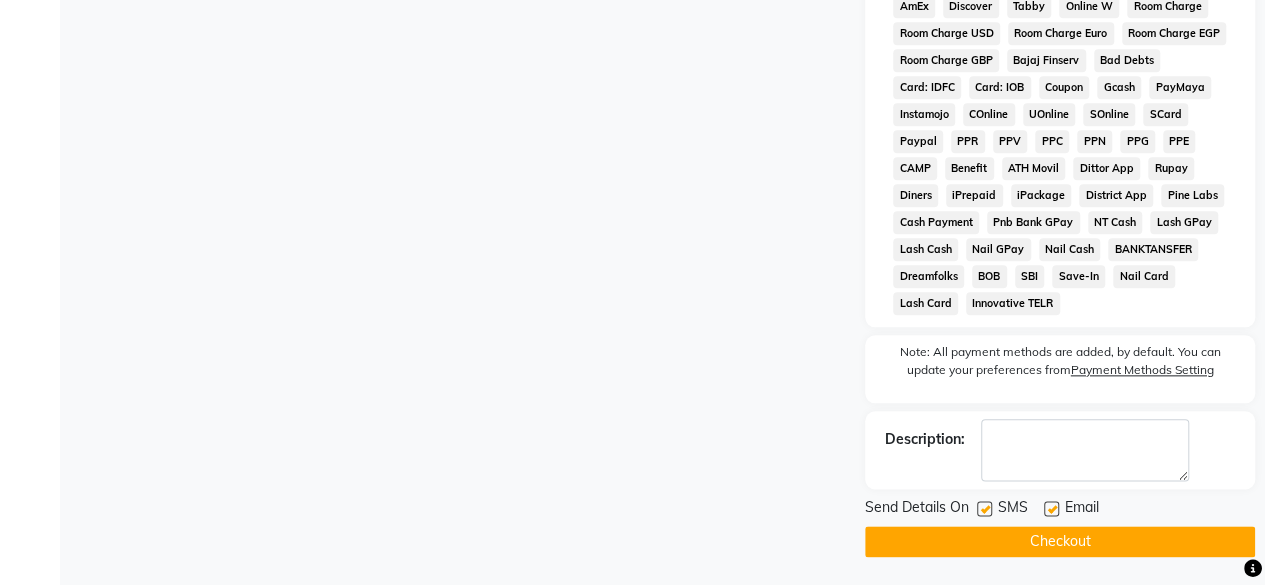 scroll, scrollTop: 1006, scrollLeft: 0, axis: vertical 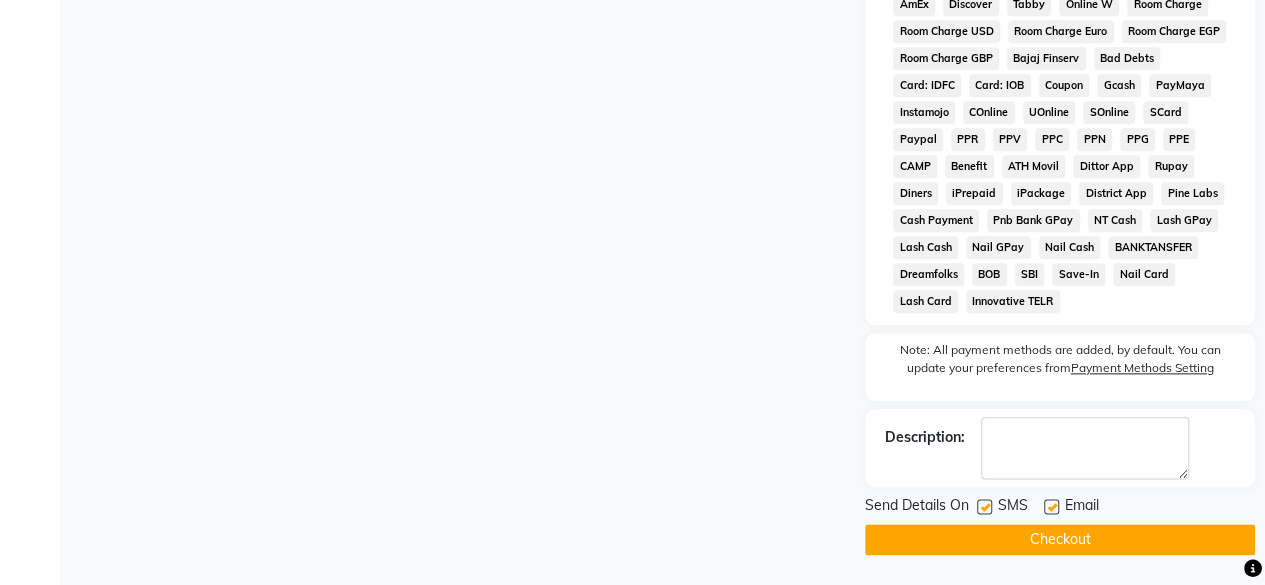 click 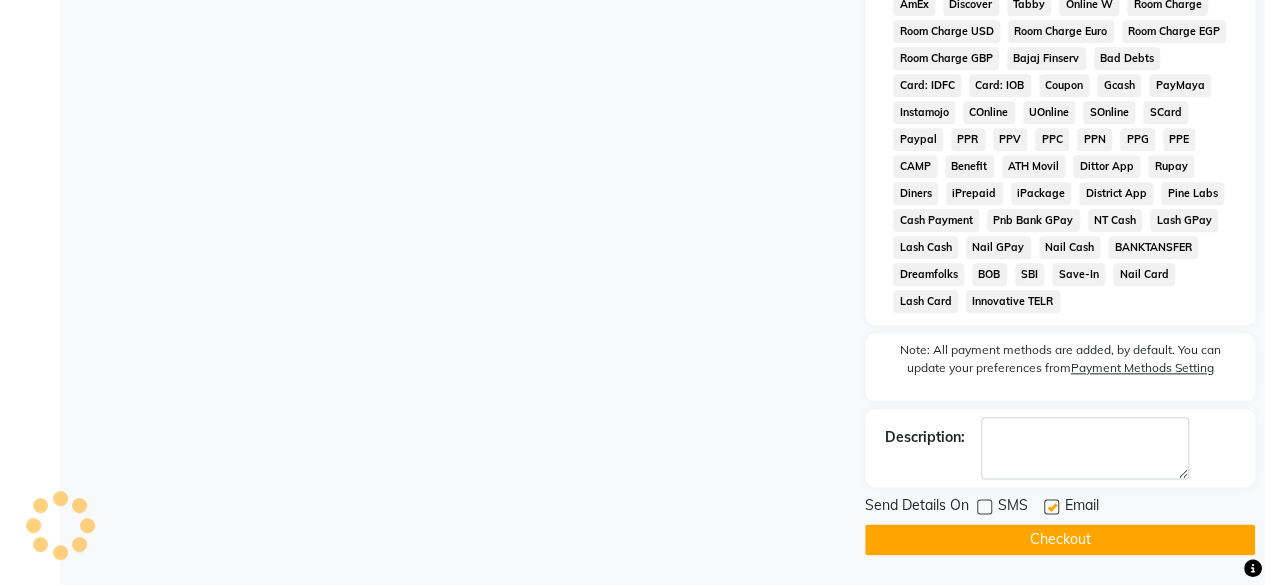 click 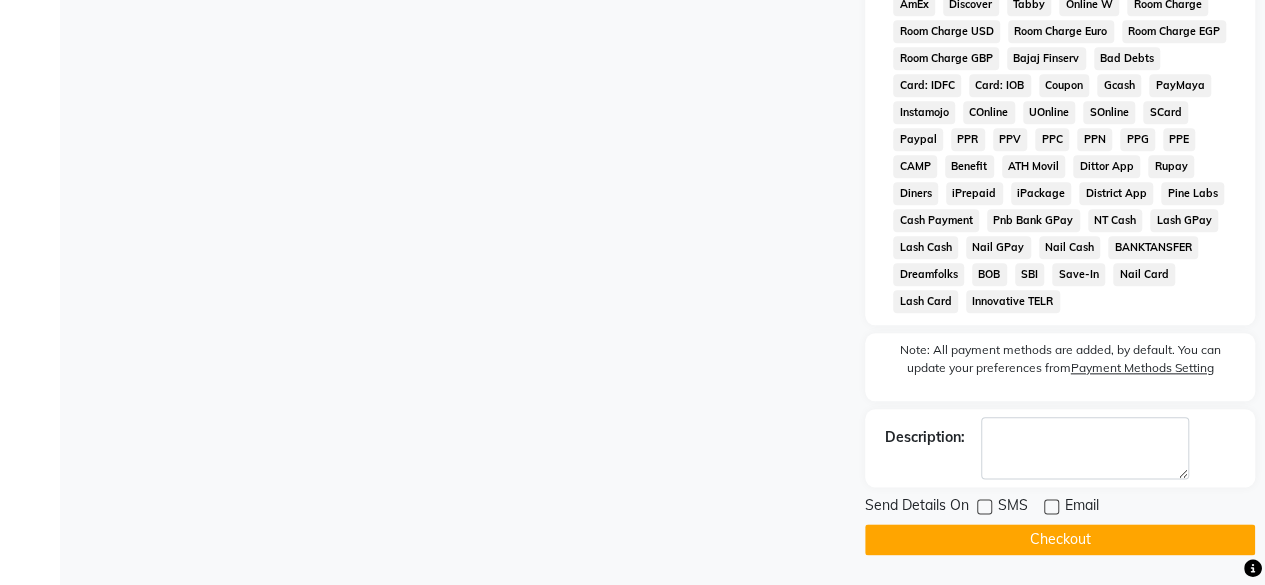 drag, startPoint x: 1056, startPoint y: 538, endPoint x: 1143, endPoint y: 504, distance: 93.40771 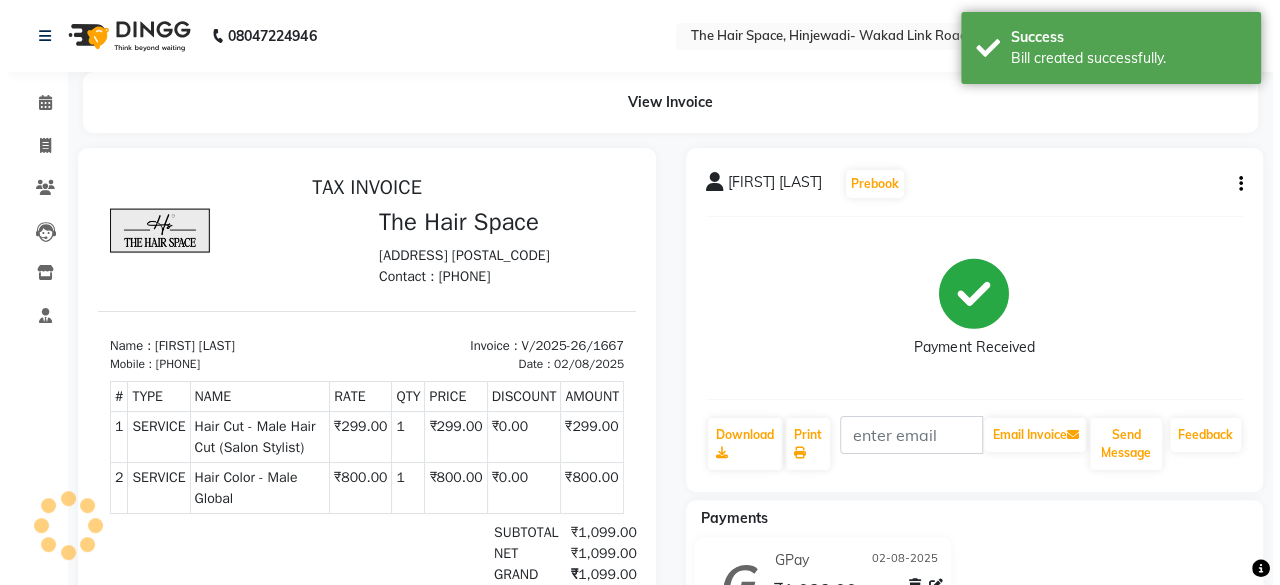 scroll, scrollTop: 0, scrollLeft: 0, axis: both 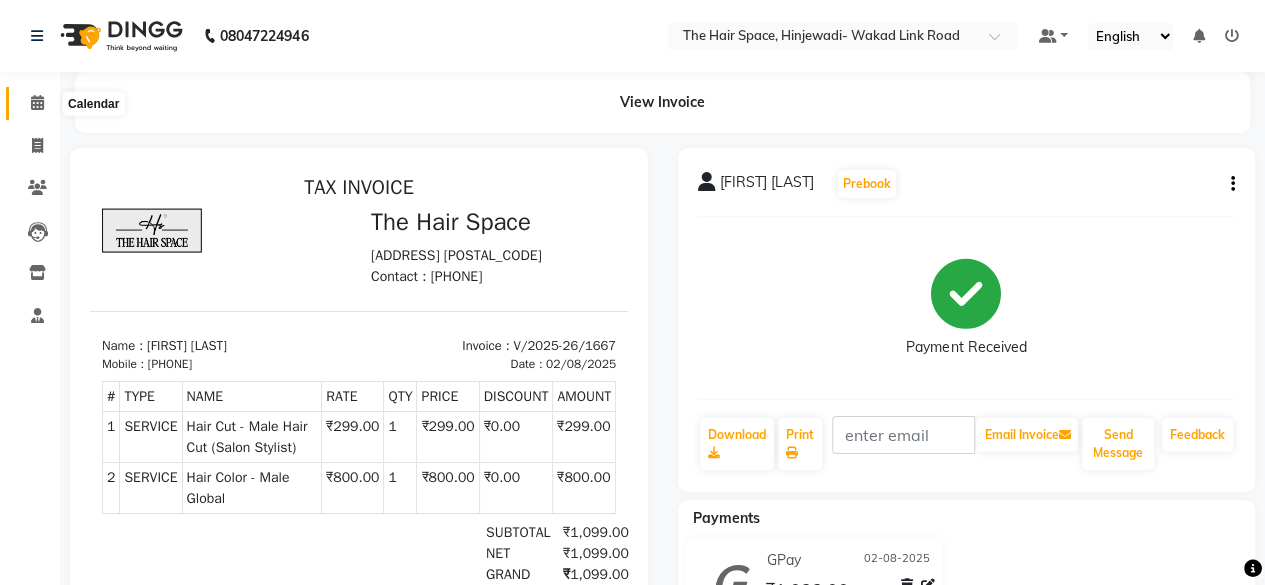 drag, startPoint x: 34, startPoint y: 103, endPoint x: 49, endPoint y: 164, distance: 62.817196 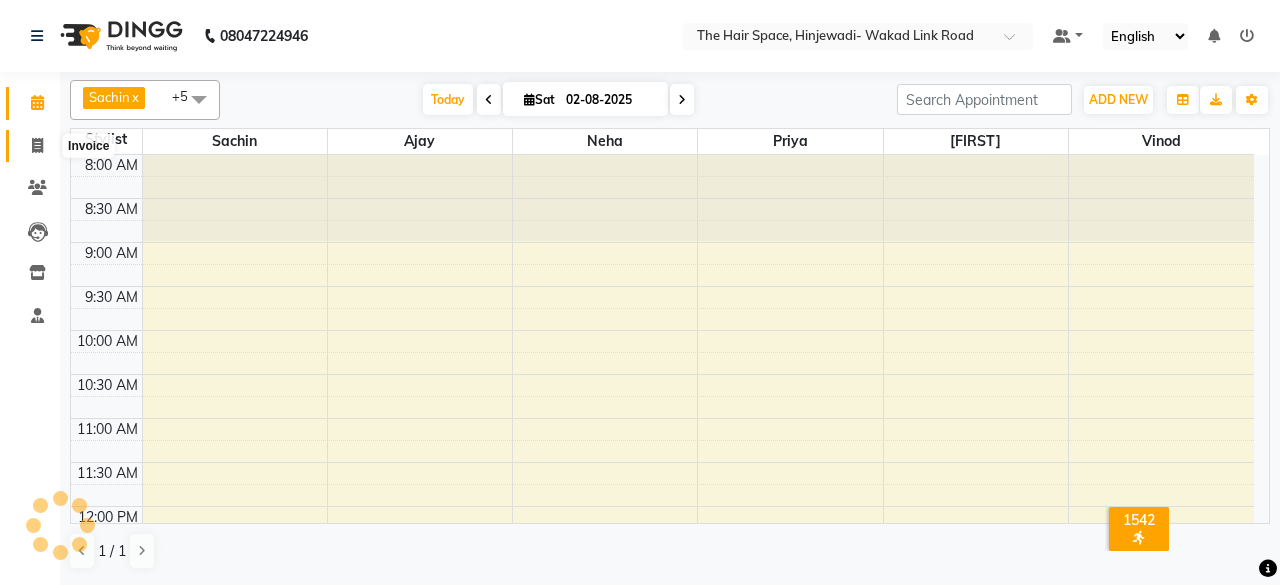 click 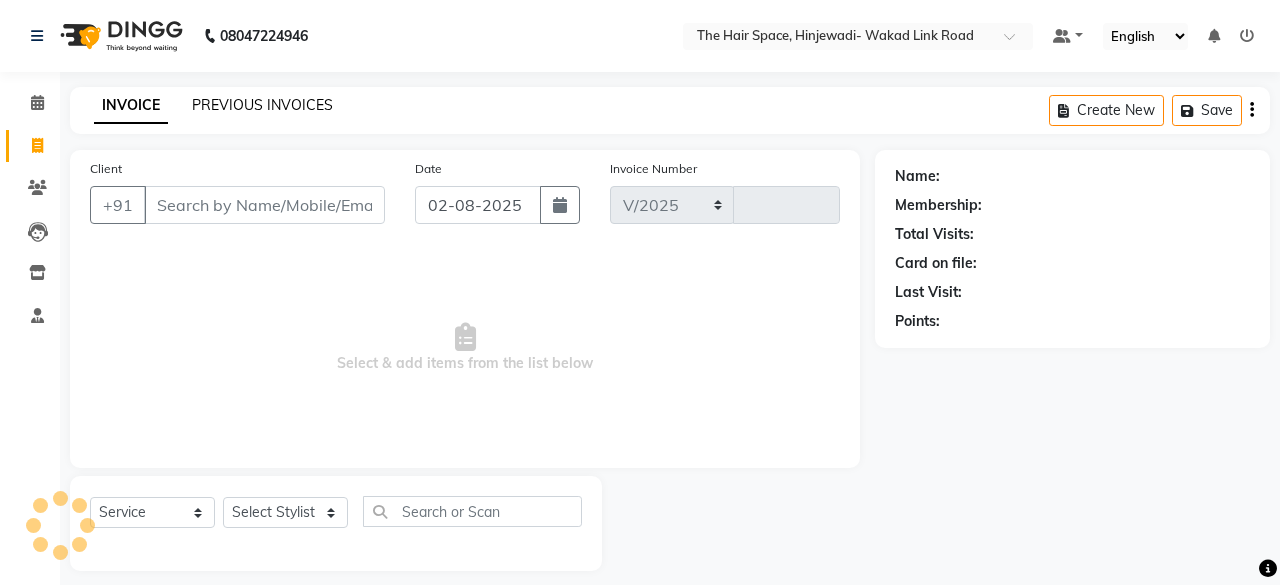 select on "6697" 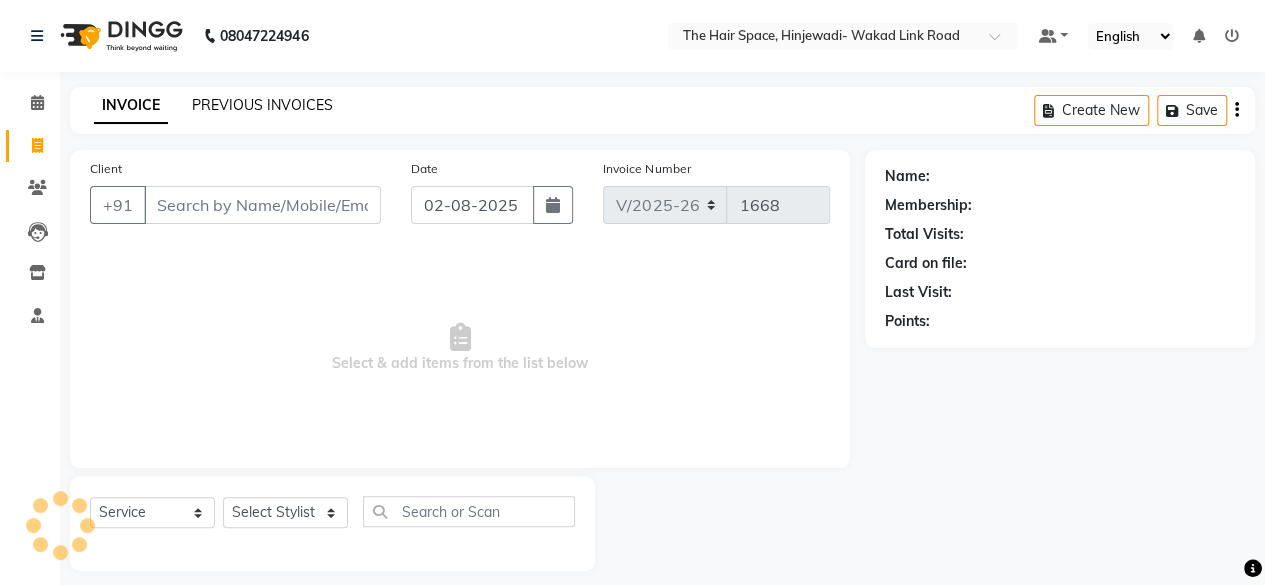 click on "PREVIOUS INVOICES" 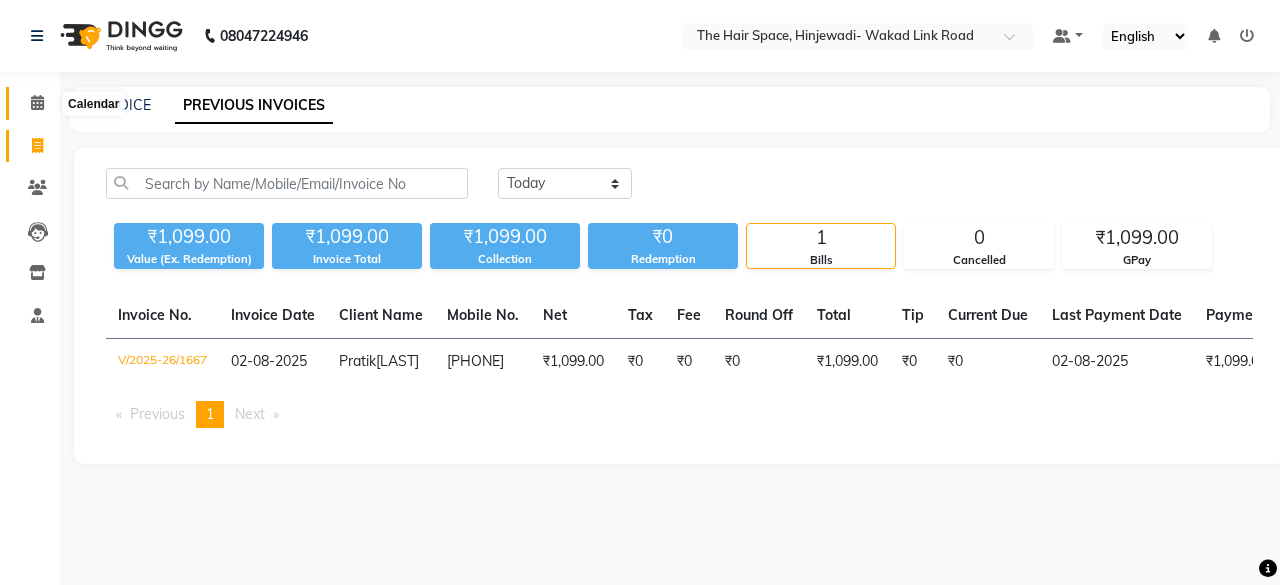 click 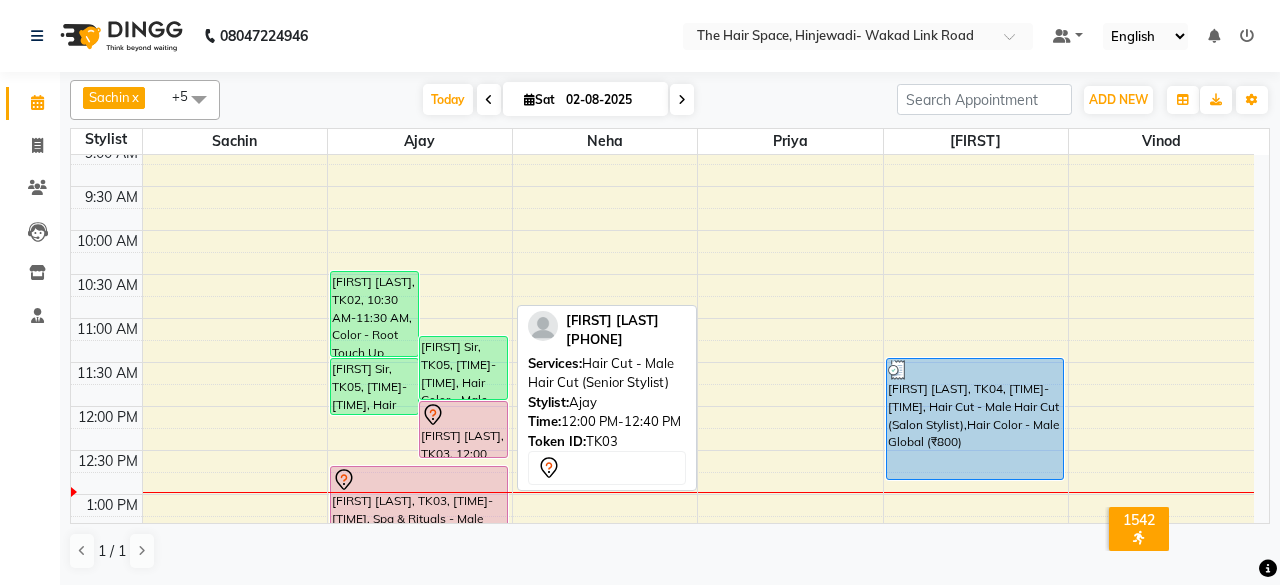 scroll, scrollTop: 200, scrollLeft: 0, axis: vertical 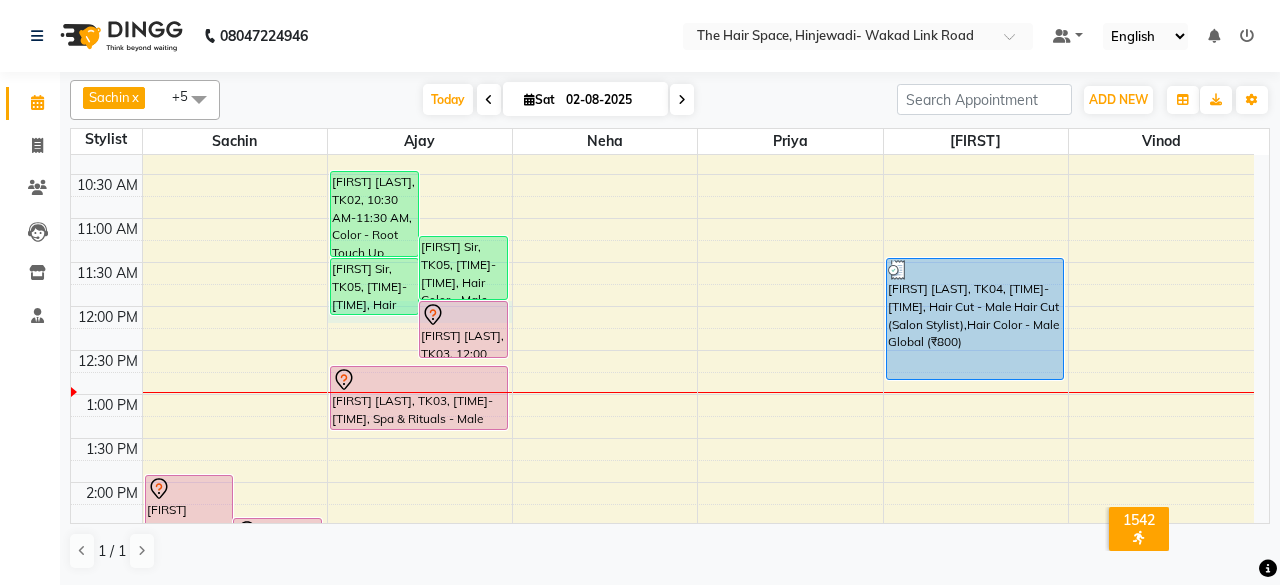click on "[TIME] [TIME] [TIME] [TIME] [TIME] [TIME] [TIME] [TIME] [TIME] [TIME] [TIME] [TIME] [TIME] [TIME] [TIME] [TIME] [TIME] [TIME] [TIME] [TIME] [TIME] [TIME] [TIME] [TIME] [TIME] [TIME] [TIME] [TIME] [TIME] [TIME] [TIME]             [FIRST] [LAST], TK01, [TIME]-[TIME], Gel extension     [FIRST] [LAST], TK02, [TIME]-[TIME], Color - Root Touch Up    [FIRST] Sir, TK05, [TIME]-[TIME], Hair Color - Male Global    [FIRST] Sir, TK05, [TIME]-[TIME], Hair Cut - Male Hair Cut (Salon Stylist)             [FIRST] [LAST], TK03, [TIME]-[TIME], Hair Cut - Male Hair Cut (Senior Stylist)             [FIRST] [LAST], TK03, [TIME]-[TIME], Spa & Rituals - Male Premium             [FIRST] [LAST], TK06, [TIME]-[TIME], Pedicure - Regular     [FIRST] [LAST], TK04, [TIME]-[TIME], Hair Cut - Male Hair Cut (Salon Stylist),Hair Color - Male Global (₹800)" at bounding box center (662, 614) 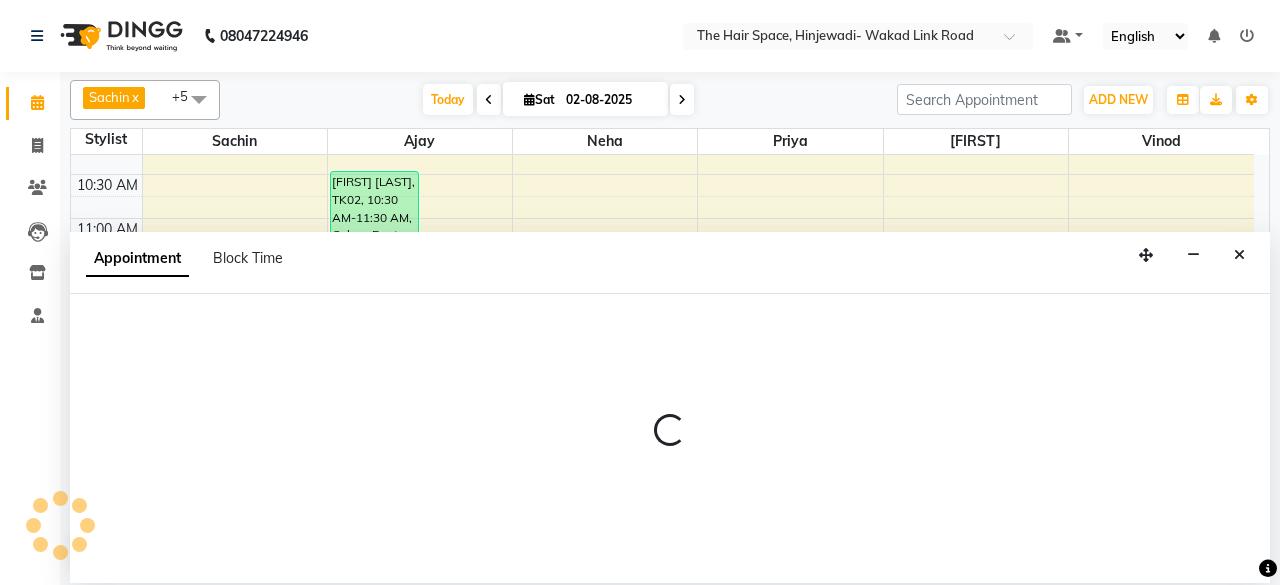 select on "52403" 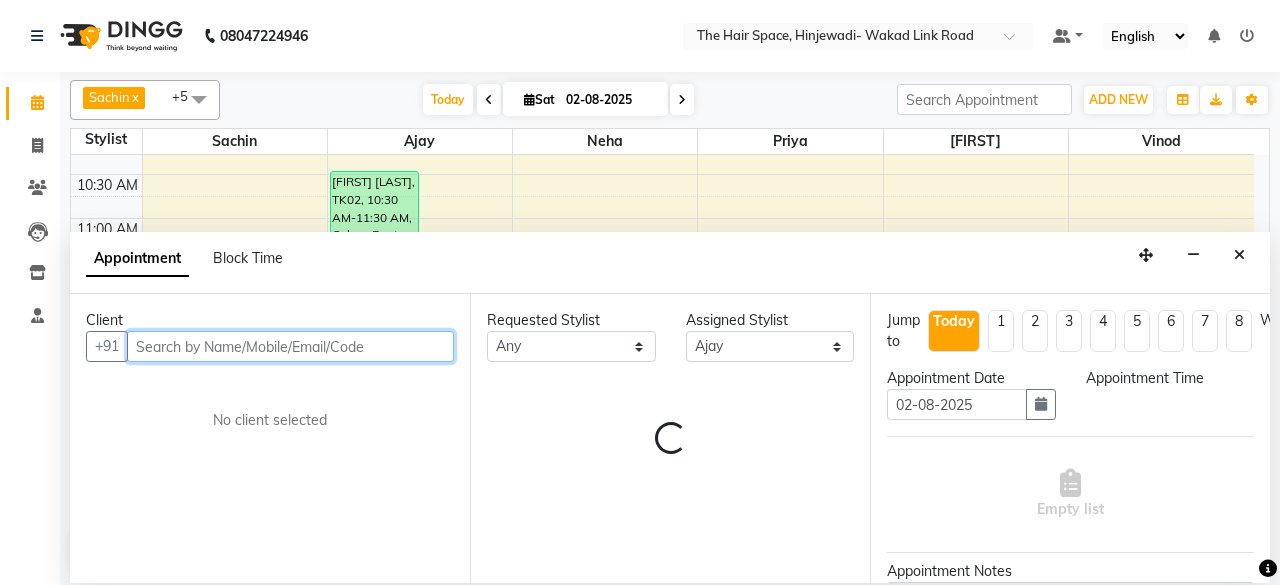 select on "720" 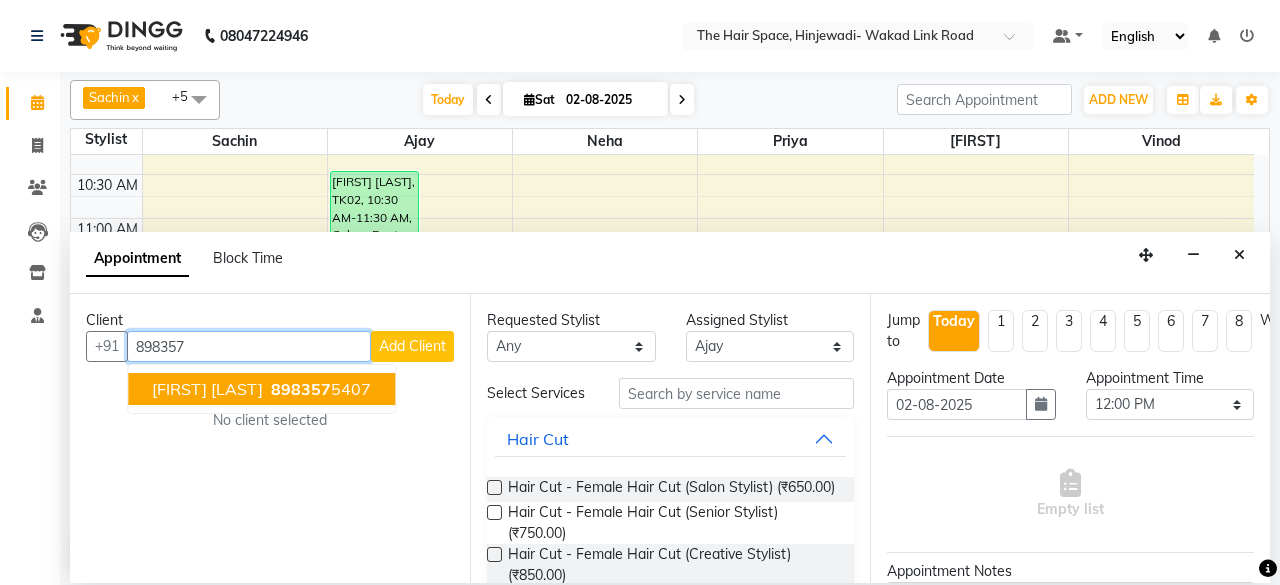 click on "[FIRST] [LAST]   [PHONE]" at bounding box center (261, 389) 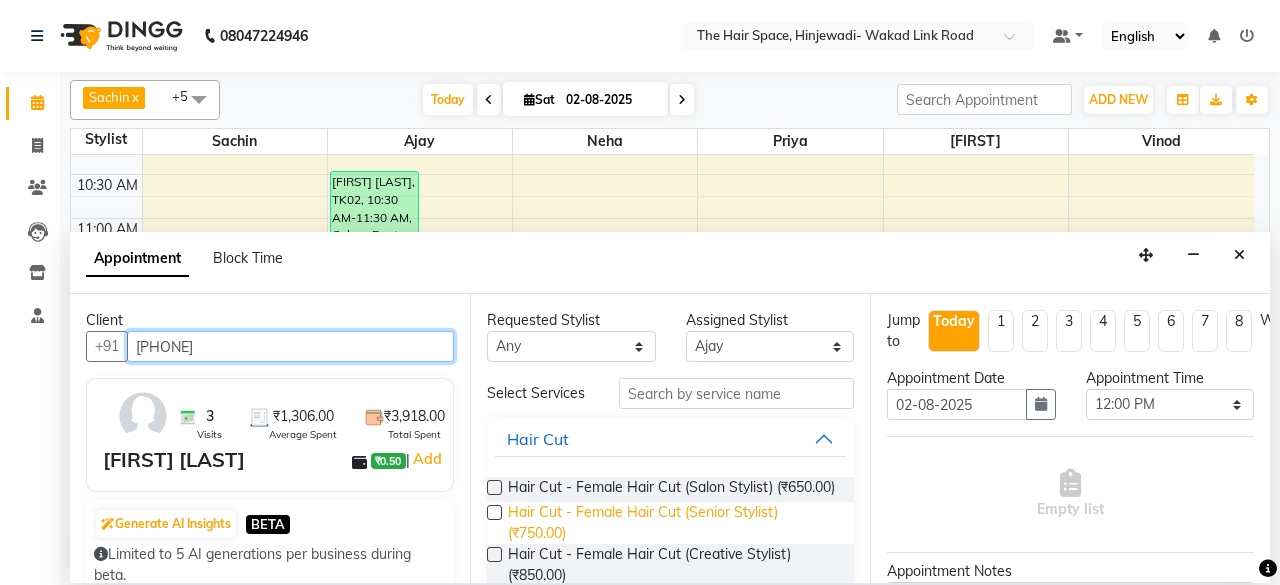 type on "[PHONE]" 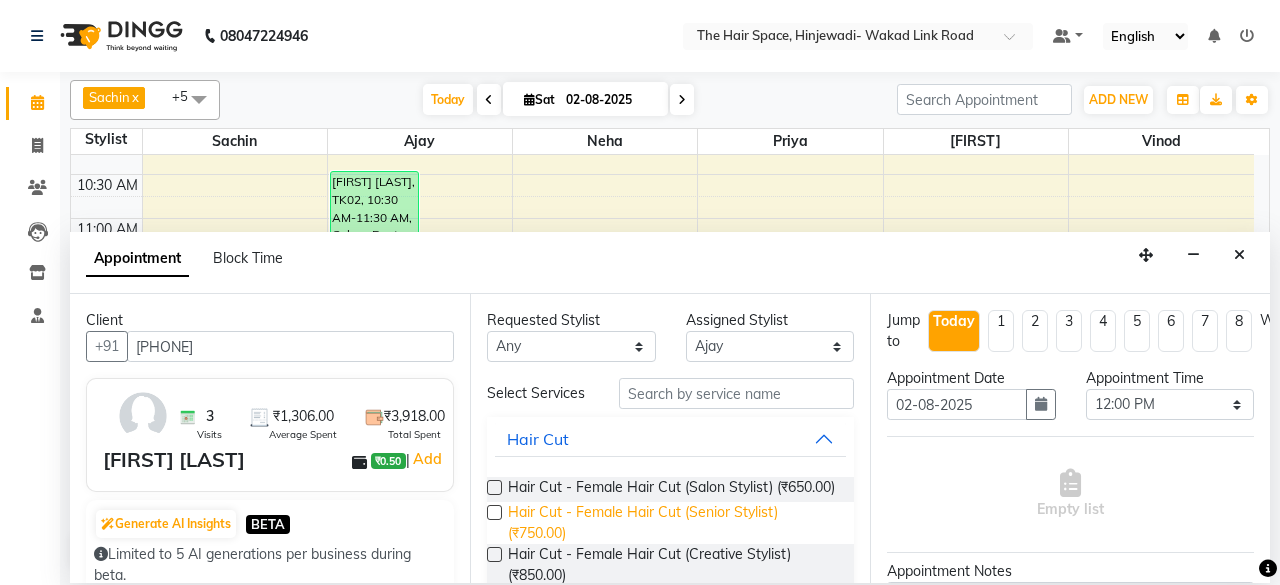 click on "Hair Cut - Female Hair Cut (Senior Stylist) (₹750.00)" at bounding box center [673, 523] 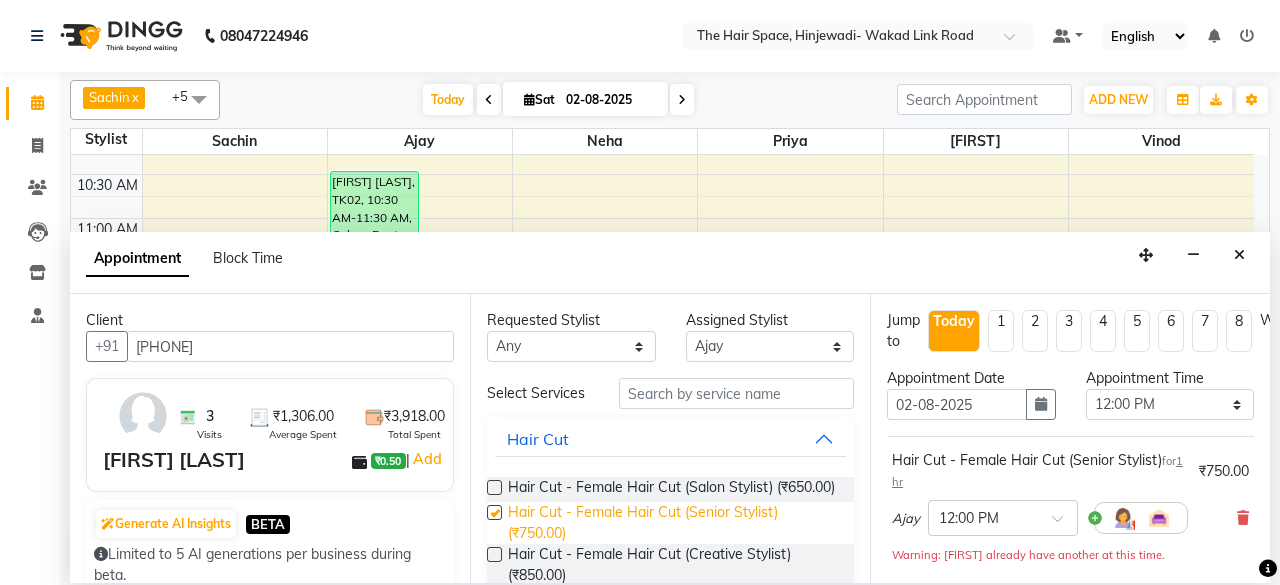checkbox on "false" 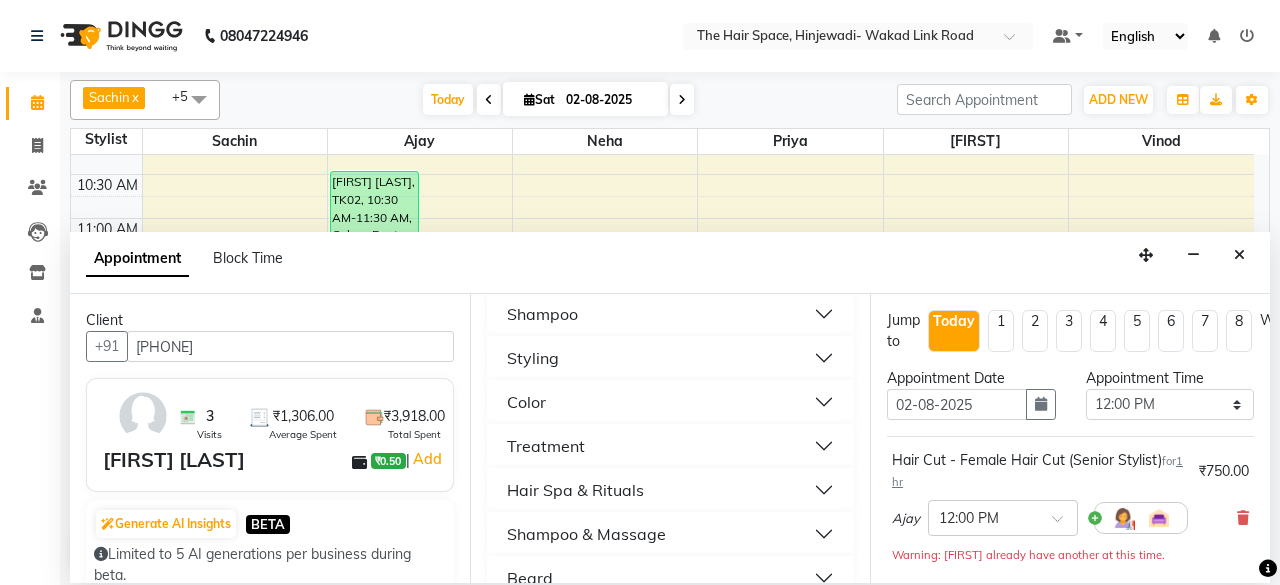 scroll, scrollTop: 500, scrollLeft: 0, axis: vertical 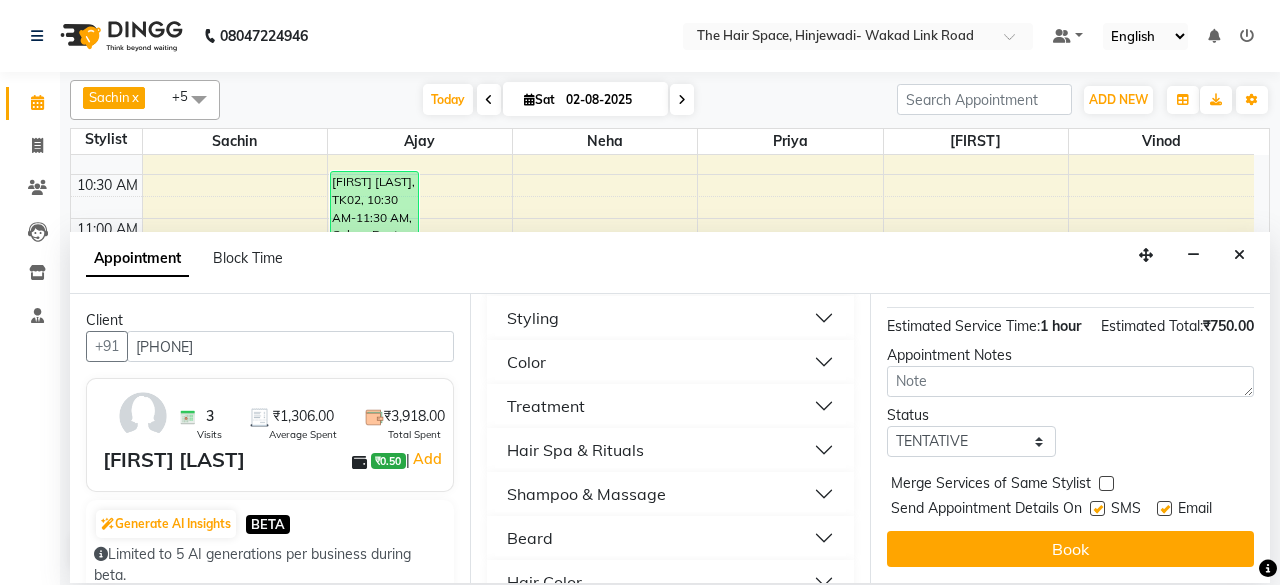drag, startPoint x: 1094, startPoint y: 488, endPoint x: 1108, endPoint y: 491, distance: 14.3178215 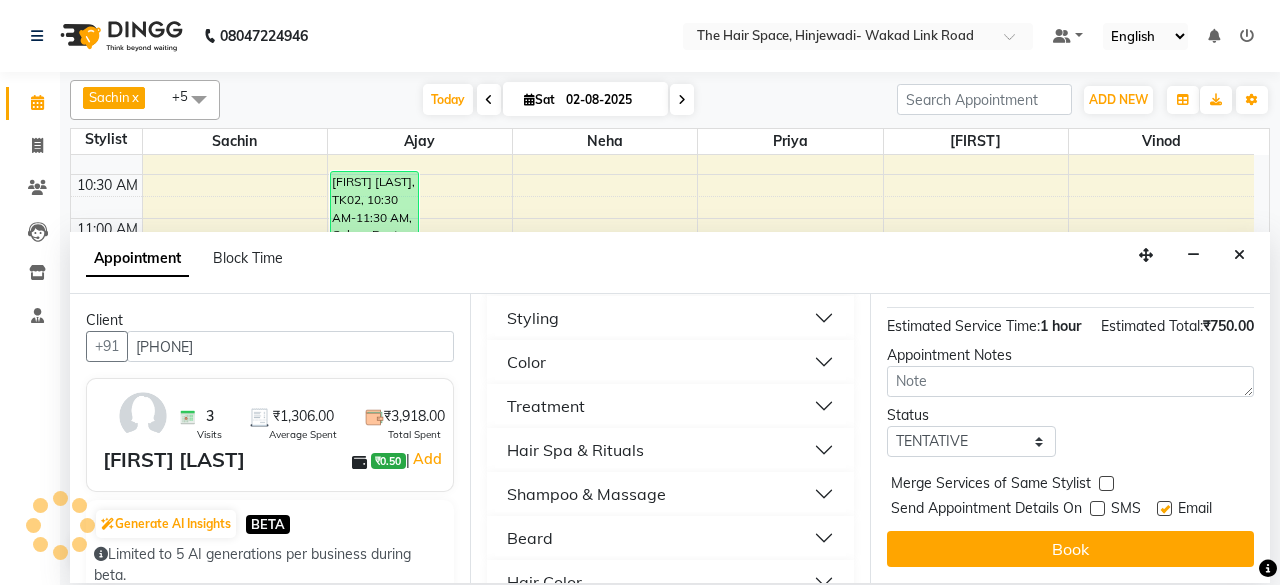 click at bounding box center (1164, 508) 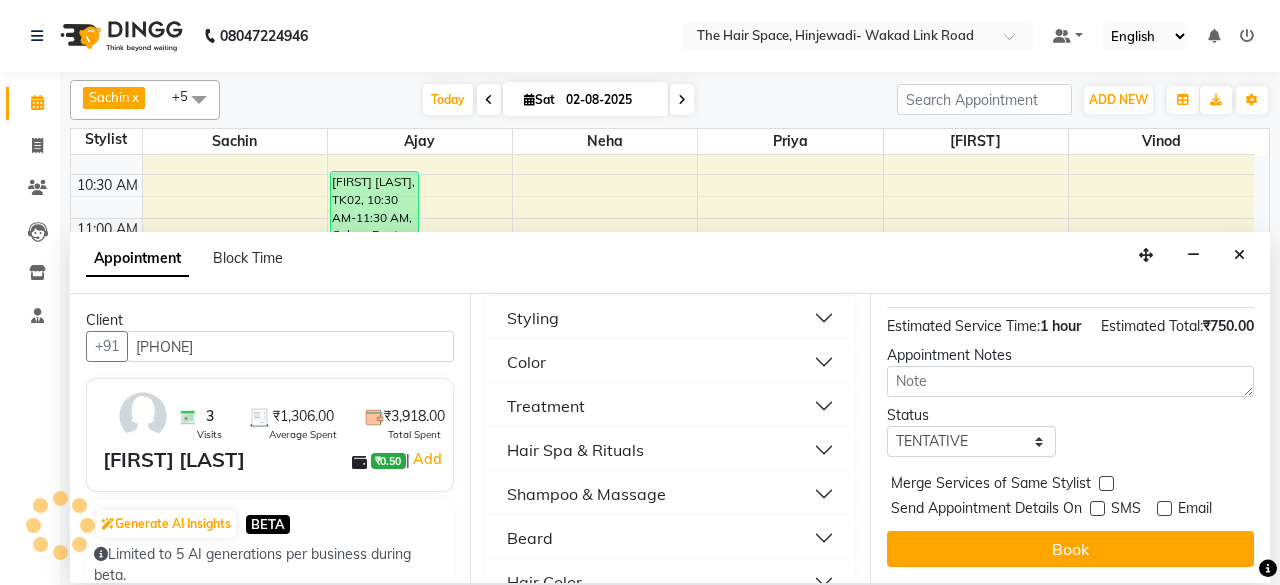 click on "Book" at bounding box center [1070, 549] 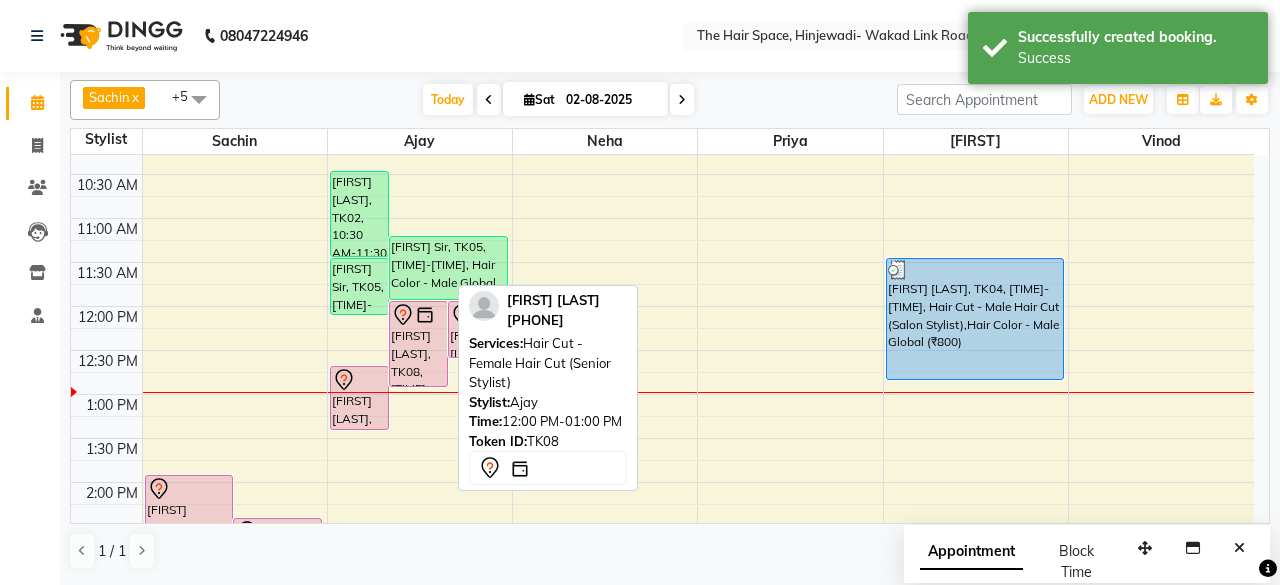 click on "[FIRST] [LAST], TK08, [TIME]-[TIME], Hair Cut - Female Hair Cut (Senior Stylist)" at bounding box center (418, 344) 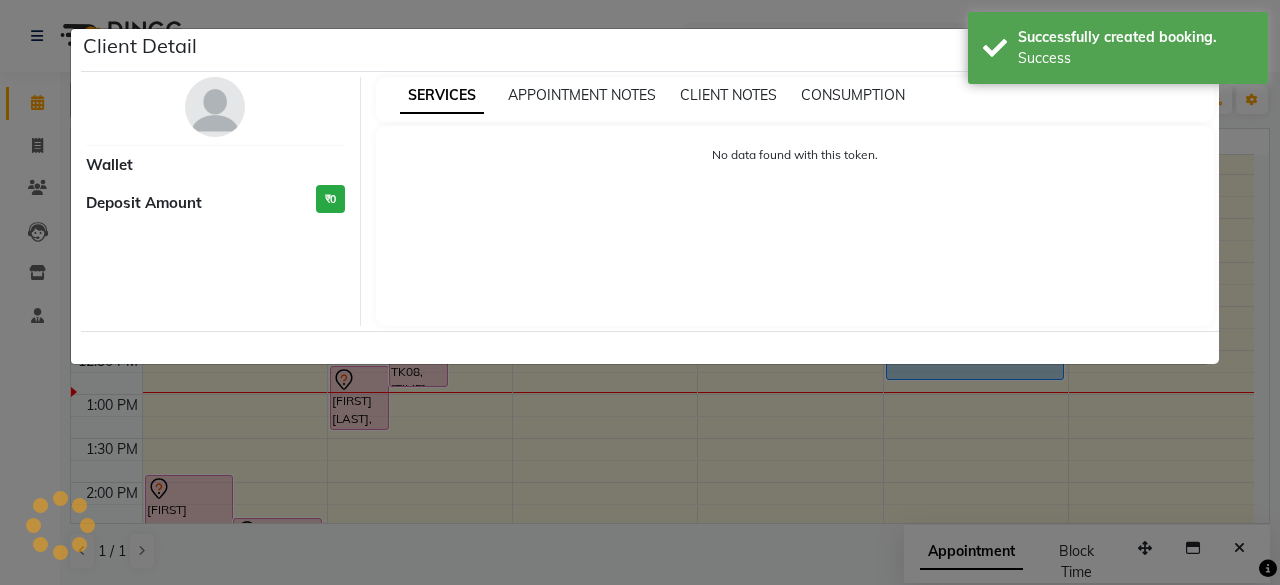 select on "7" 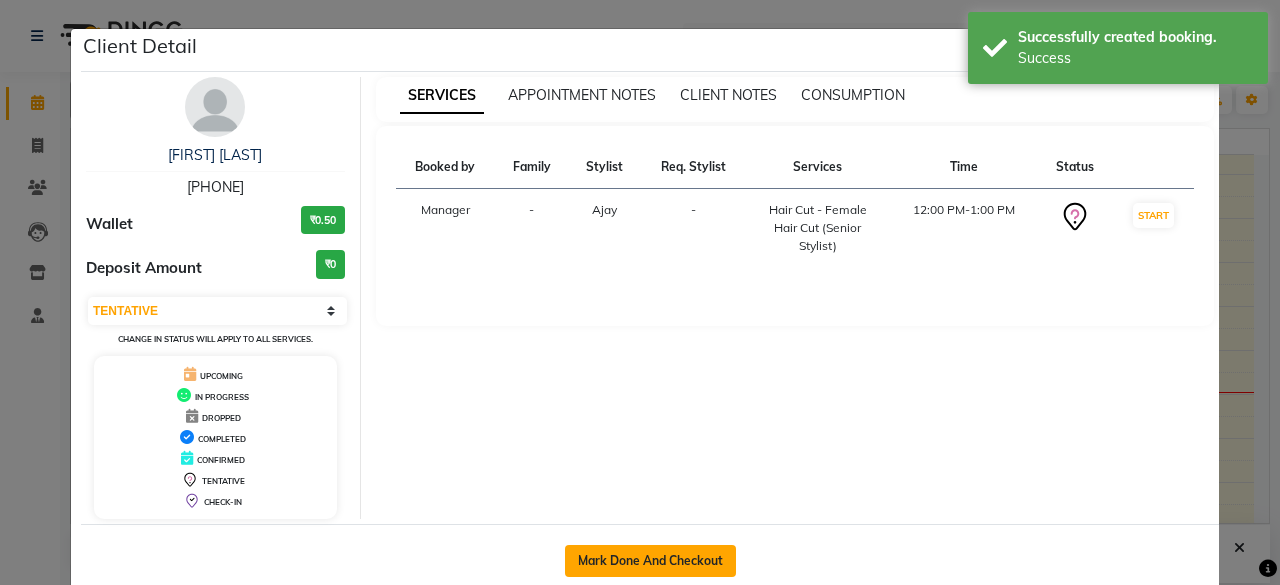 click on "Mark Done And Checkout" 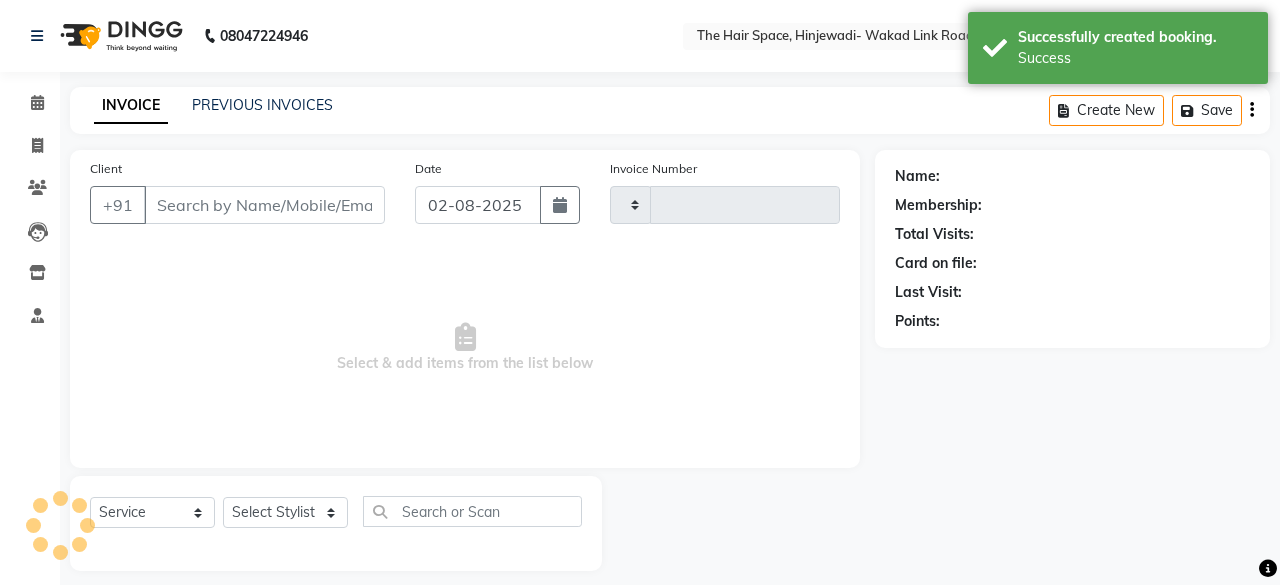 select on "3" 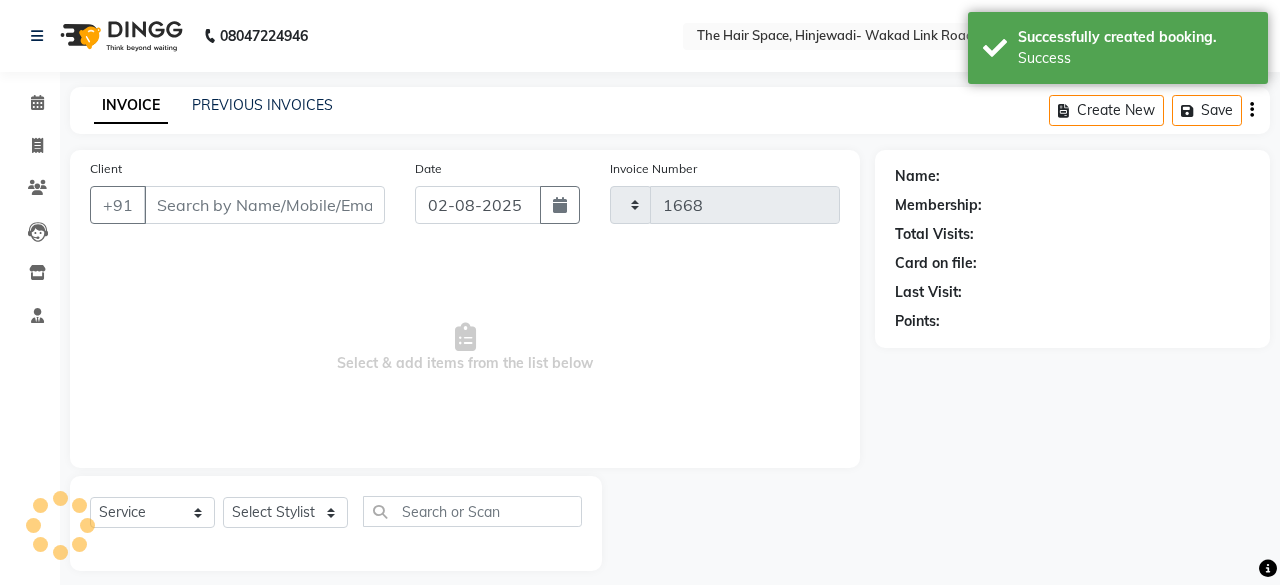 select on "6697" 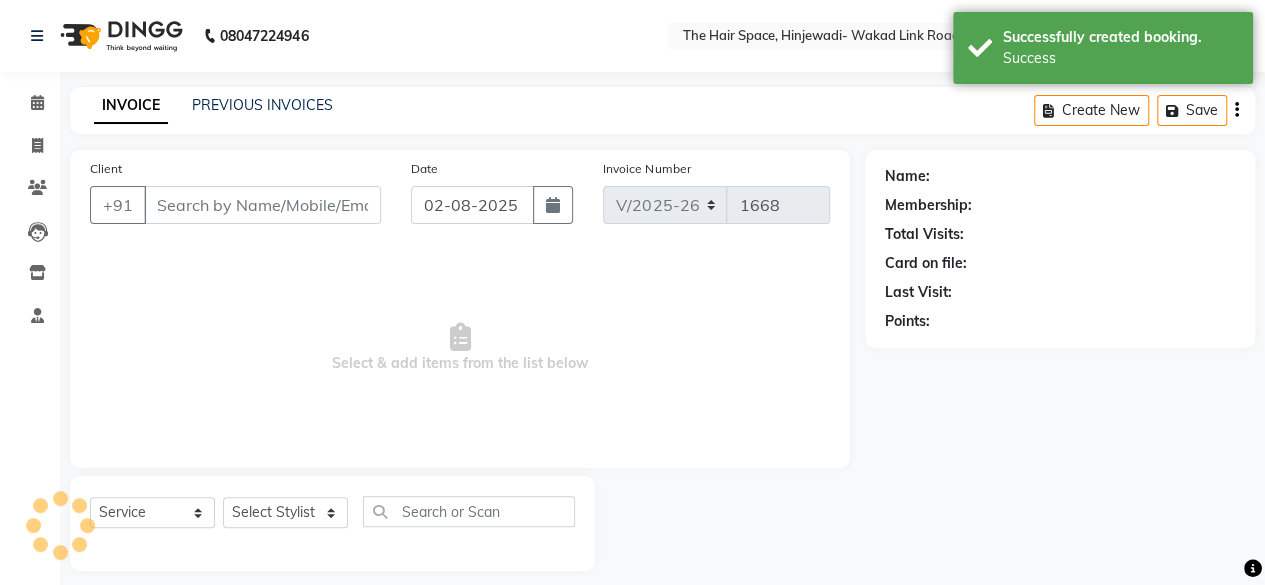 type on "[PHONE]" 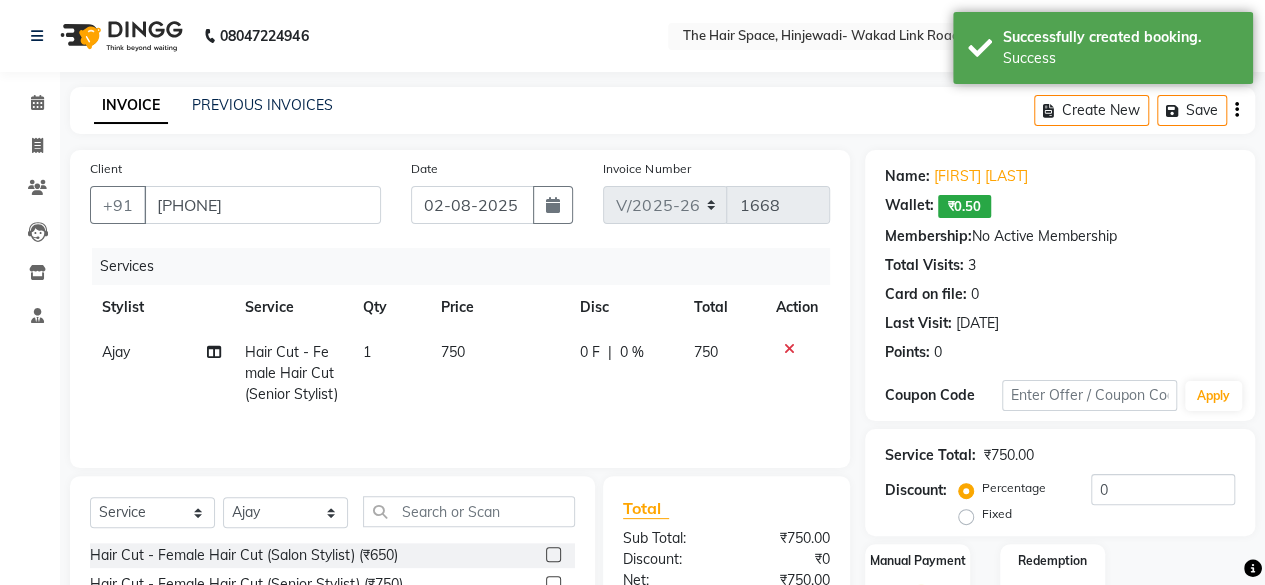 scroll, scrollTop: 236, scrollLeft: 0, axis: vertical 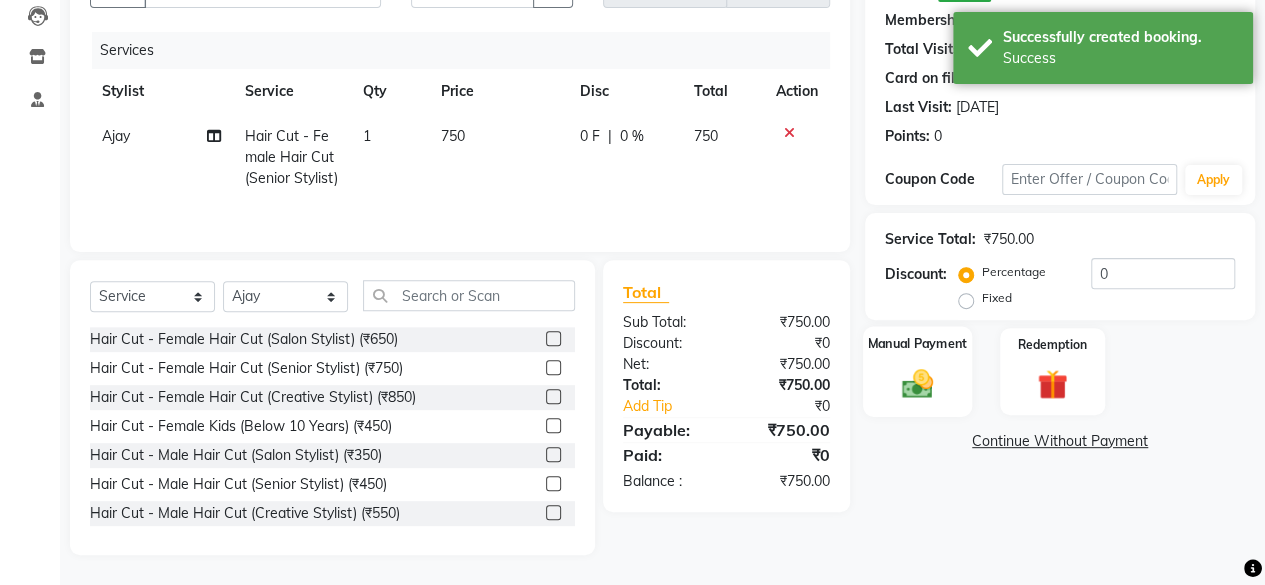 click 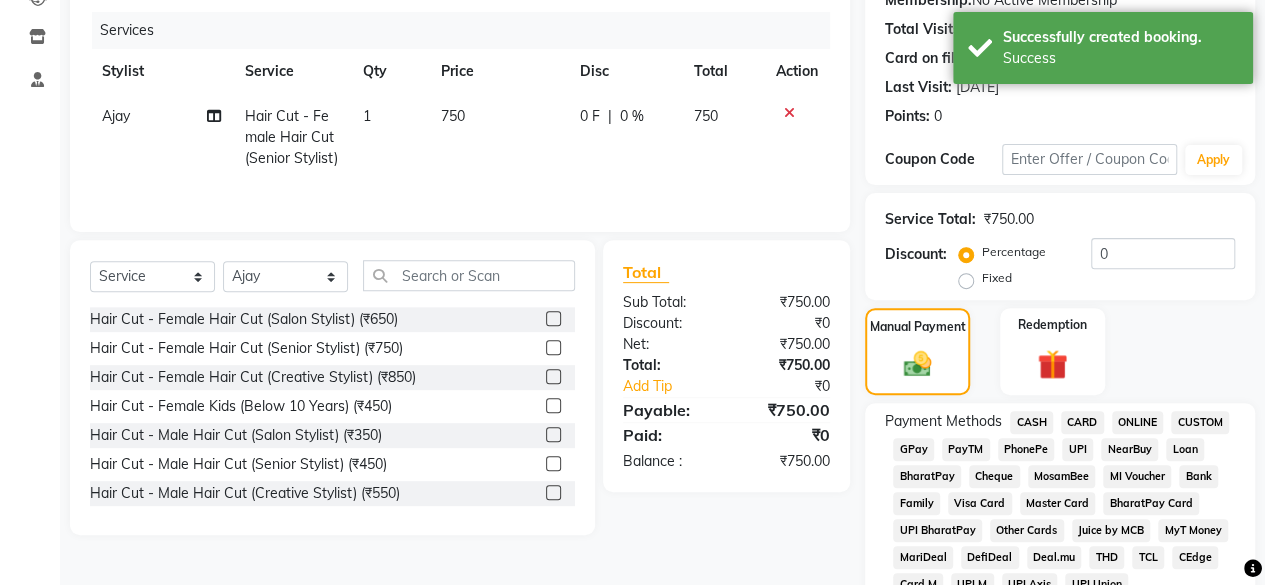 click on "GPay" 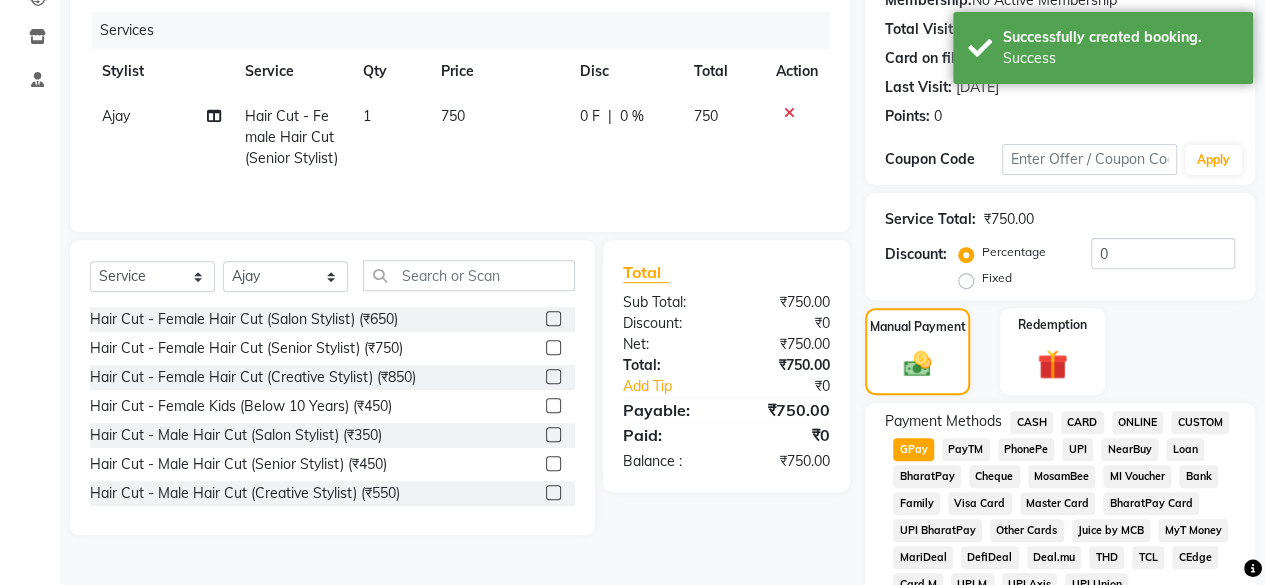 scroll, scrollTop: 1030, scrollLeft: 0, axis: vertical 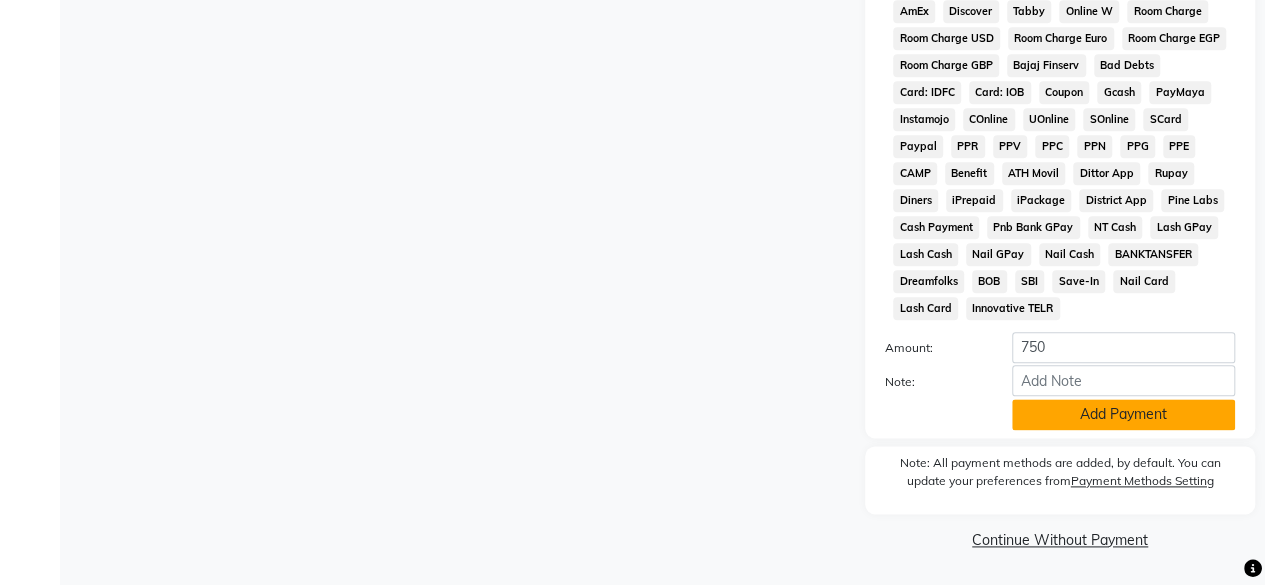 click on "Add Payment" 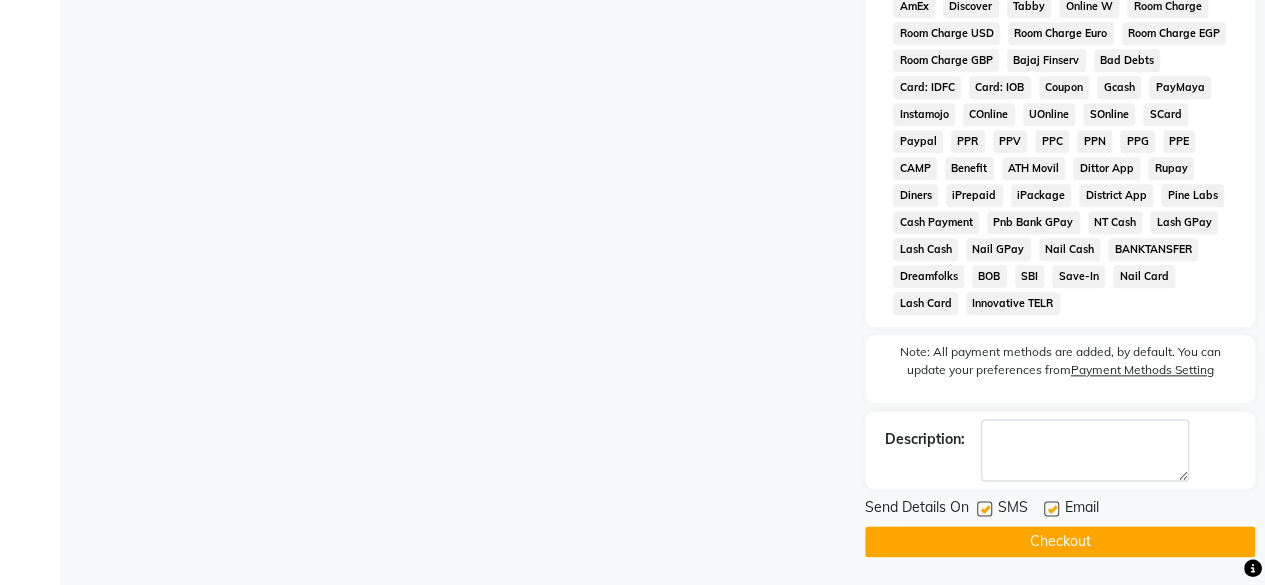 scroll, scrollTop: 1036, scrollLeft: 0, axis: vertical 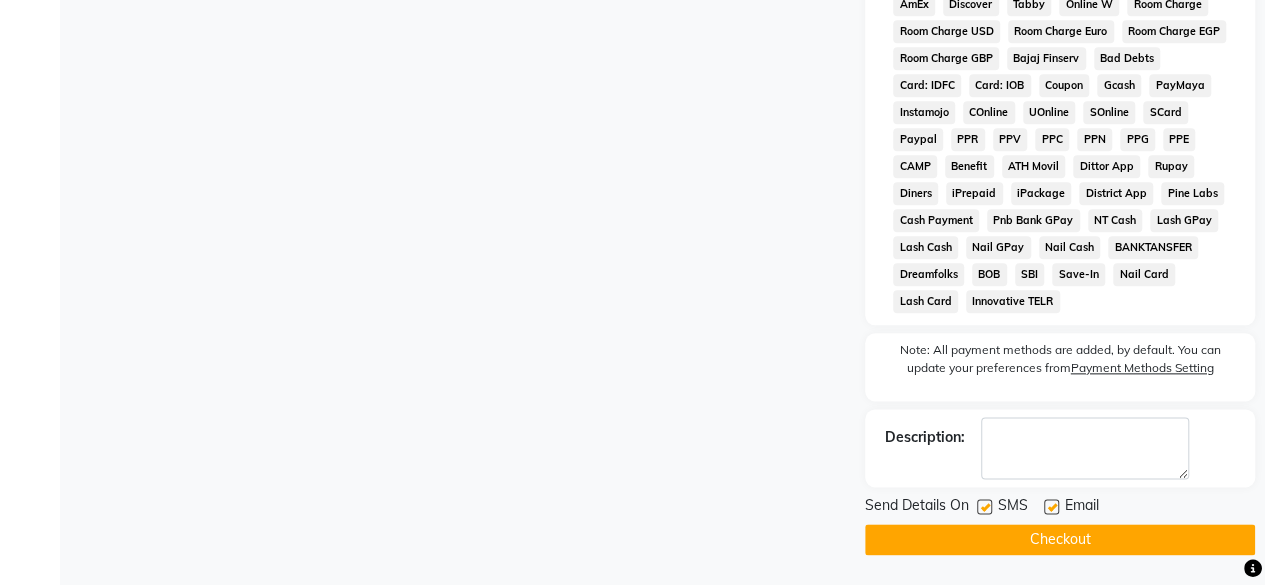 click 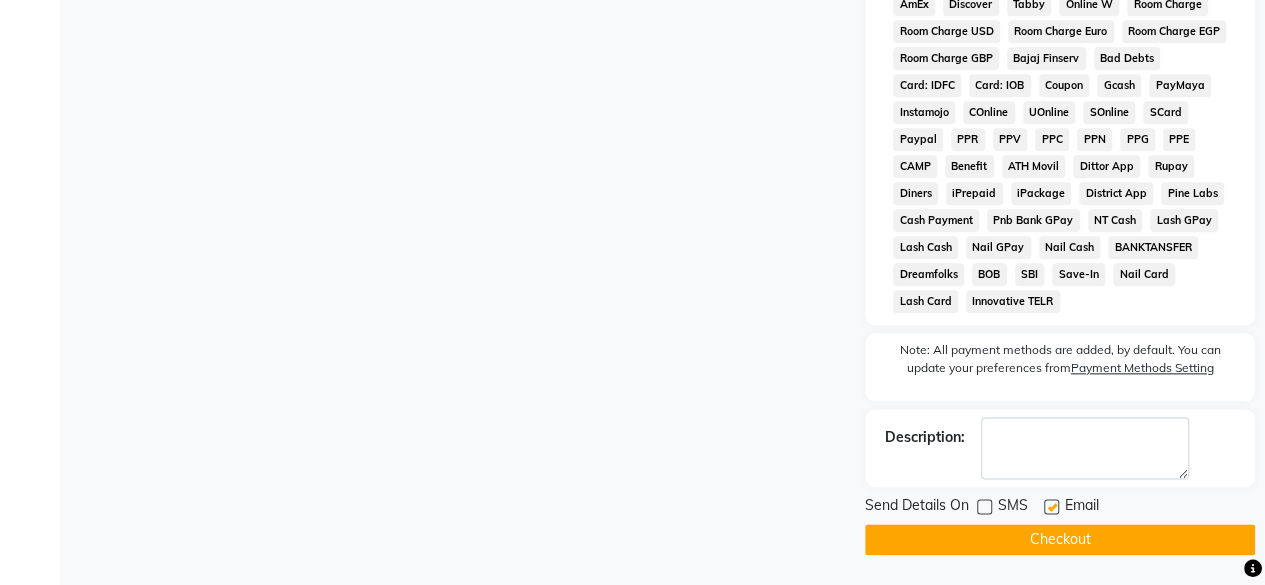 click 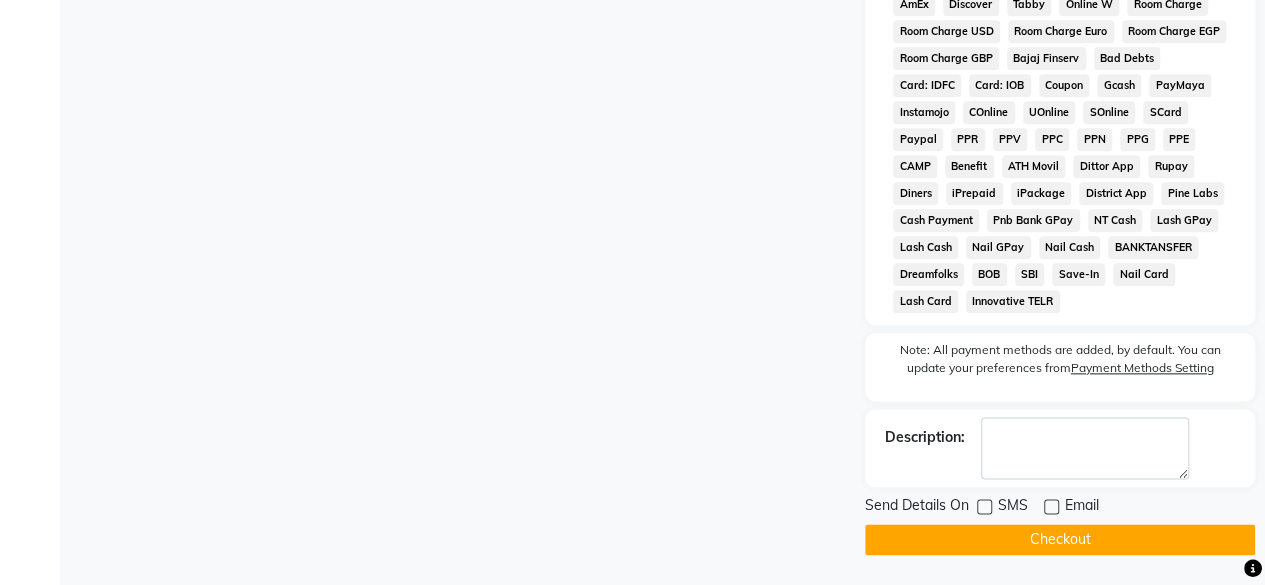 click on "Checkout" 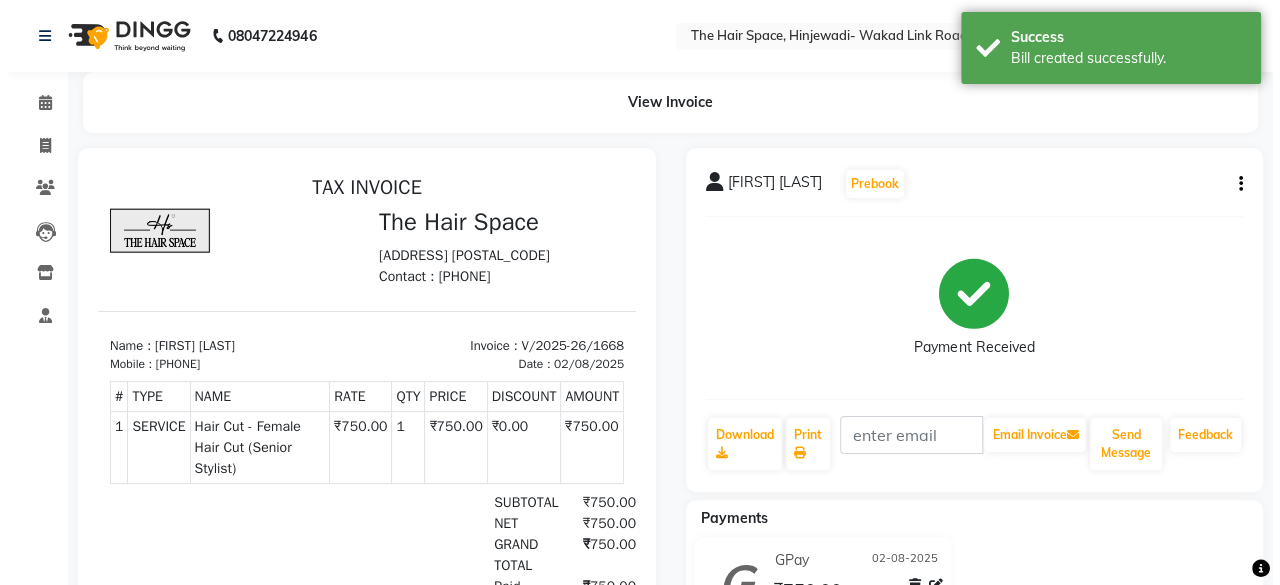 scroll, scrollTop: 0, scrollLeft: 0, axis: both 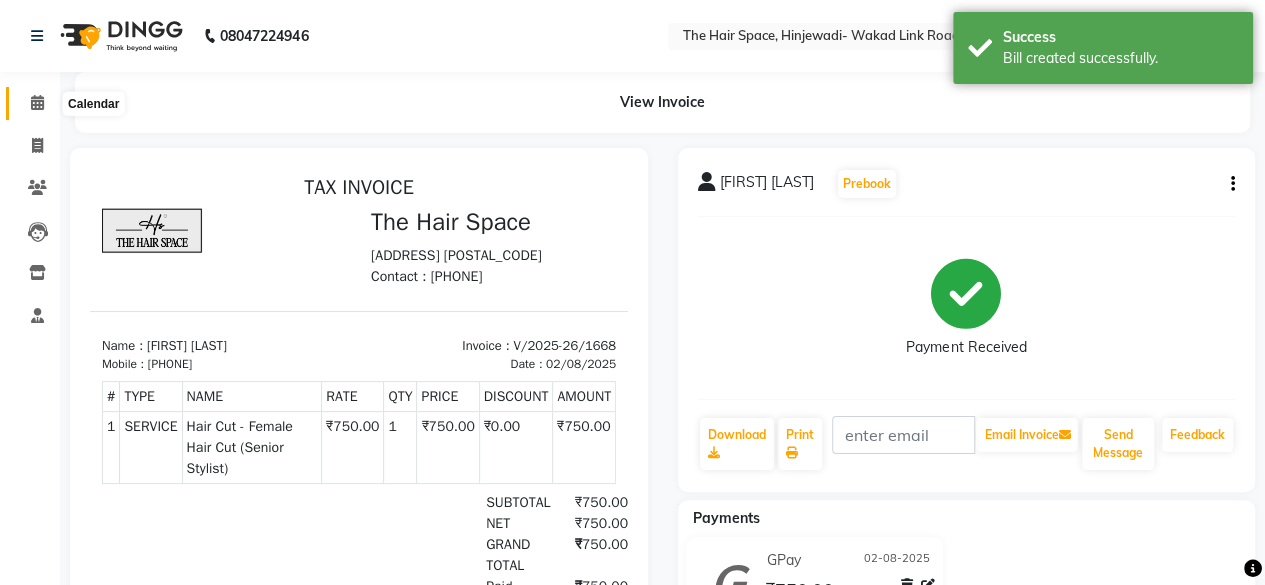 click 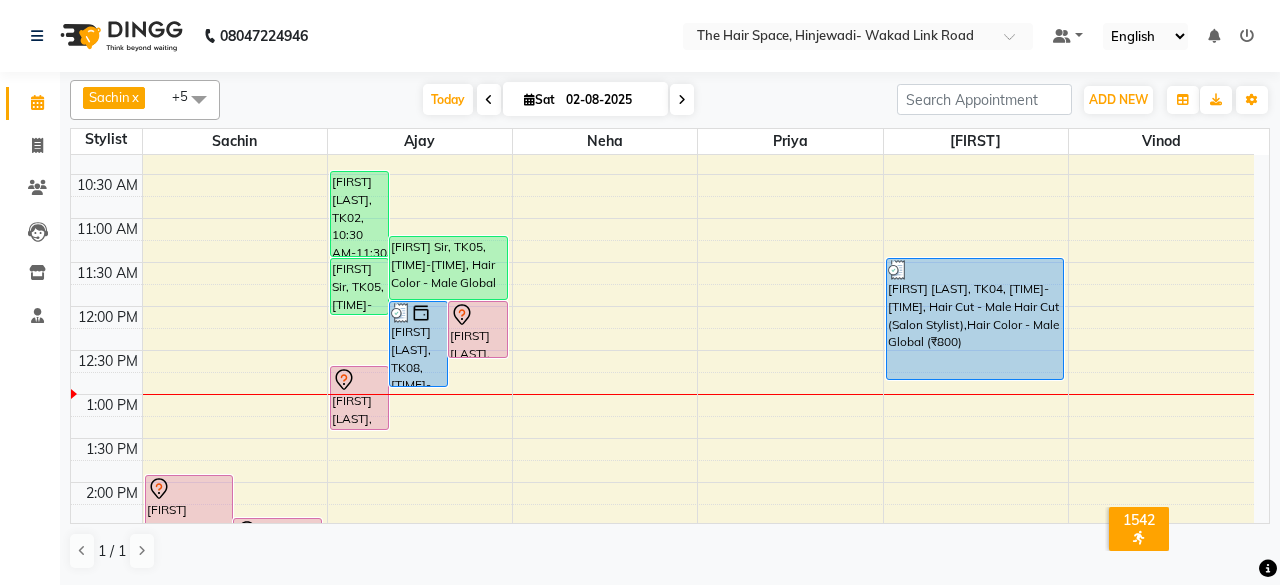 scroll, scrollTop: 0, scrollLeft: 0, axis: both 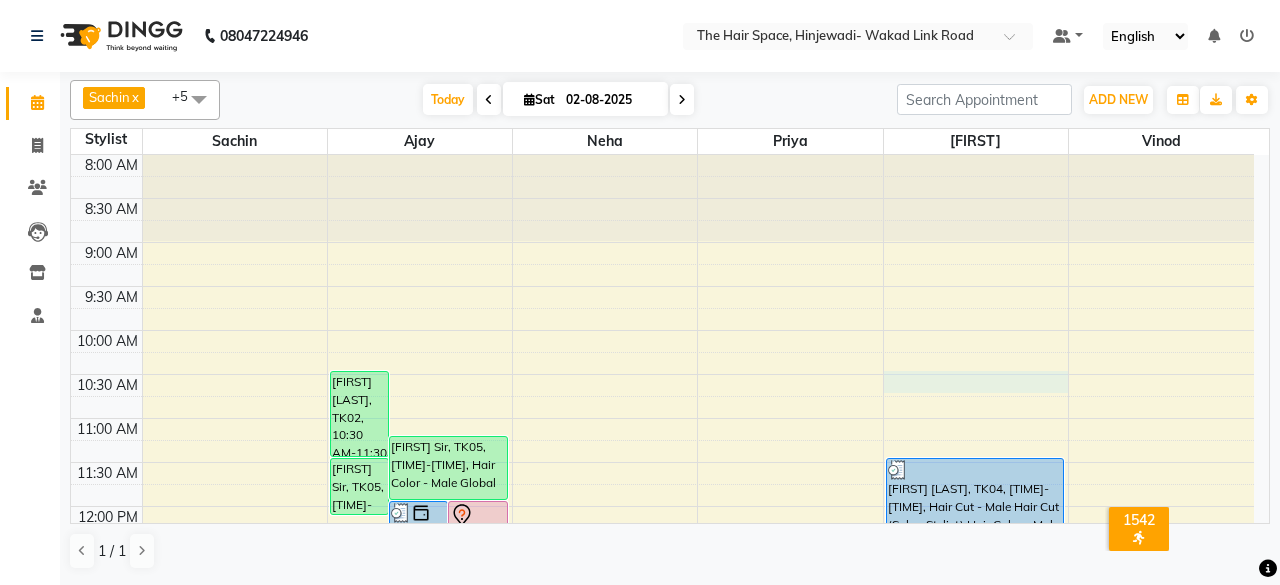 click on "8:00 AM 8:30 AM 9:00 AM 9:30 AM 10:00 AM 10:30 AM 11:00 AM 11:30 AM 12:00 PM 12:30 PM 1:00 PM 1:30 PM 2:00 PM 2:30 PM 3:00 PM 3:30 PM 4:00 PM 4:30 PM 5:00 PM 5:30 PM 6:00 PM 6:30 PM 7:00 PM 7:30 PM 8:00 PM 8:30 PM 9:00 PM 9:30 PM 10:00 PM 10:30 PM             [FIRST] coupon, TK07, 02:00 PM-02:45 PM, D-Tan - D-Tan Face-Neck             [FIRST] [LAST], TK01, 02:30 PM-05:30 PM, Gel extension     [FIRST] [LAST], TK05, 11:30 AM-12:10 PM, Hair Cut - Male Hair Cut (Salon Stylist)     [FIRST] [LAST], TK08, 12:00 PM-01:00 PM, Hair Cut - Female Hair Cut (Senior Stylist)             [FIRST] [LAST], TK03, 12:00 PM-12:40 PM, Hair Cut - Male Hair Cut (Senior Stylist)    [FIRST] [LAST], TK05, 11:15 AM-12:00 PM, Hair Color - Male Global             [FIRST] [LAST], TK03, 12:45 PM-01:30 PM, Spa & Rituals - Male Premium             [FIRST] [LAST], TK02, 10:30 AM-11:30 AM, Color - Root Touch Up             [FIRST] [LAST], TK06, 04:30 PM-05:15 PM, Pedicure - Regular" at bounding box center [662, 814] 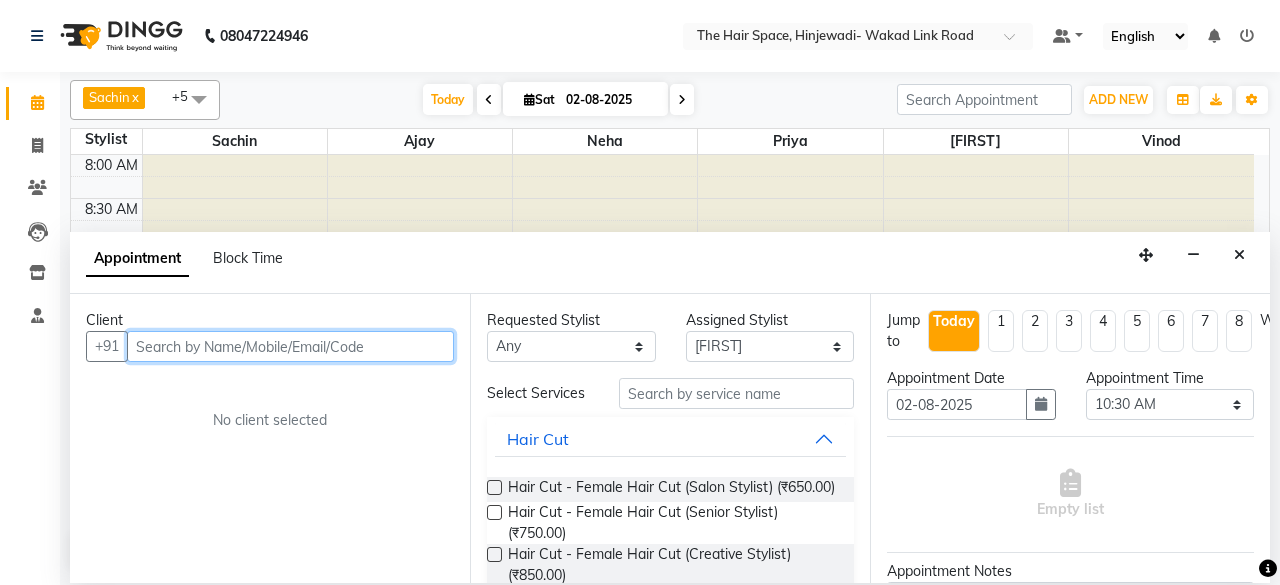 click at bounding box center (290, 346) 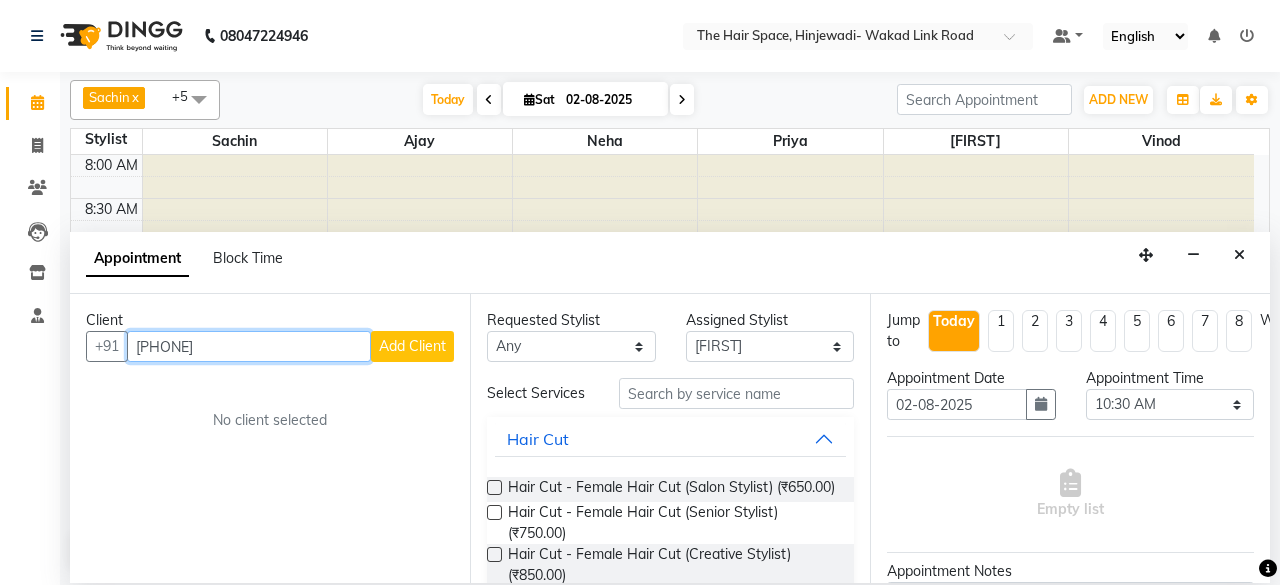 type on "[PHONE]" 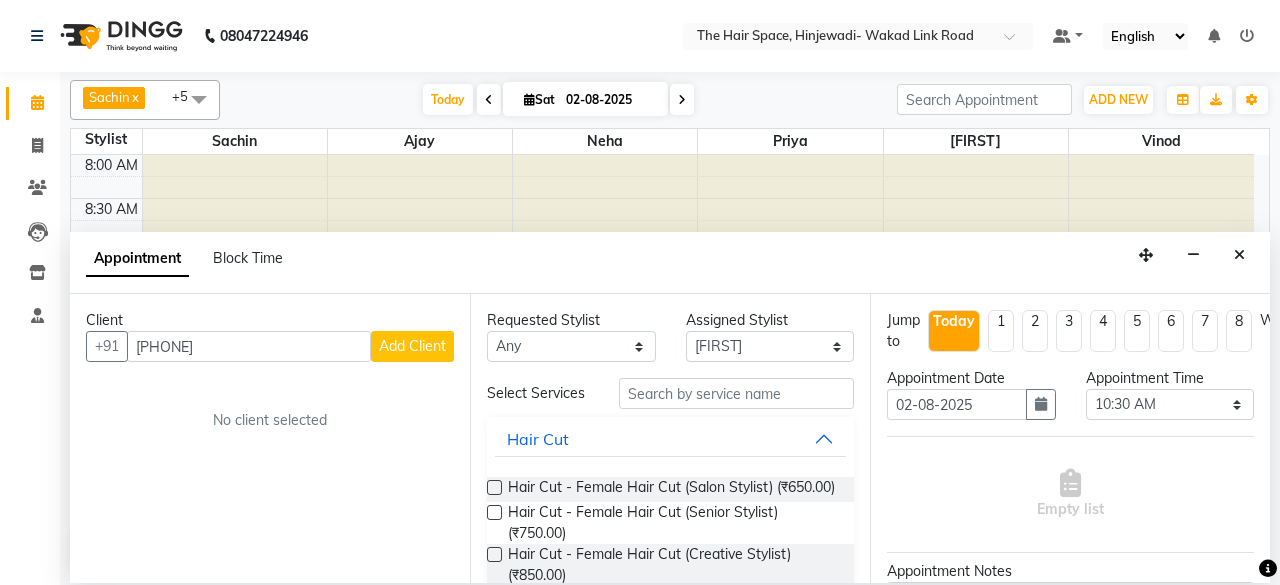 click on "Add Client" at bounding box center (412, 346) 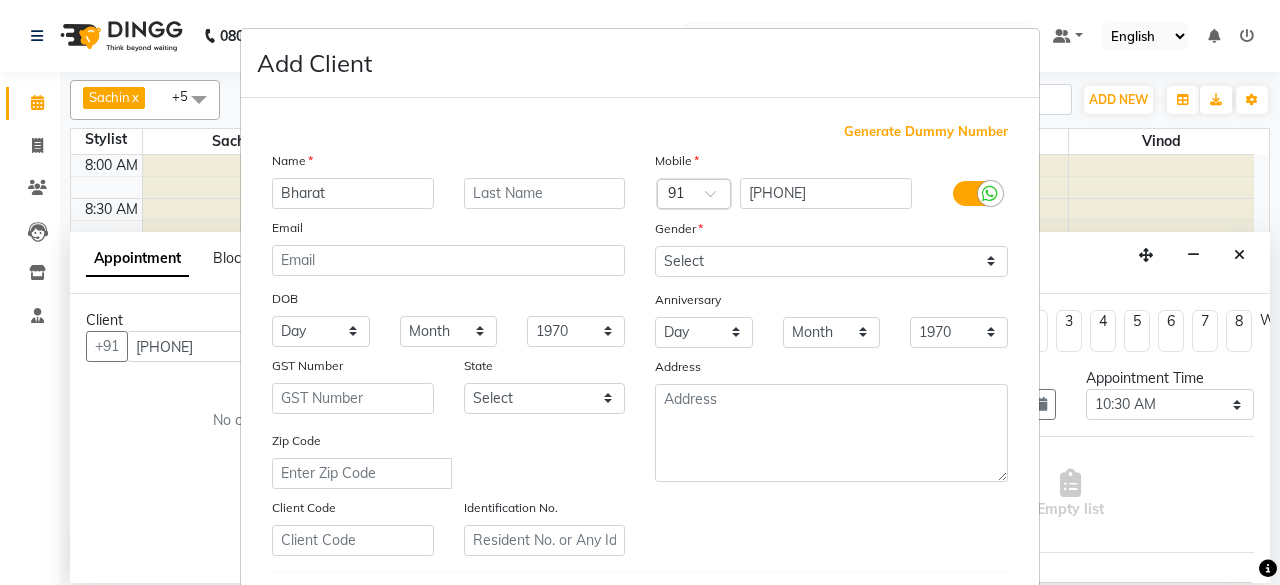 type on "Bharat" 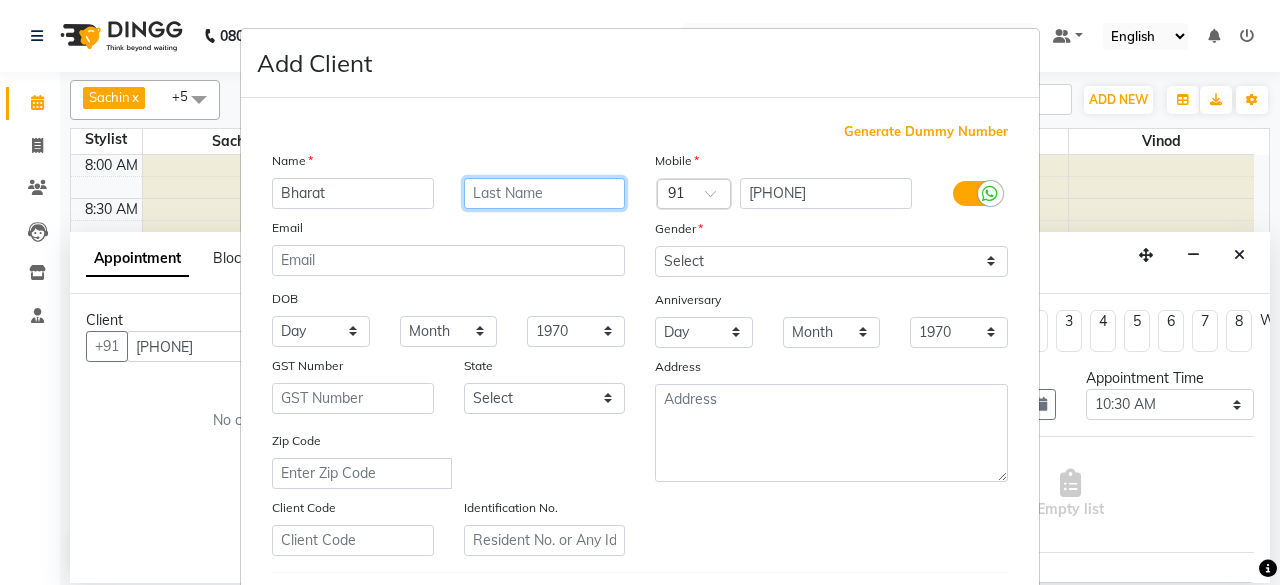 click at bounding box center (545, 193) 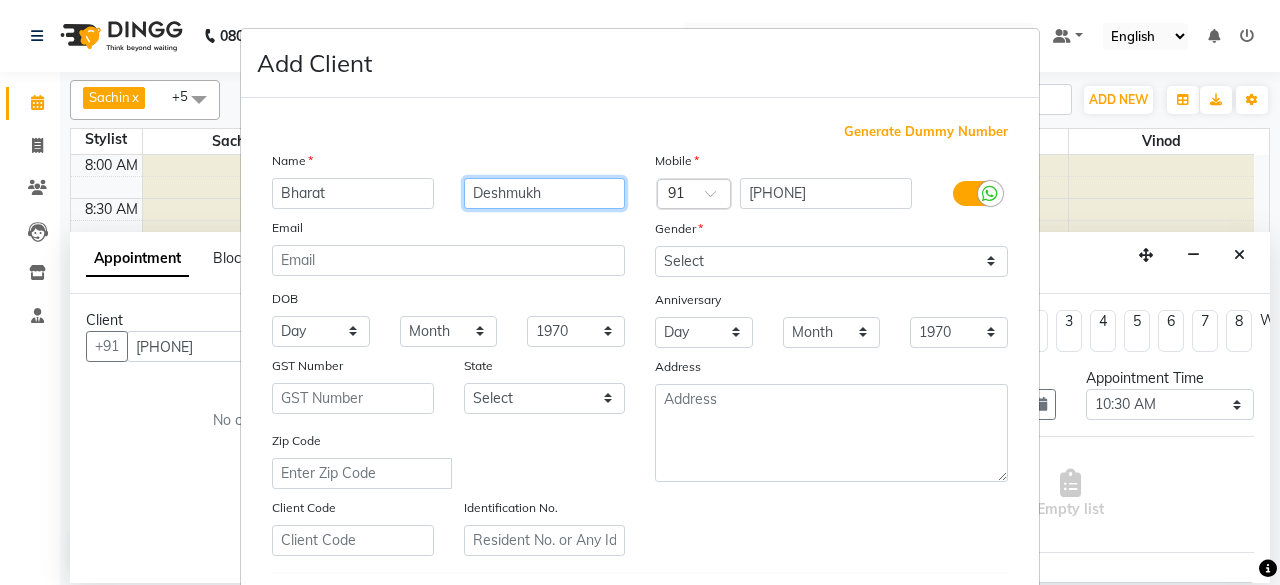 type on "Deshmukh" 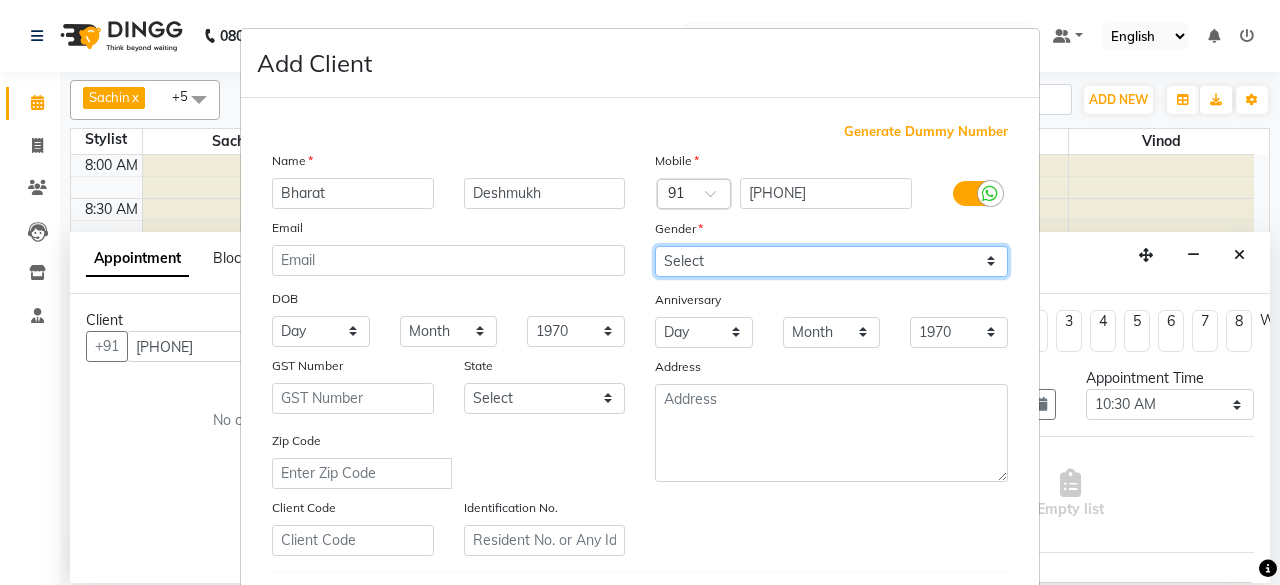 click on "Select Male Female Other Prefer Not To Say" at bounding box center (831, 261) 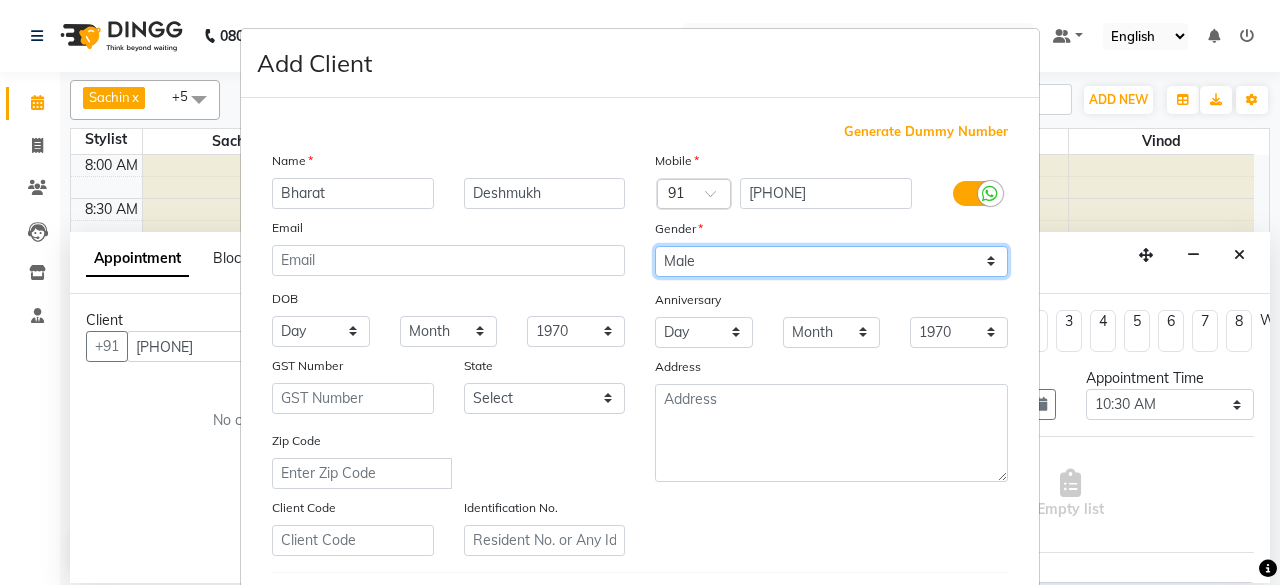 click on "Select Male Female Other Prefer Not To Say" at bounding box center [831, 261] 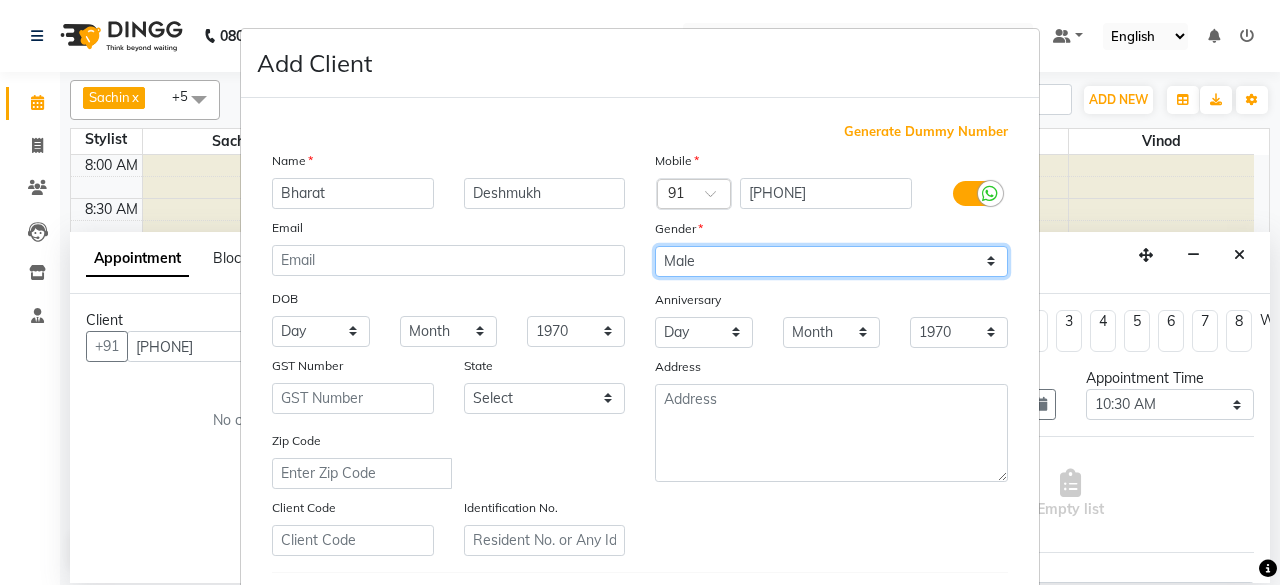 scroll, scrollTop: 334, scrollLeft: 0, axis: vertical 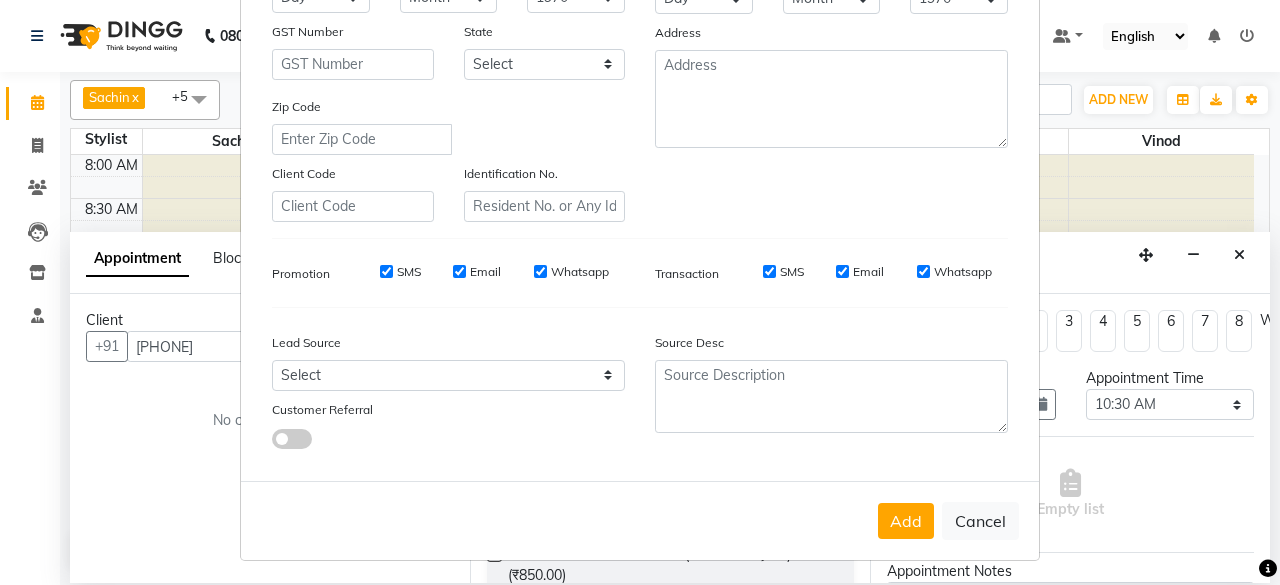click on "Add" at bounding box center [906, 521] 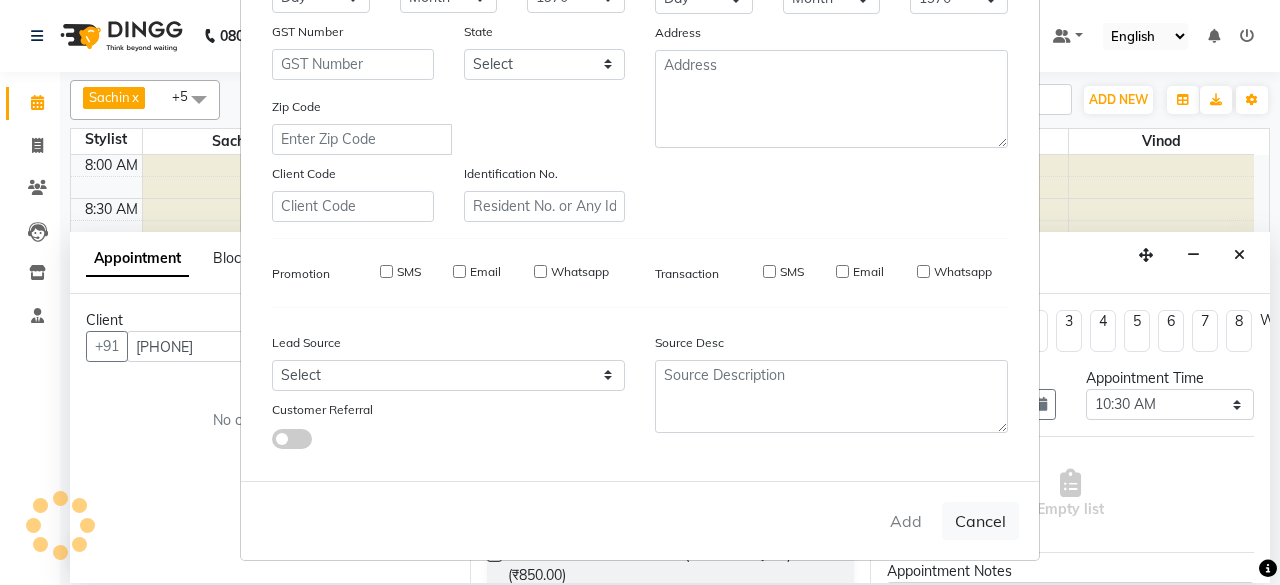 type 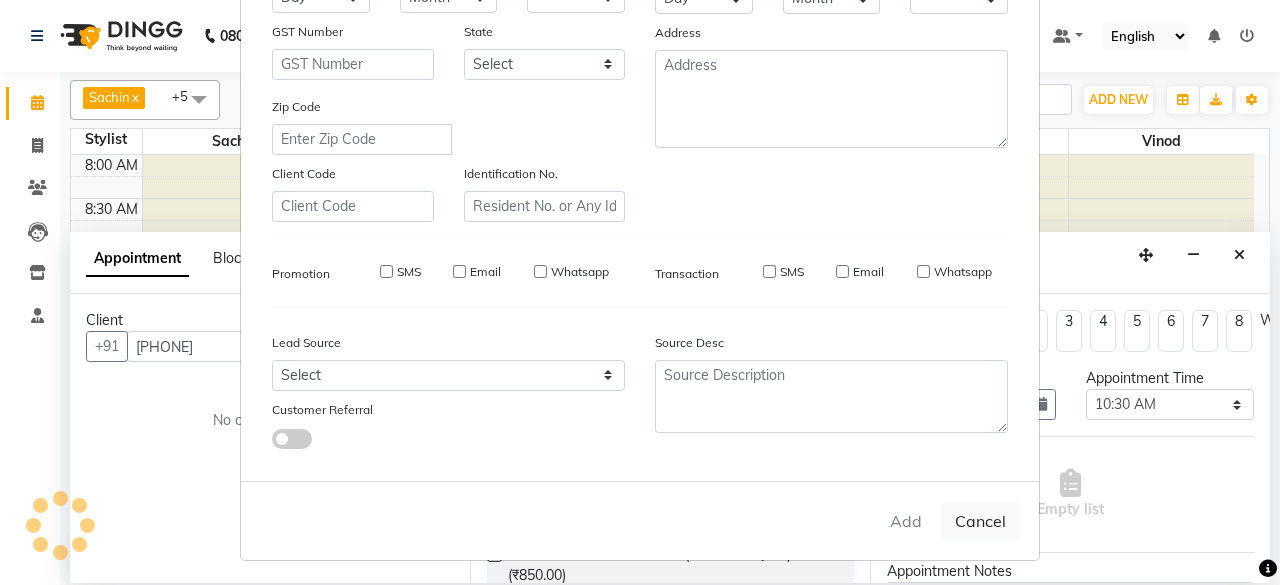 checkbox on "false" 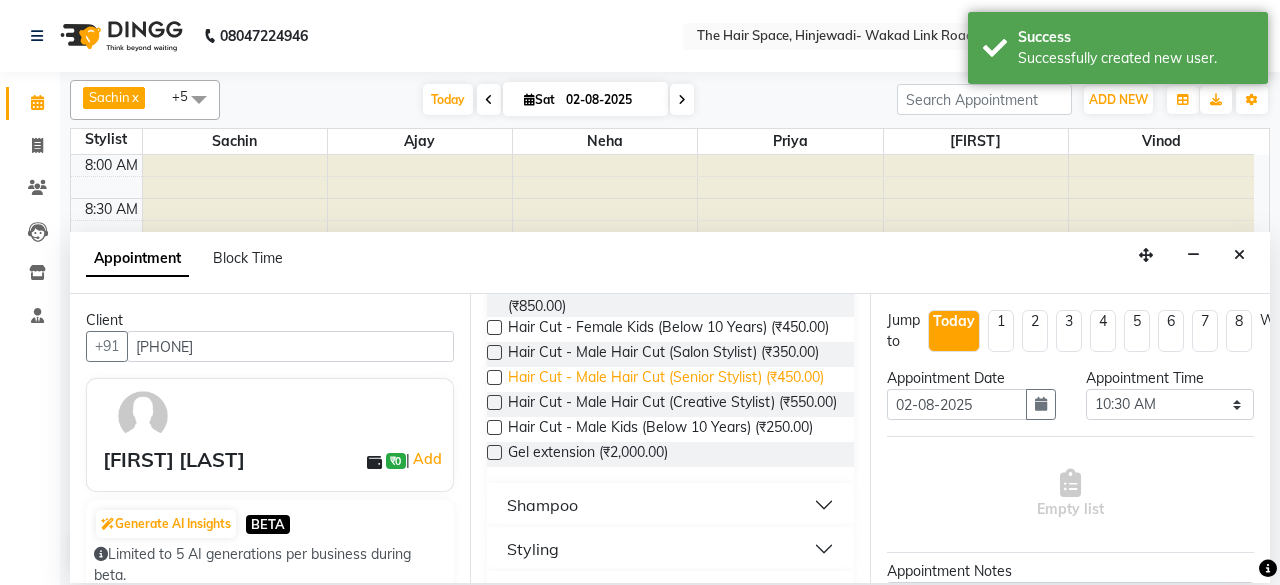 scroll, scrollTop: 300, scrollLeft: 0, axis: vertical 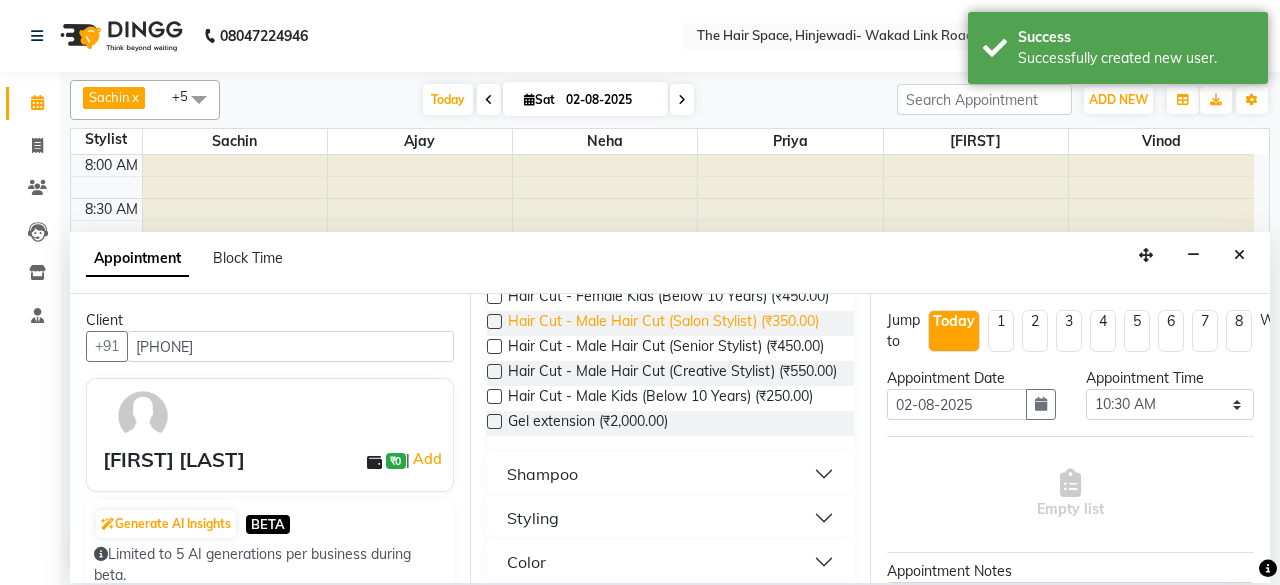click on "Hair Cut - Male Hair Cut (Salon Stylist) (₹350.00)" at bounding box center [663, 323] 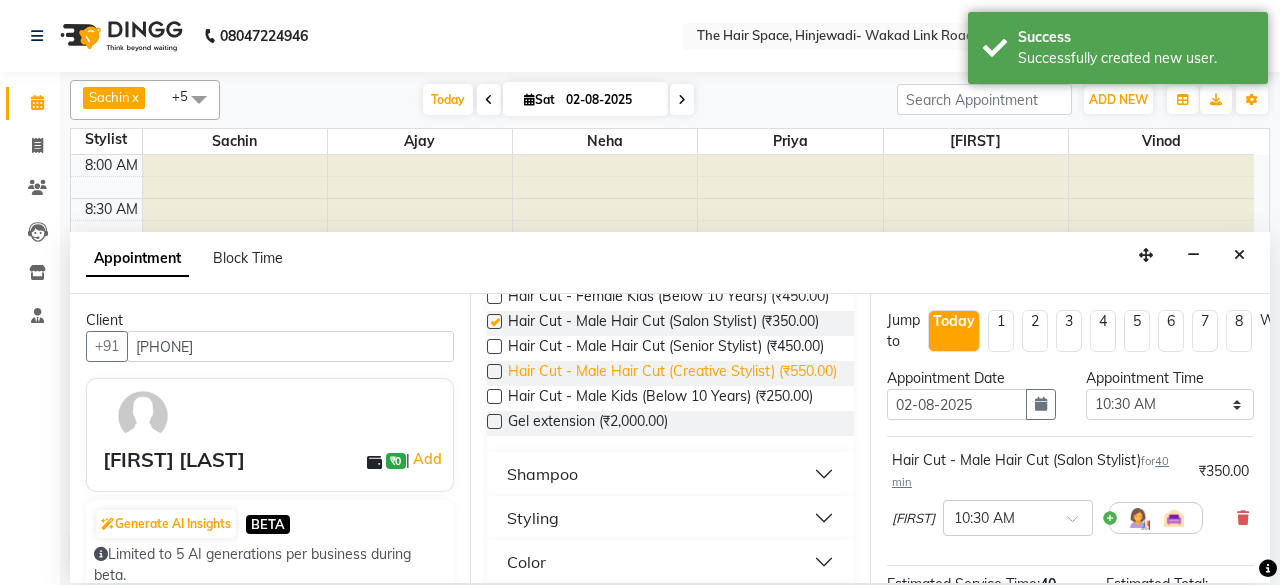 checkbox on "false" 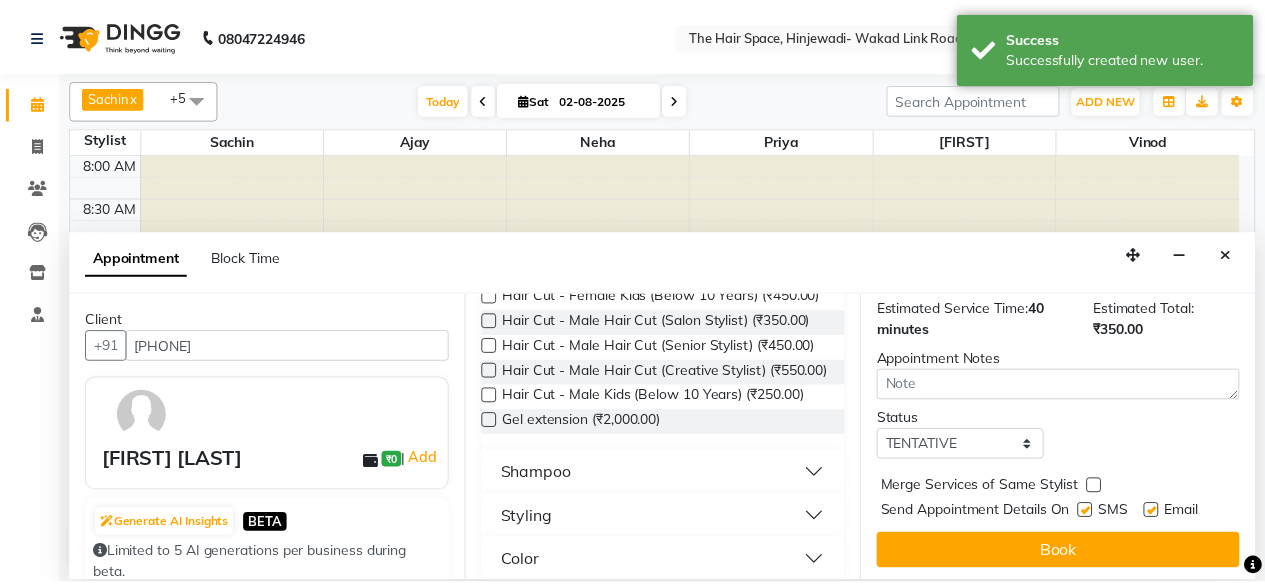 scroll, scrollTop: 293, scrollLeft: 0, axis: vertical 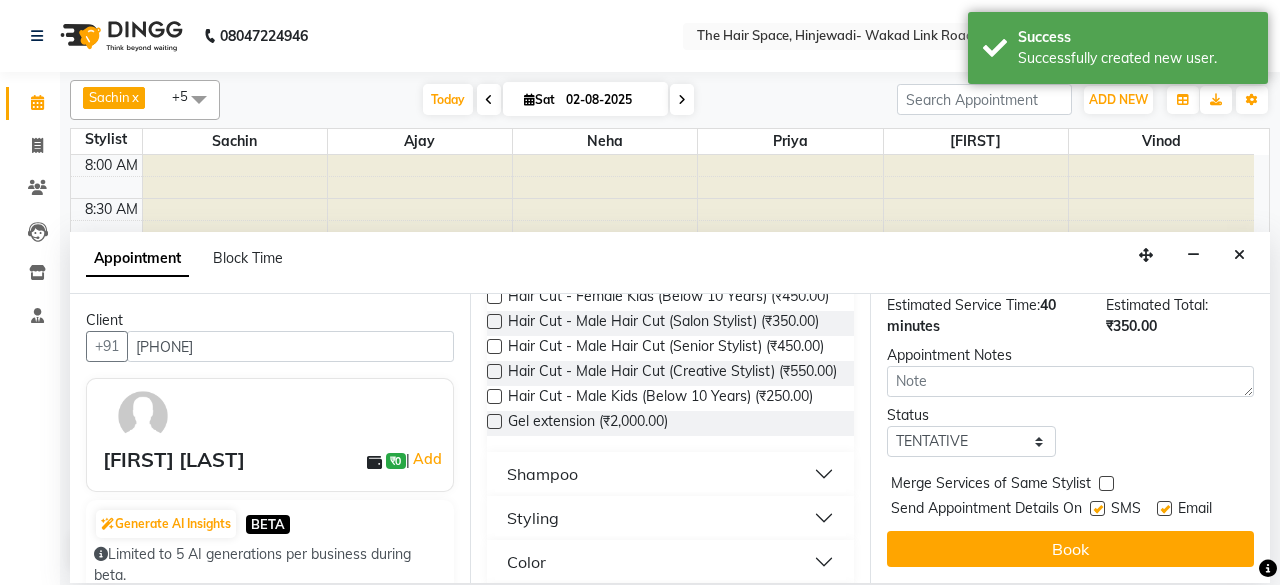 click at bounding box center (1097, 508) 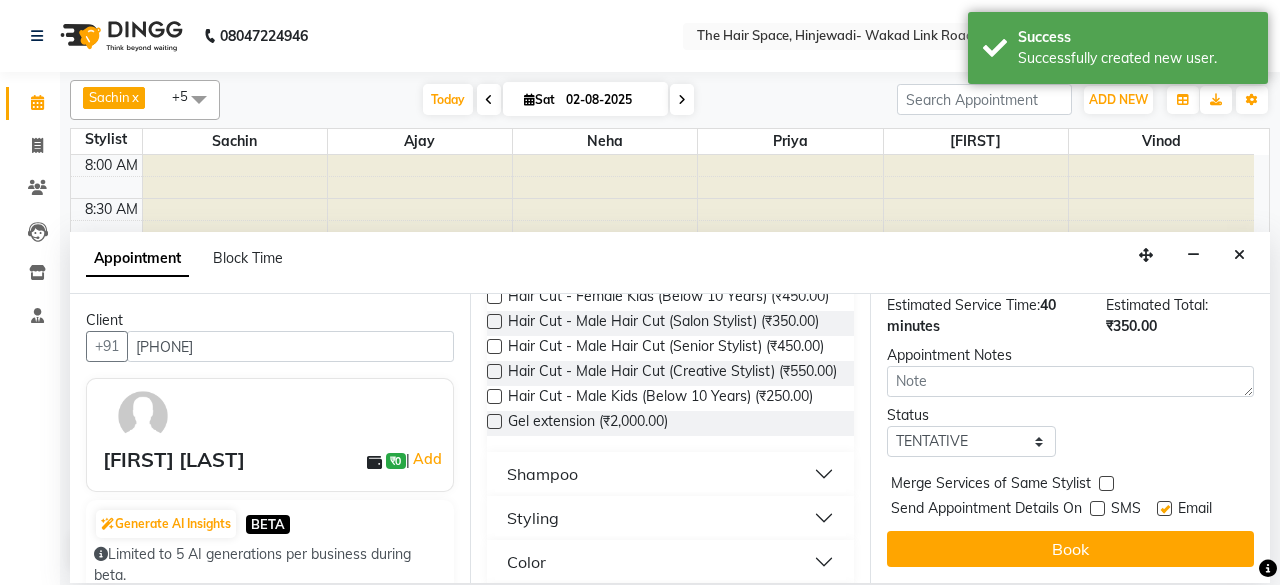 click at bounding box center (1164, 508) 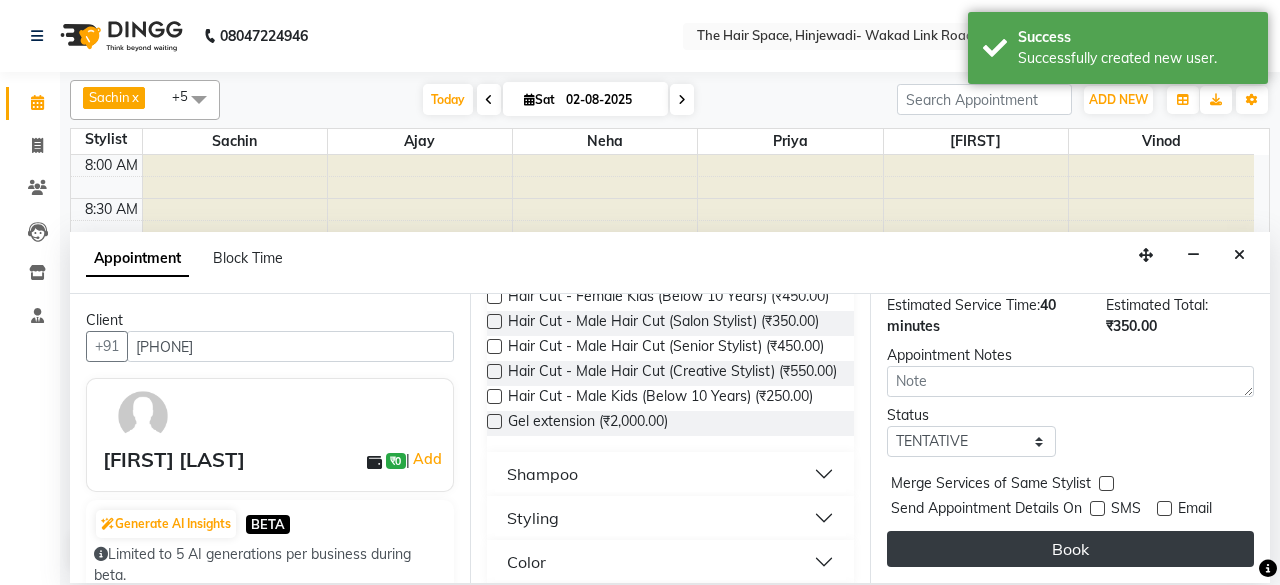 click on "Book" at bounding box center (1070, 549) 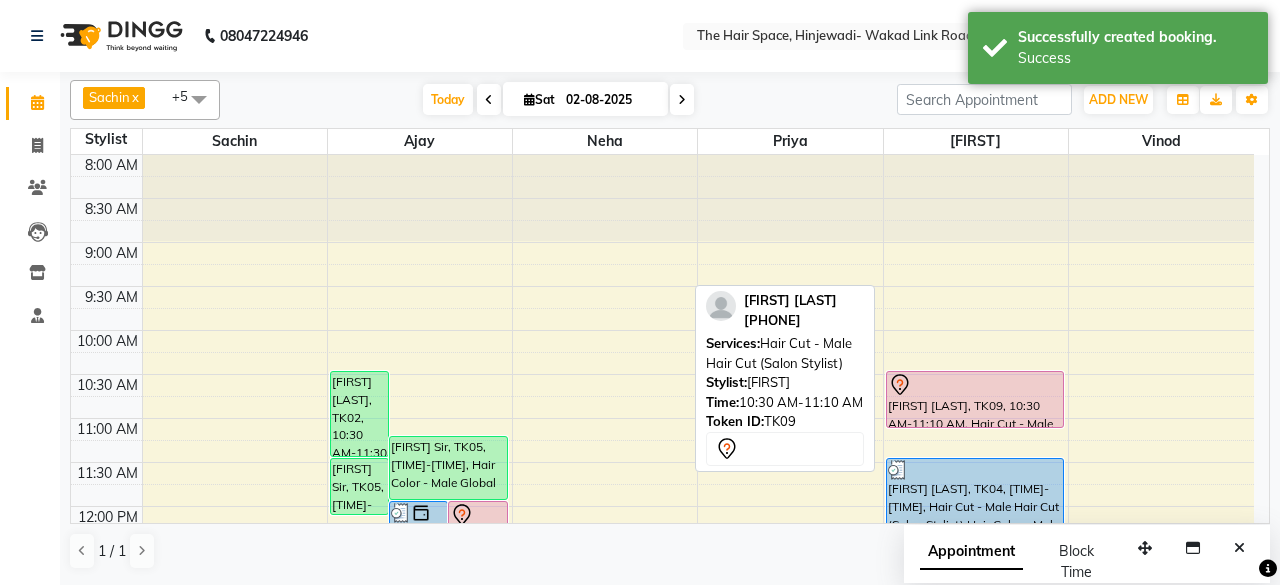 click at bounding box center [975, 385] 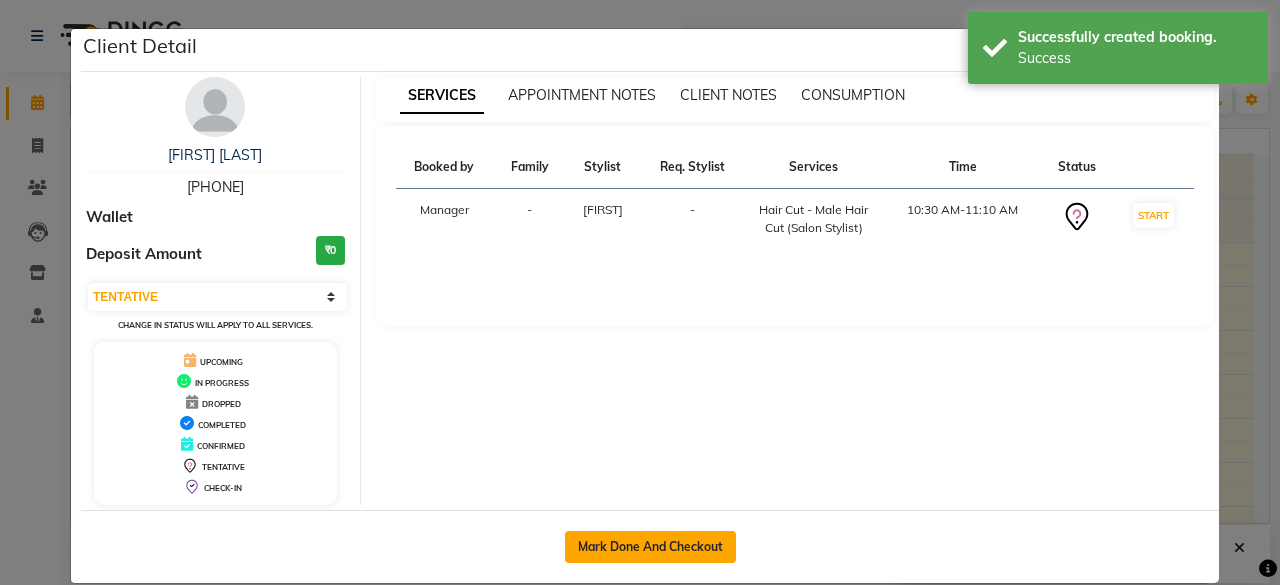 click on "Mark Done And Checkout" 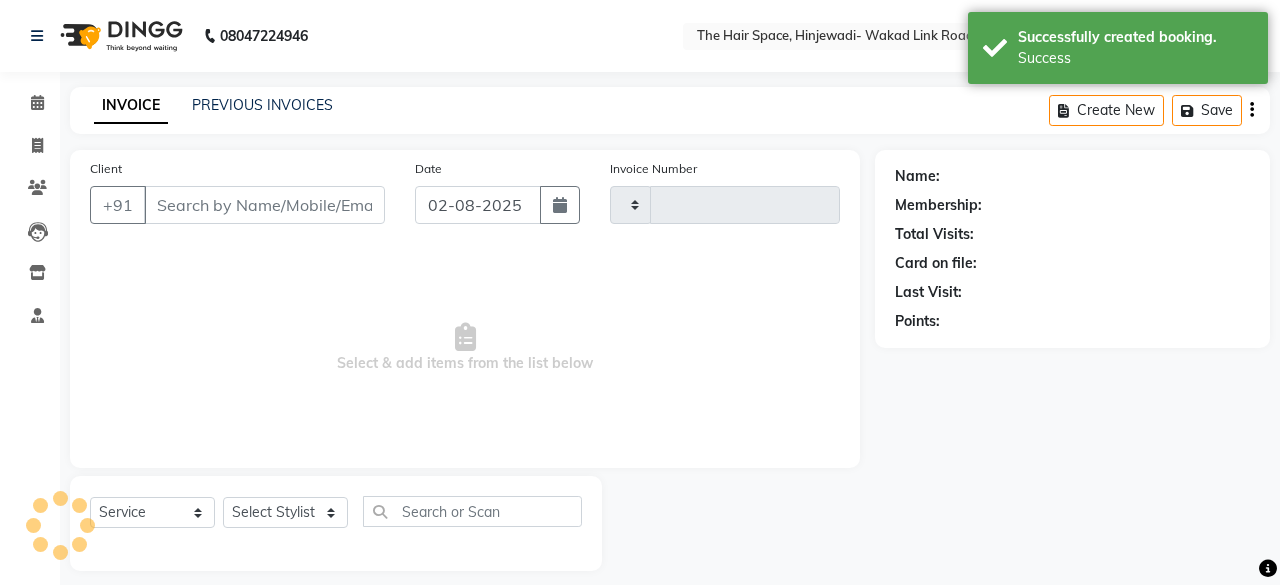 select on "3" 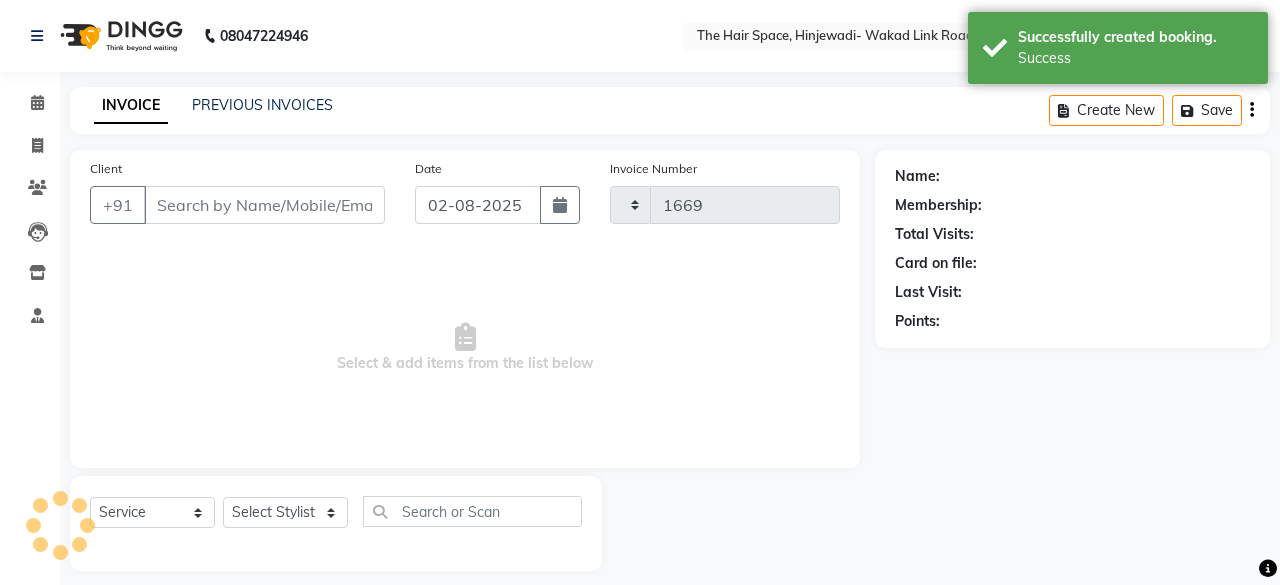select on "6697" 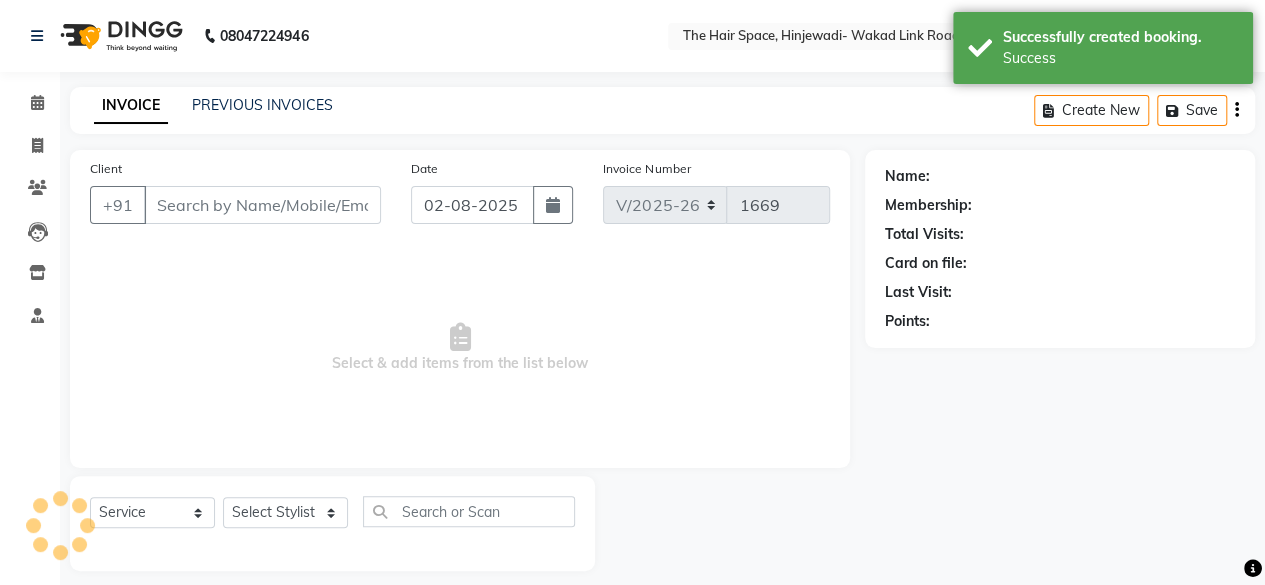 type on "[PHONE]" 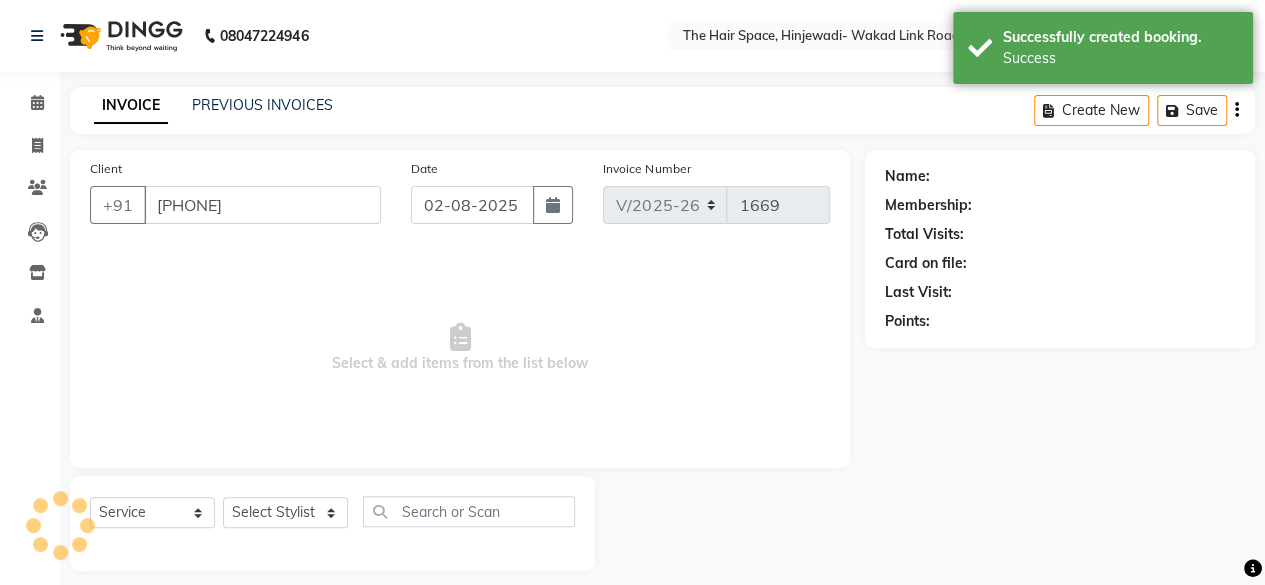 select on "84666" 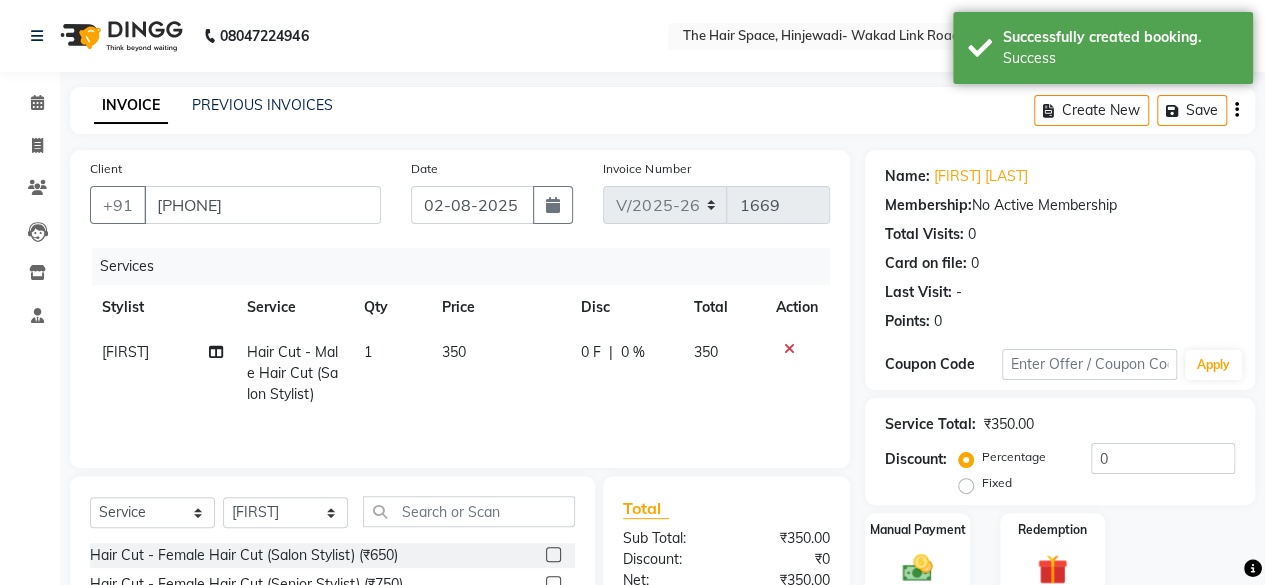 click on "350" 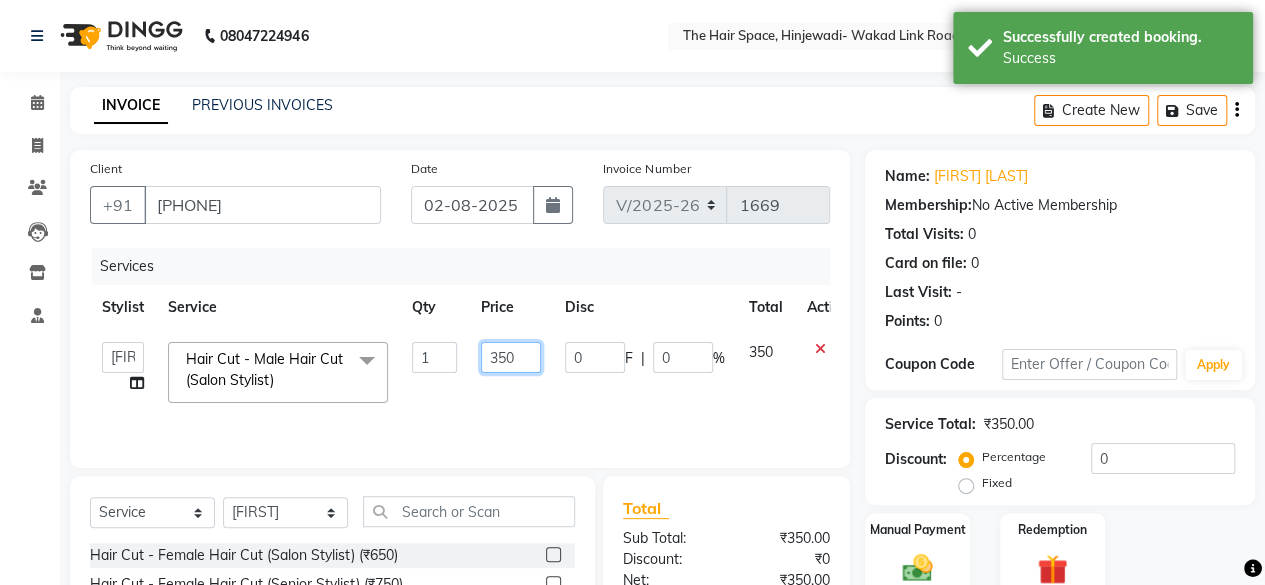 click on "350" 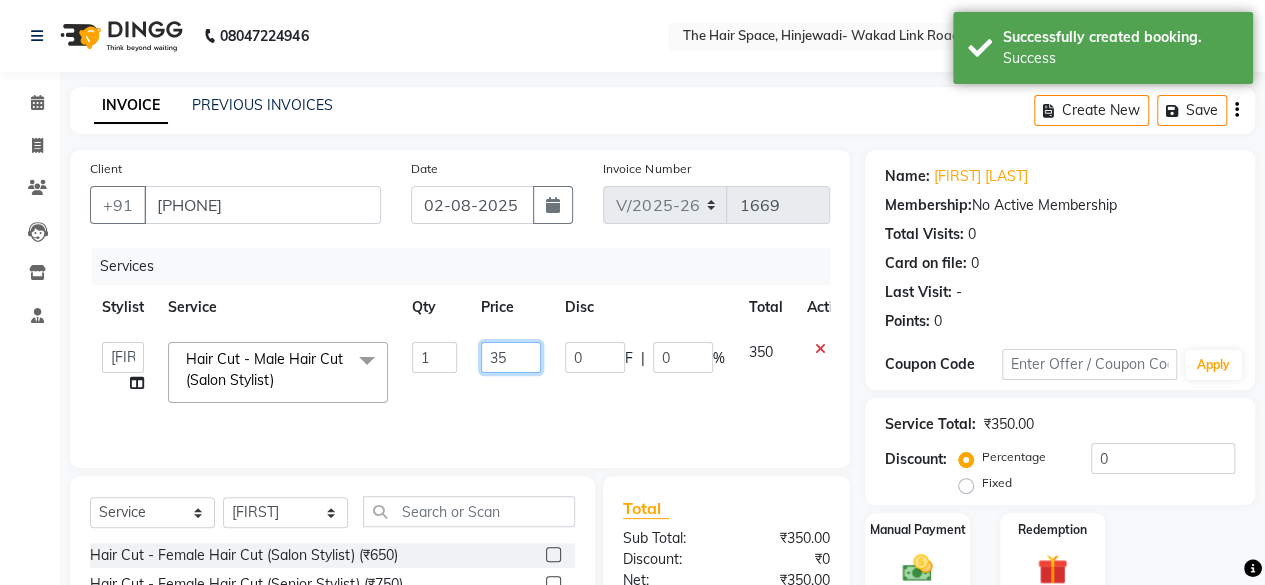 type on "3" 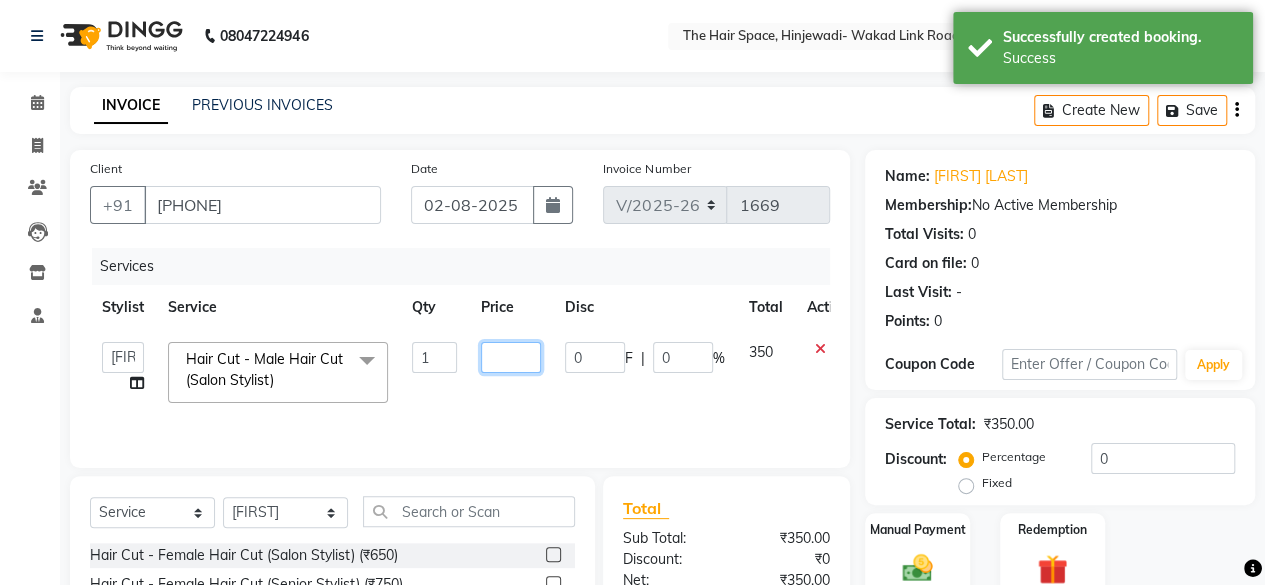click 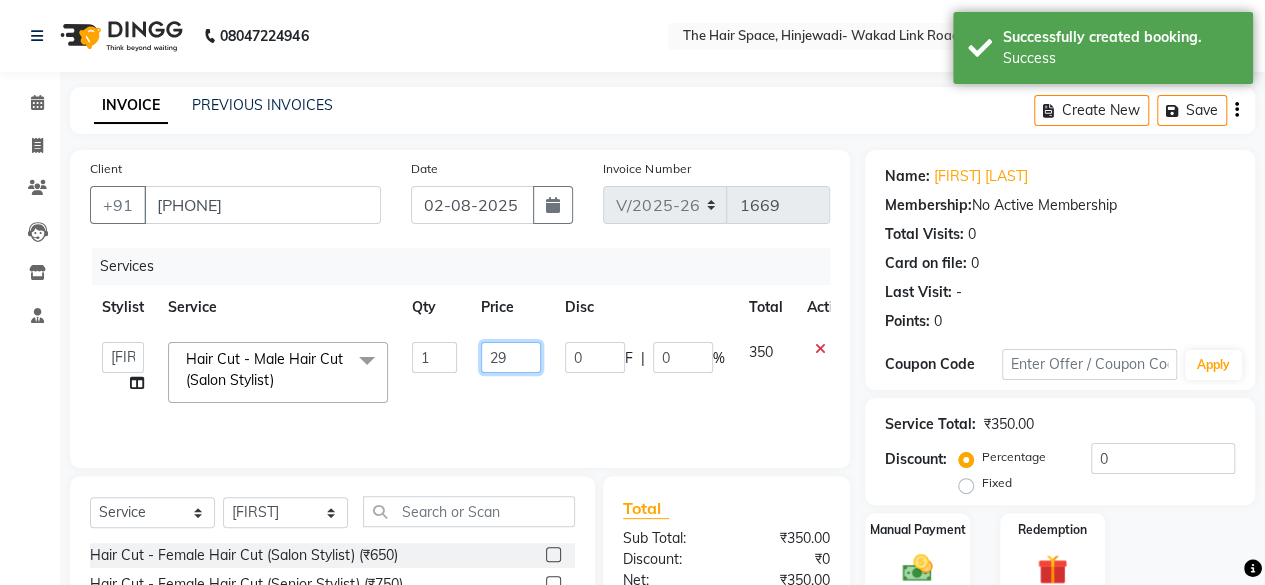 type on "299" 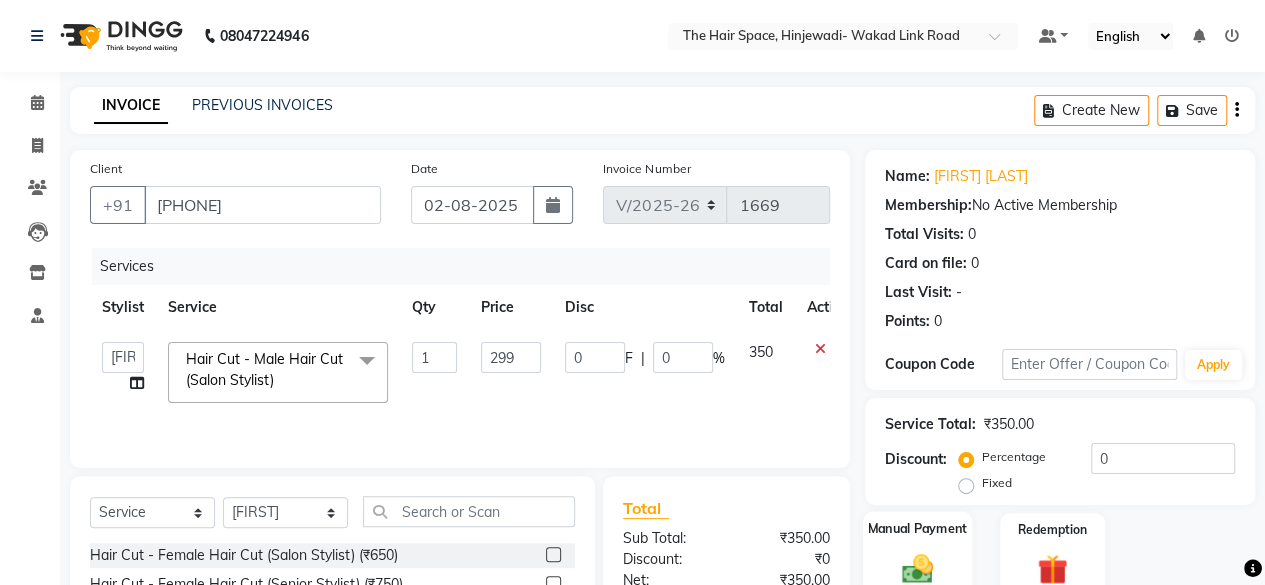click on "Manual Payment" 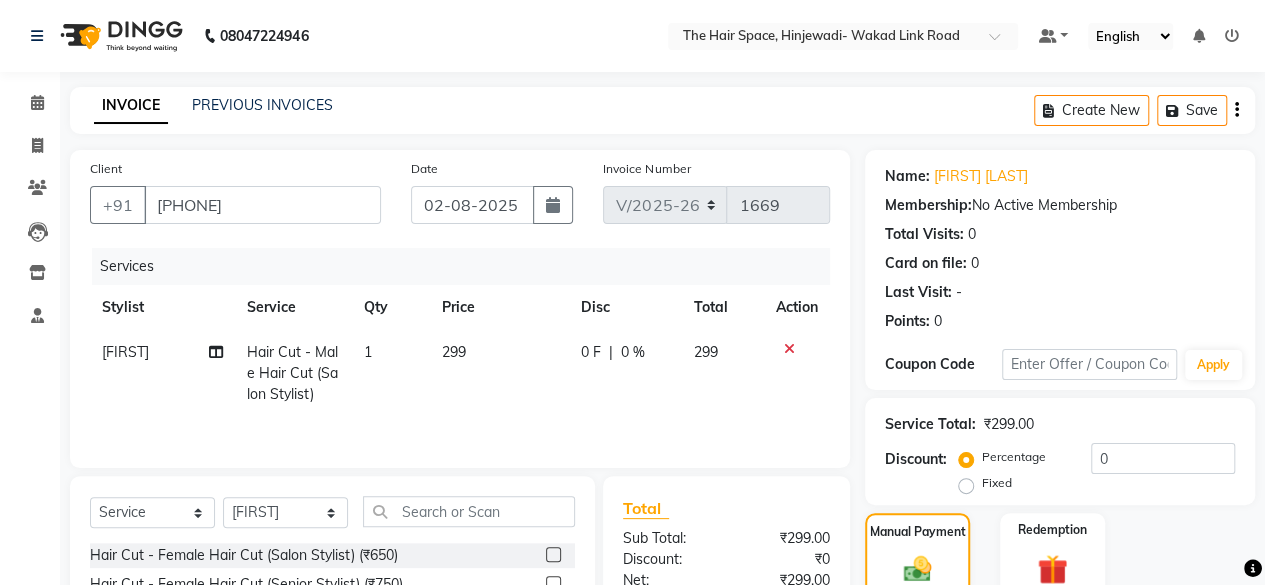 scroll, scrollTop: 400, scrollLeft: 0, axis: vertical 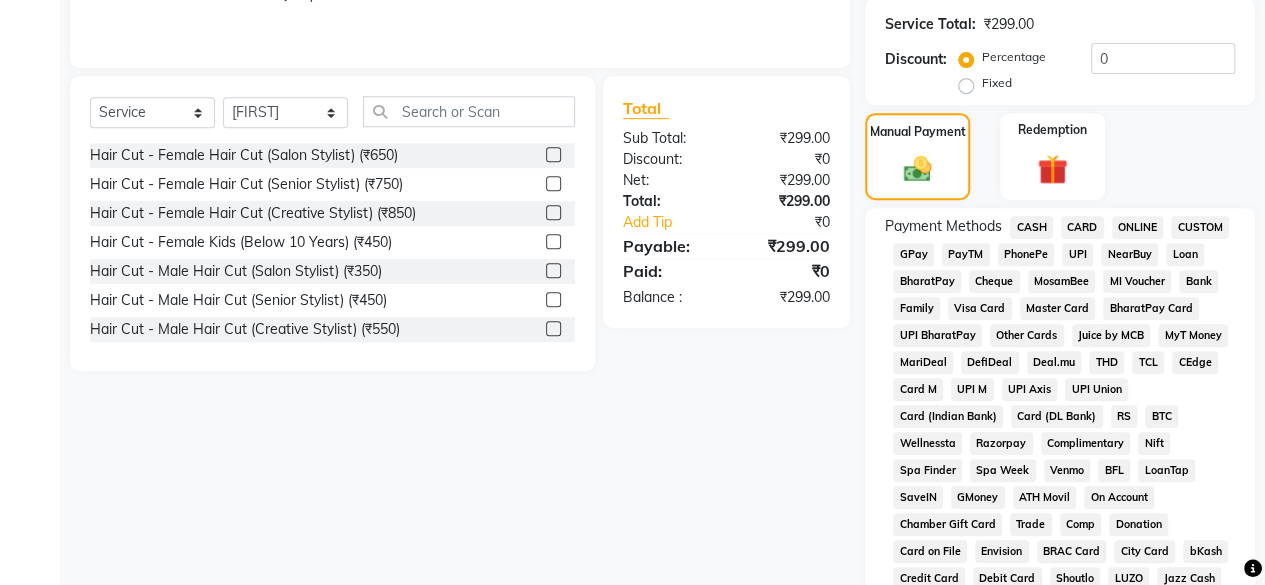 click on "GPay" 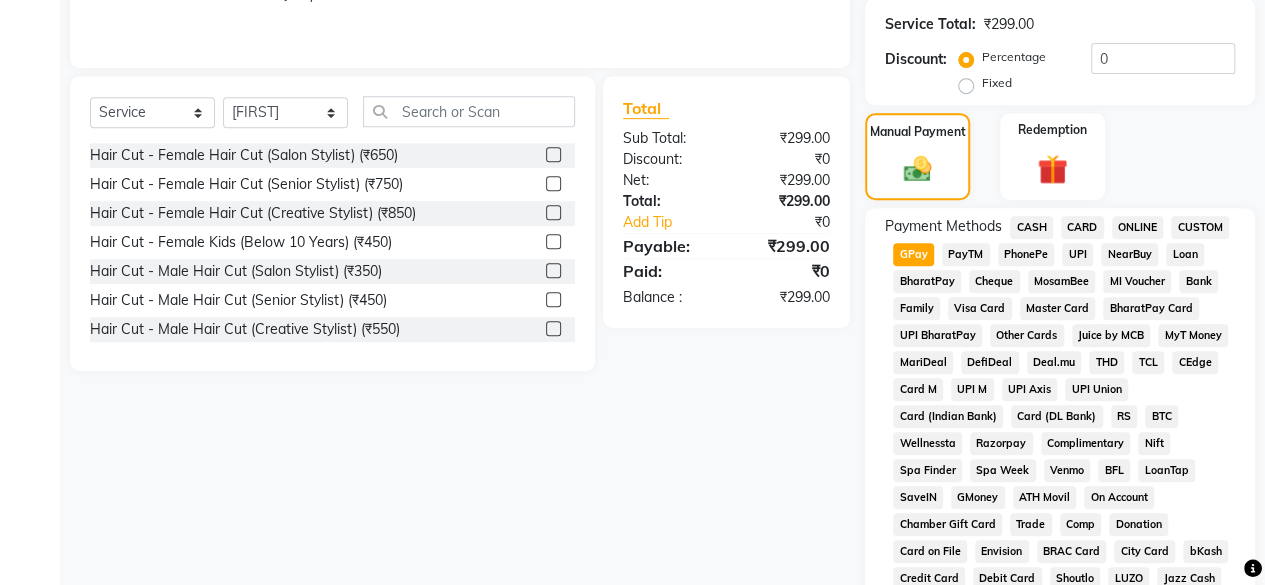 scroll, scrollTop: 999, scrollLeft: 0, axis: vertical 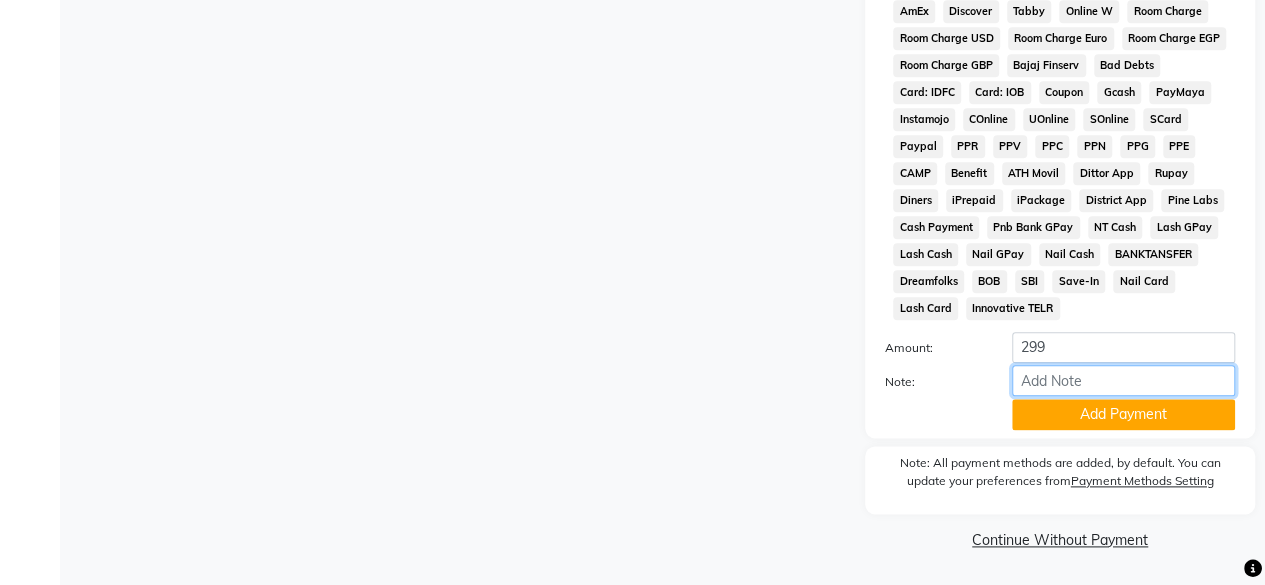 click on "Note:" at bounding box center [1123, 380] 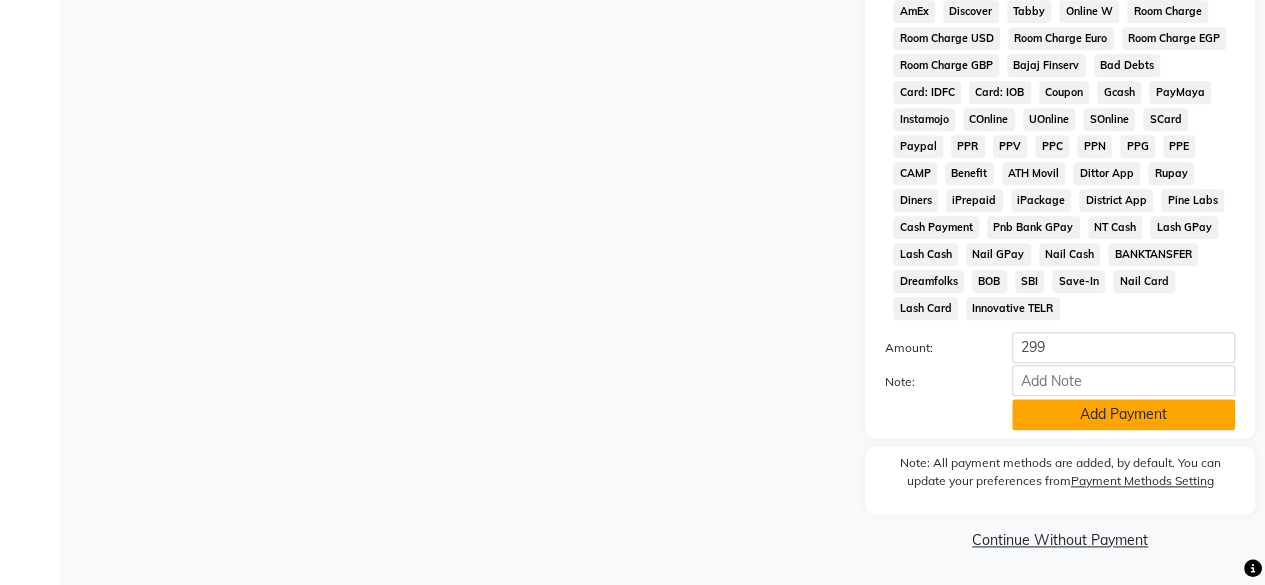 click on "Add Payment" 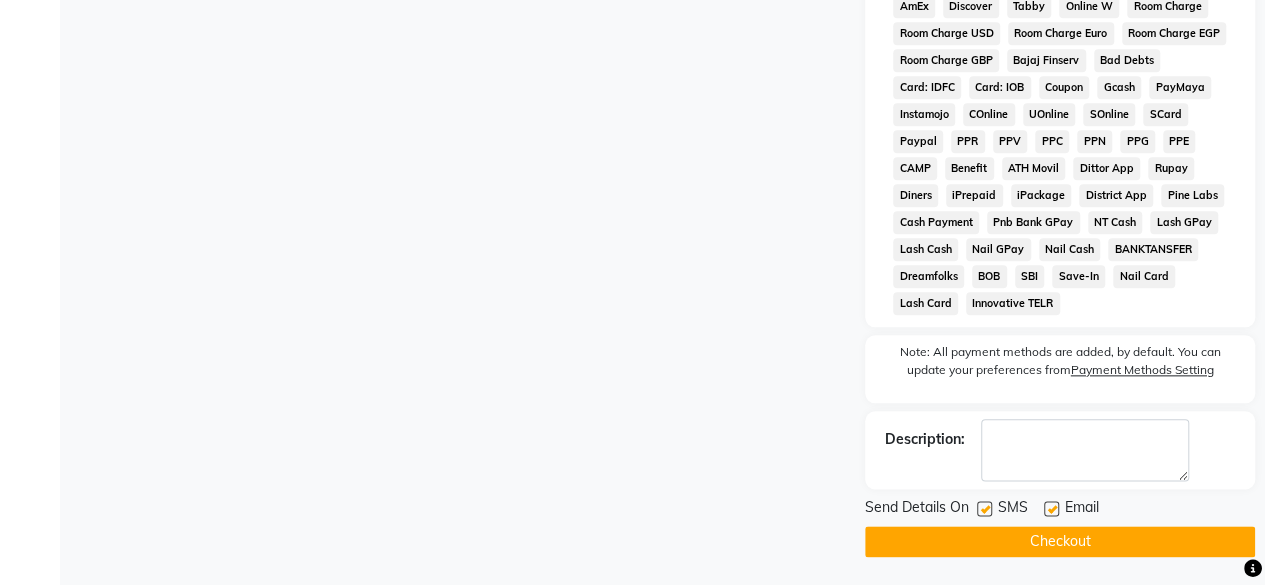 scroll, scrollTop: 1006, scrollLeft: 0, axis: vertical 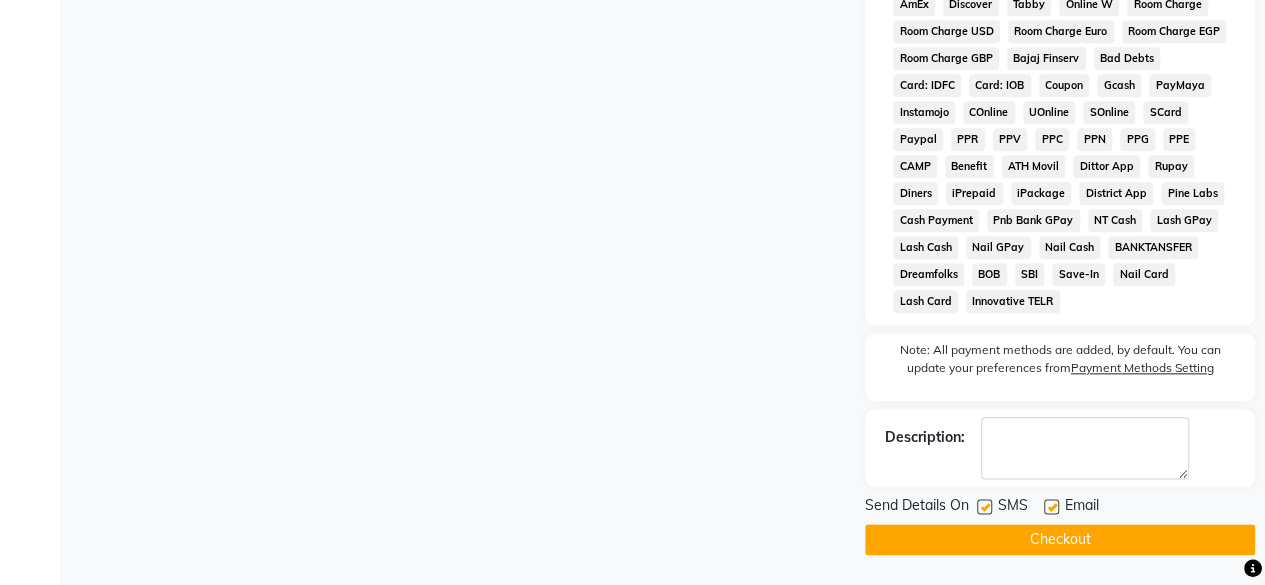 click 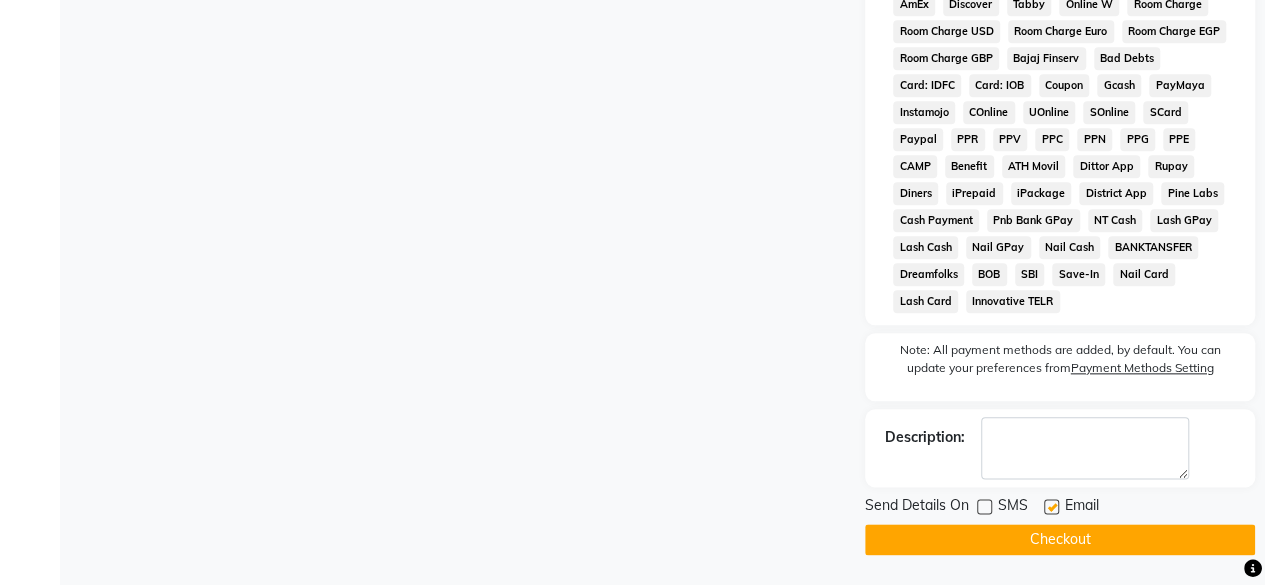drag, startPoint x: 1048, startPoint y: 507, endPoint x: 1046, endPoint y: 523, distance: 16.124516 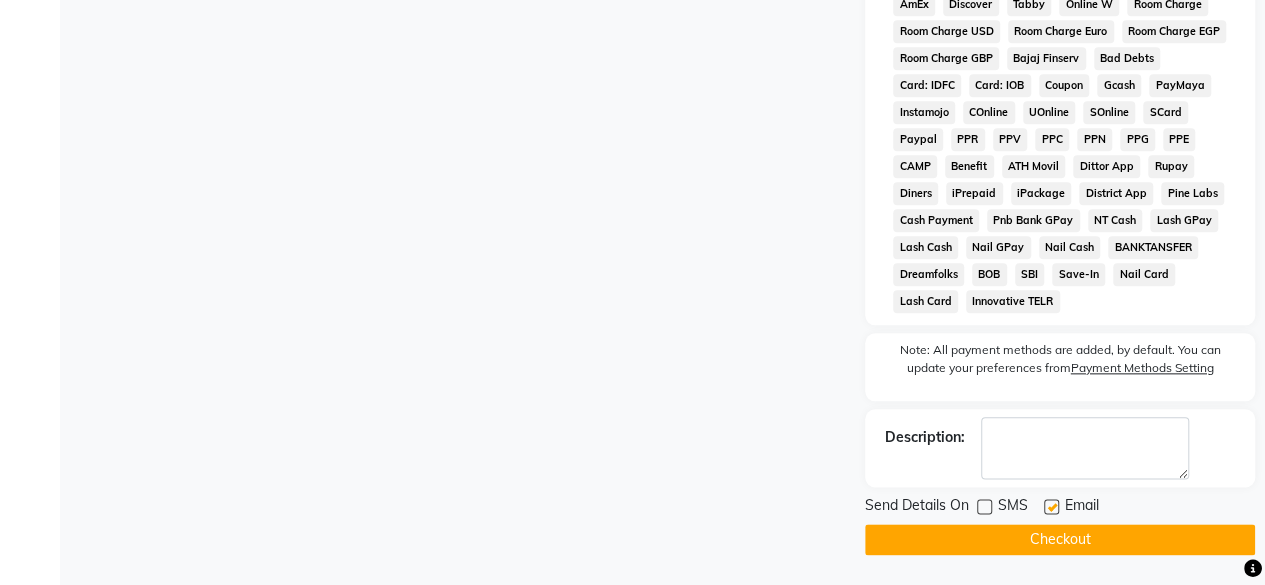 click 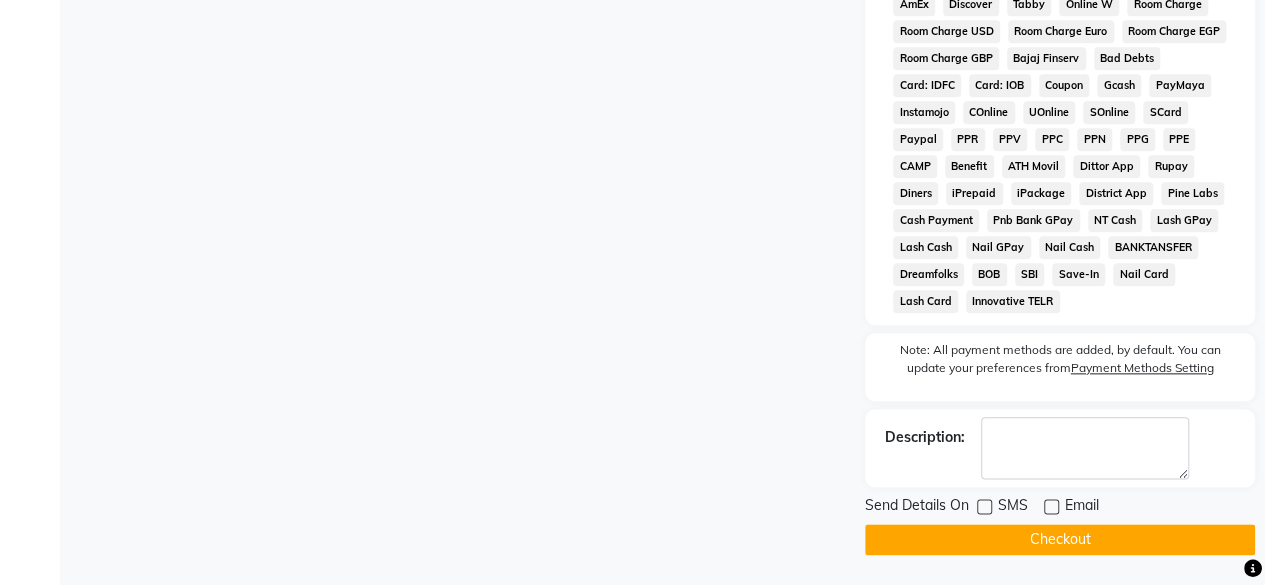 click on "Checkout" 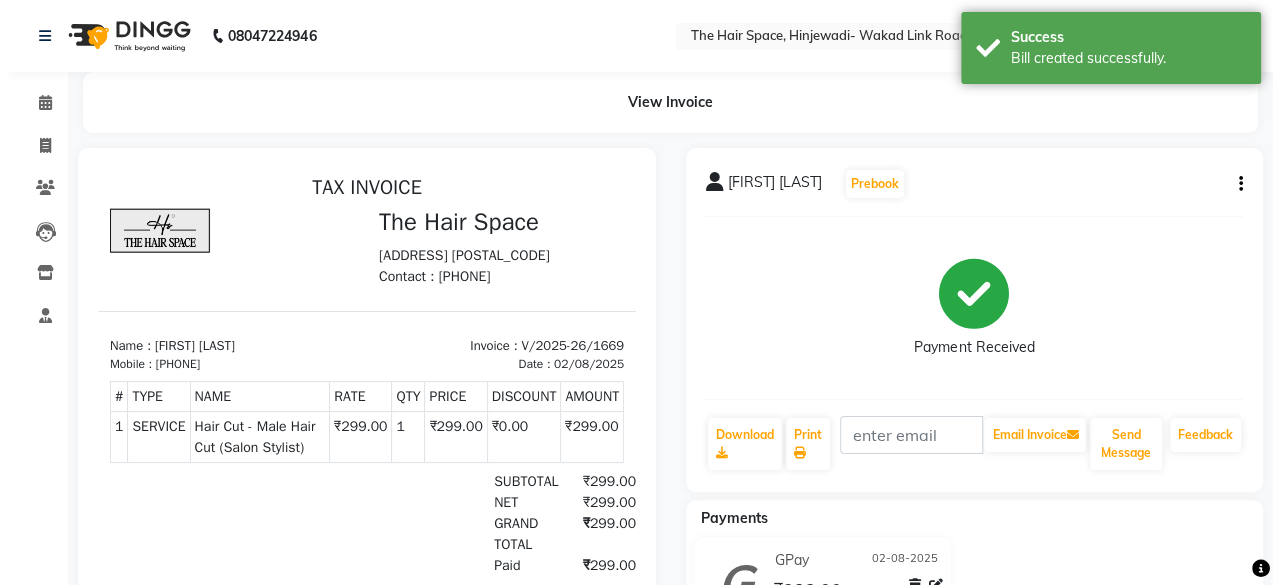 scroll, scrollTop: 0, scrollLeft: 0, axis: both 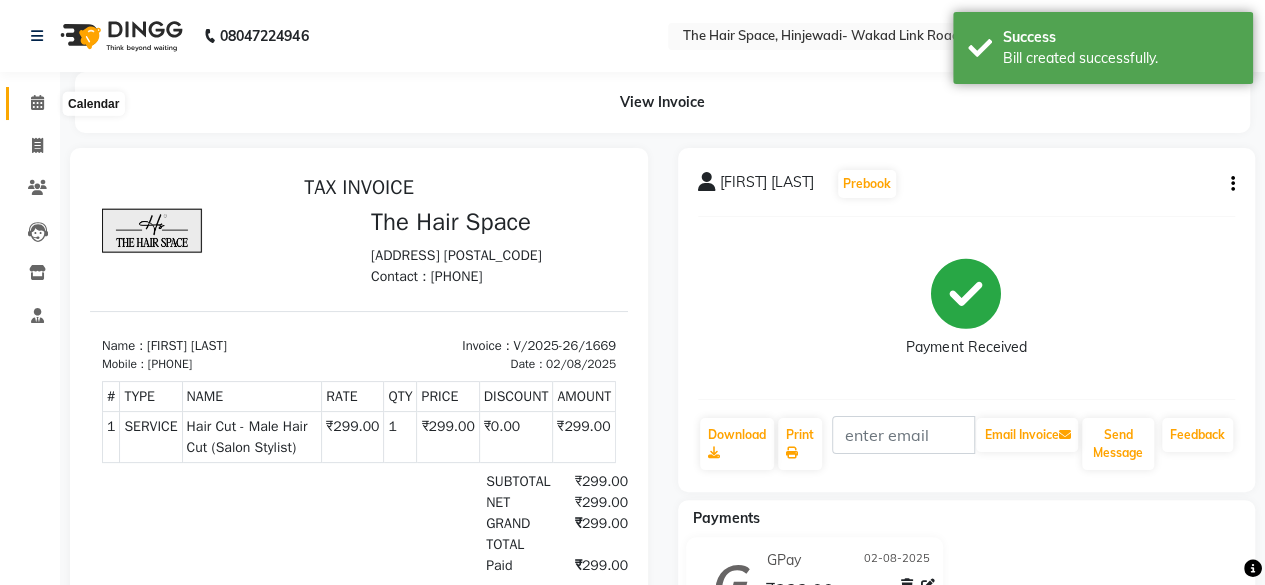 click 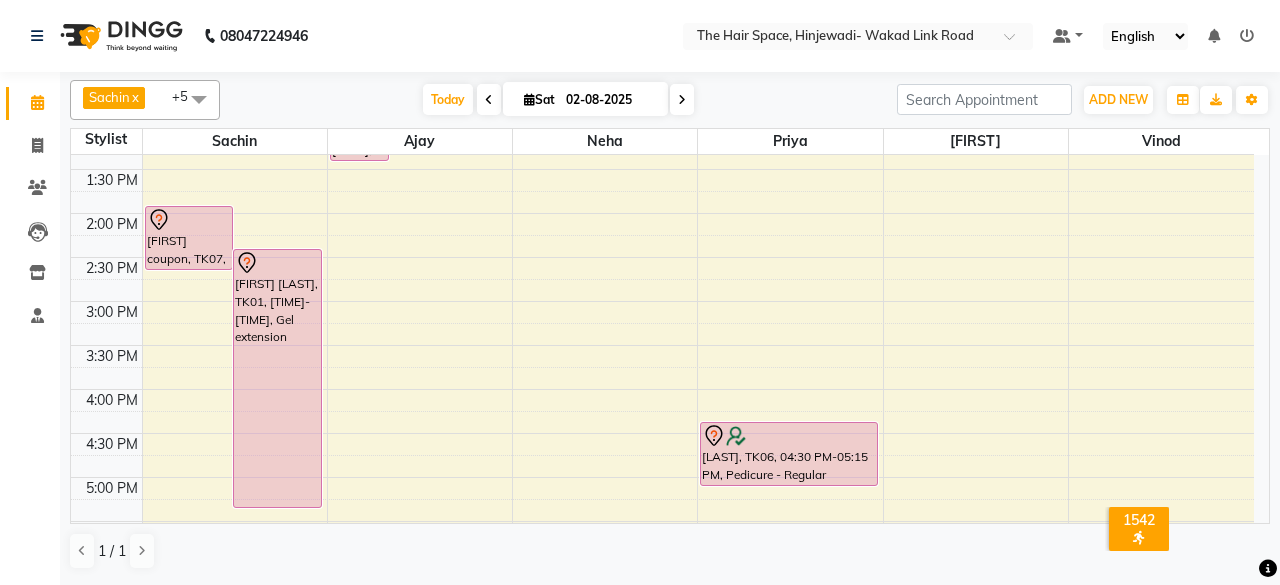 scroll, scrollTop: 500, scrollLeft: 0, axis: vertical 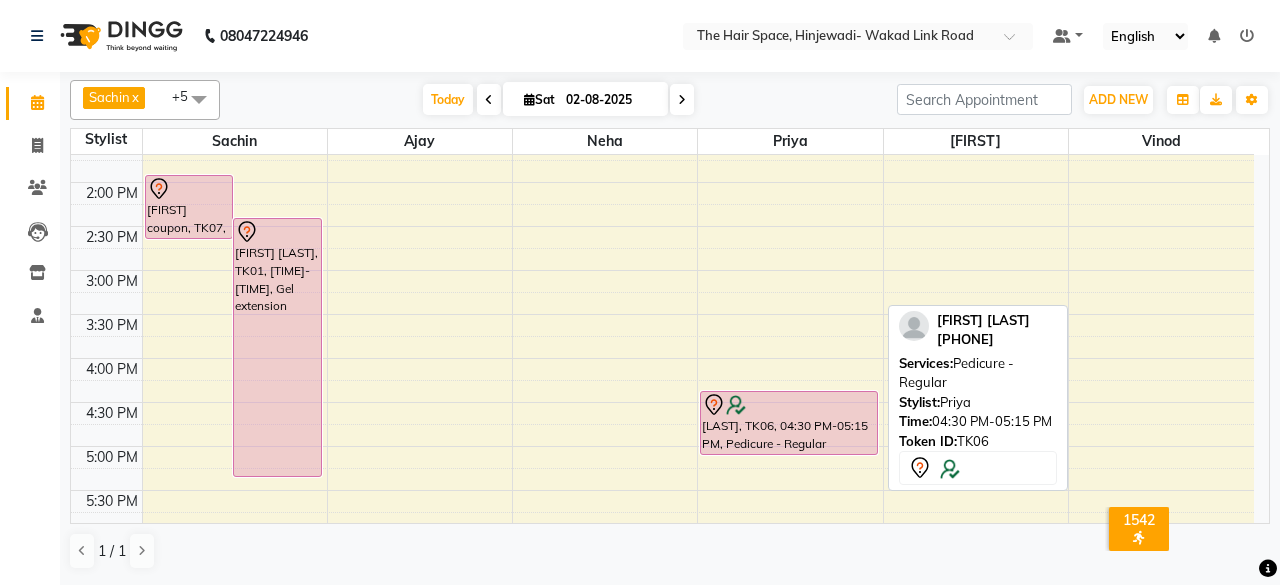 click on "[LAST], TK06, 04:30 PM-05:15 PM, Pedicure - Regular" at bounding box center [790, 314] 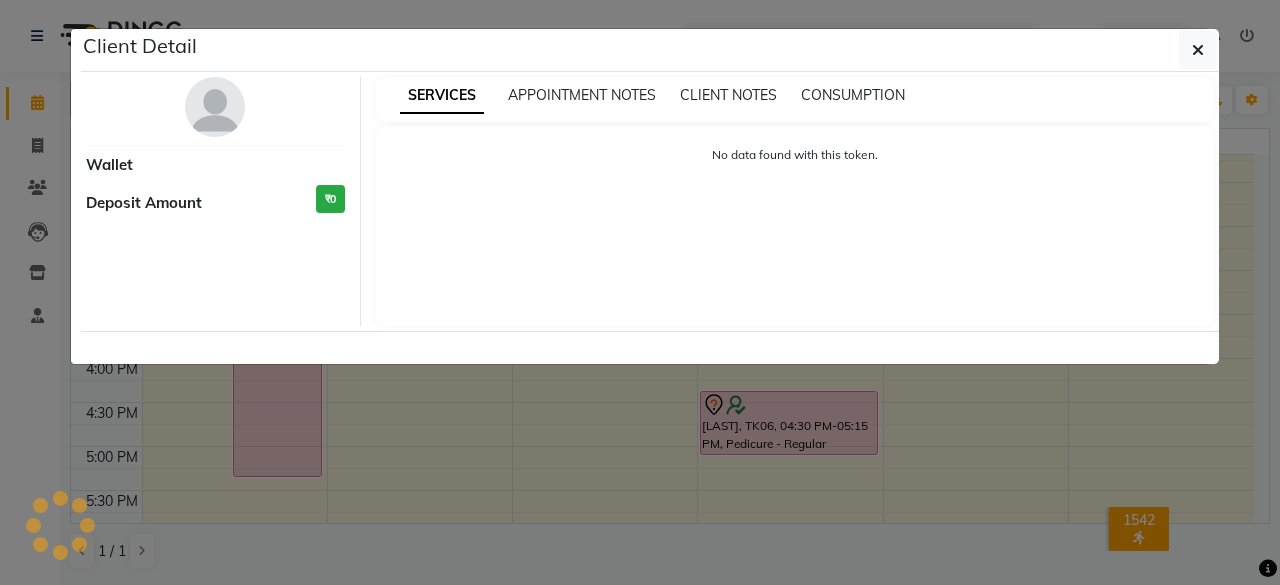select on "7" 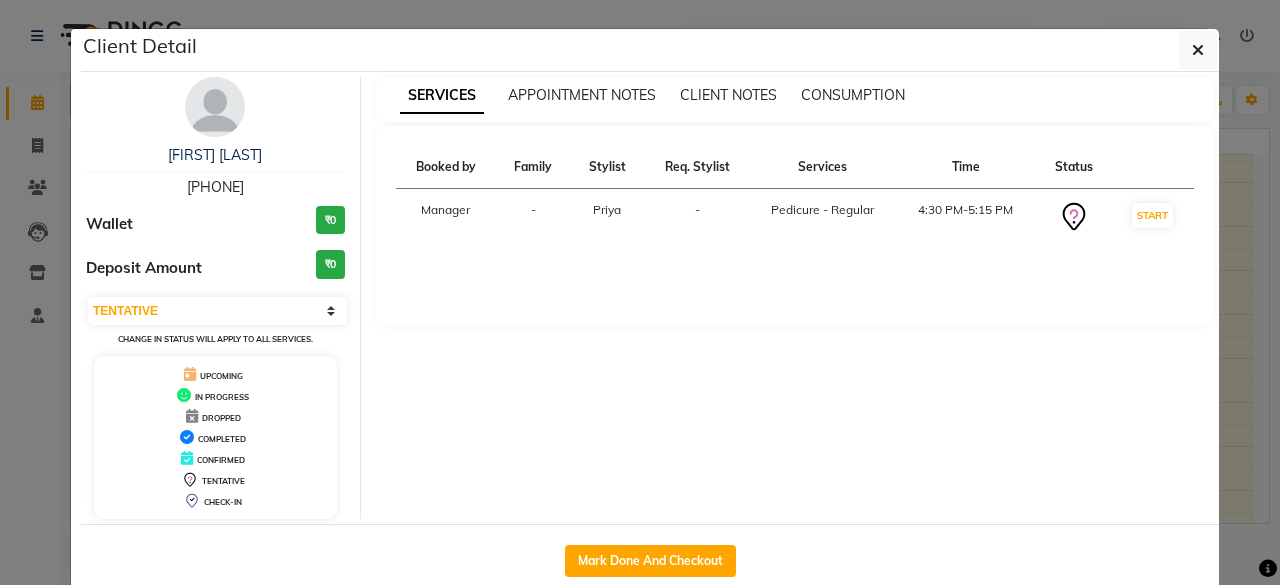 click at bounding box center (215, 107) 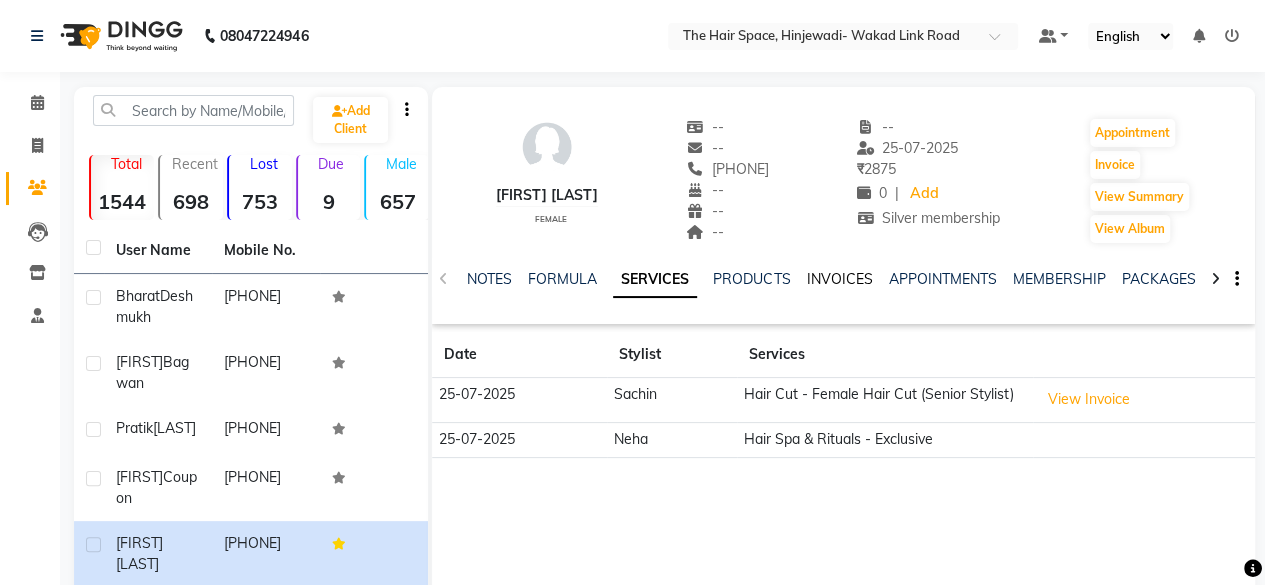 click on "INVOICES" 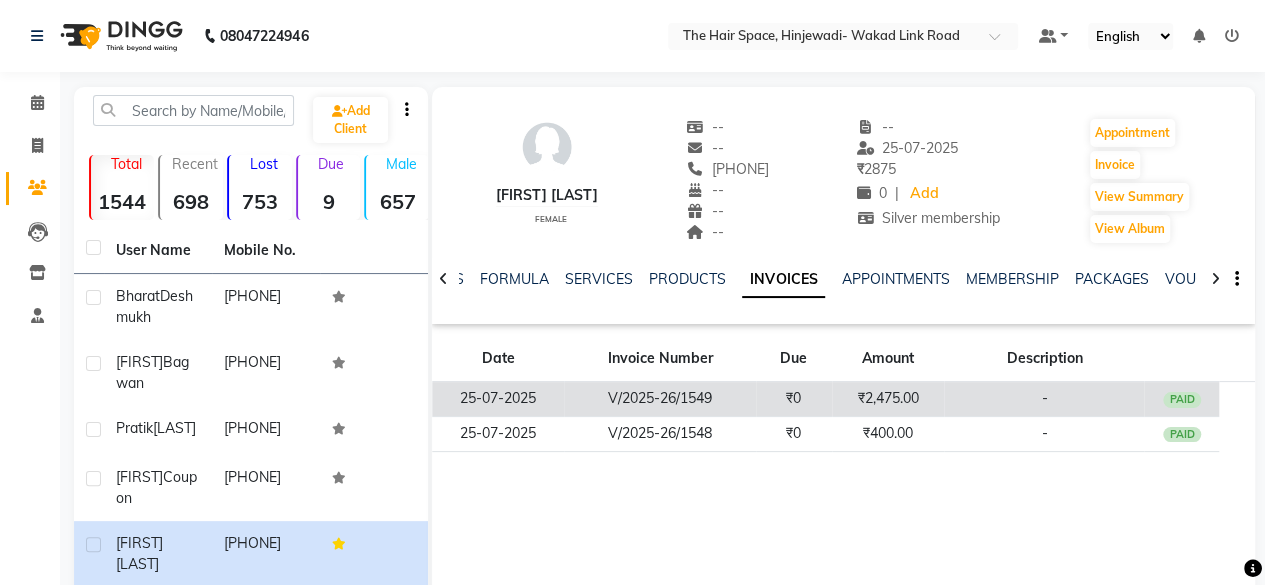 click on "V/2025-26/1549" 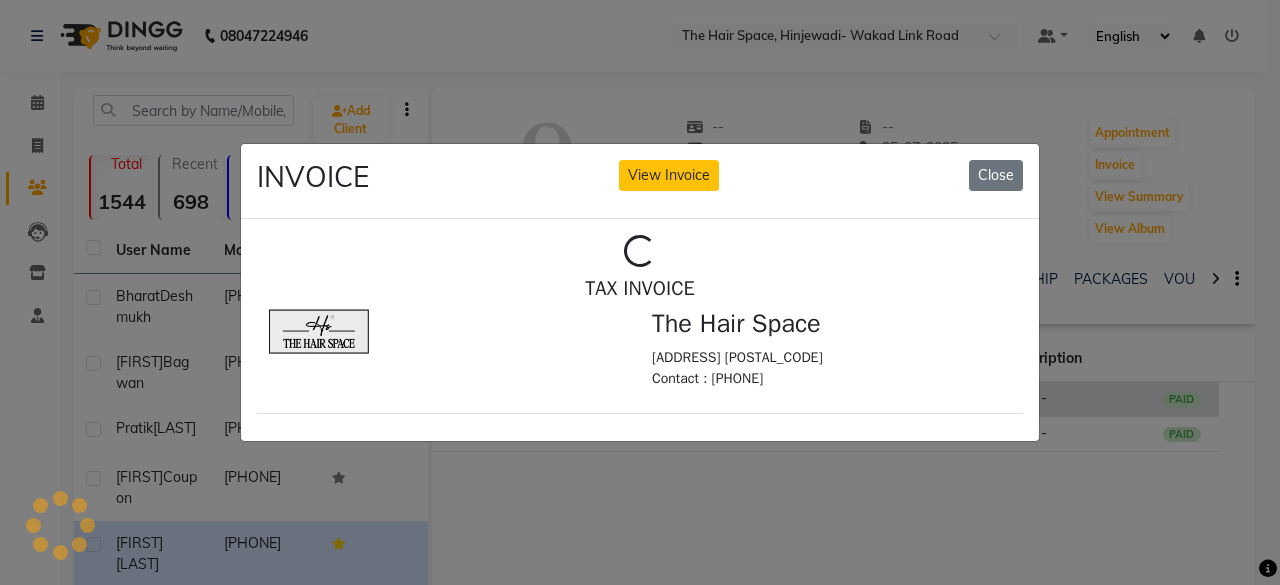 scroll, scrollTop: 0, scrollLeft: 0, axis: both 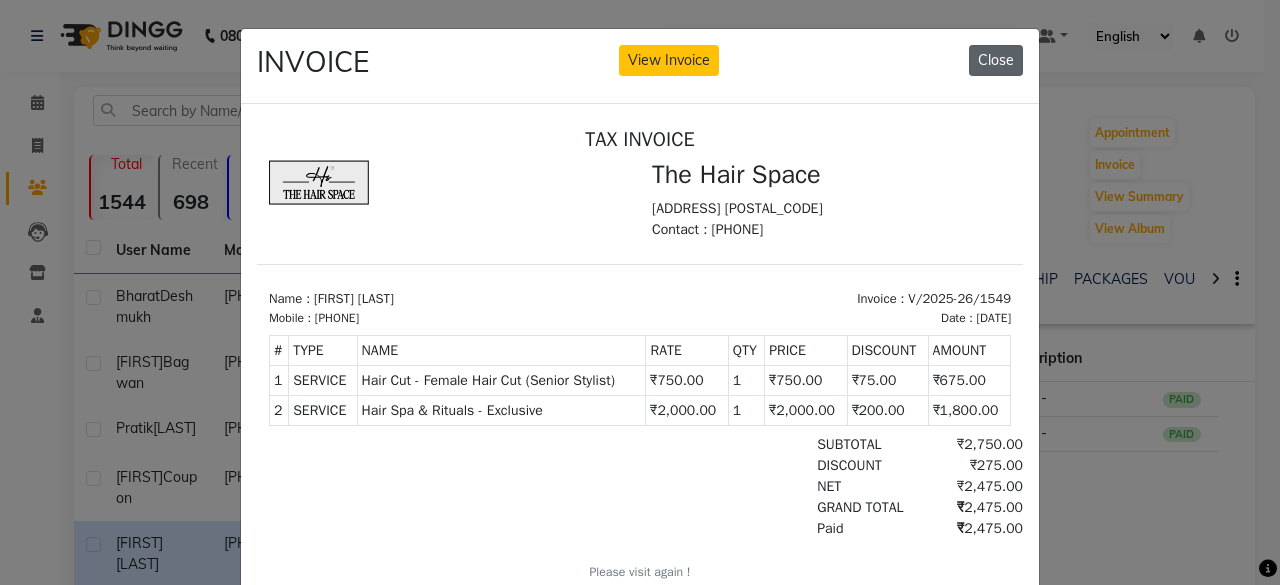 click on "Close" 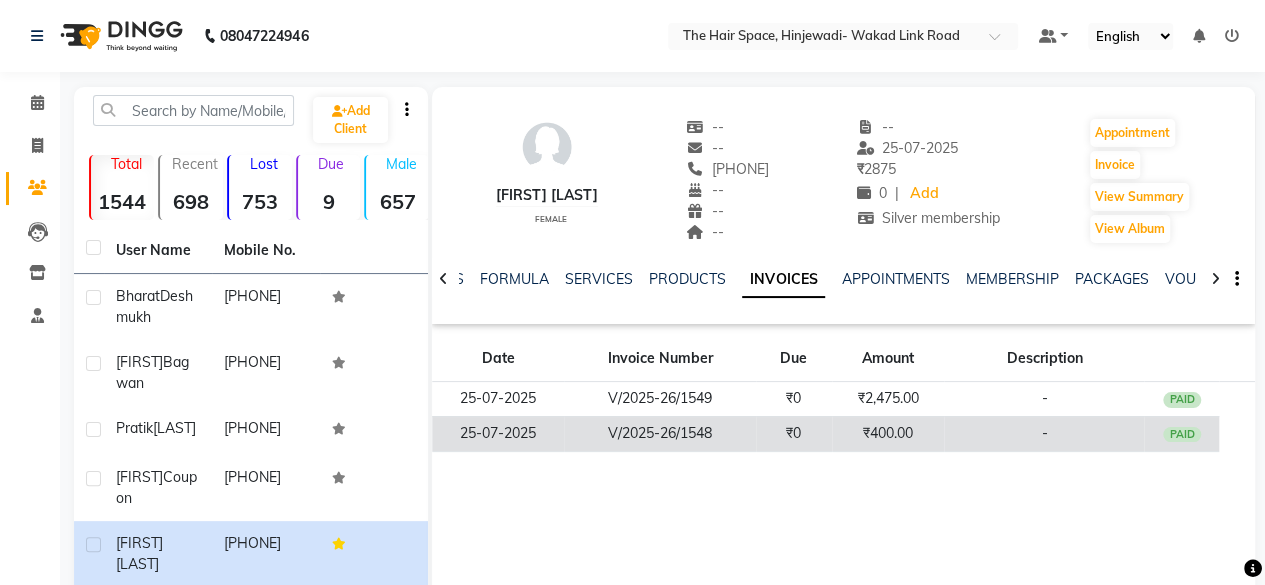 click on "V/2025-26/1548" 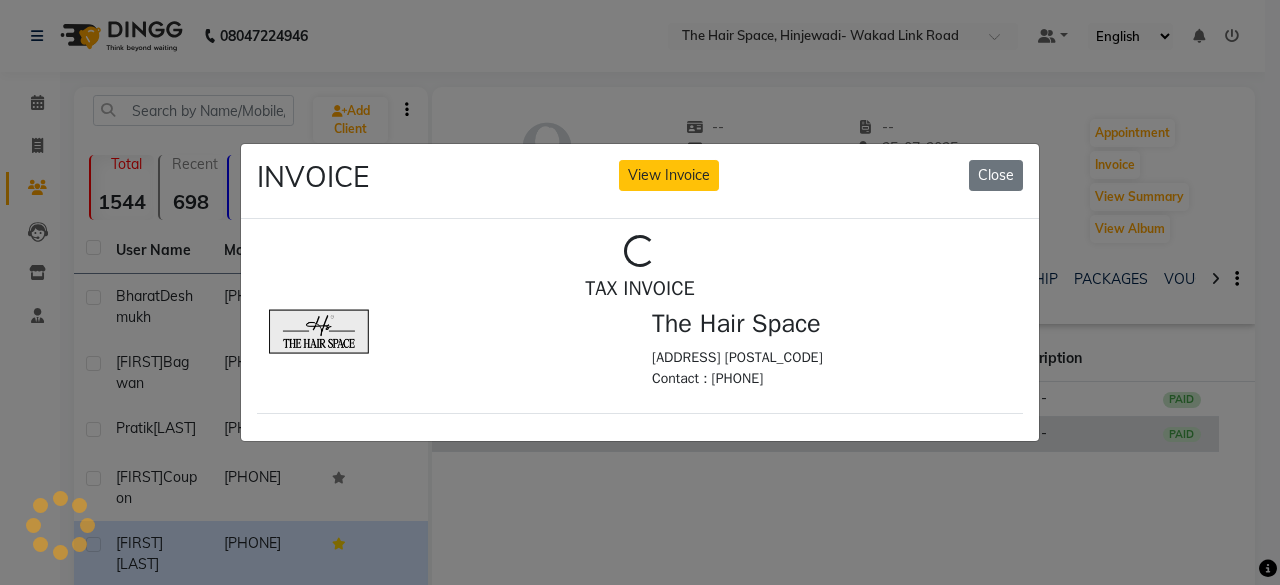 scroll, scrollTop: 0, scrollLeft: 0, axis: both 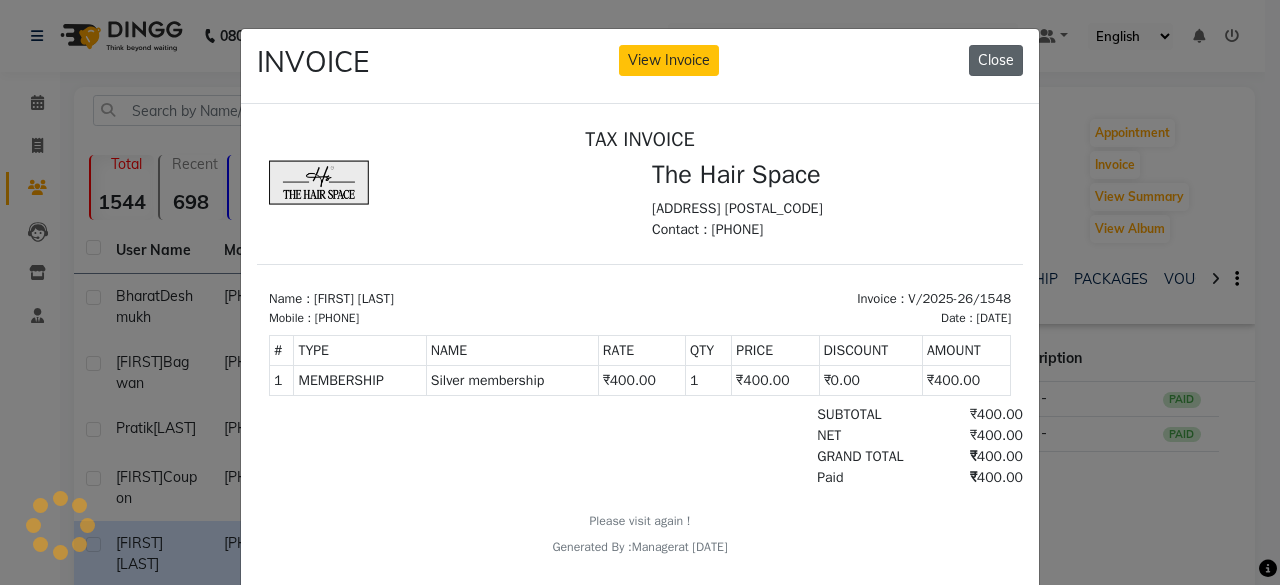 click on "Close" 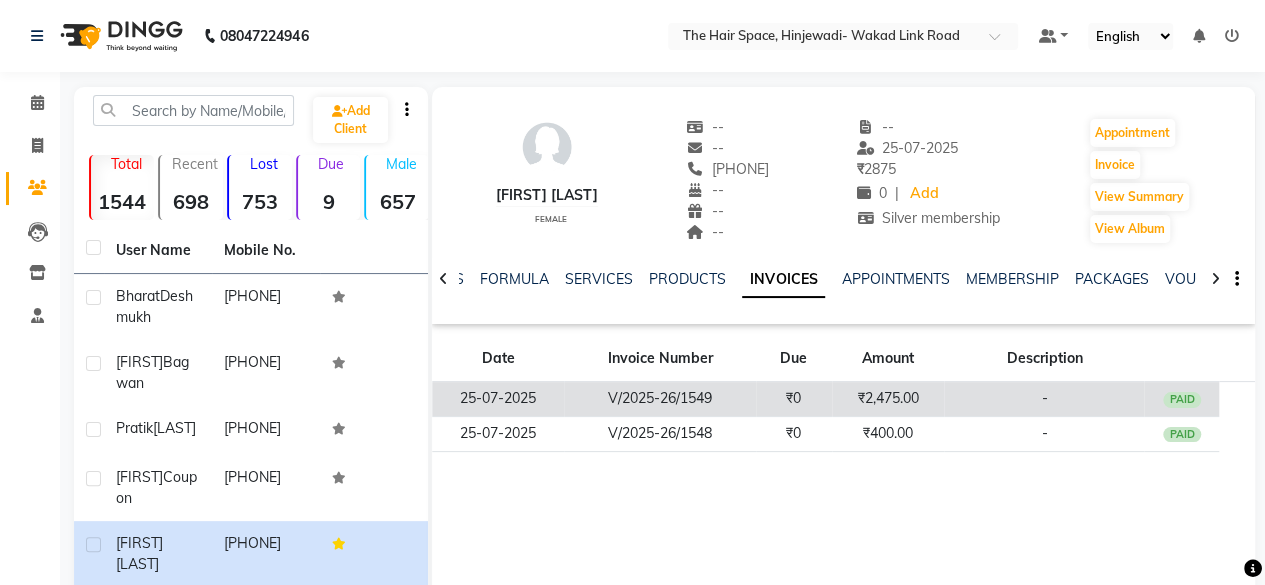 click on "V/2025-26/1549" 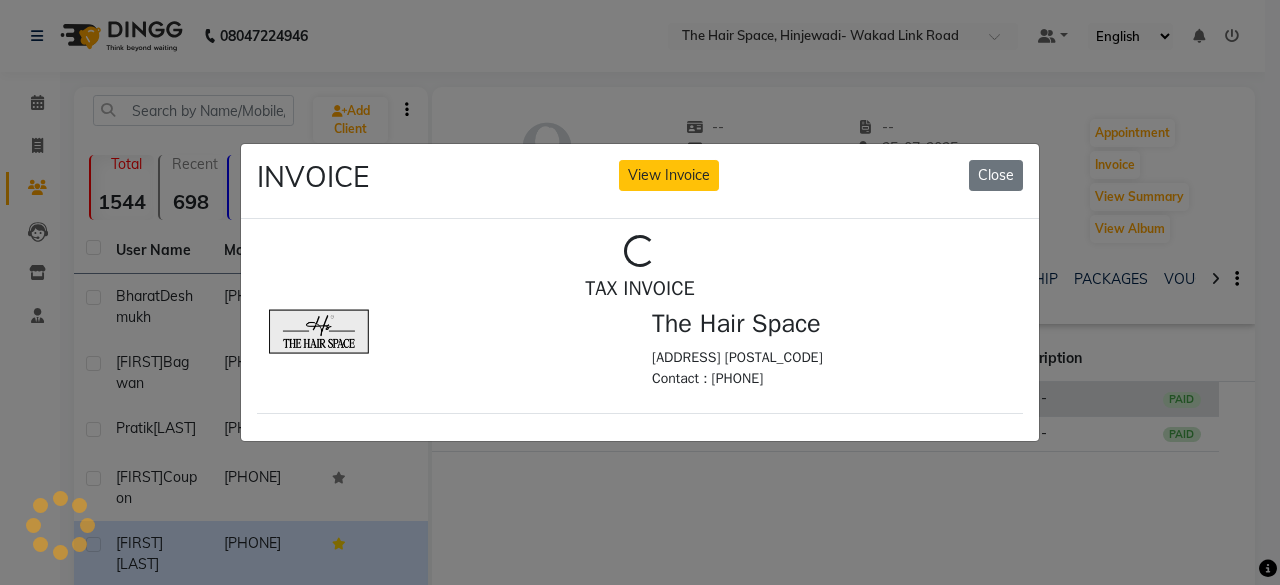 scroll, scrollTop: 0, scrollLeft: 0, axis: both 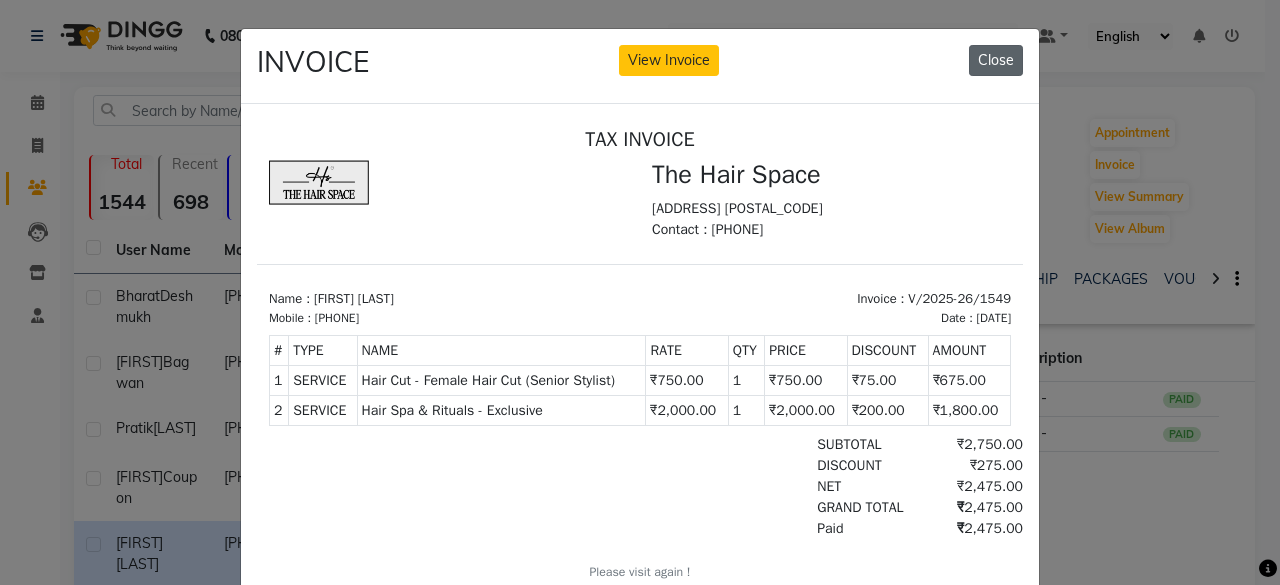 click on "Close" 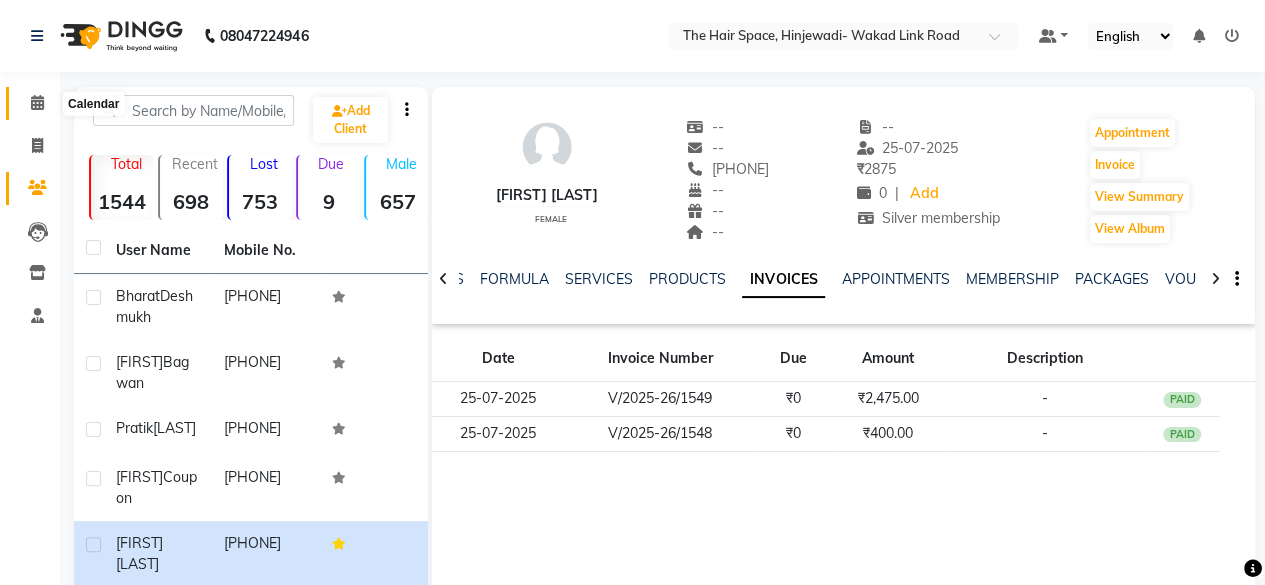 click 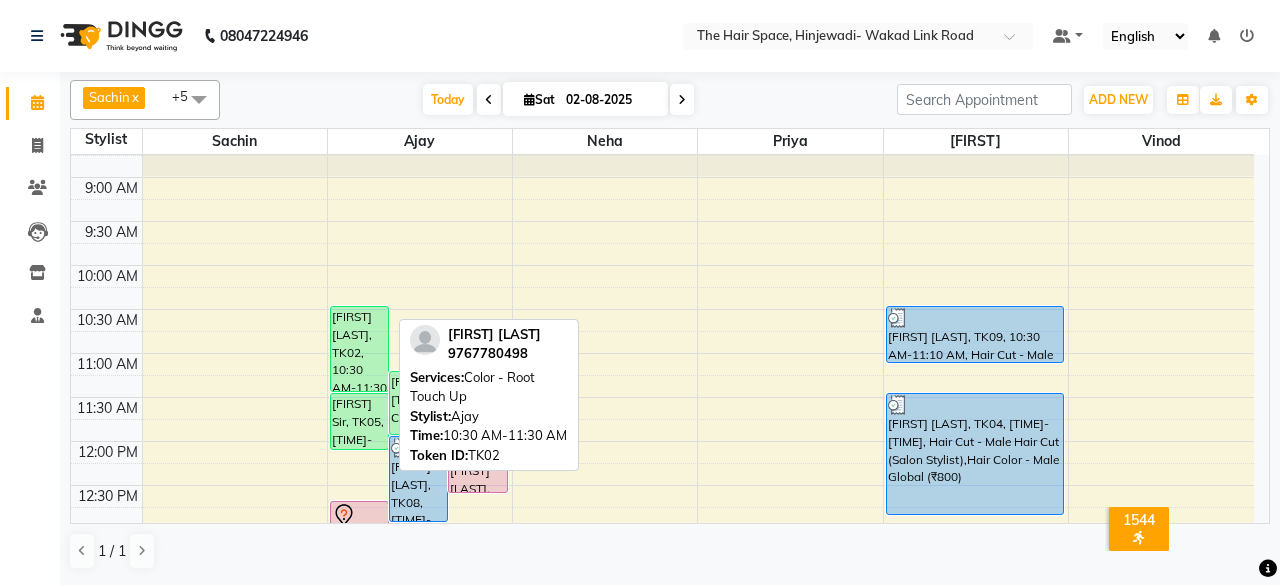 scroll, scrollTop: 0, scrollLeft: 0, axis: both 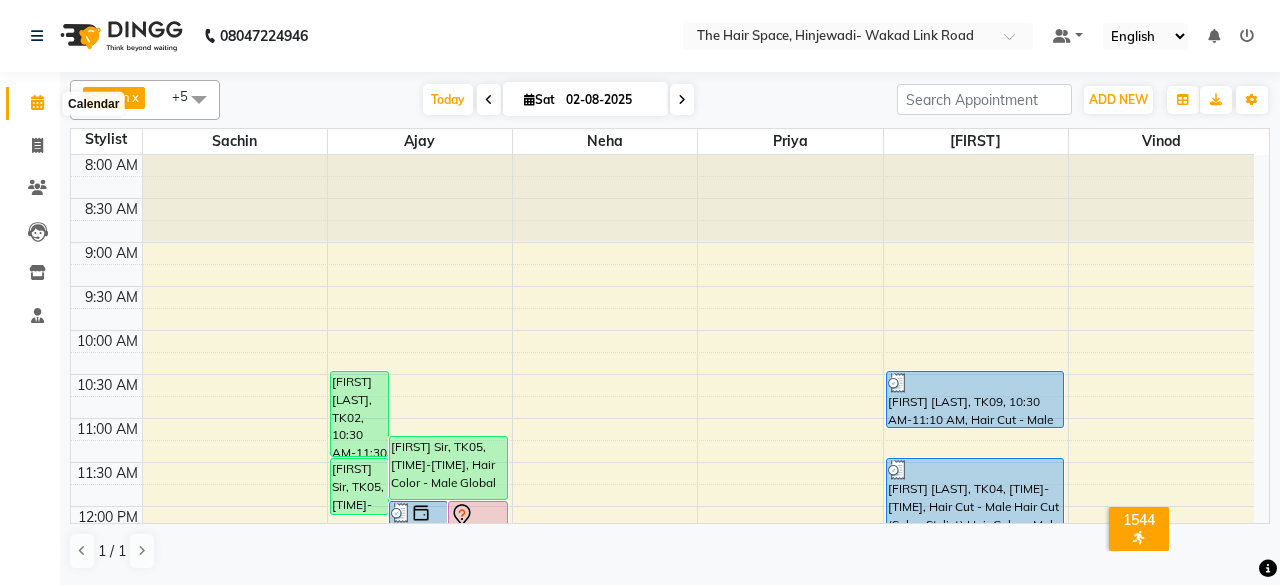 click 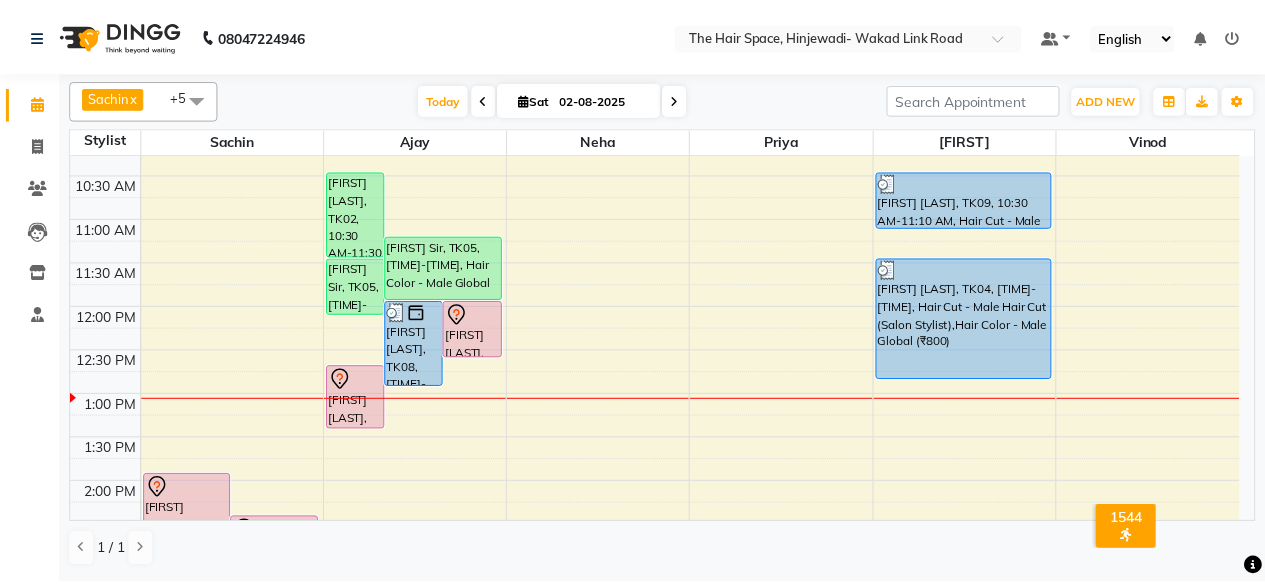 scroll, scrollTop: 0, scrollLeft: 0, axis: both 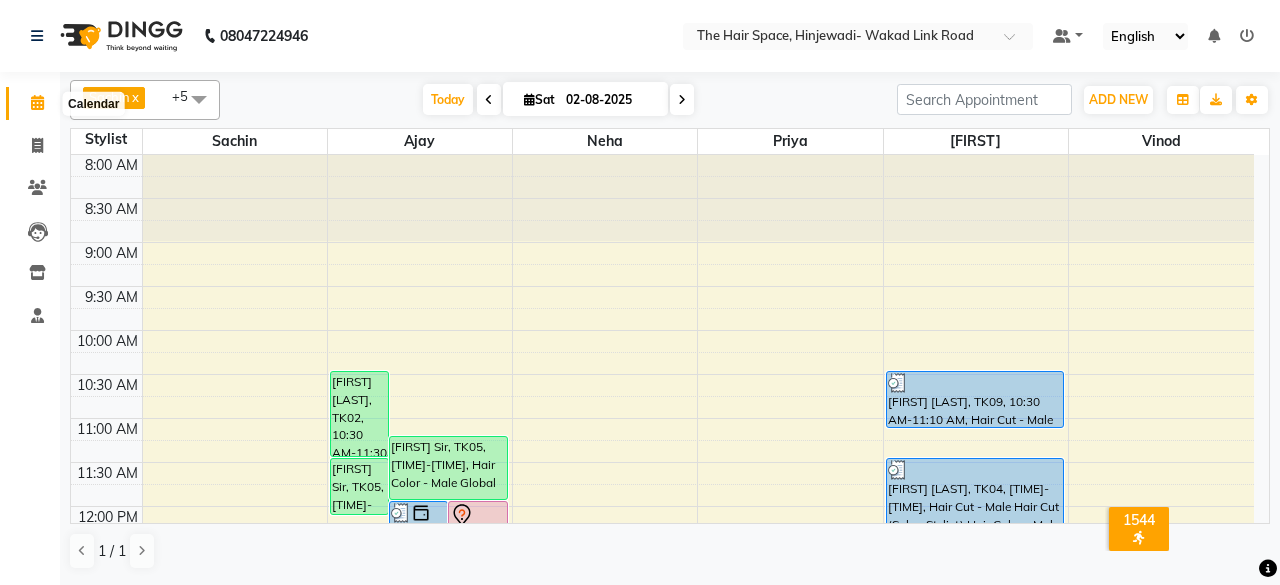 click 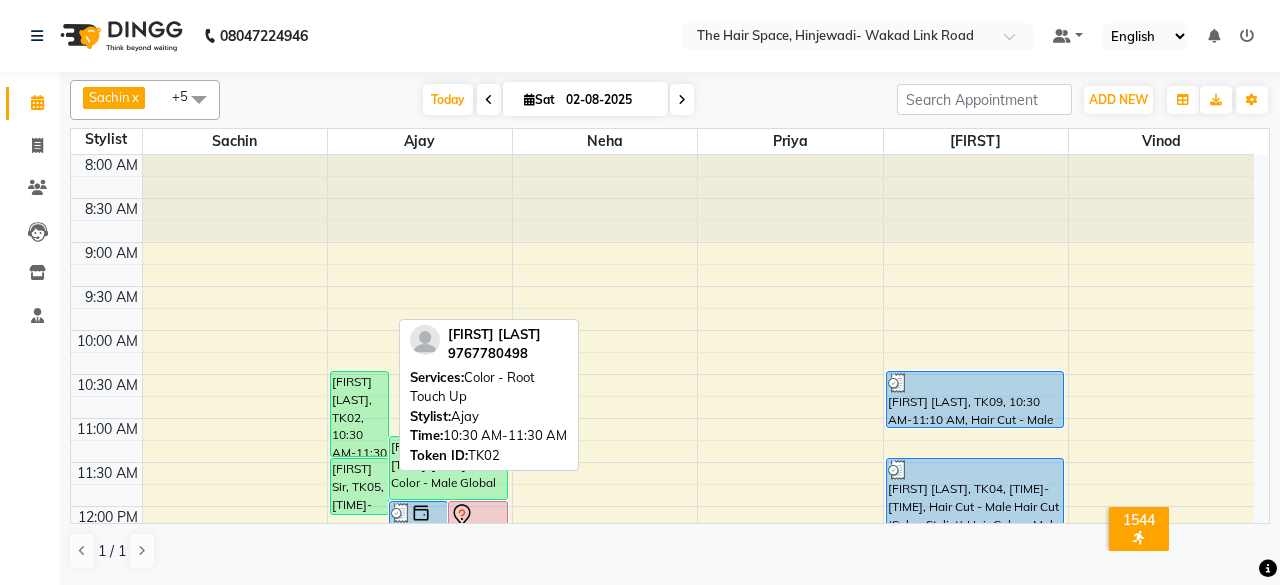 click on "[FIRST] [LAST], TK02, 10:30 AM-11:30 AM, Color - Root Touch Up" at bounding box center (359, 414) 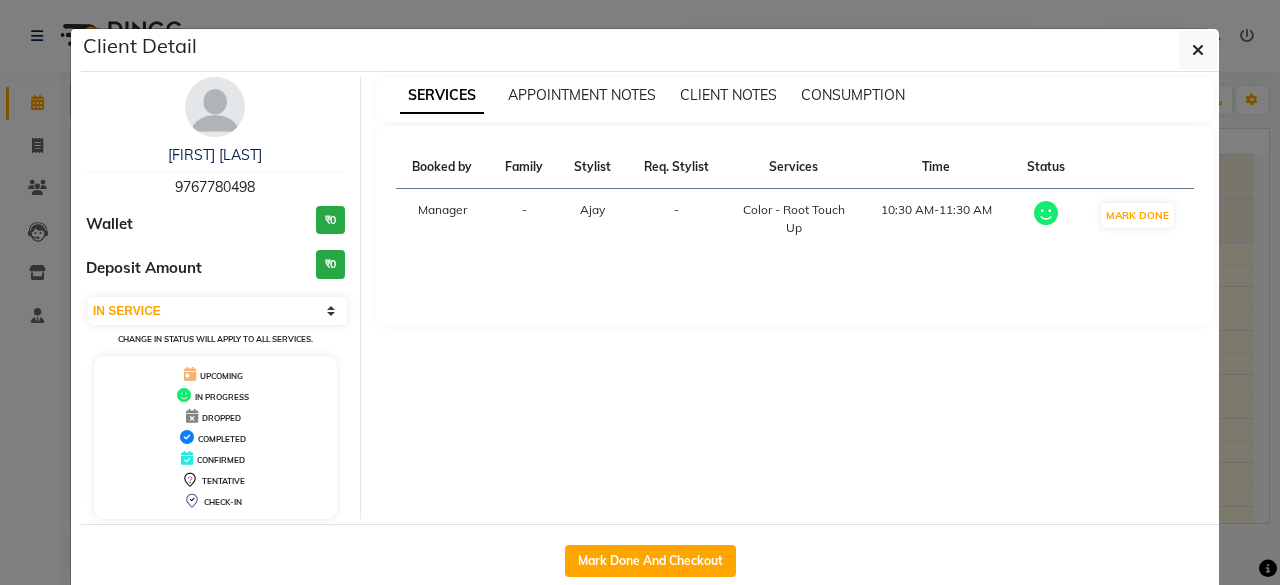 drag, startPoint x: 211, startPoint y: 111, endPoint x: 234, endPoint y: 122, distance: 25.495098 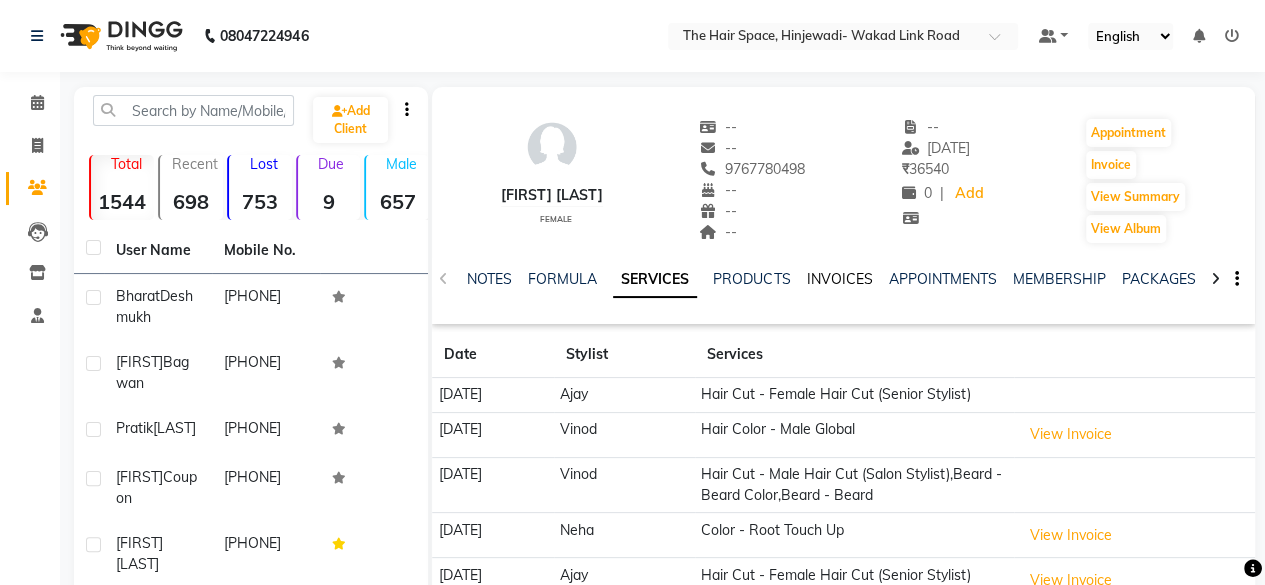 click on "INVOICES" 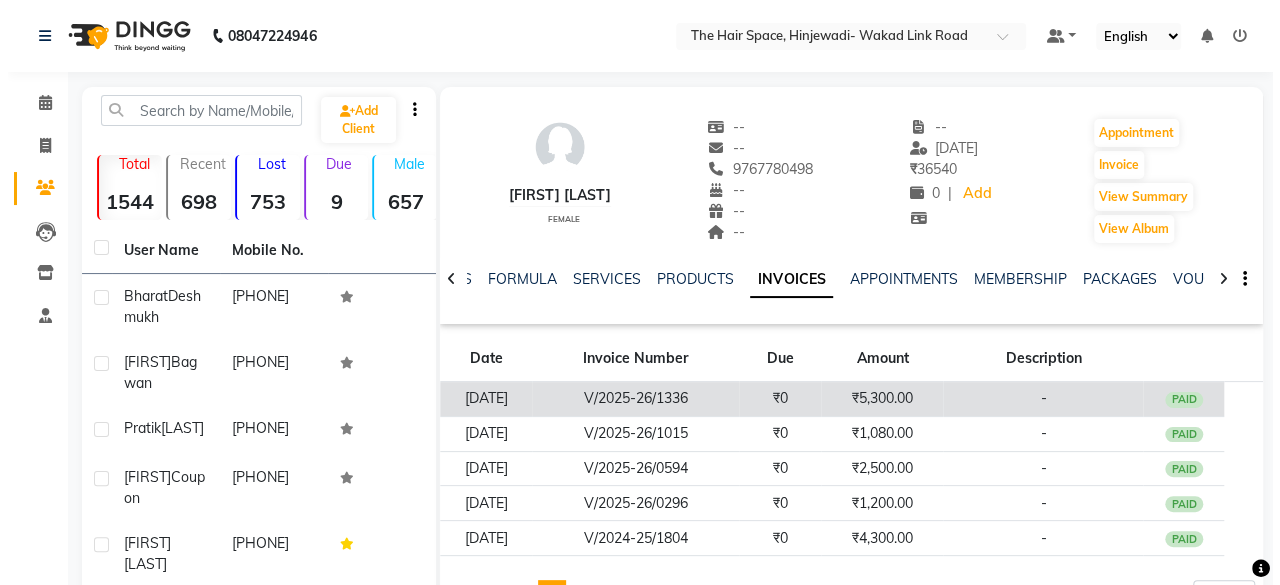 scroll, scrollTop: 200, scrollLeft: 0, axis: vertical 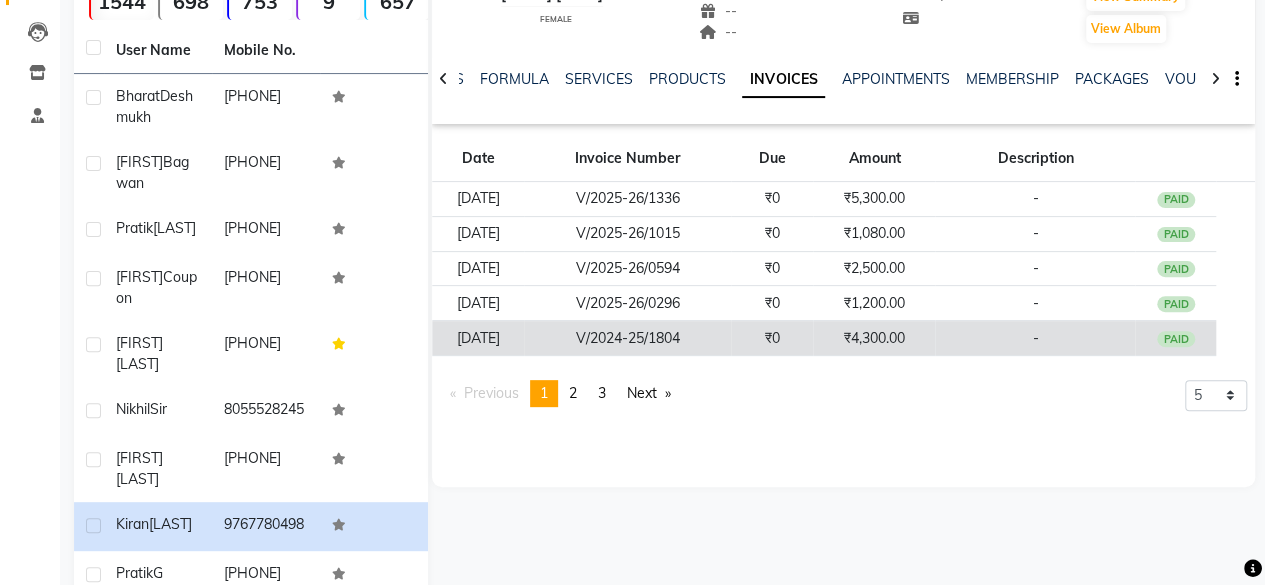 click on "V/2024-25/1804" 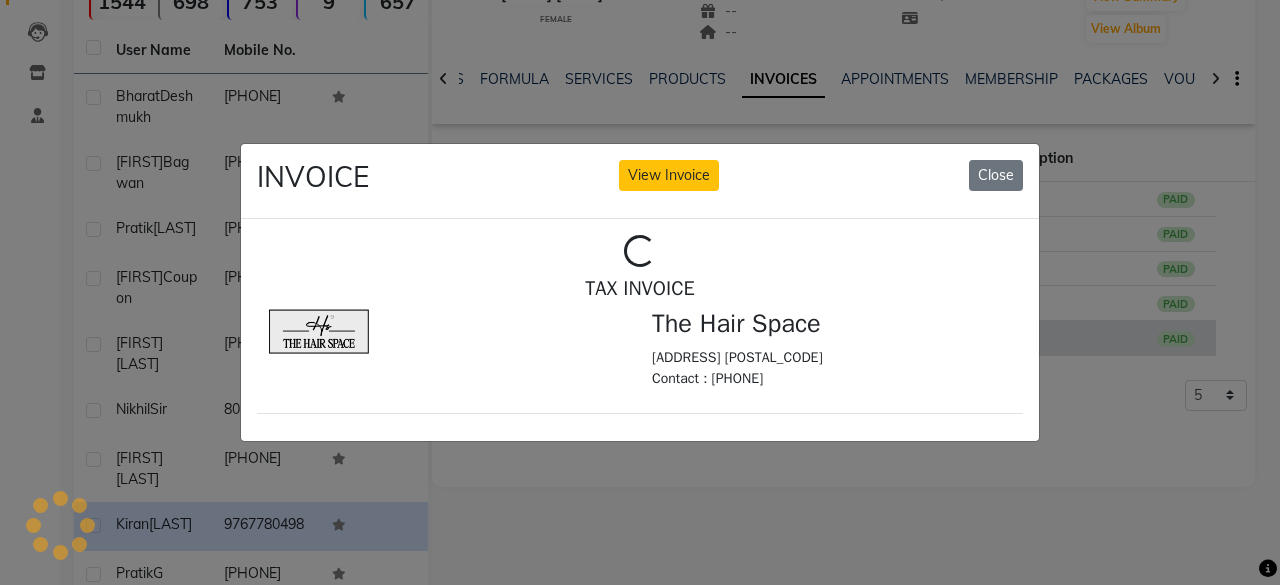 scroll, scrollTop: 0, scrollLeft: 0, axis: both 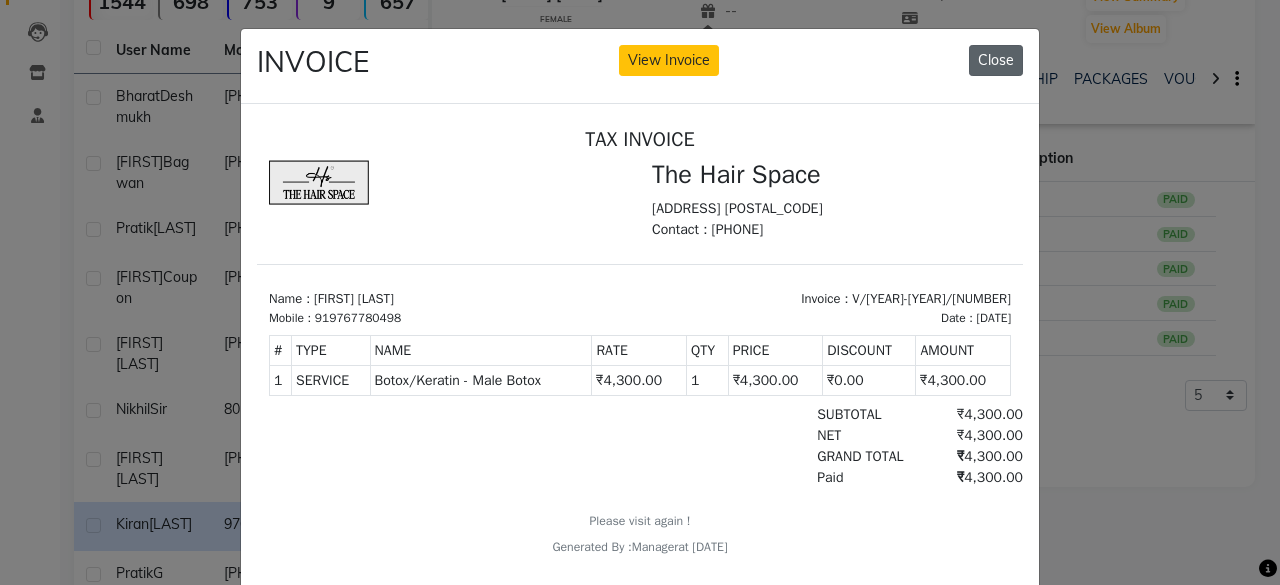 drag, startPoint x: 988, startPoint y: 68, endPoint x: 693, endPoint y: 72, distance: 295.02713 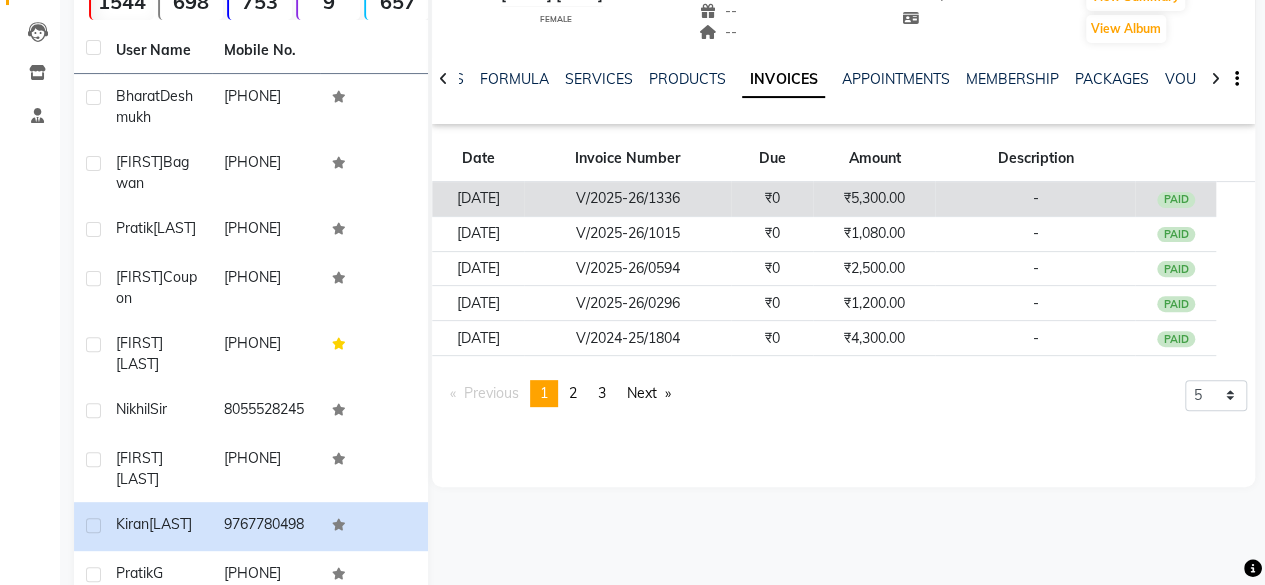 click on "V/2025-26/1336" 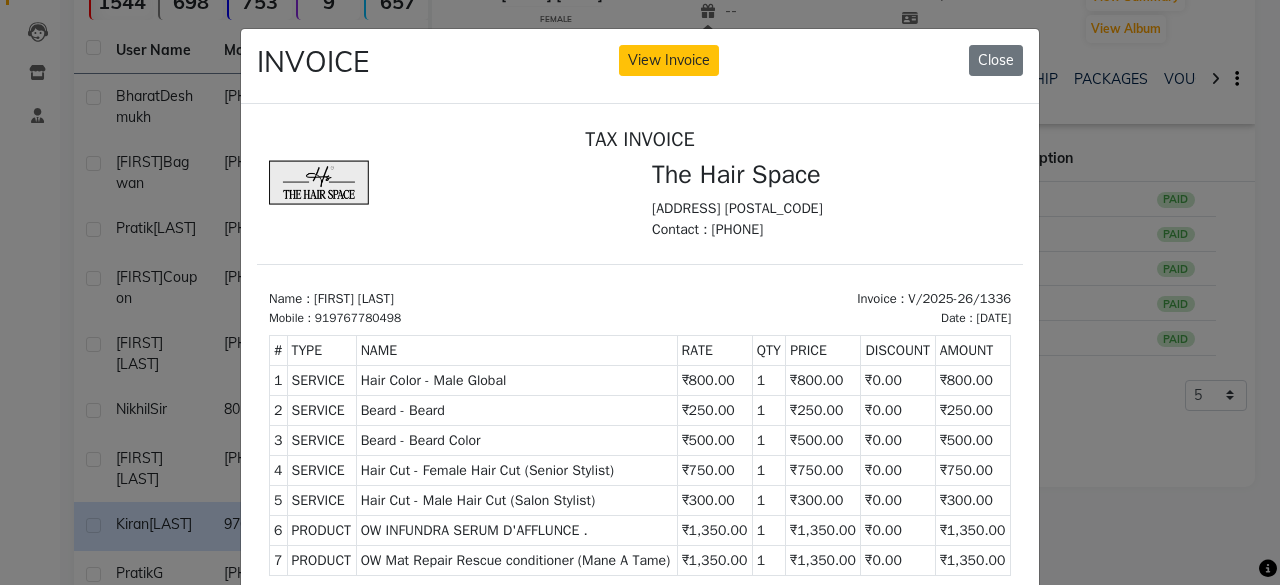 scroll, scrollTop: 16, scrollLeft: 0, axis: vertical 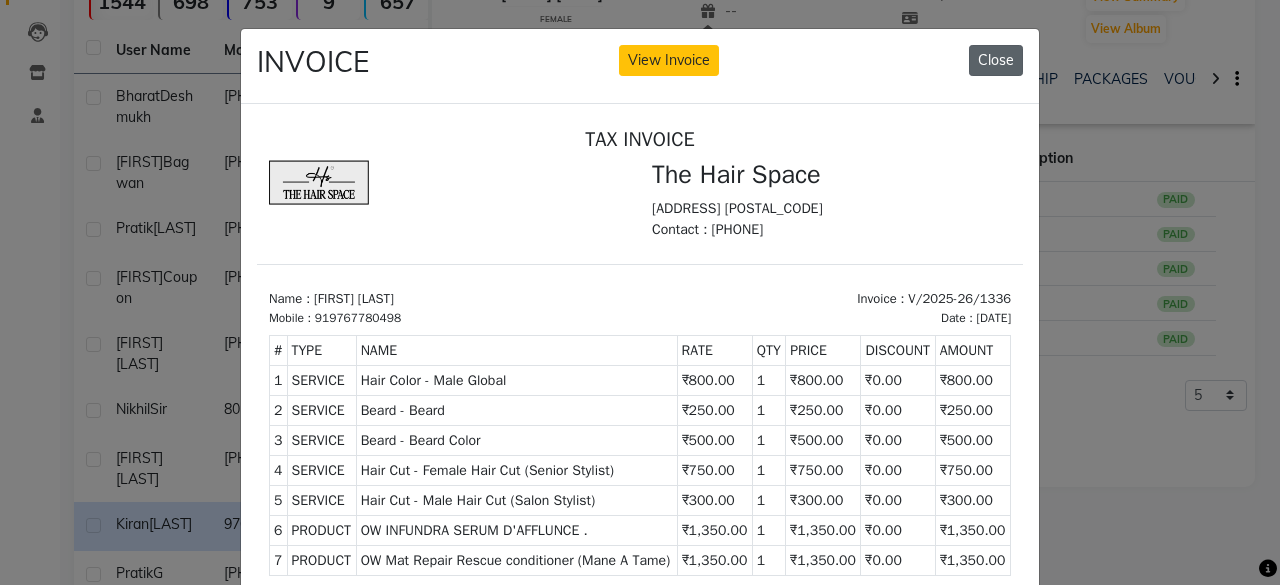 click on "Close" 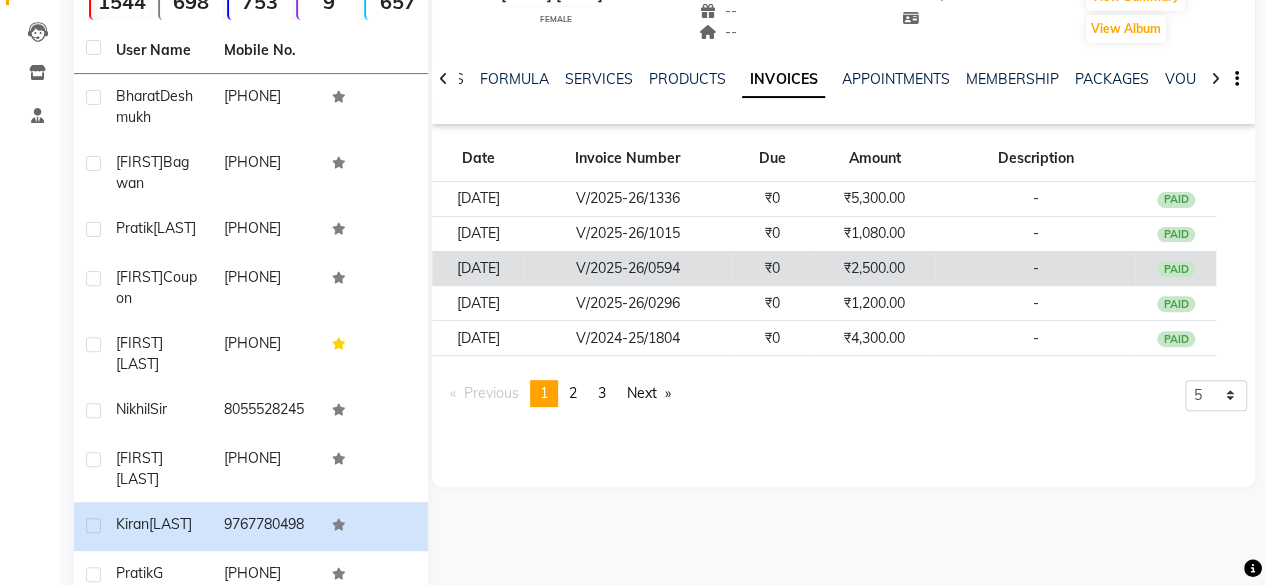 click on "V/2025-26/0594" 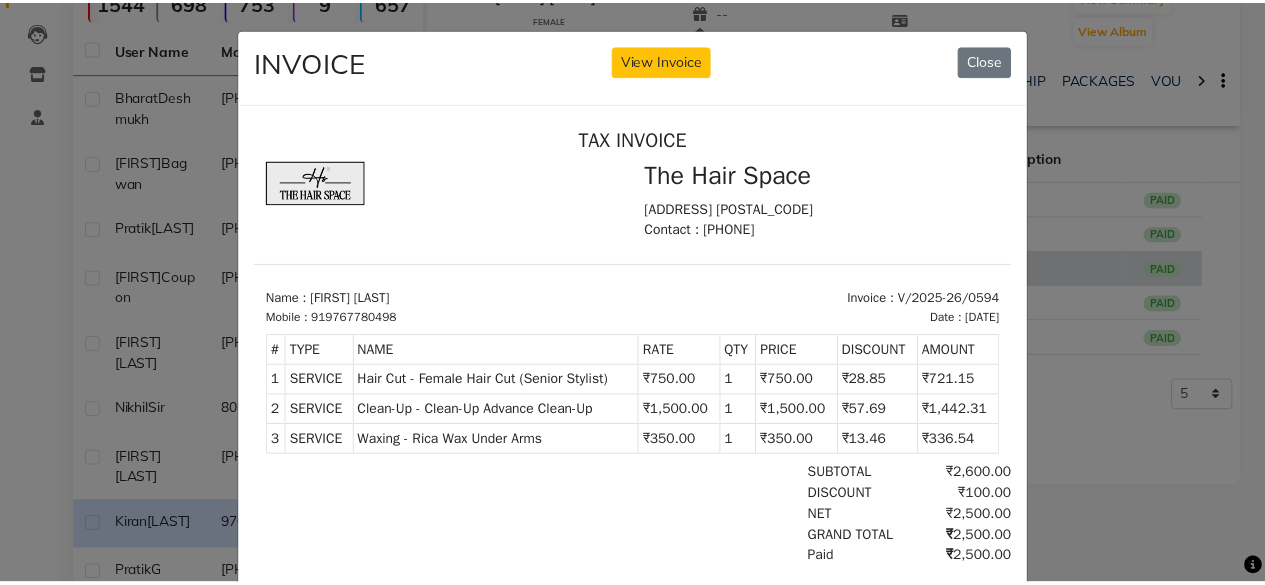 scroll, scrollTop: 0, scrollLeft: 0, axis: both 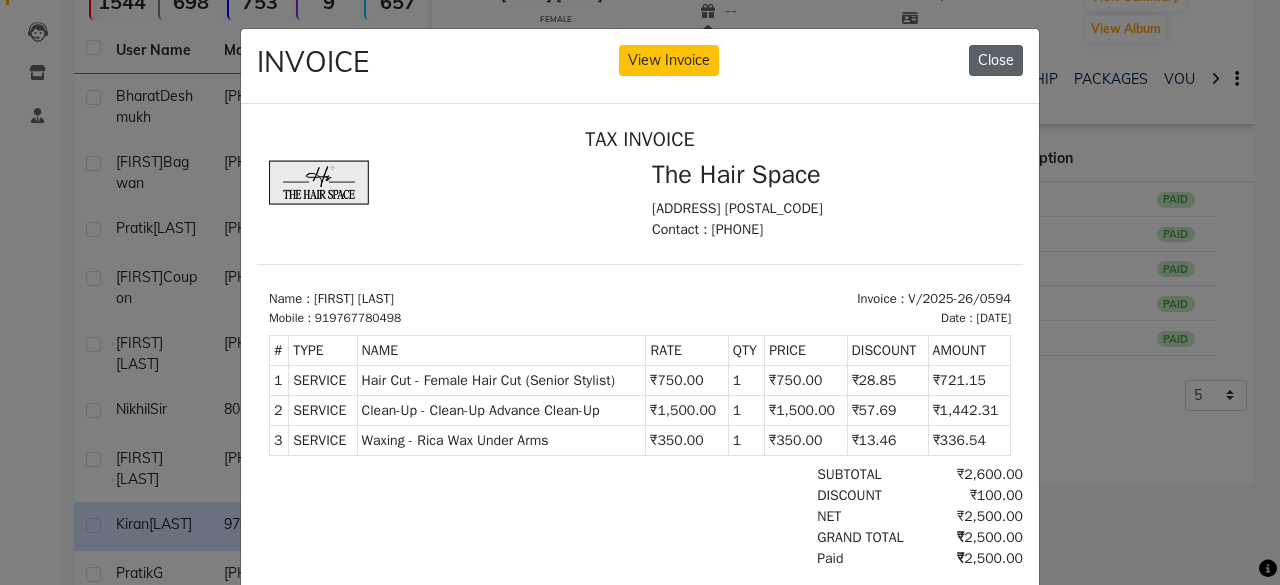 click on "Close" 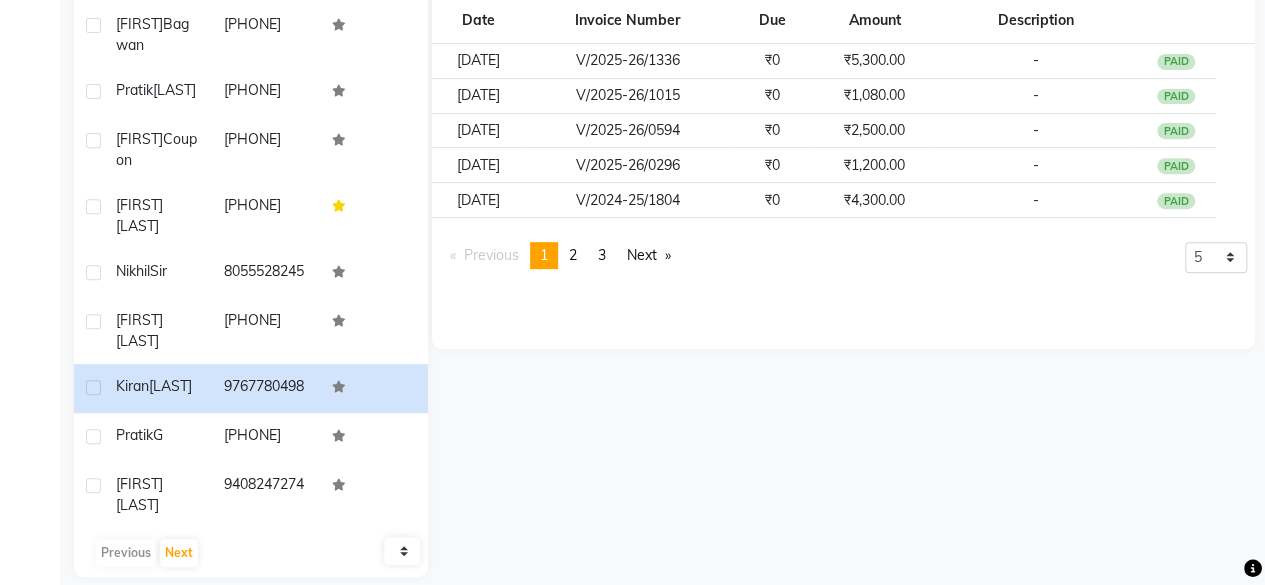scroll, scrollTop: 360, scrollLeft: 0, axis: vertical 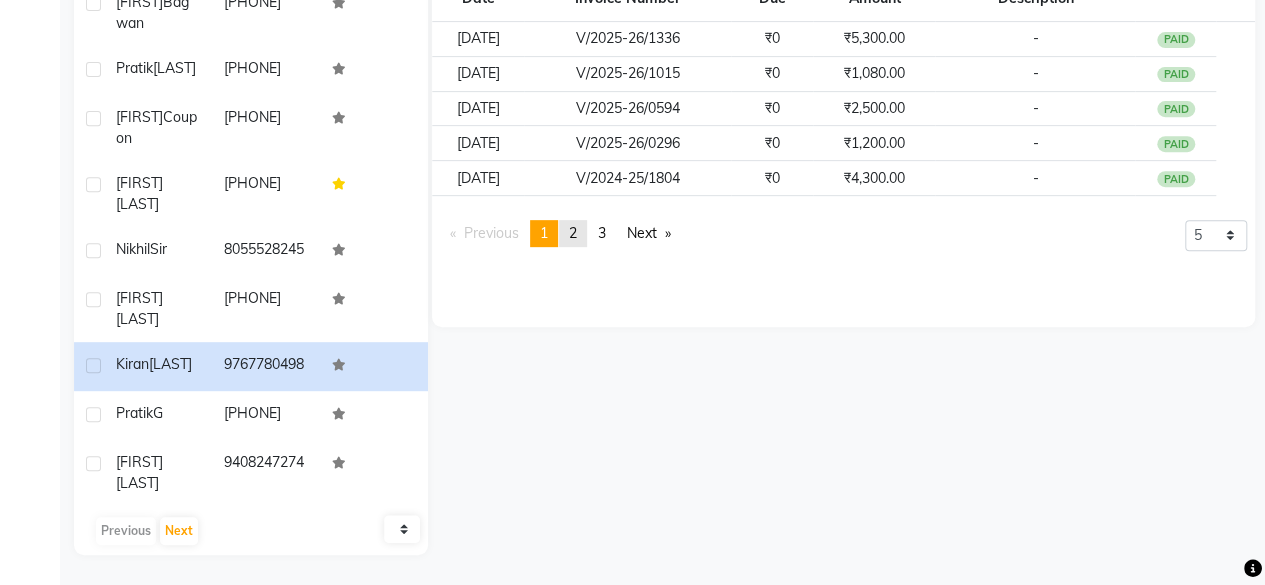click on "2" 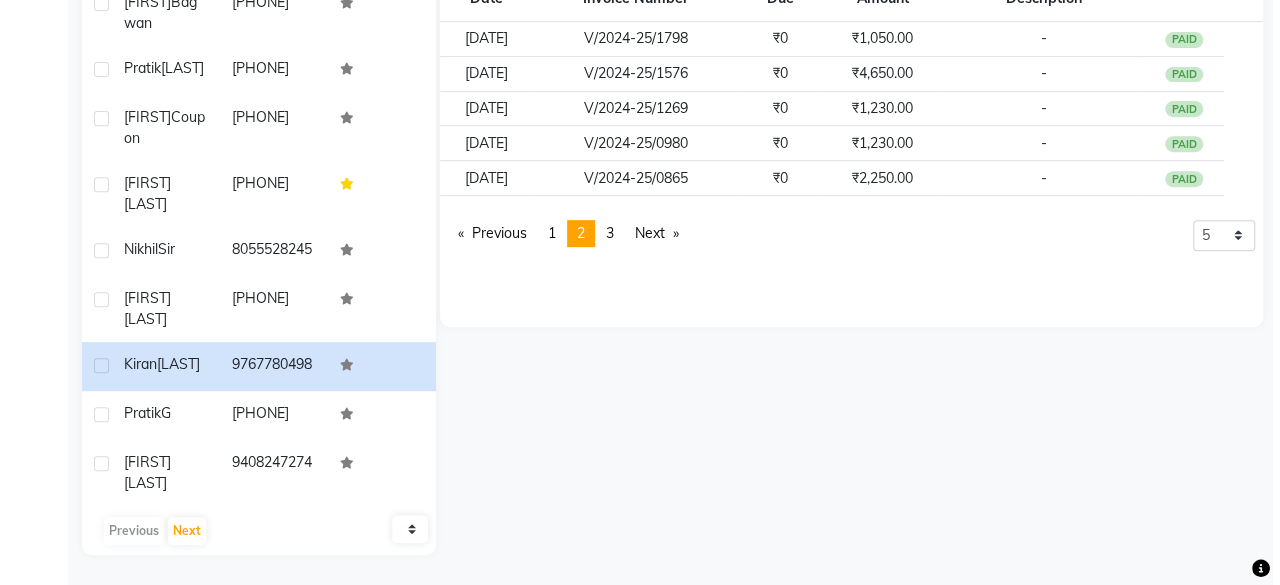 scroll, scrollTop: 260, scrollLeft: 0, axis: vertical 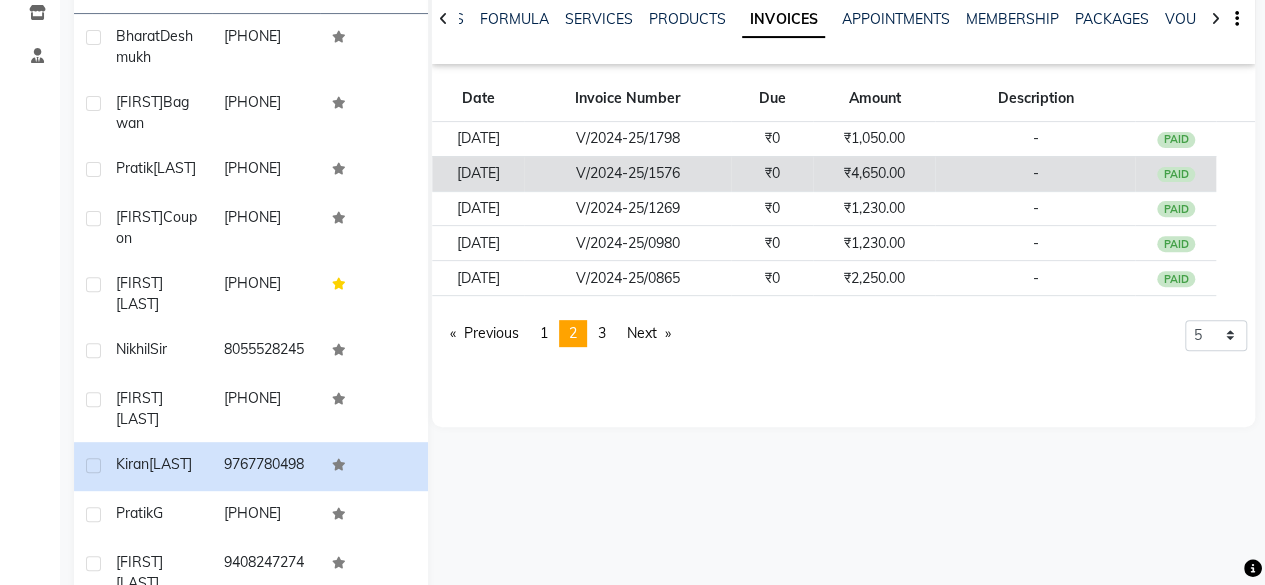 click on "V/2024-25/1576" 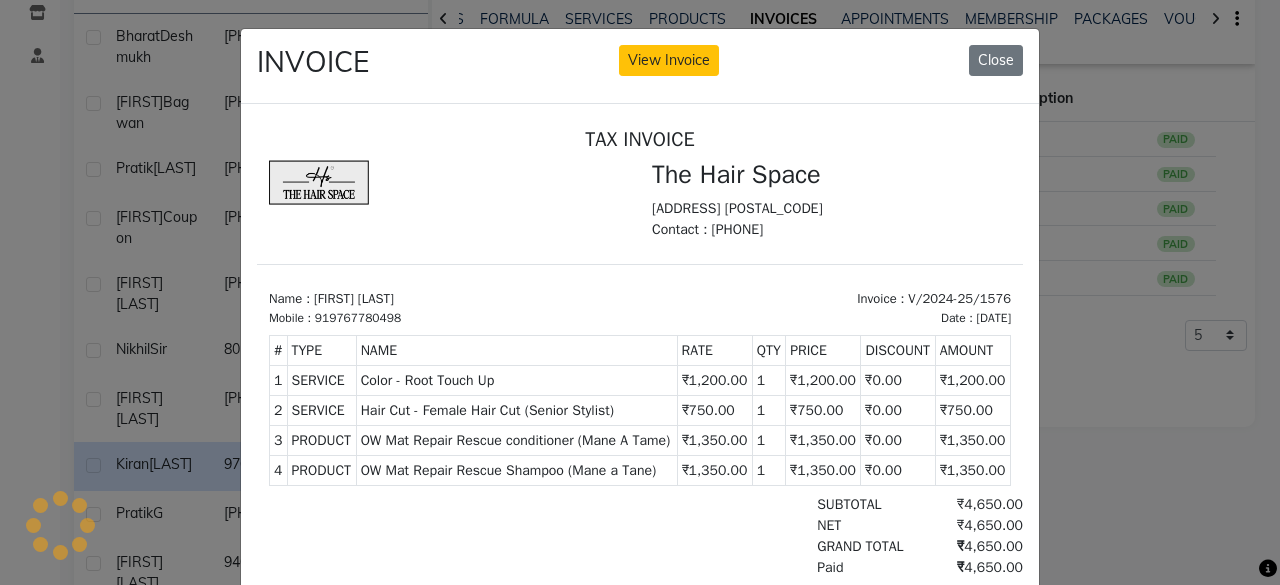 scroll, scrollTop: 0, scrollLeft: 0, axis: both 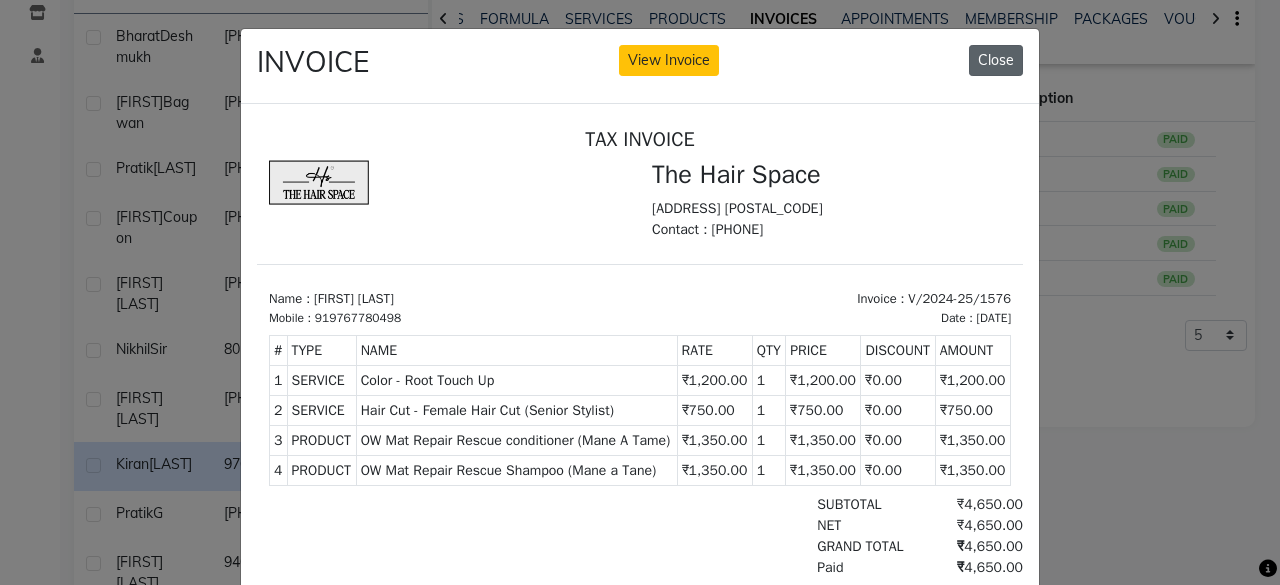 click on "Close" 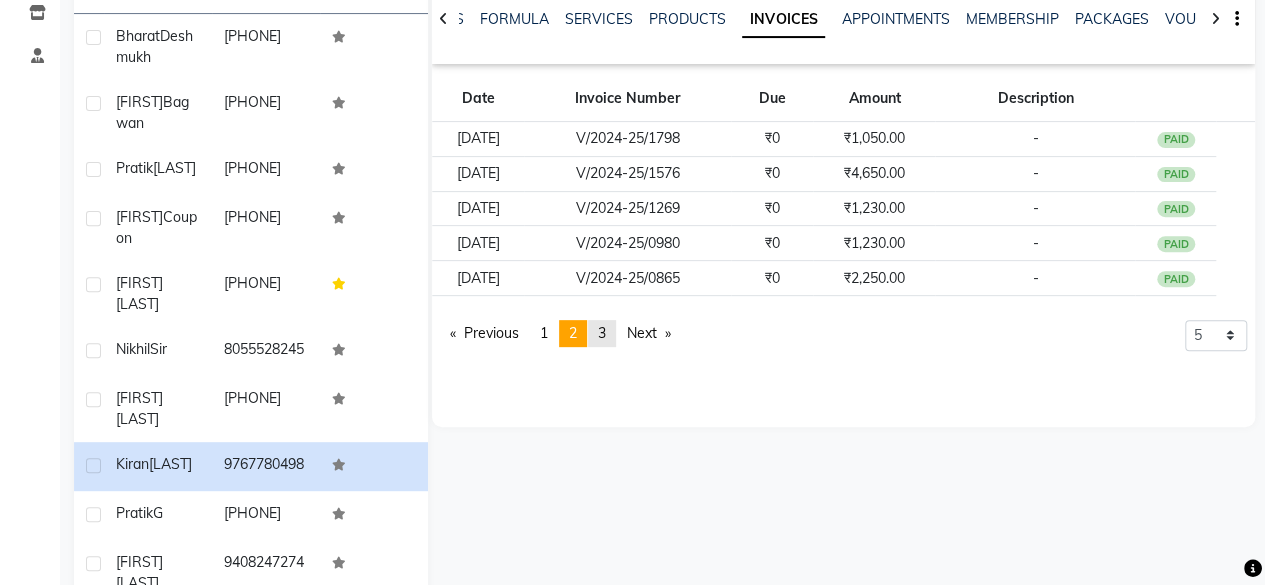 click on "3" 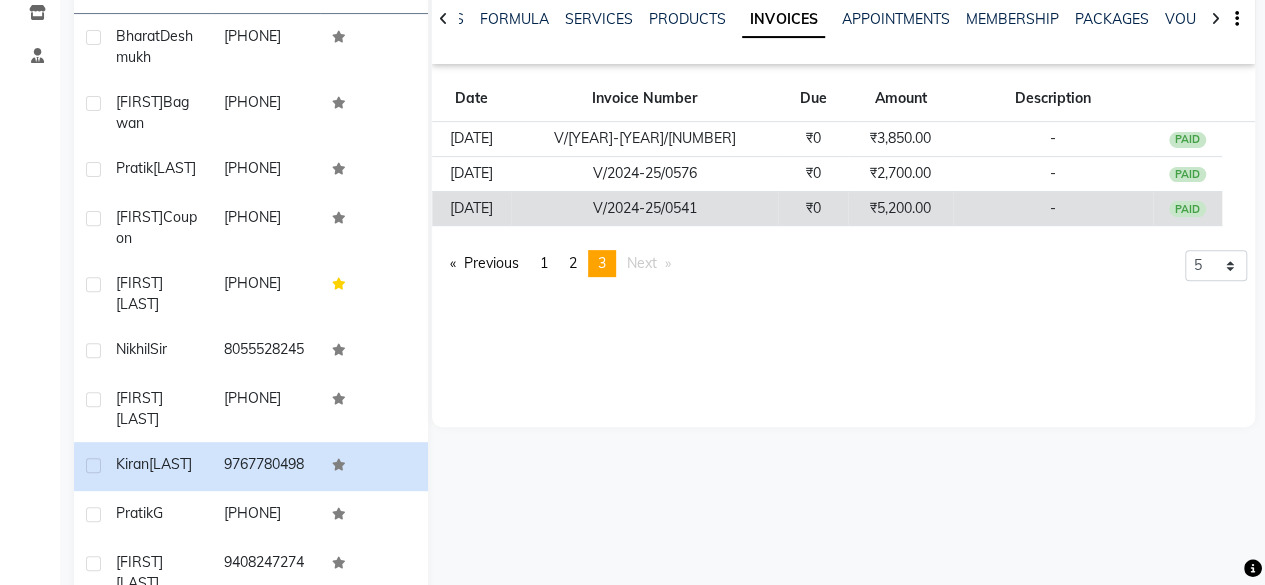click on "V/2024-25/0541" 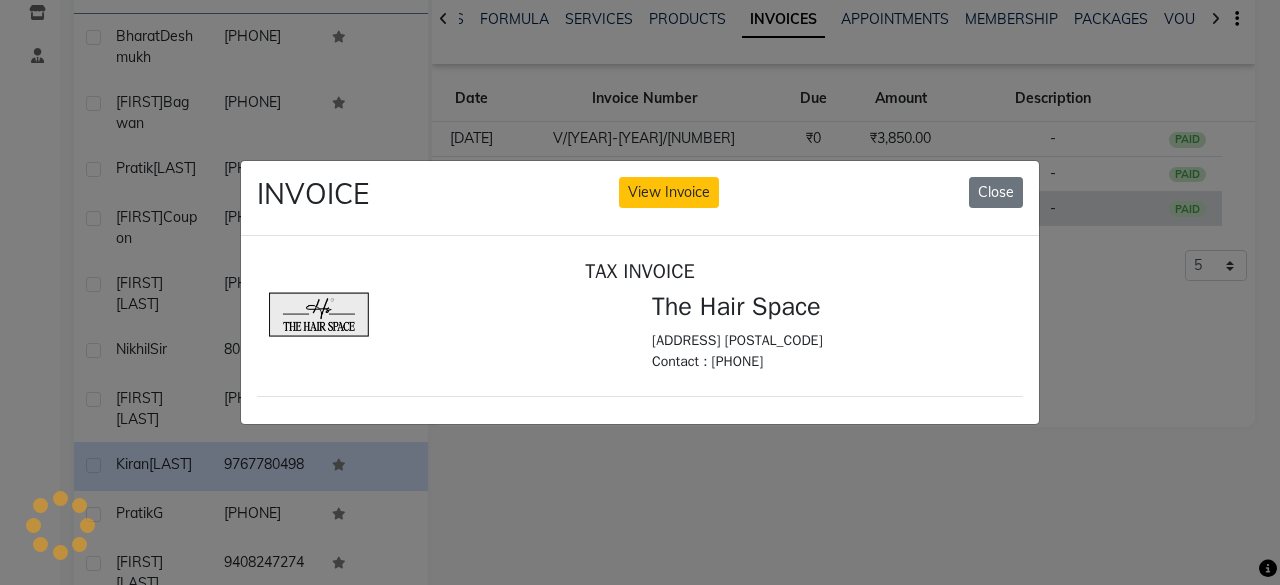 scroll, scrollTop: 0, scrollLeft: 0, axis: both 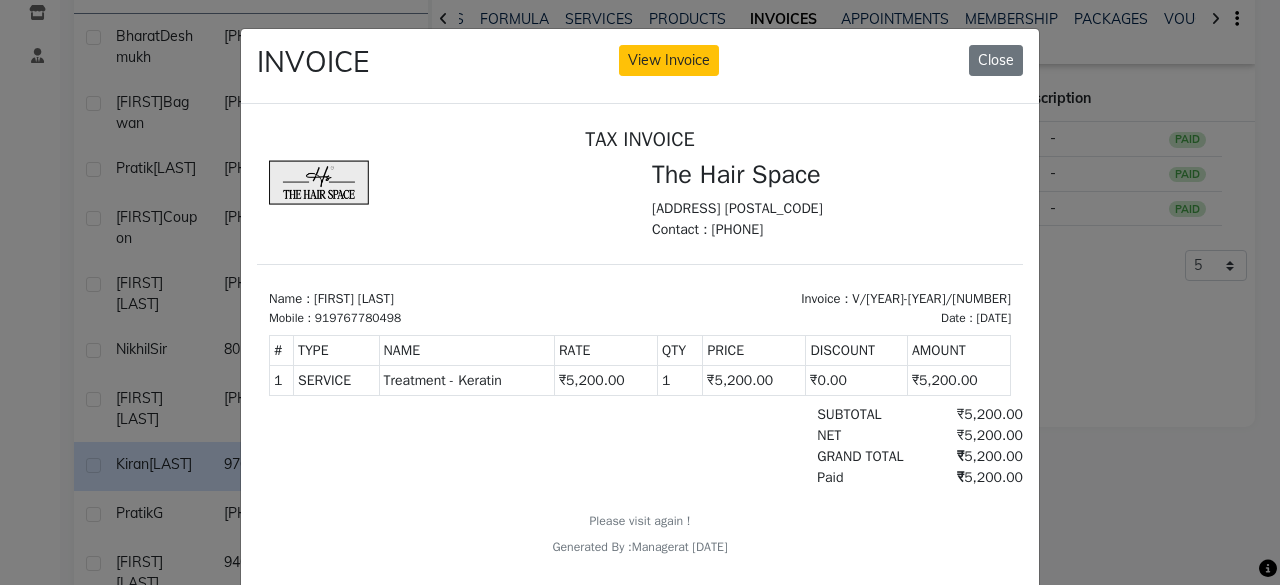 drag, startPoint x: 994, startPoint y: 56, endPoint x: 967, endPoint y: 77, distance: 34.20526 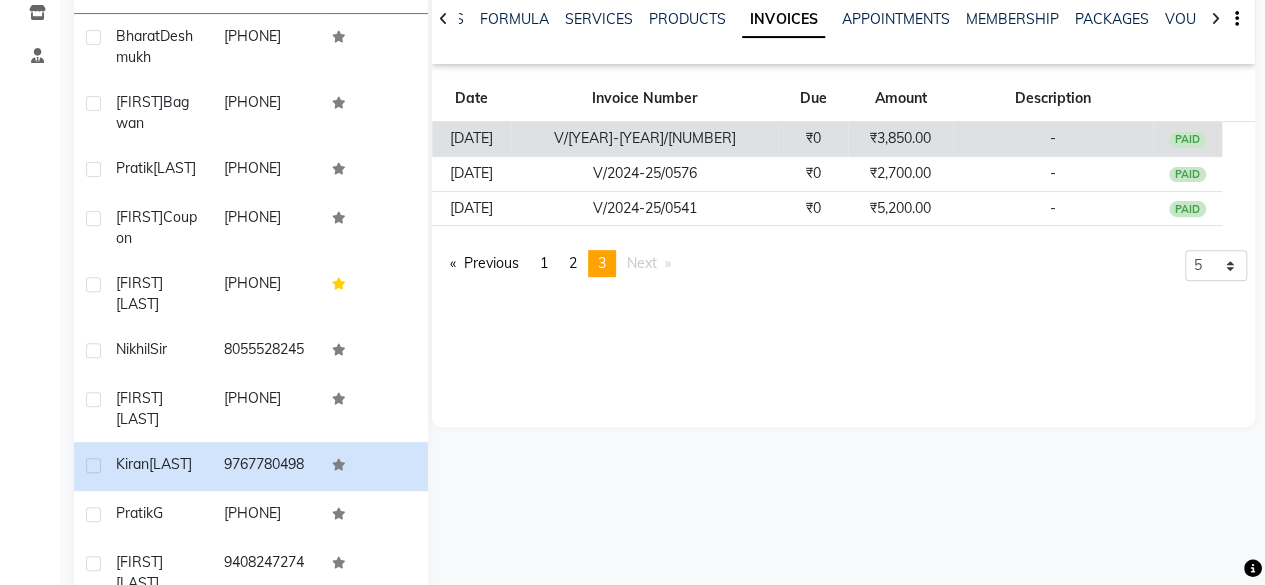 click on "V/[YEAR]-[YEAR]/[NUMBER]" 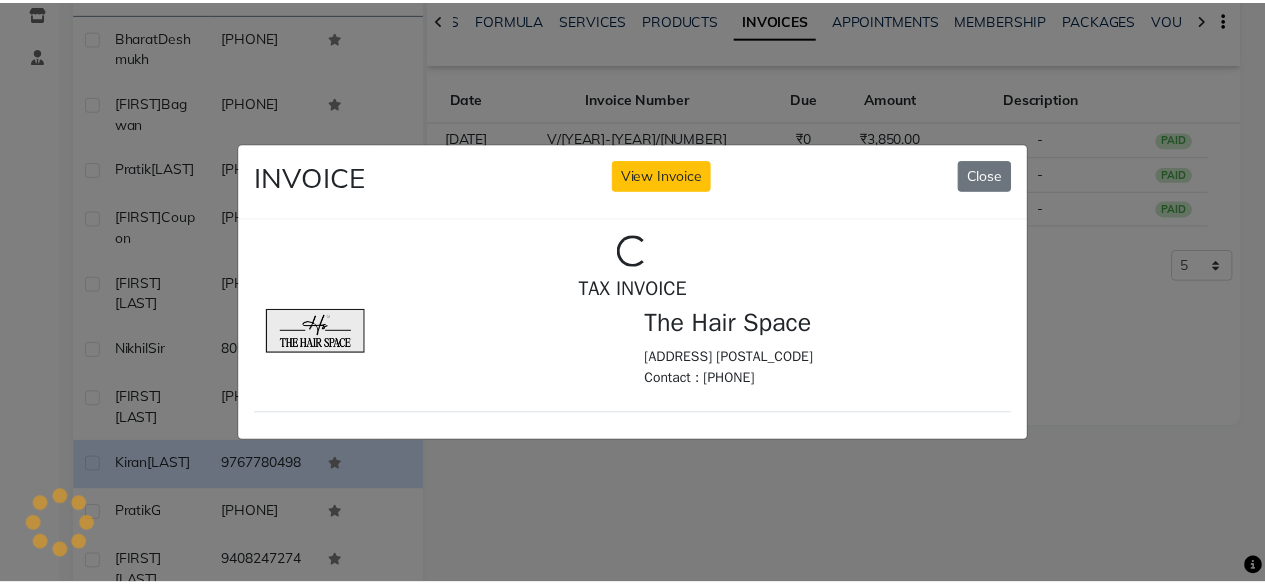 scroll, scrollTop: 0, scrollLeft: 0, axis: both 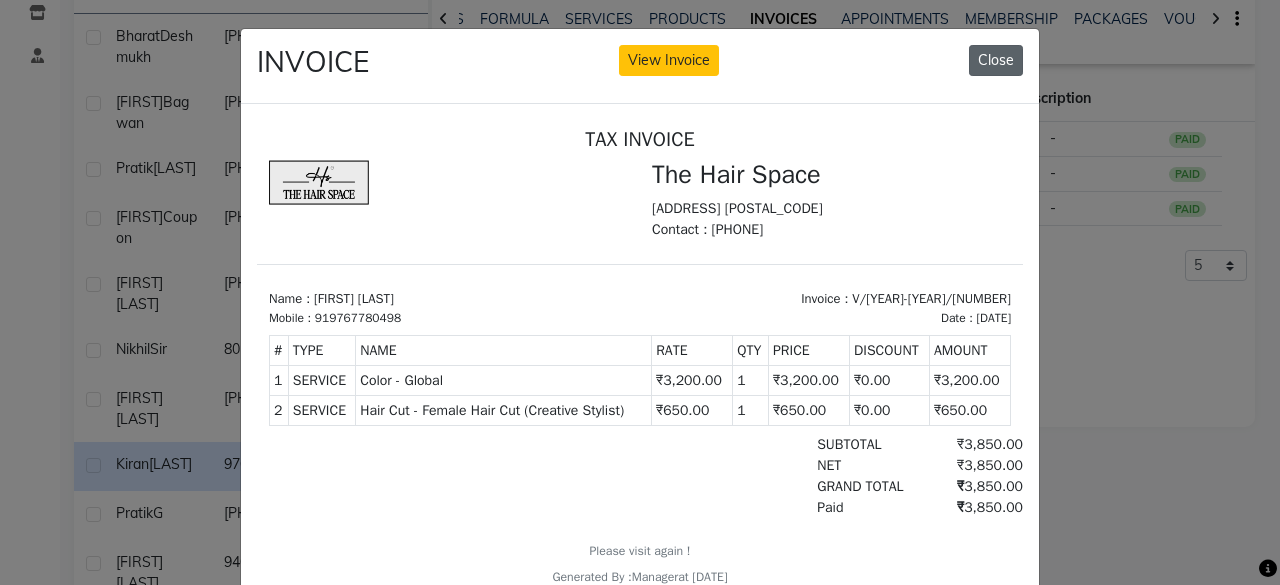 click on "Close" 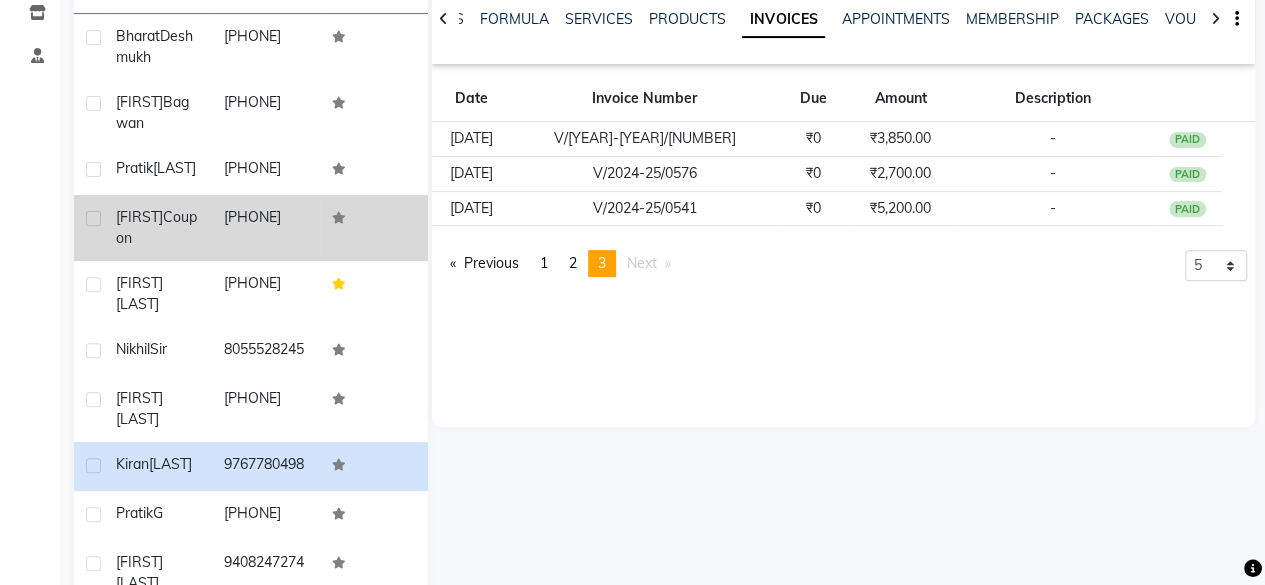 scroll, scrollTop: 0, scrollLeft: 0, axis: both 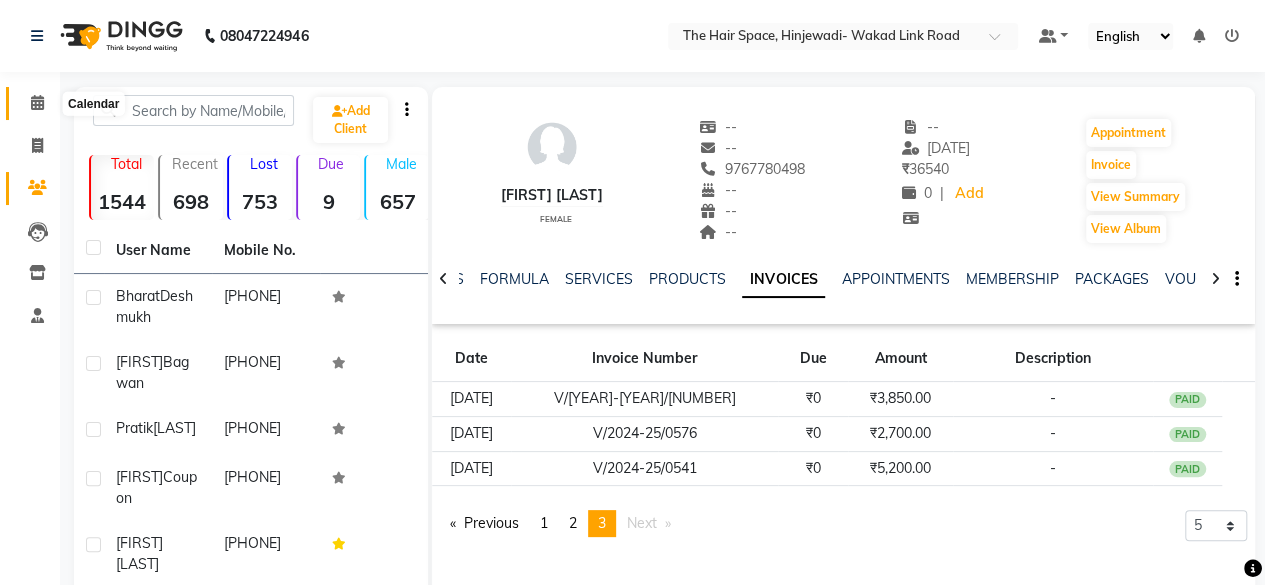 click 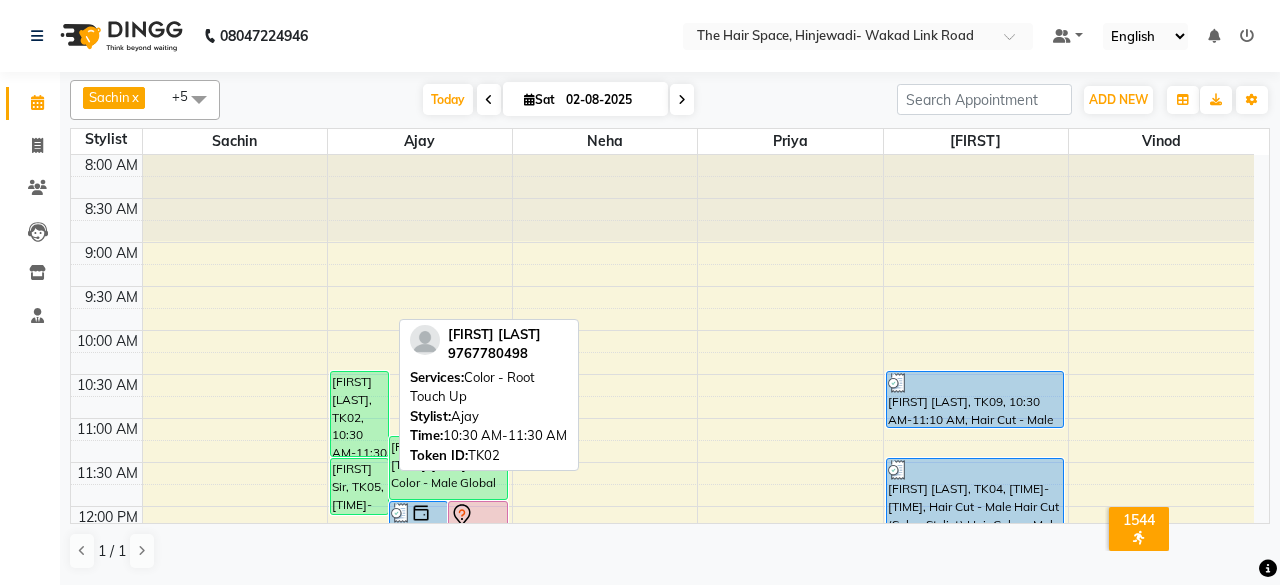 click on "[FIRST] [LAST], TK02, 10:30 AM-11:30 AM, Color - Root Touch Up" at bounding box center (359, 414) 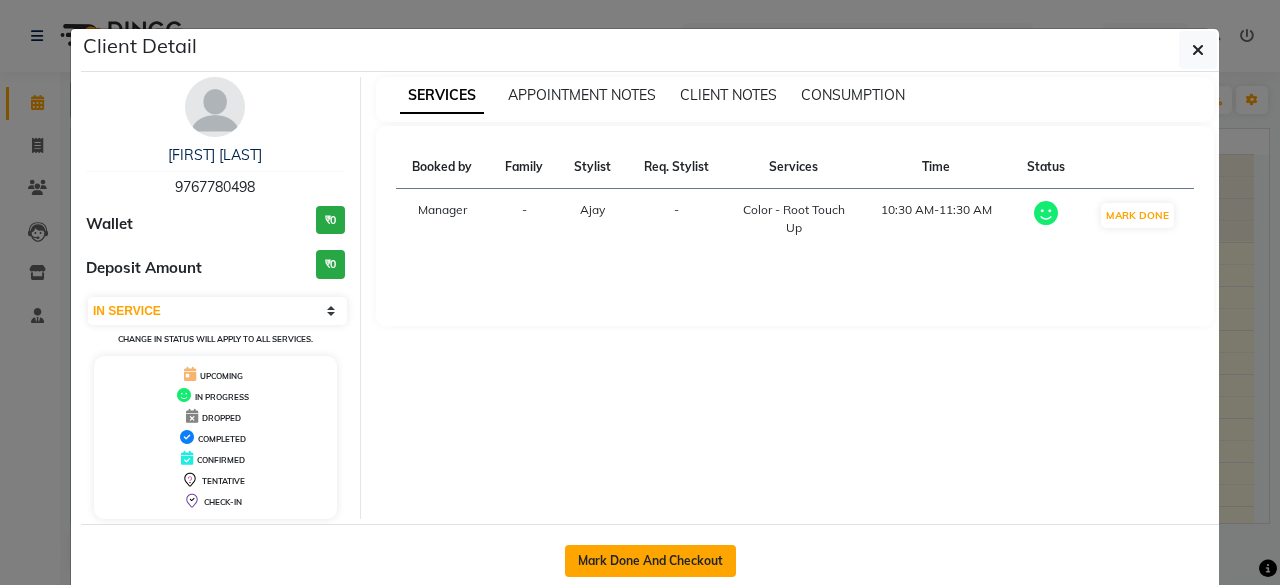 click on "Mark Done And Checkout" 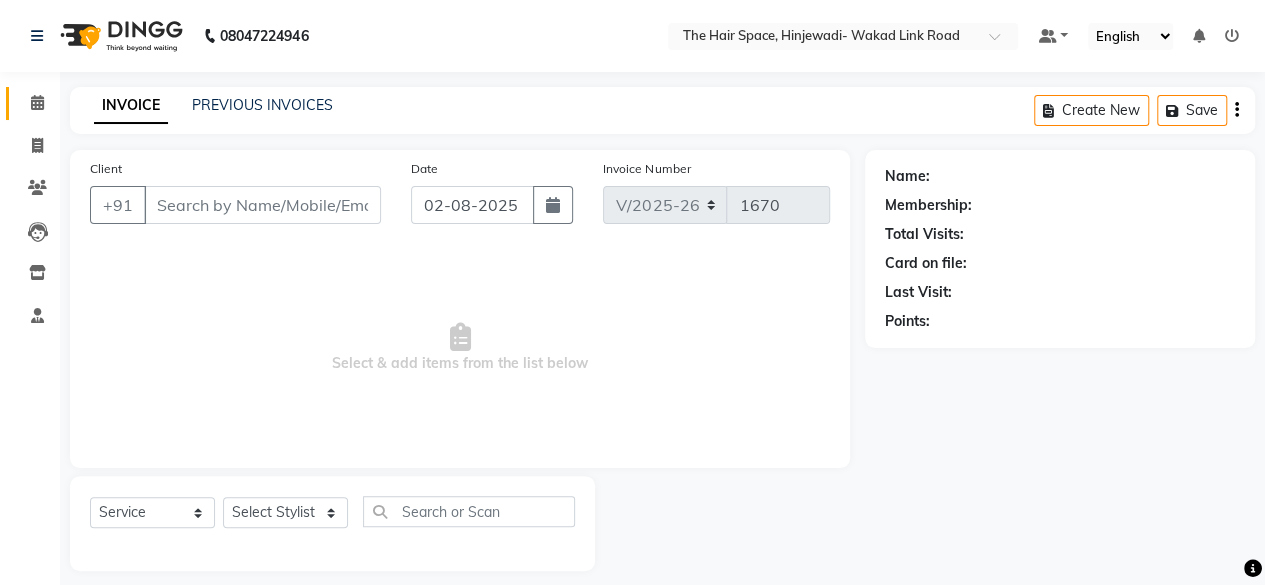 type on "9767780498" 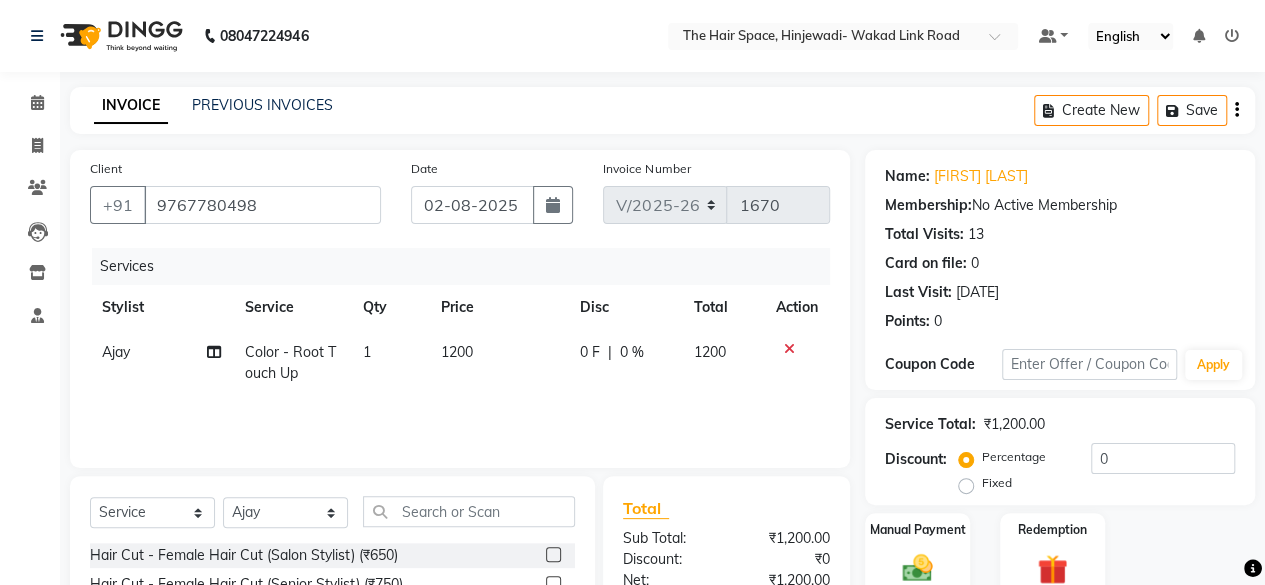 click 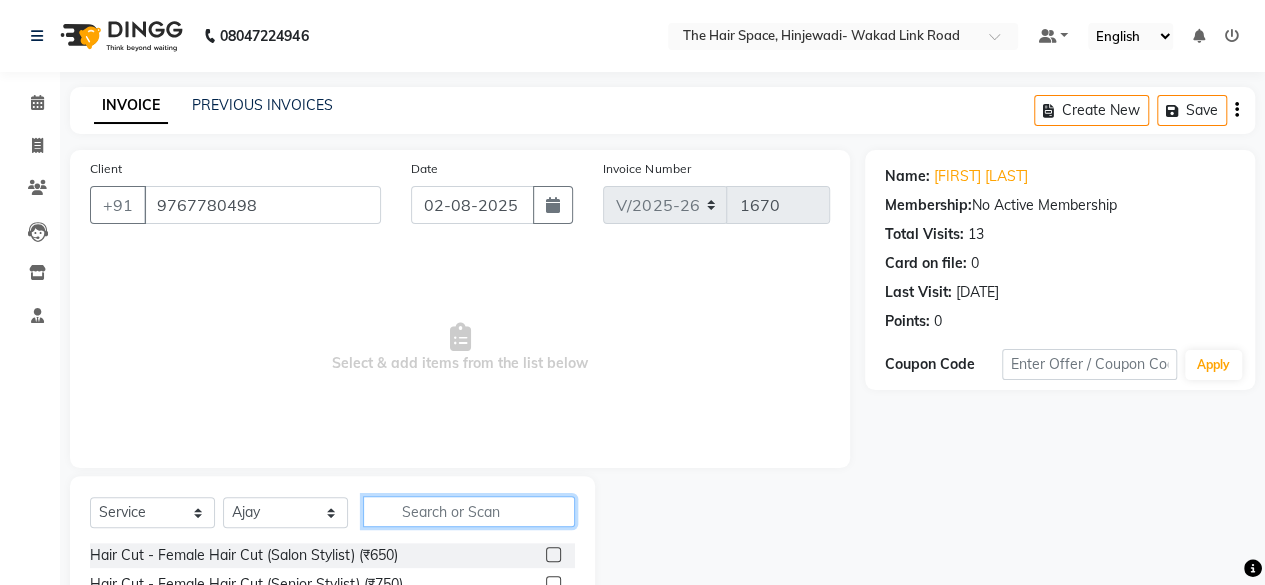 click 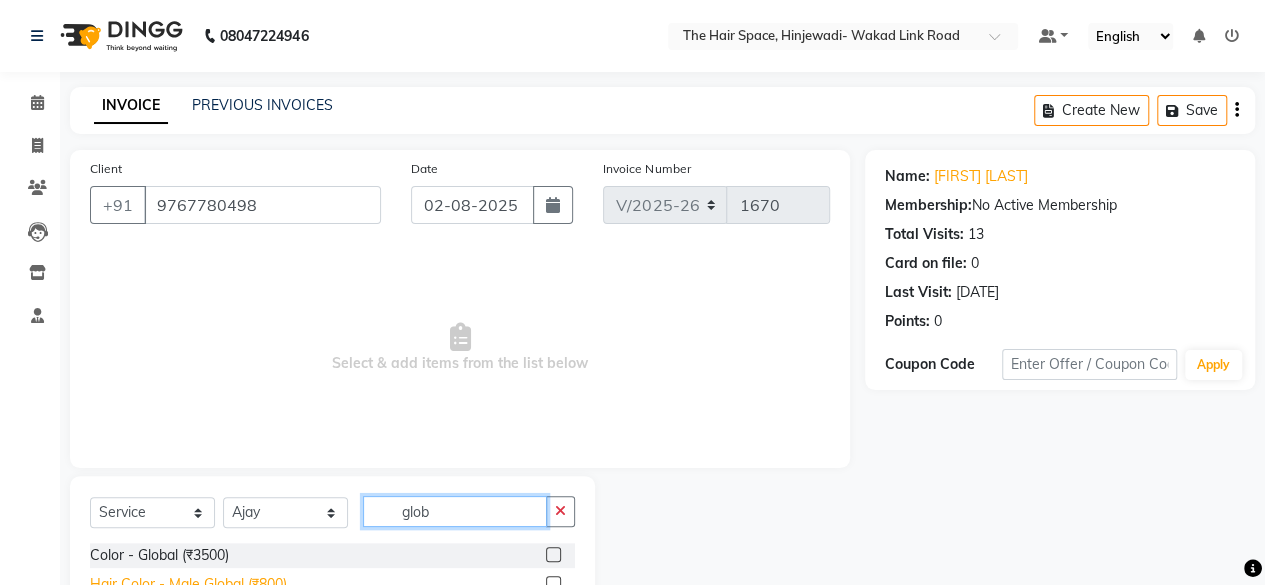 scroll, scrollTop: 73, scrollLeft: 0, axis: vertical 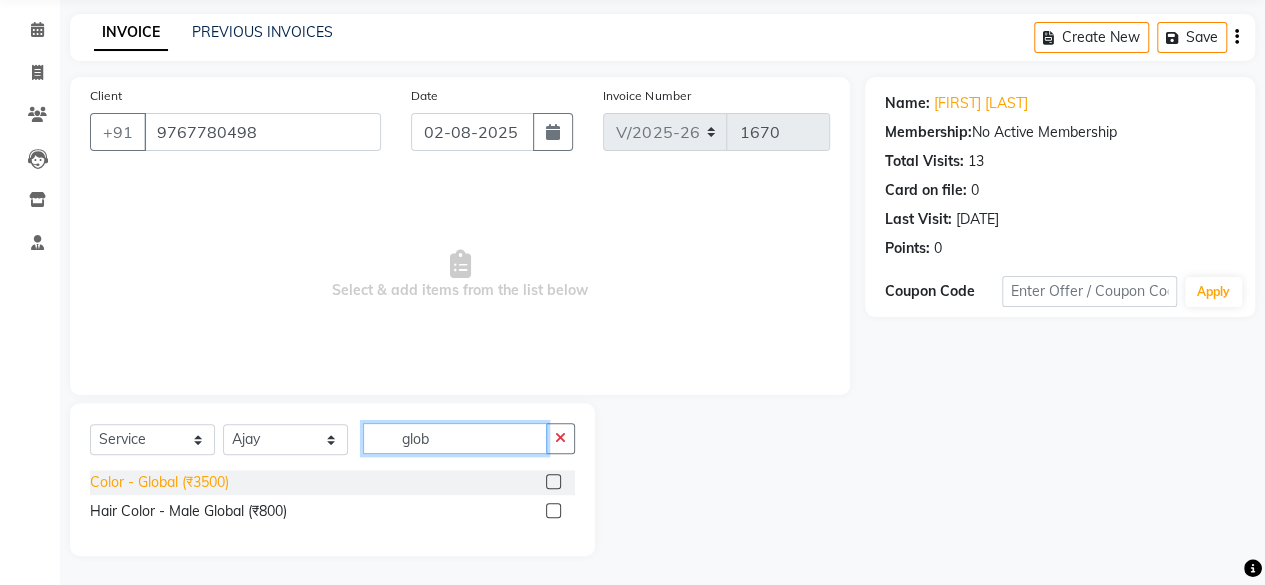 type on "glob" 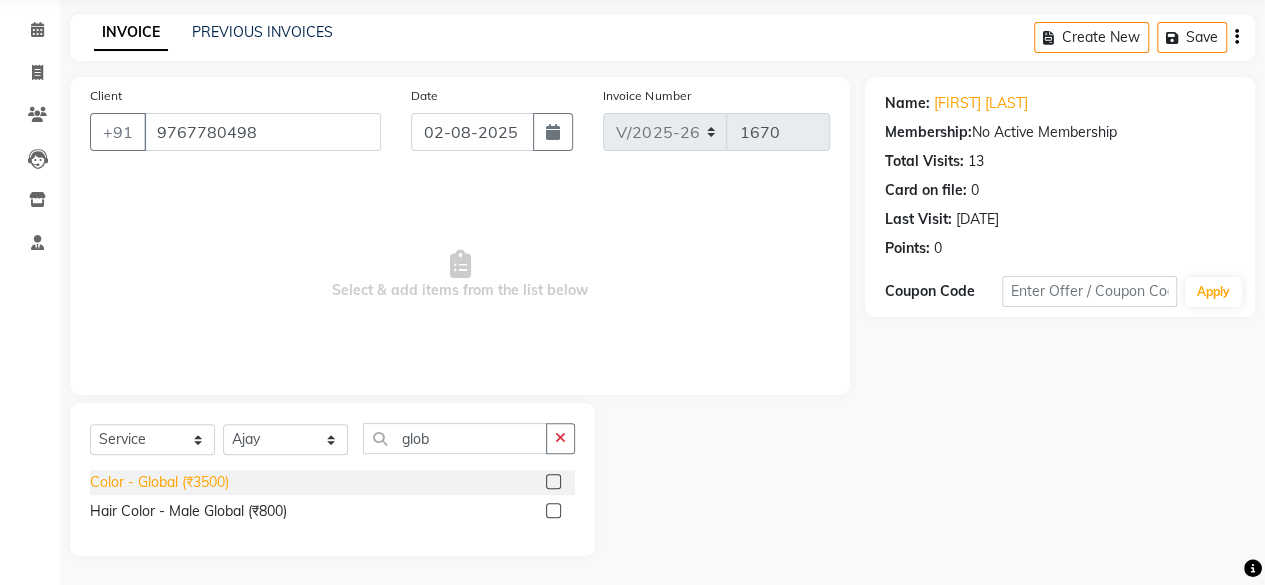 click on "Color - Global (₹3500)" 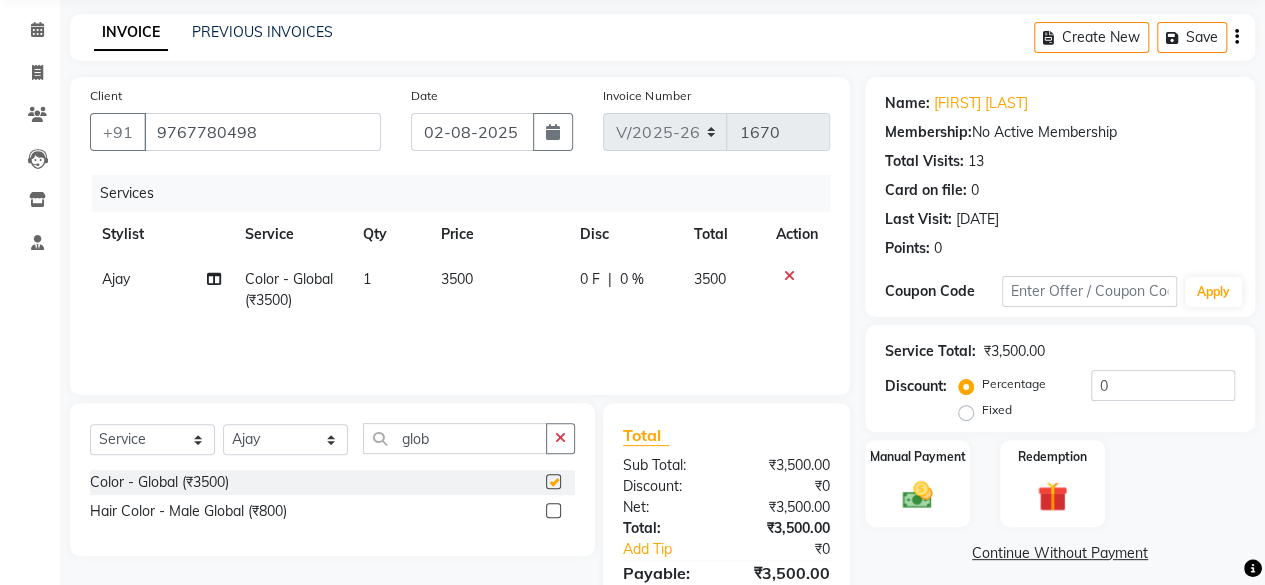checkbox on "false" 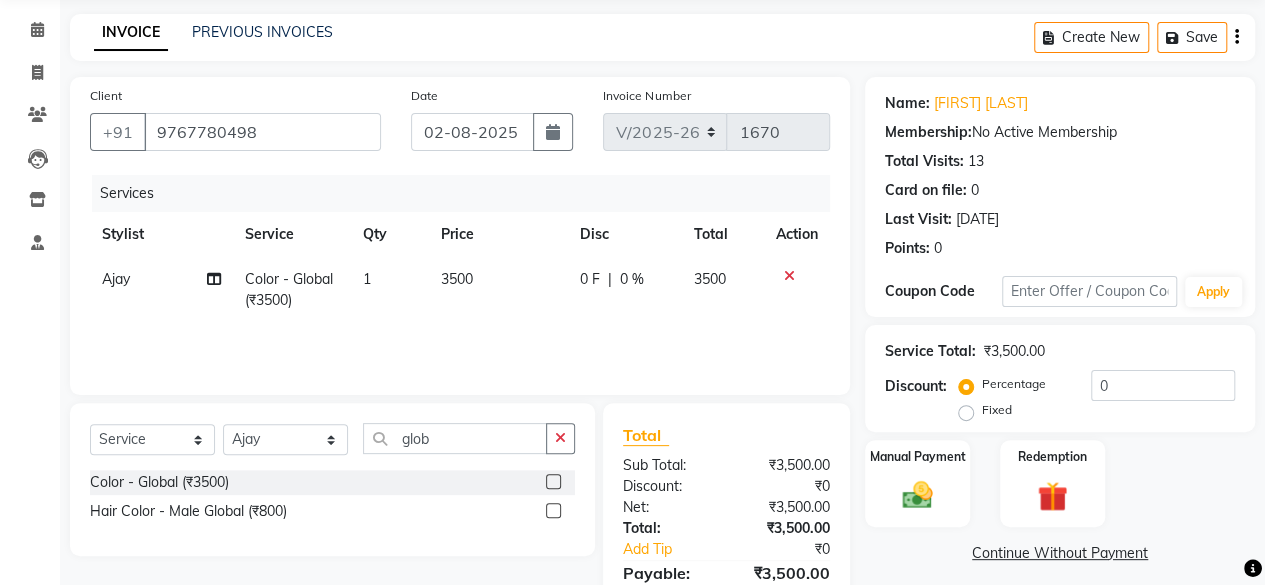click on "3500" 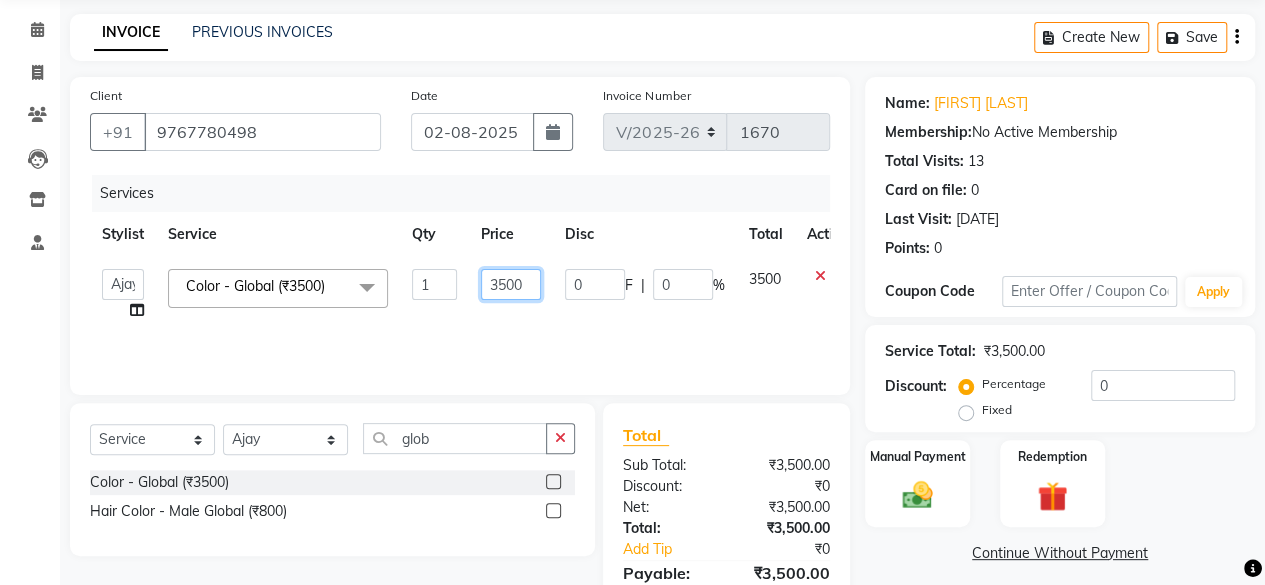 drag, startPoint x: 505, startPoint y: 282, endPoint x: 550, endPoint y: 287, distance: 45.276924 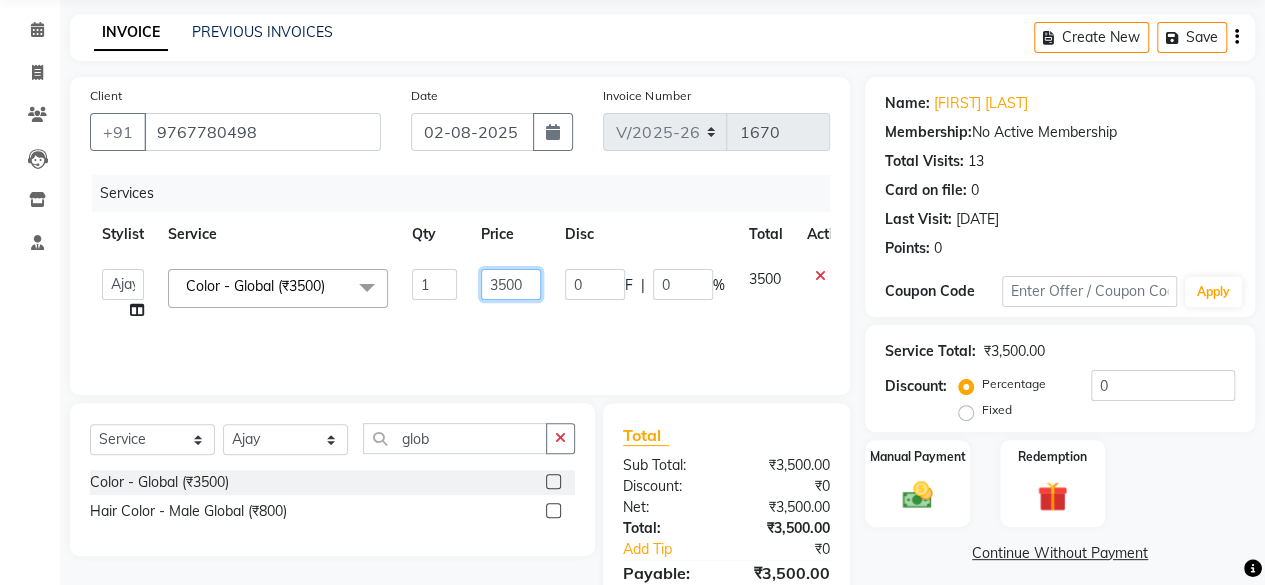 click on "3500" 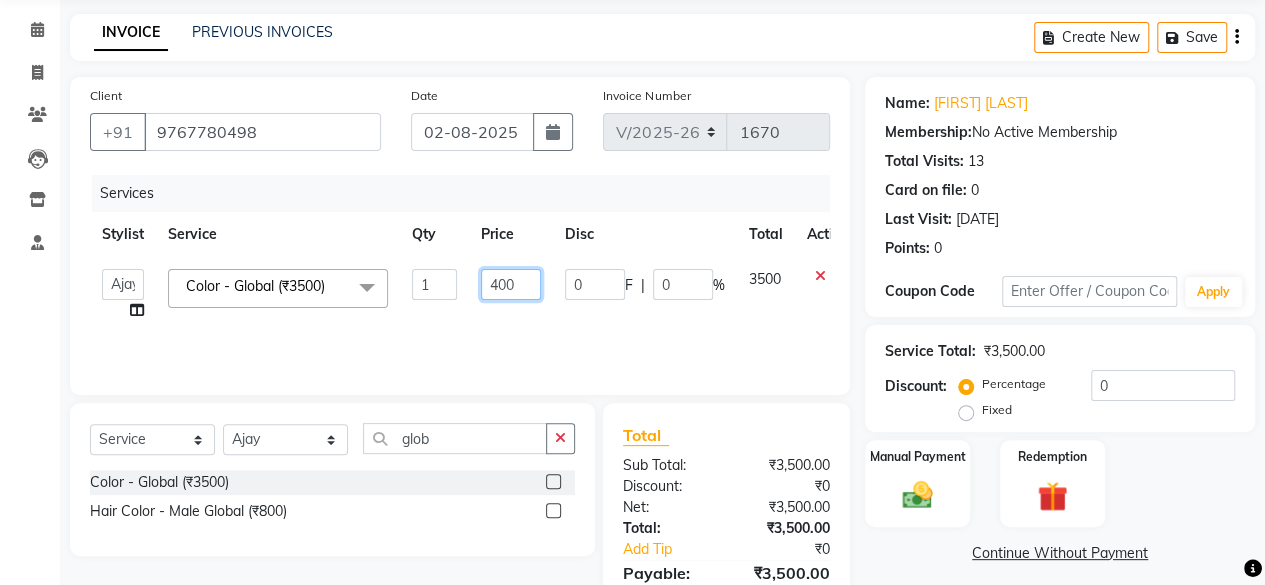 type on "4000" 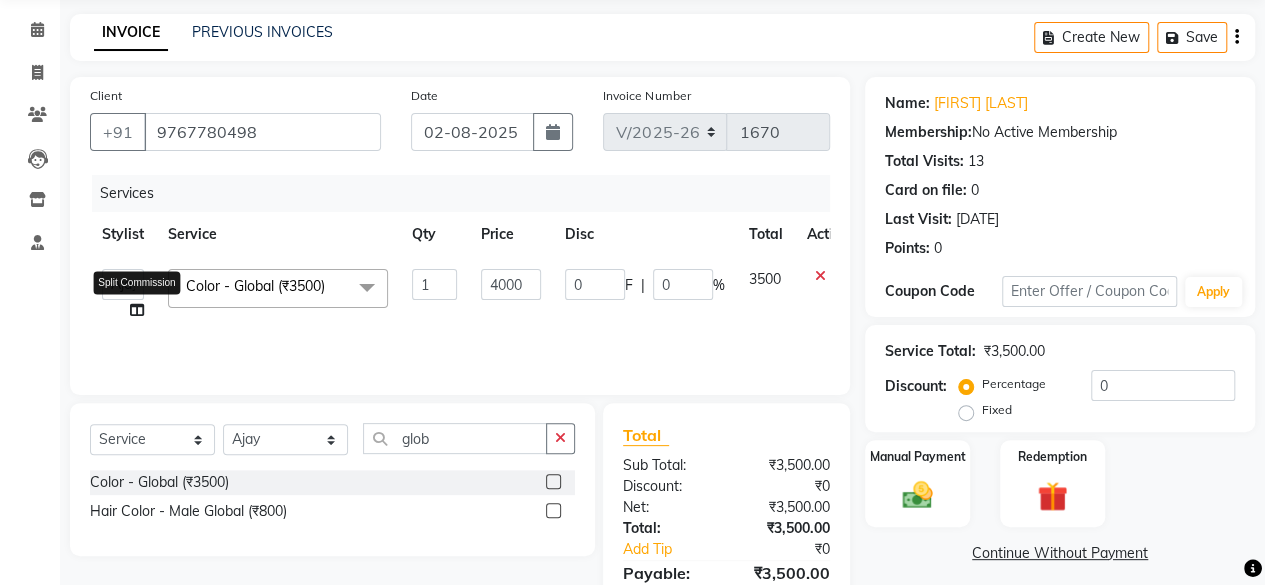 click on "[FIRST]   [FIRST]   [FIRST]   [FIRST]   Manager   [FIRST]   [FIRST]   [FIRST]    [FIRST]    [FIRST]  [FIRST]   [FIRST]  Split Commission" 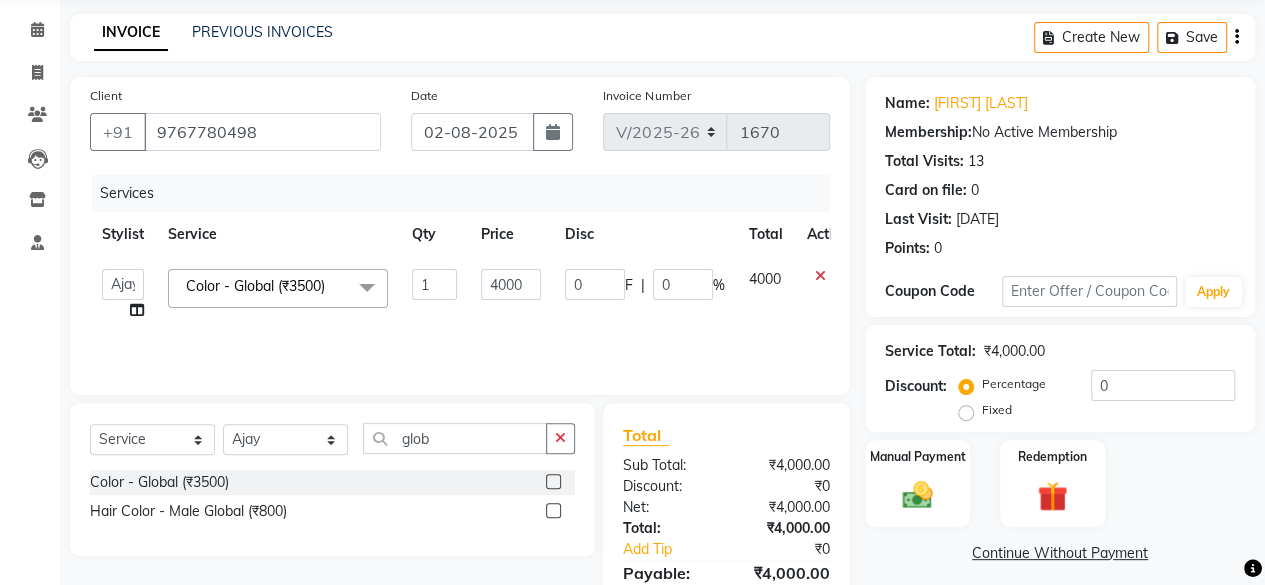 click 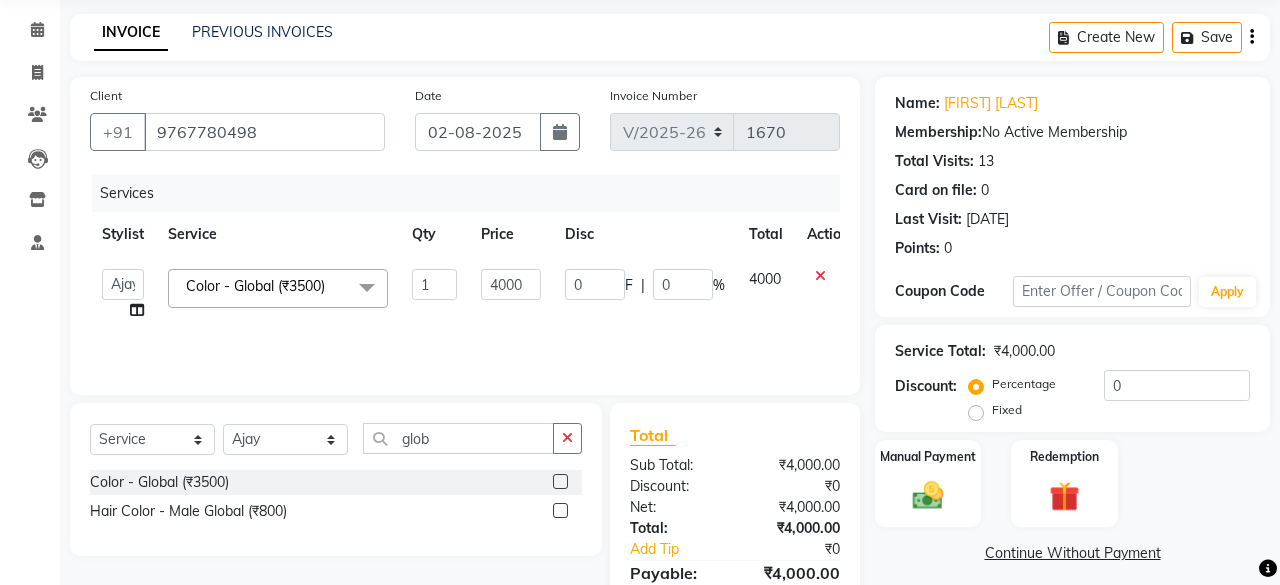 select on "52403" 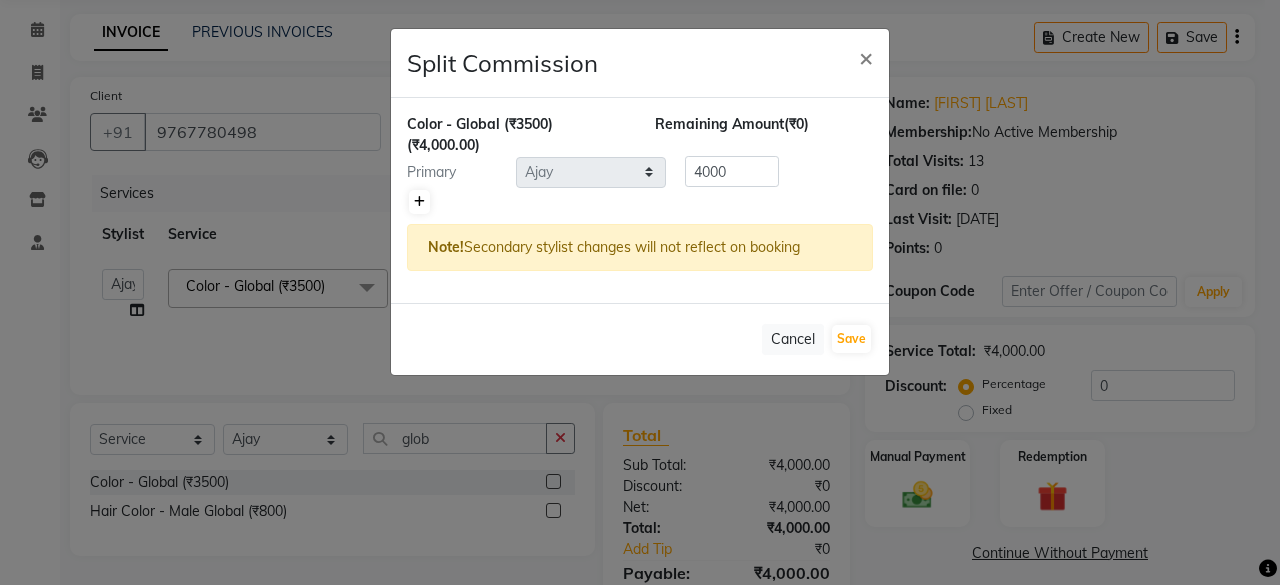 click 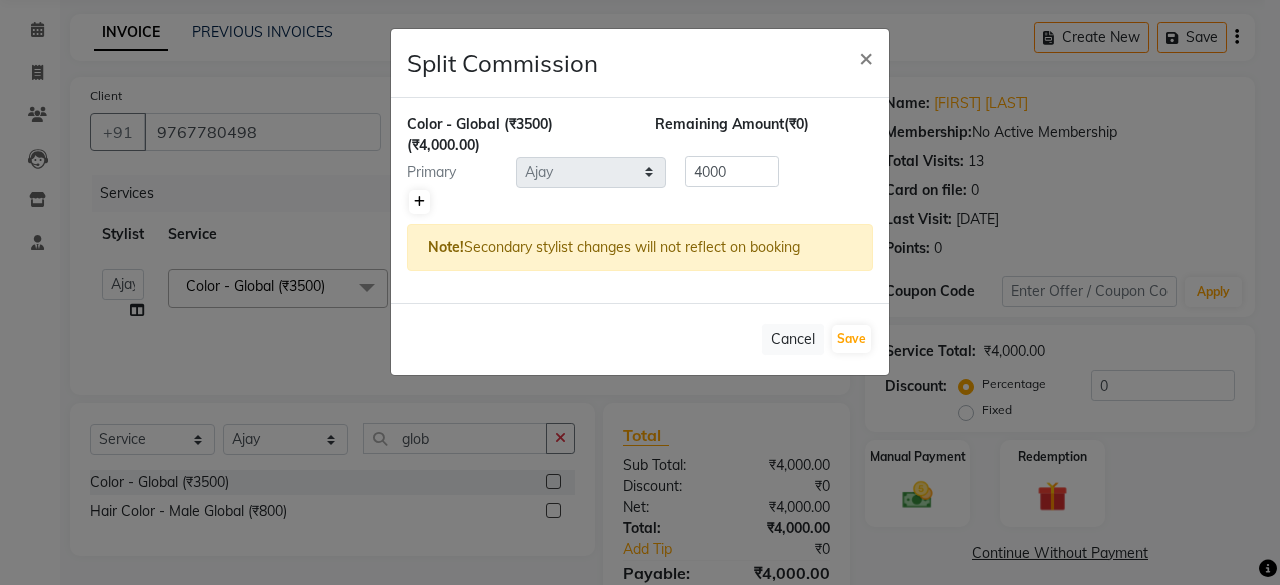 type on "2000" 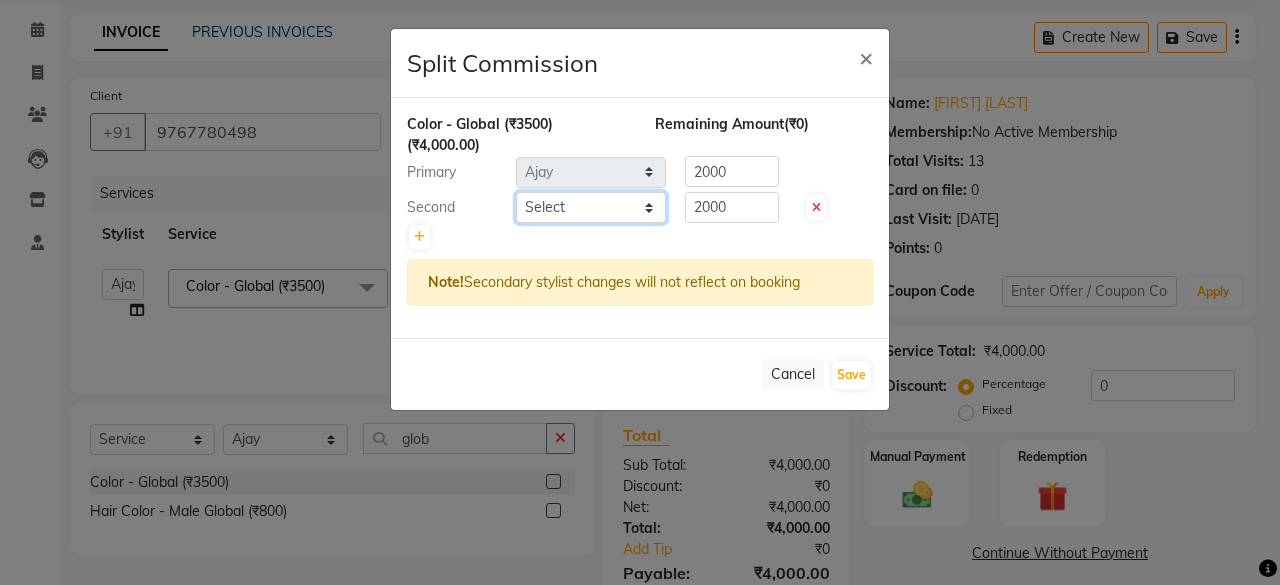 click on "Select  [FIRST]   [FIRST]   [FIRST]   [FIRST]   [FIRST]   [FIRST]   [FIRST]    [FIRST]    [FIRST]   [FIRST]" 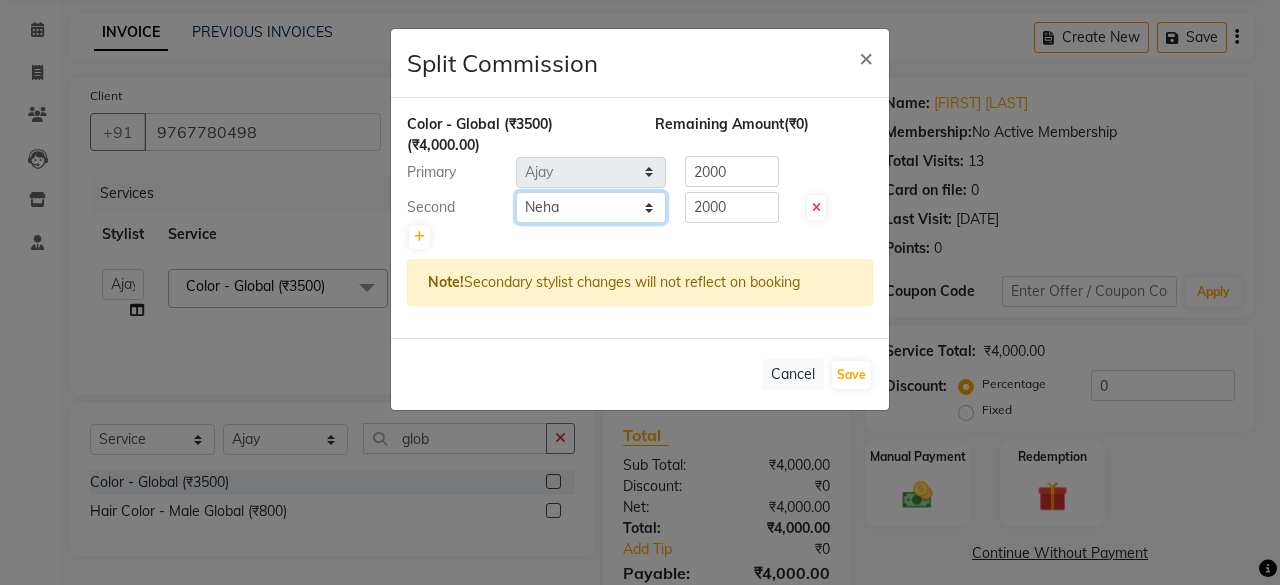 click on "Select  [FIRST]   [FIRST]   [FIRST]   [FIRST]   [FIRST]   [FIRST]   [FIRST]    [FIRST]    [FIRST]   [FIRST]" 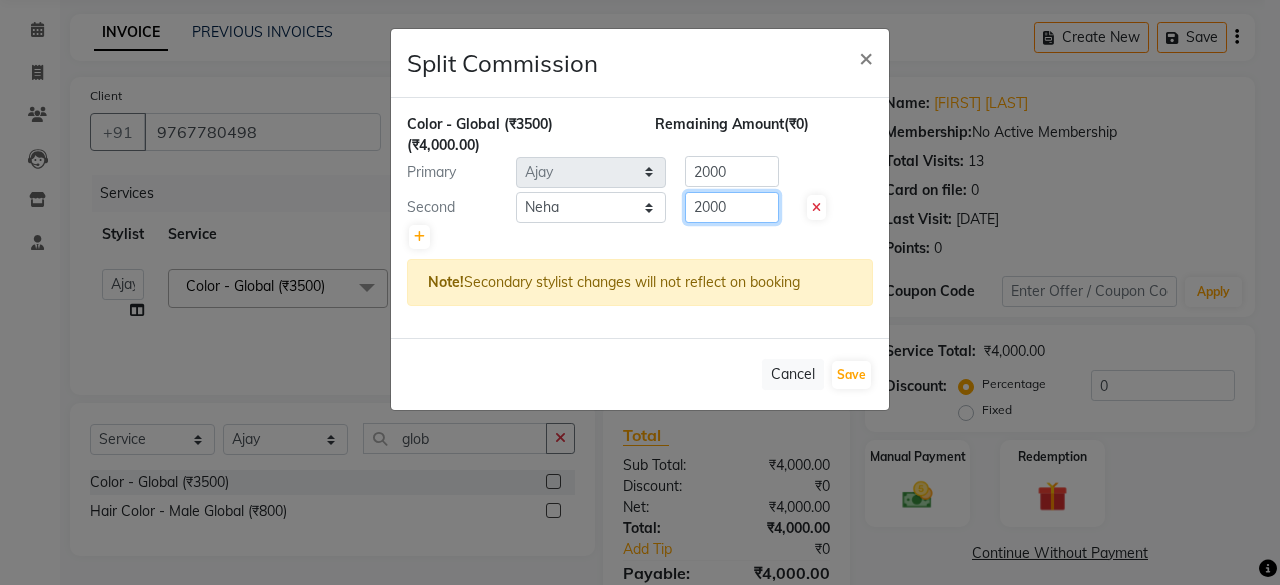 click on "2000" 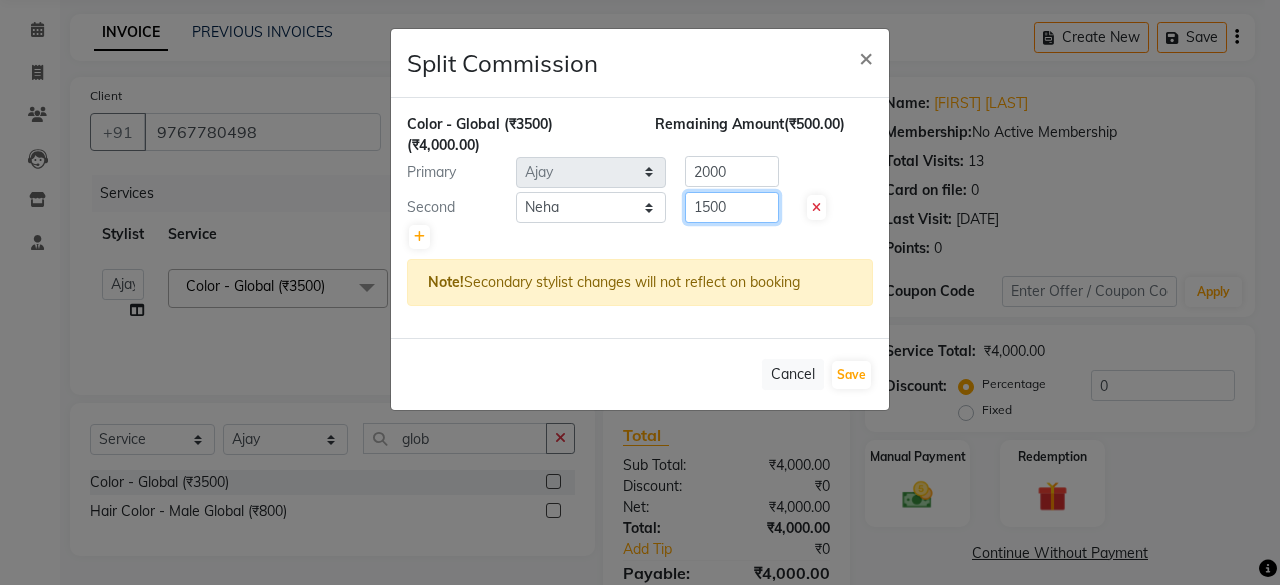 type on "1500" 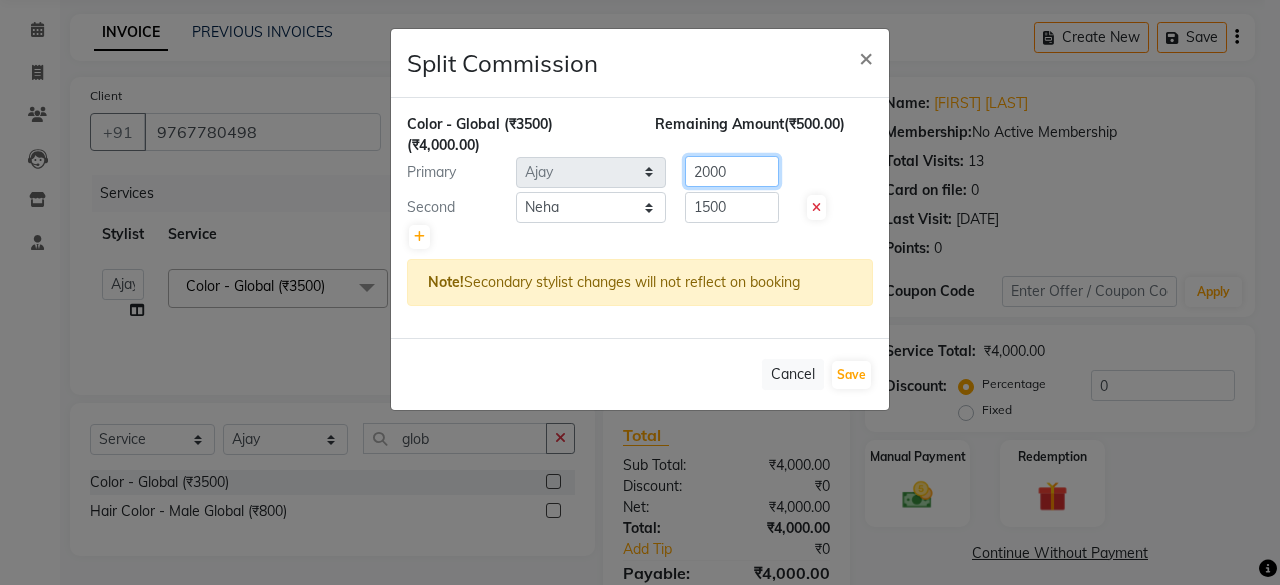 click on "2000" 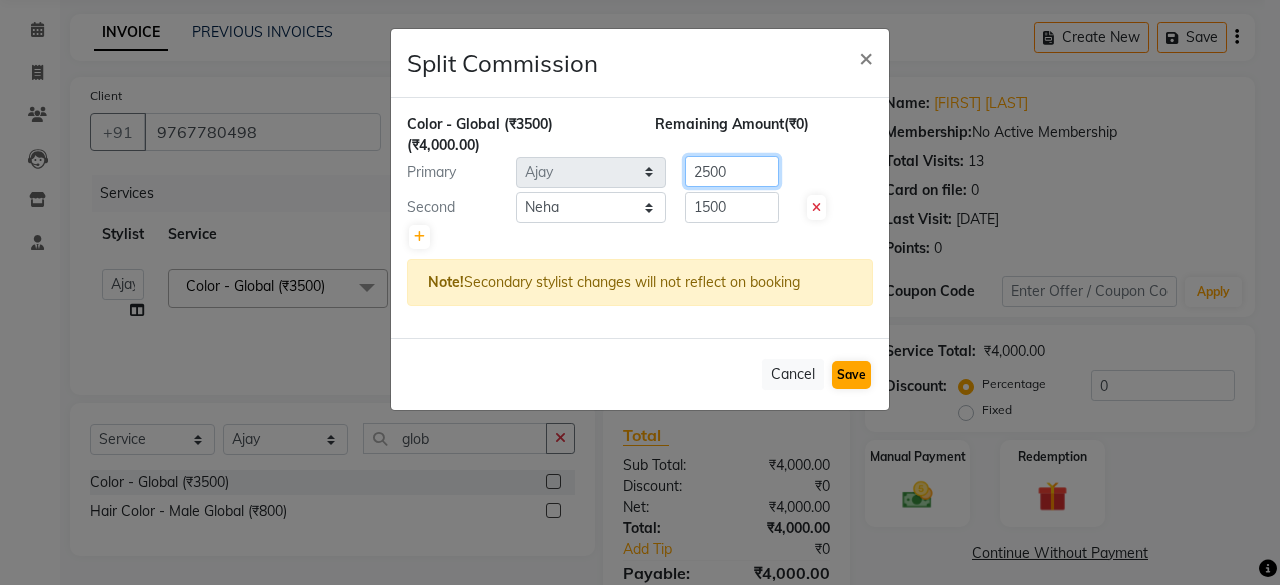 type on "2500" 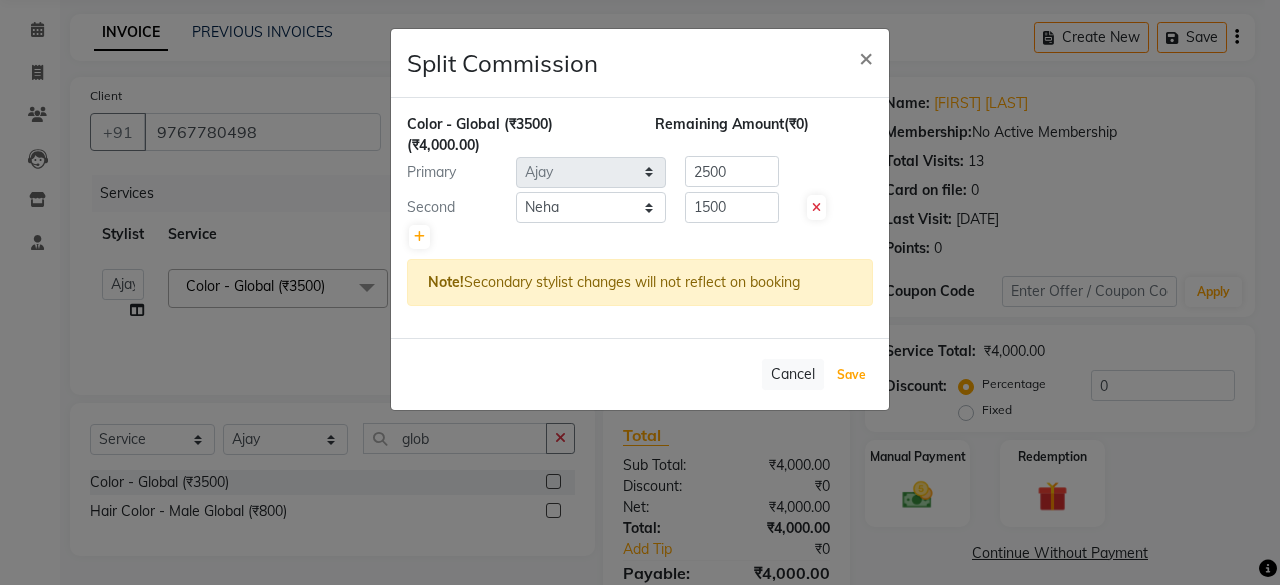 click on "Save" 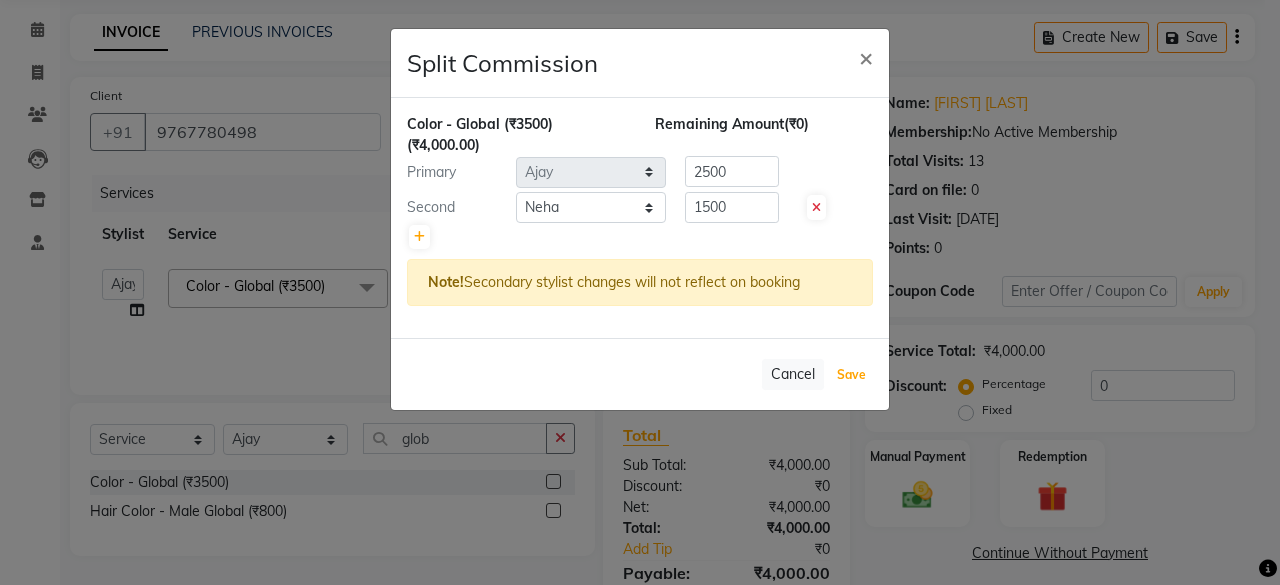 type 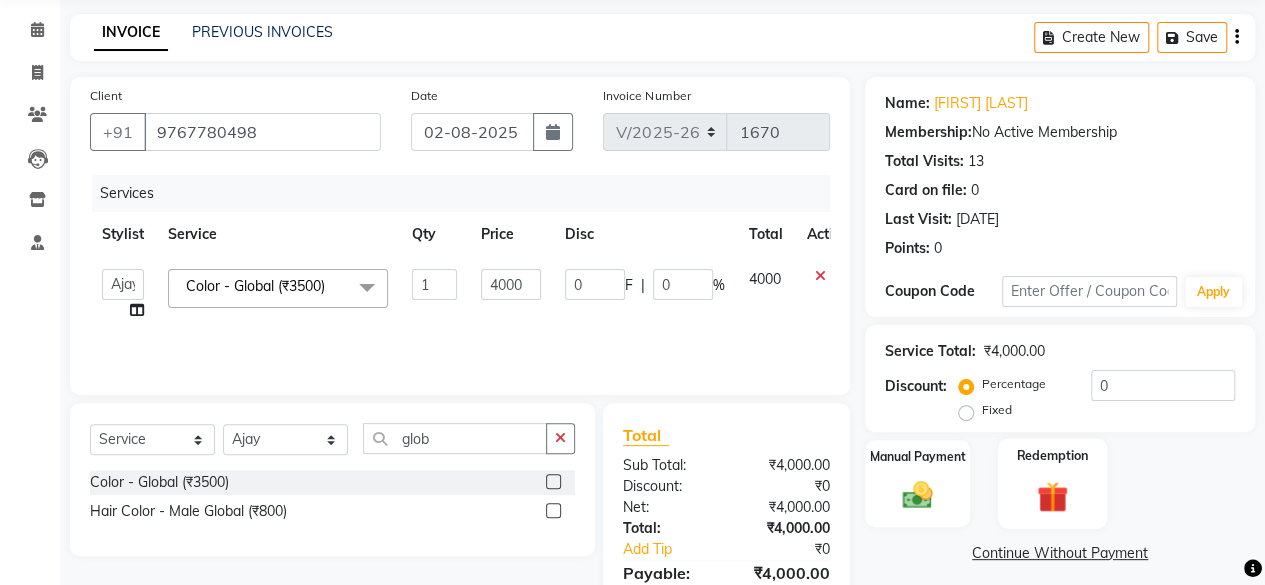 scroll, scrollTop: 171, scrollLeft: 0, axis: vertical 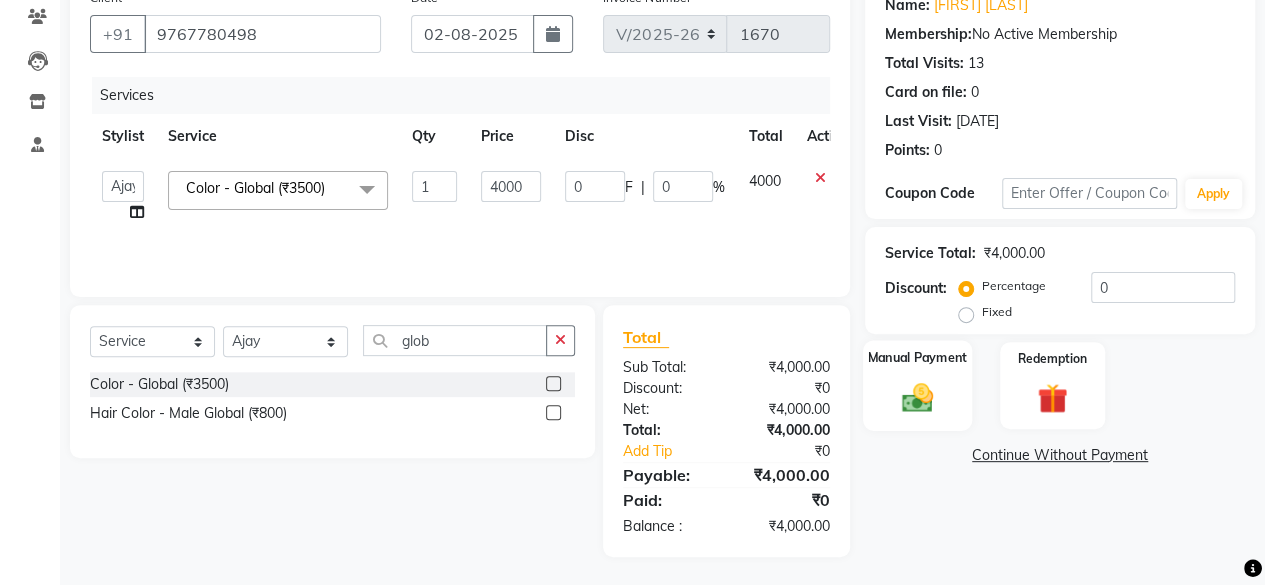 click 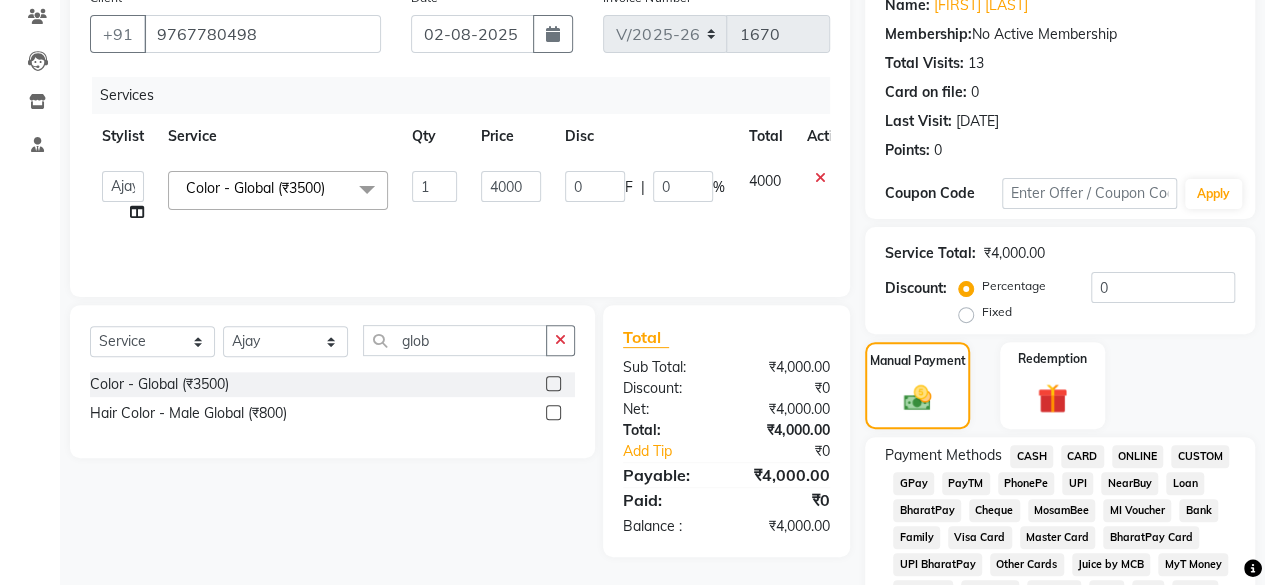 click on "GPay" 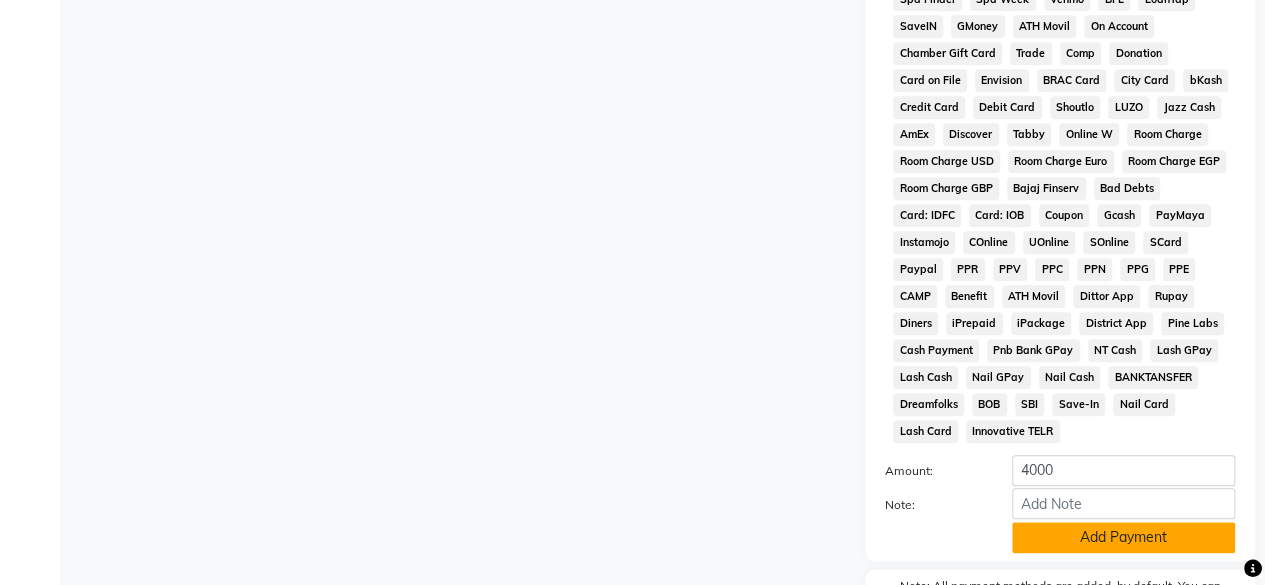 scroll, scrollTop: 999, scrollLeft: 0, axis: vertical 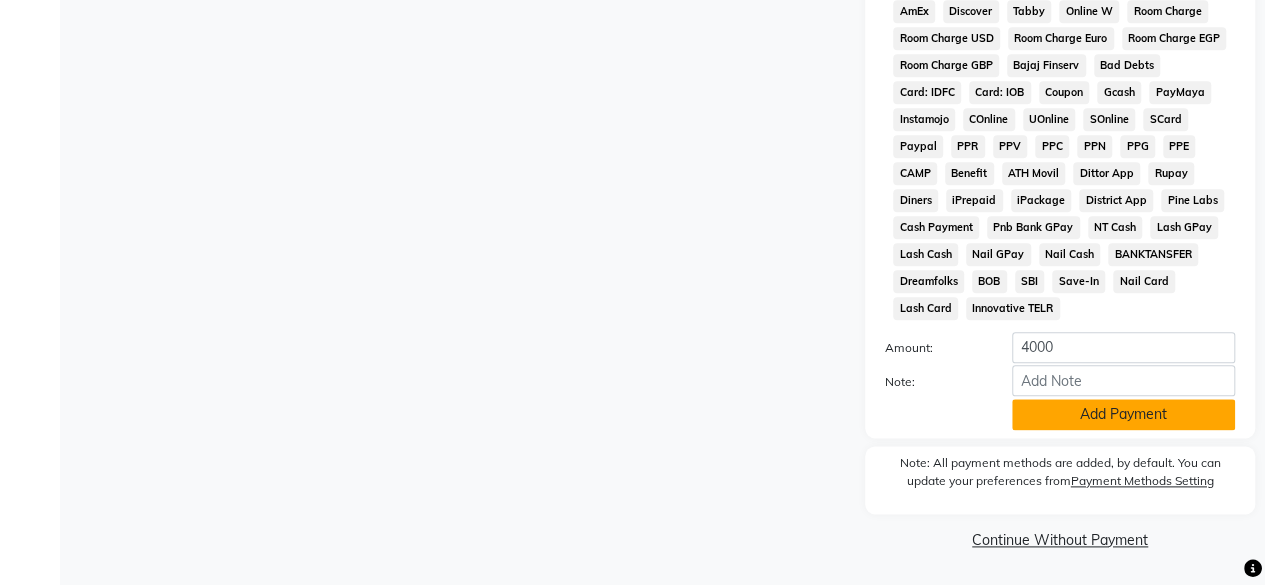 click on "Add Payment" 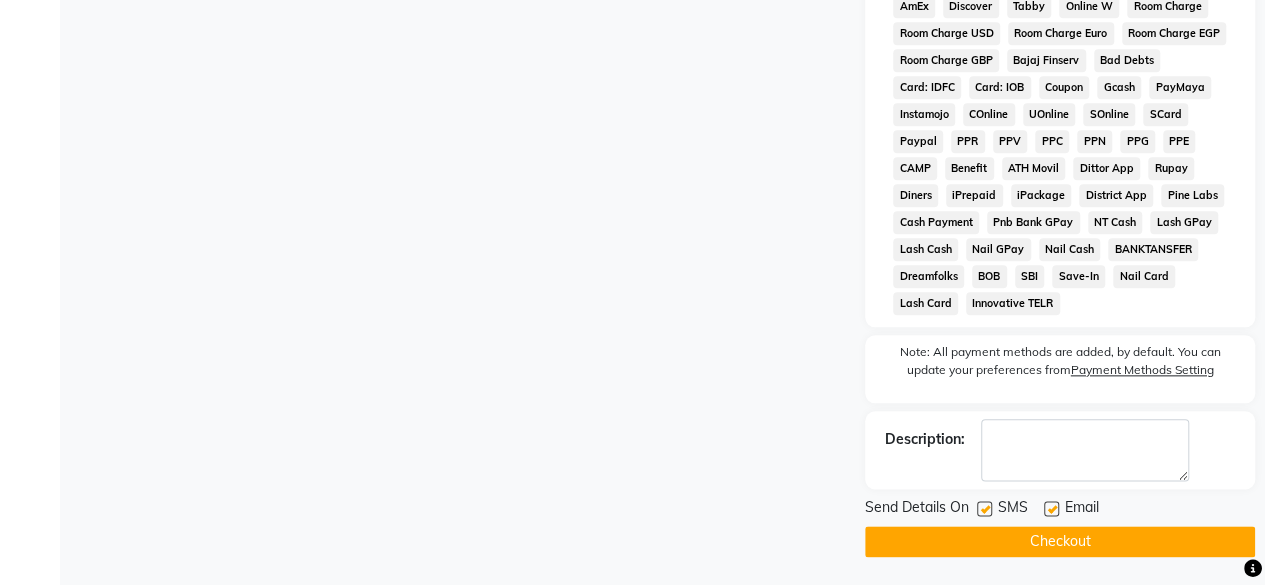 scroll, scrollTop: 1006, scrollLeft: 0, axis: vertical 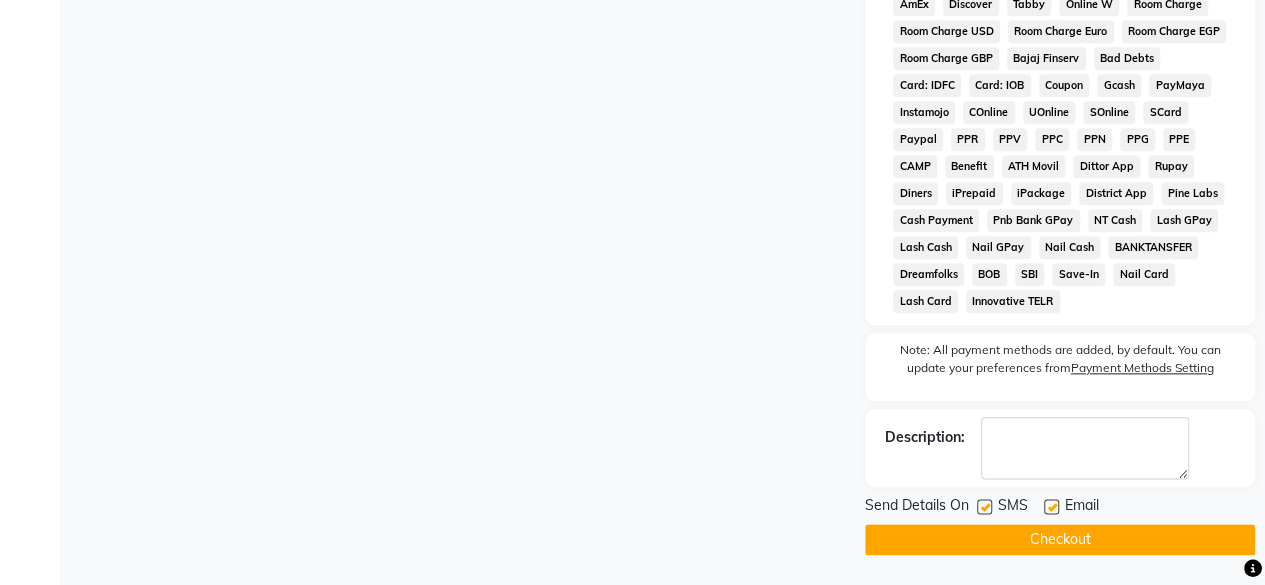 drag, startPoint x: 984, startPoint y: 507, endPoint x: 1033, endPoint y: 517, distance: 50.01 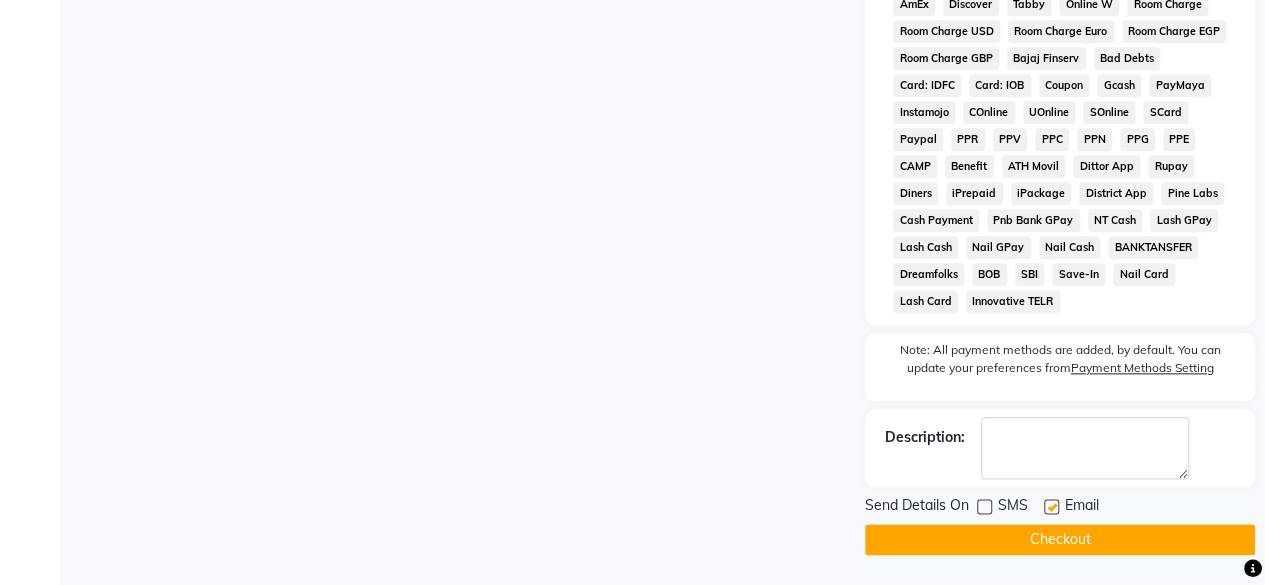 click 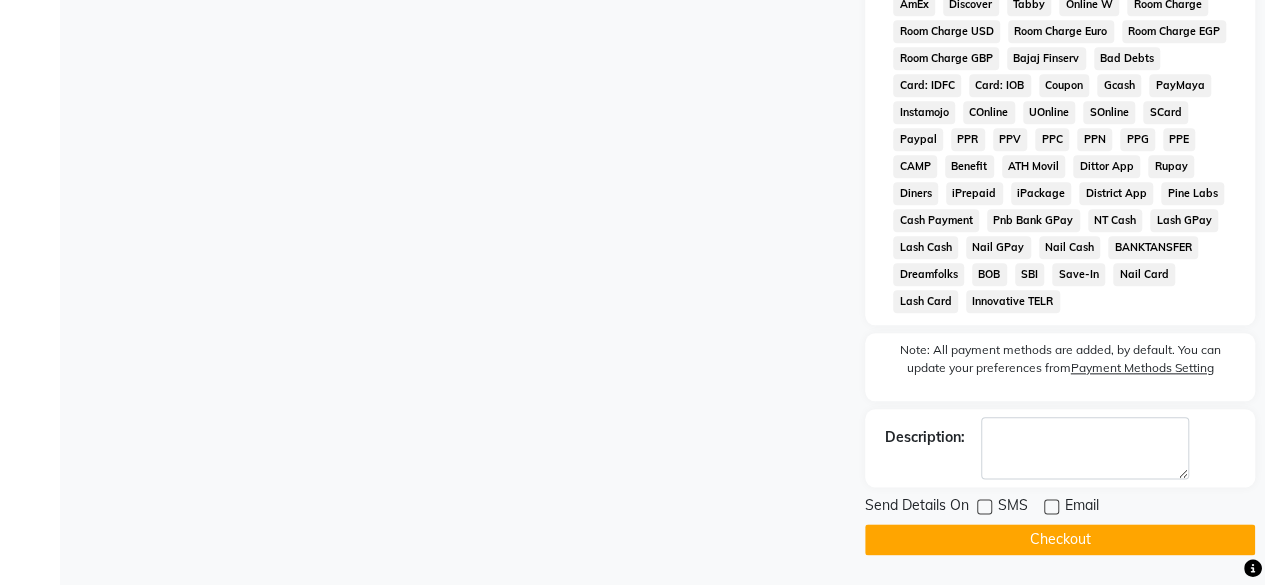 click on "Checkout" 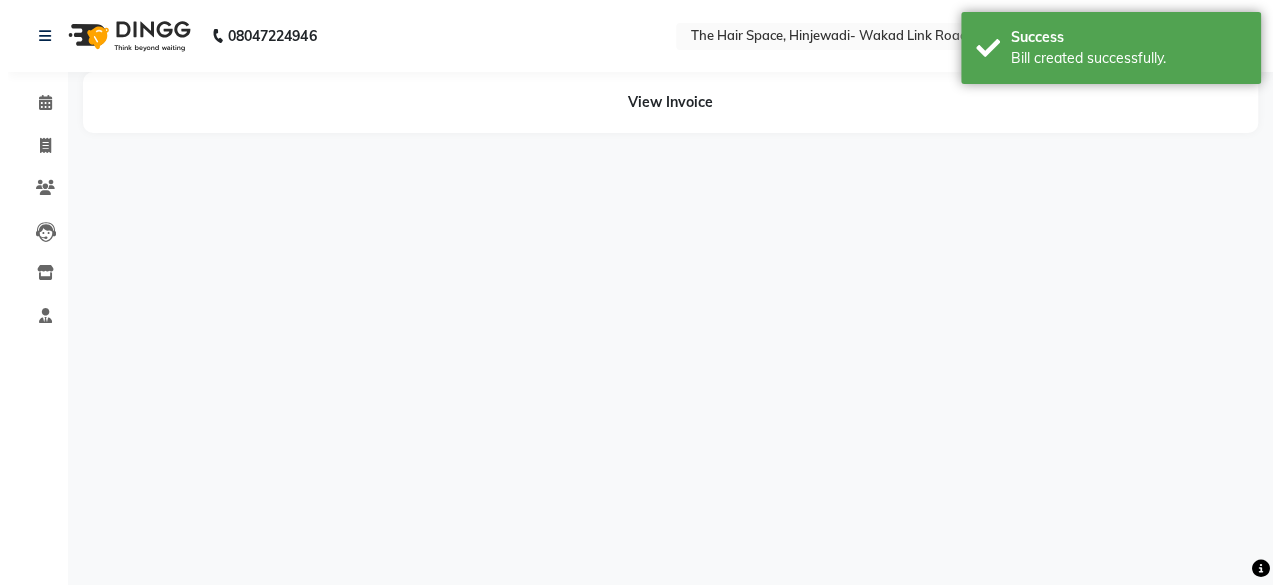 scroll, scrollTop: 0, scrollLeft: 0, axis: both 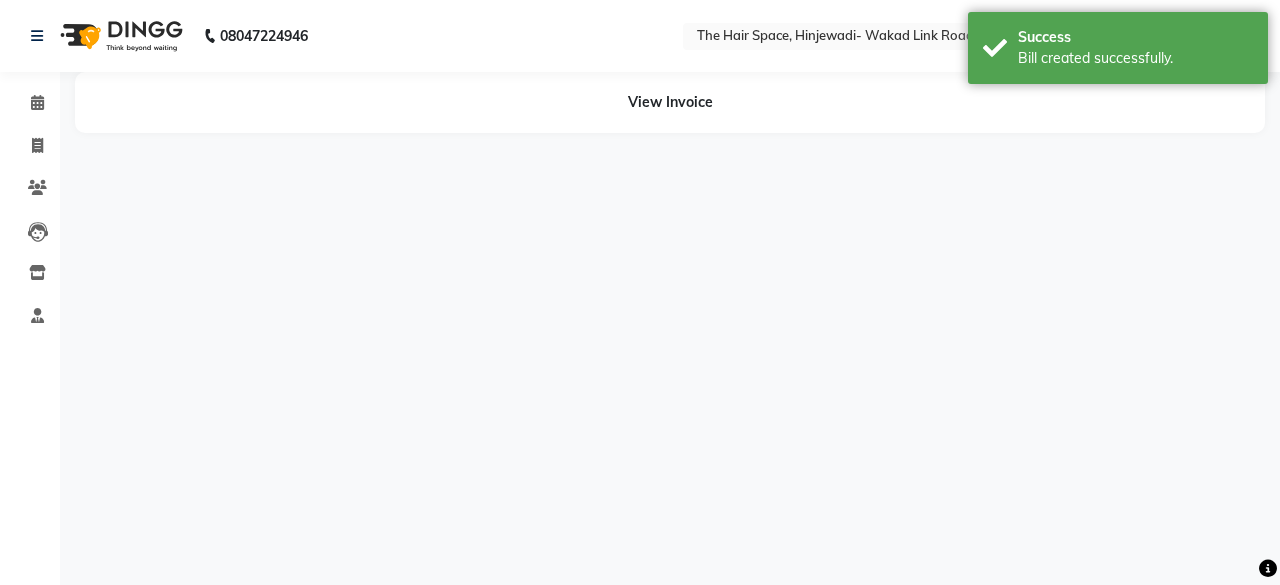 select on "52403" 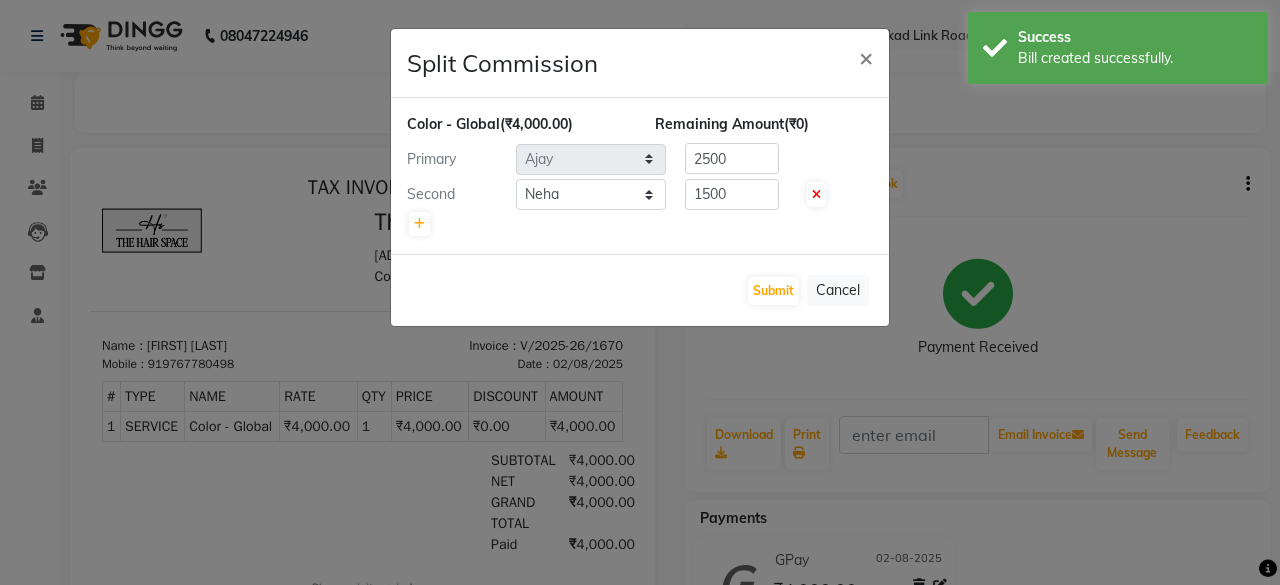 scroll, scrollTop: 0, scrollLeft: 0, axis: both 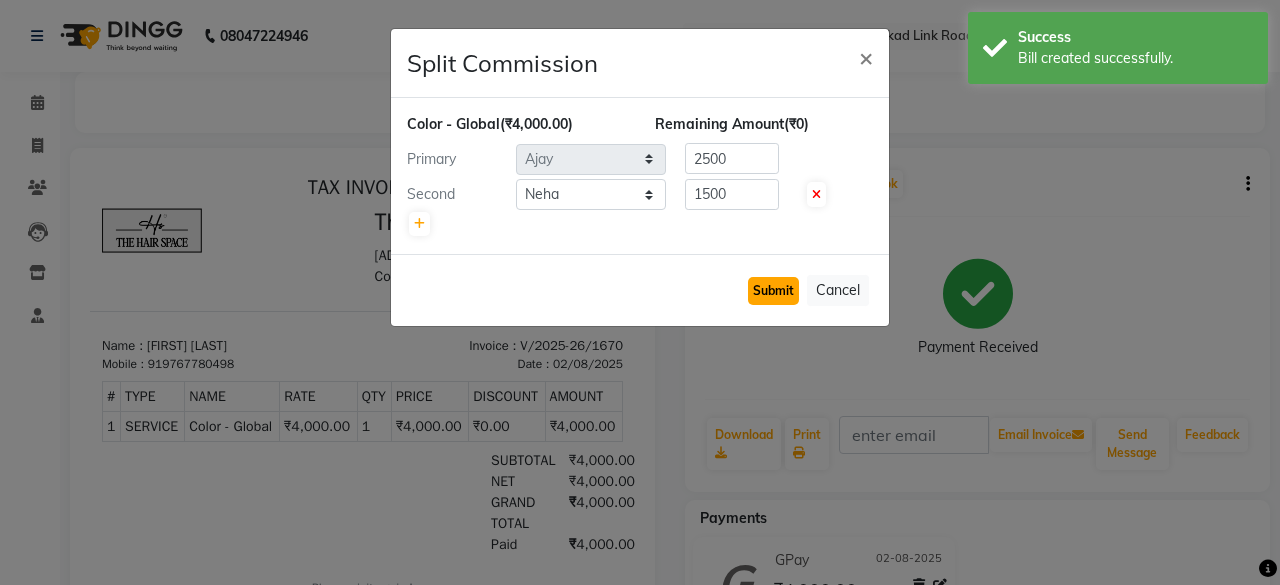 click on "Submit" 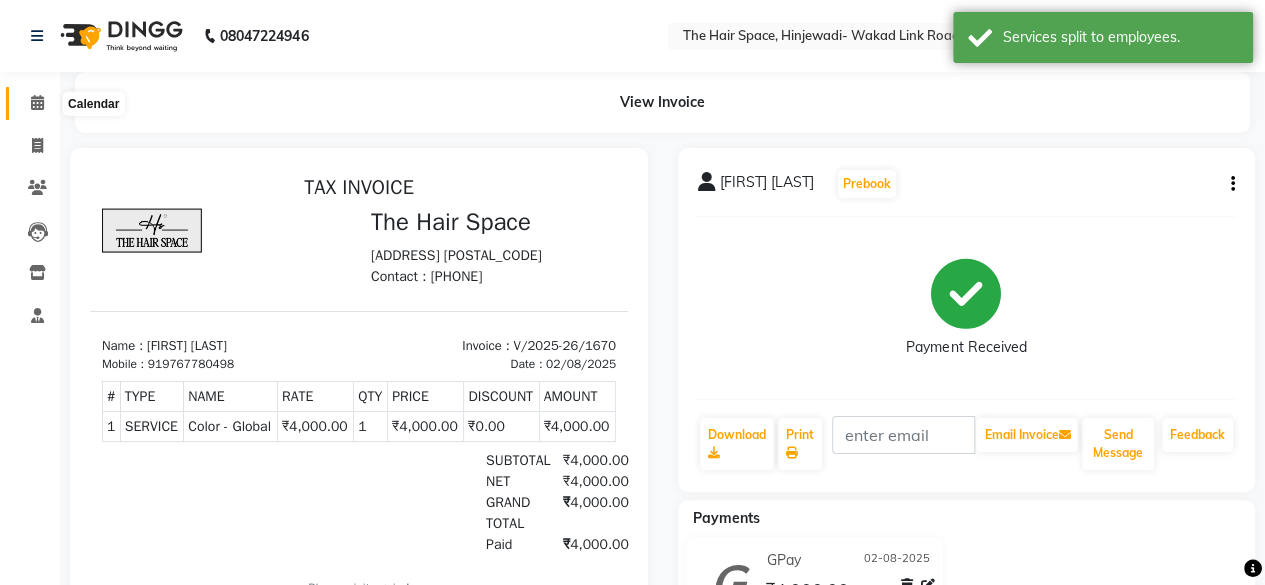 click 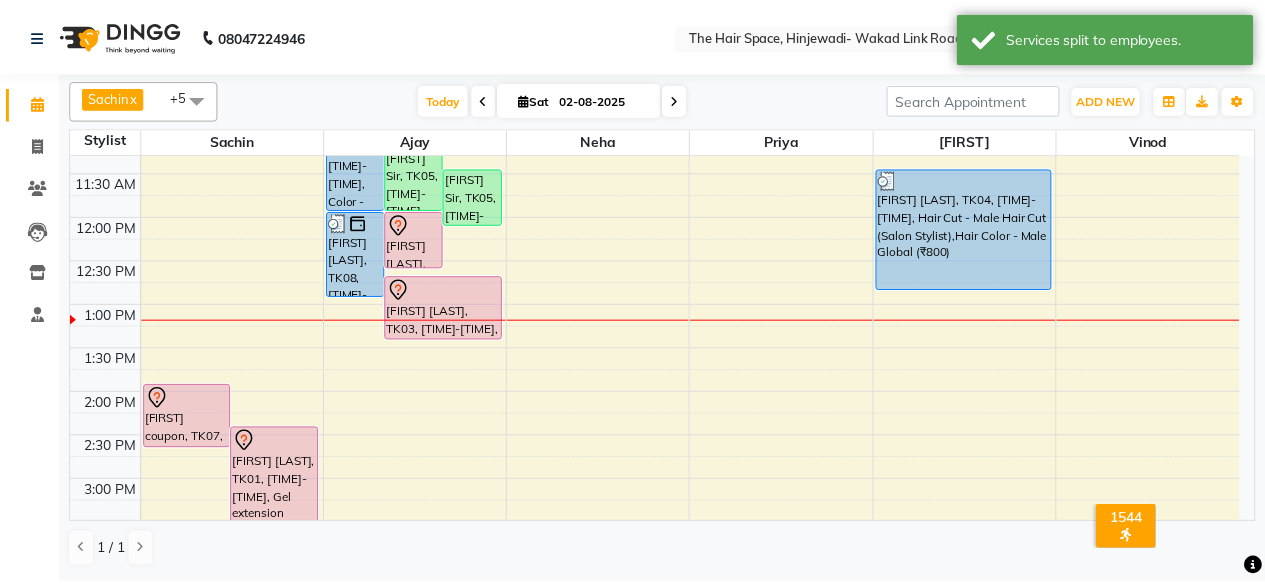 scroll, scrollTop: 200, scrollLeft: 0, axis: vertical 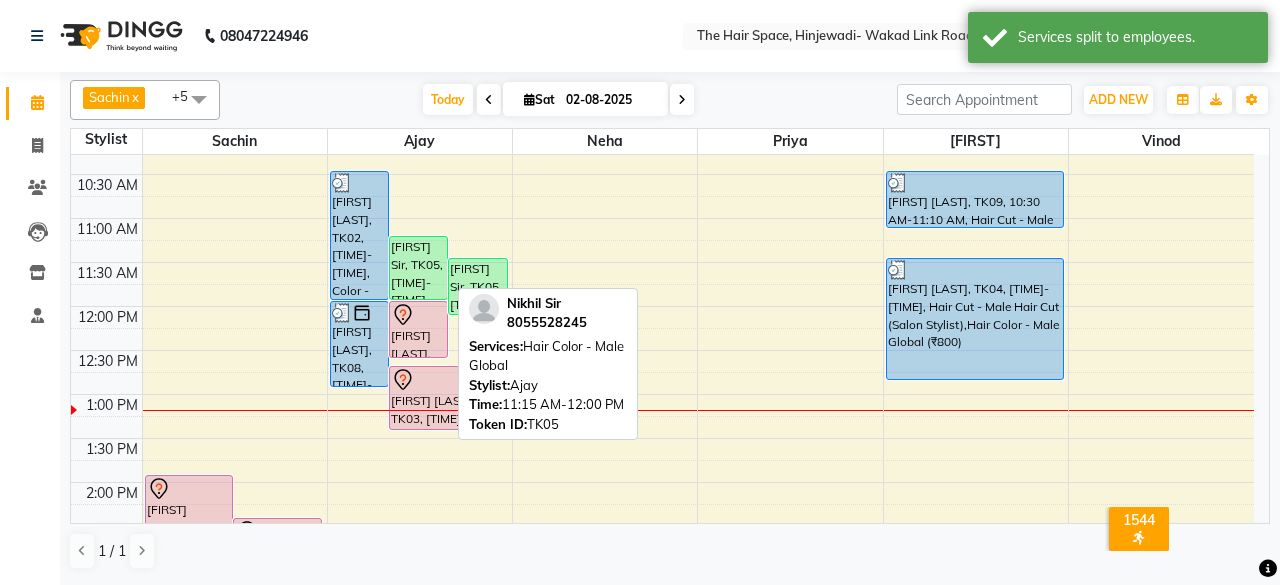 click on "[FIRST] Sir, TK05, [TIME]-[TIME], Hair Color - Male Global" at bounding box center (418, 268) 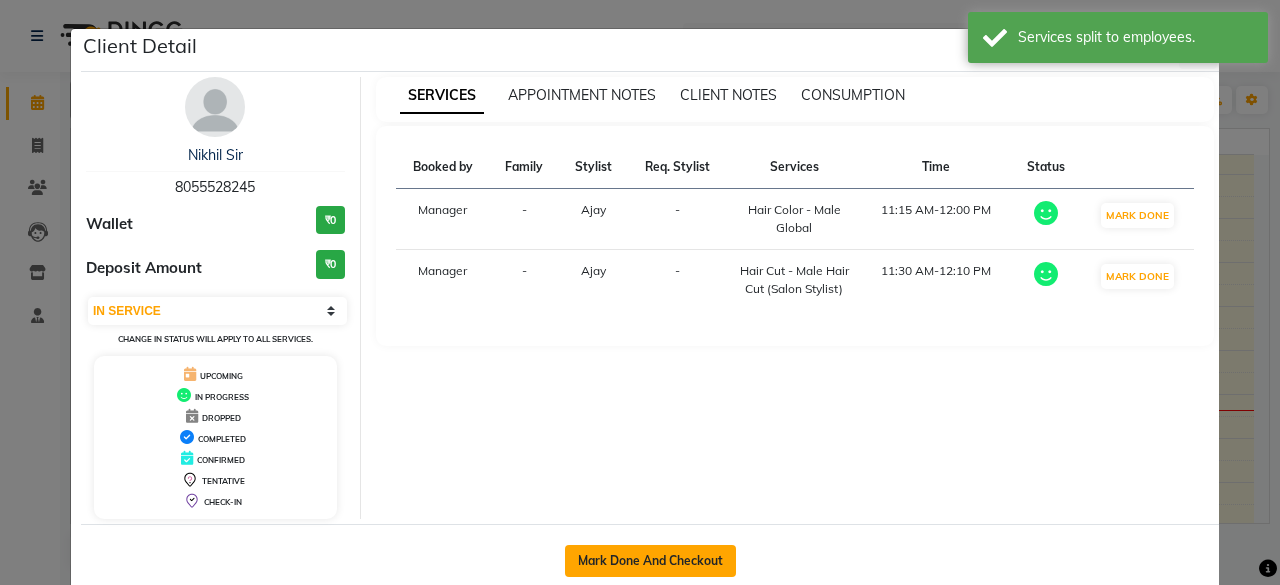 click on "Mark Done And Checkout" 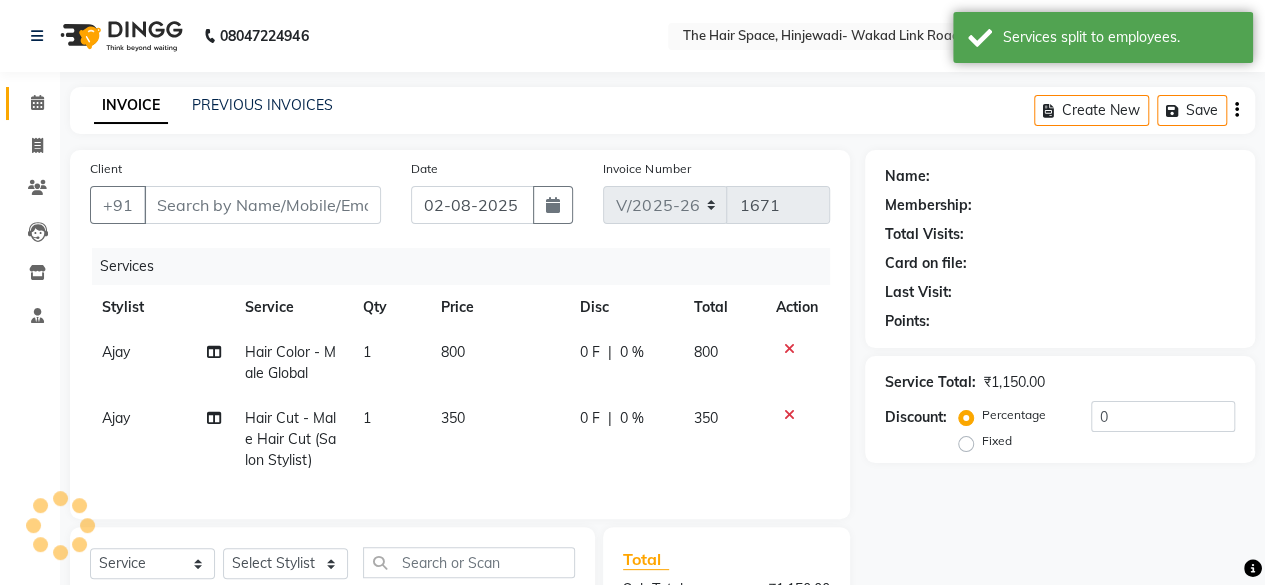 type on "8055528245" 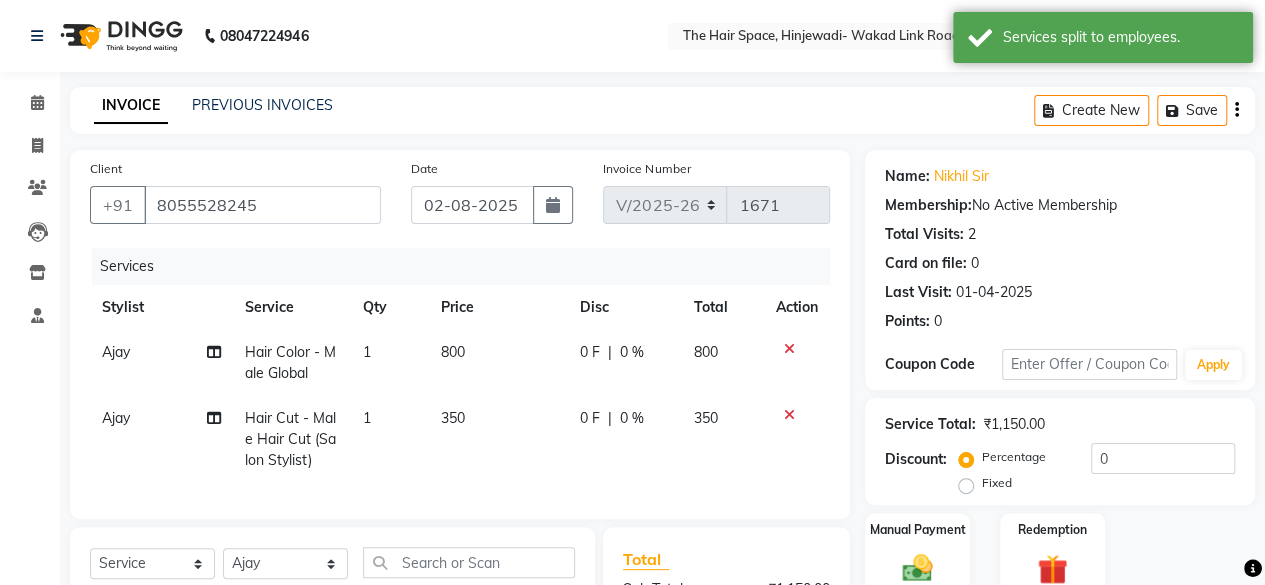 click on "800" 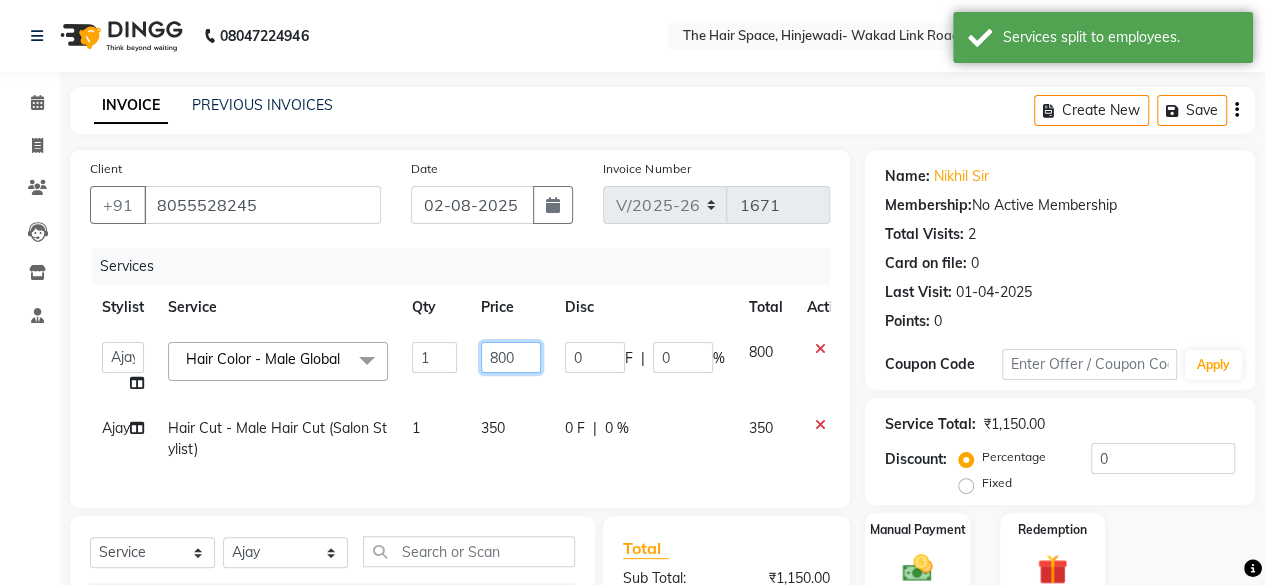 drag, startPoint x: 498, startPoint y: 355, endPoint x: 510, endPoint y: 360, distance: 13 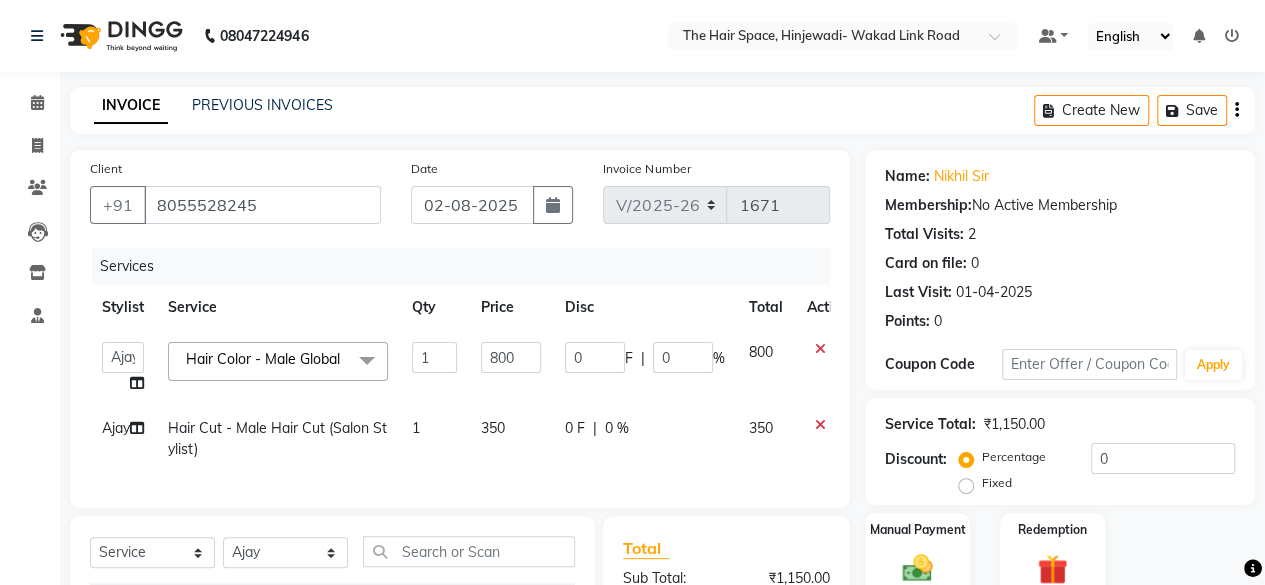 click on "350" 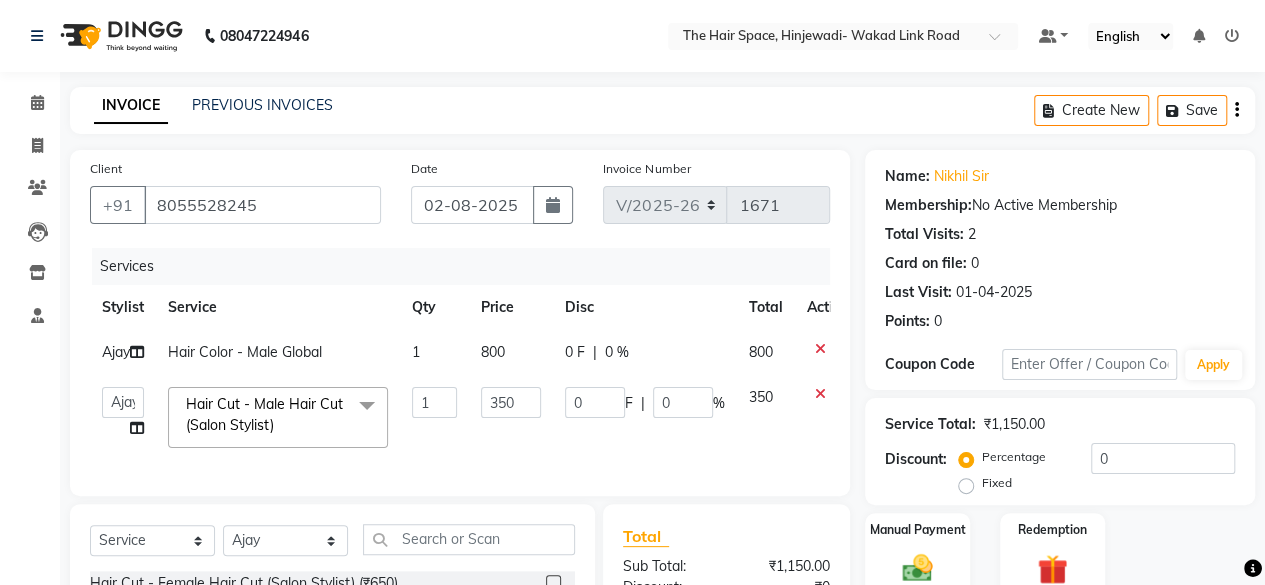 scroll, scrollTop: 100, scrollLeft: 0, axis: vertical 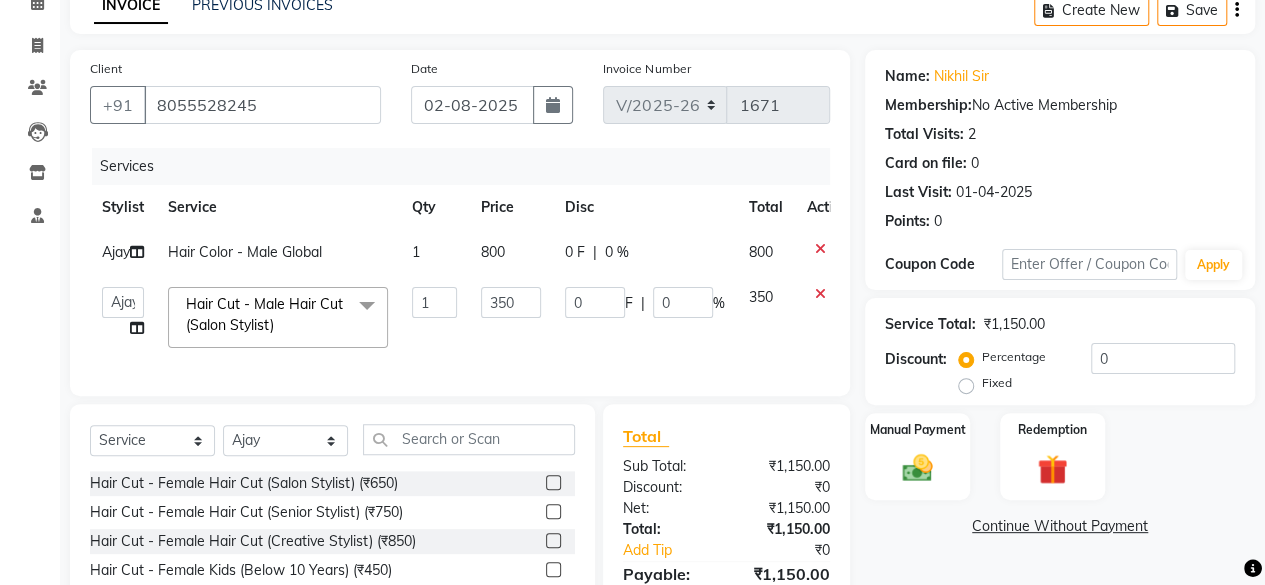 click on "Fixed" 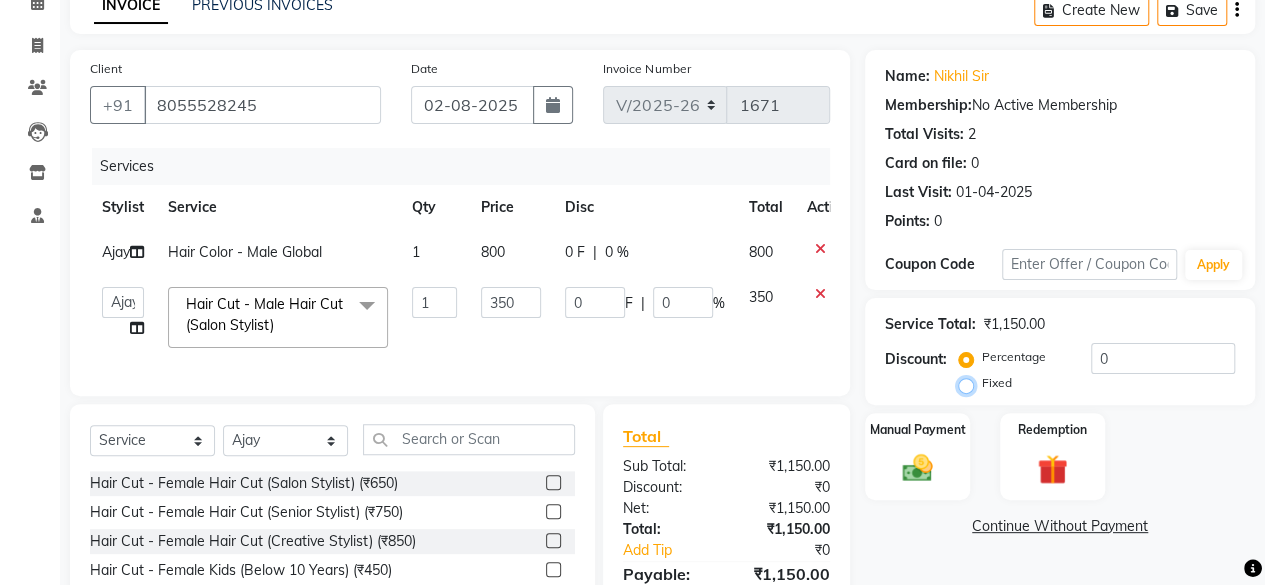 click on "Fixed" at bounding box center (970, 383) 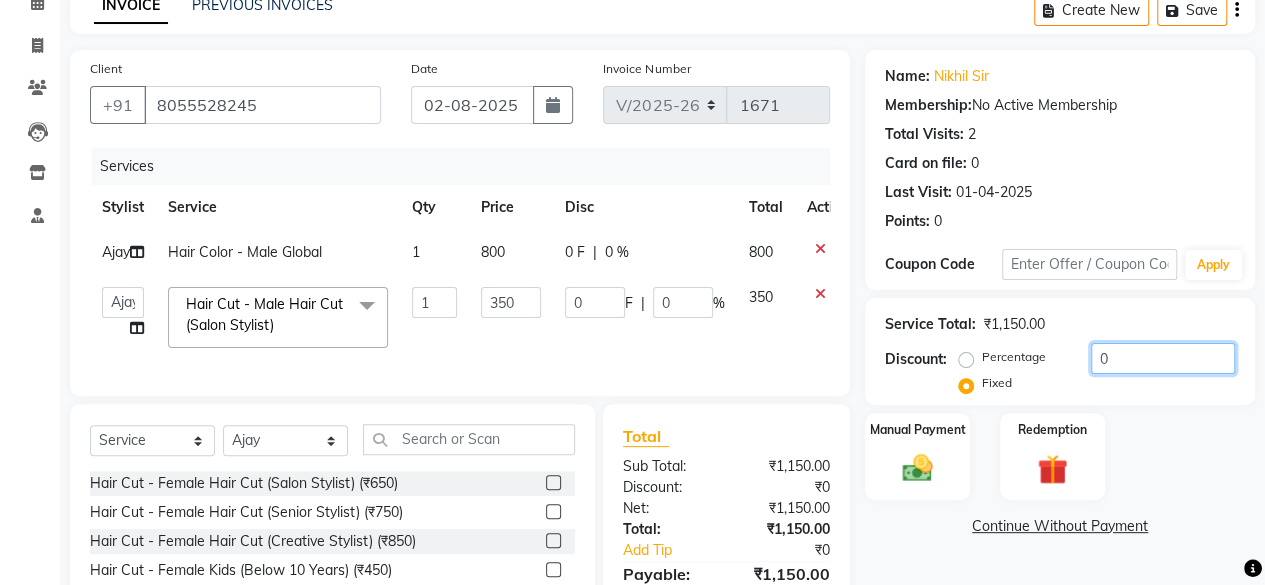 click on "0" 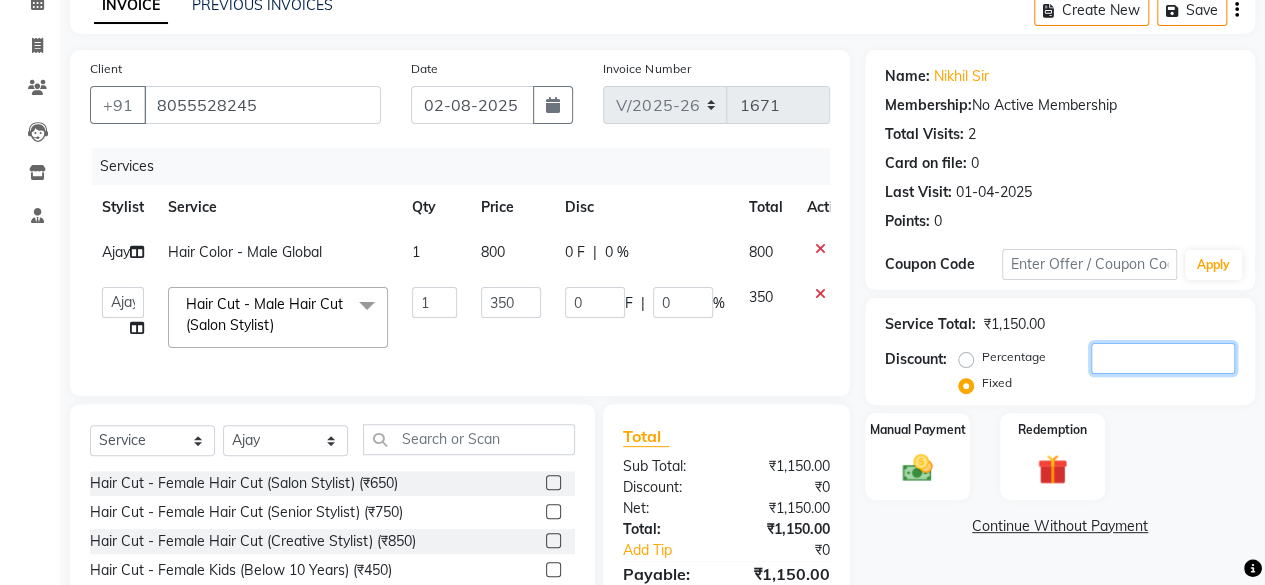 type on "1" 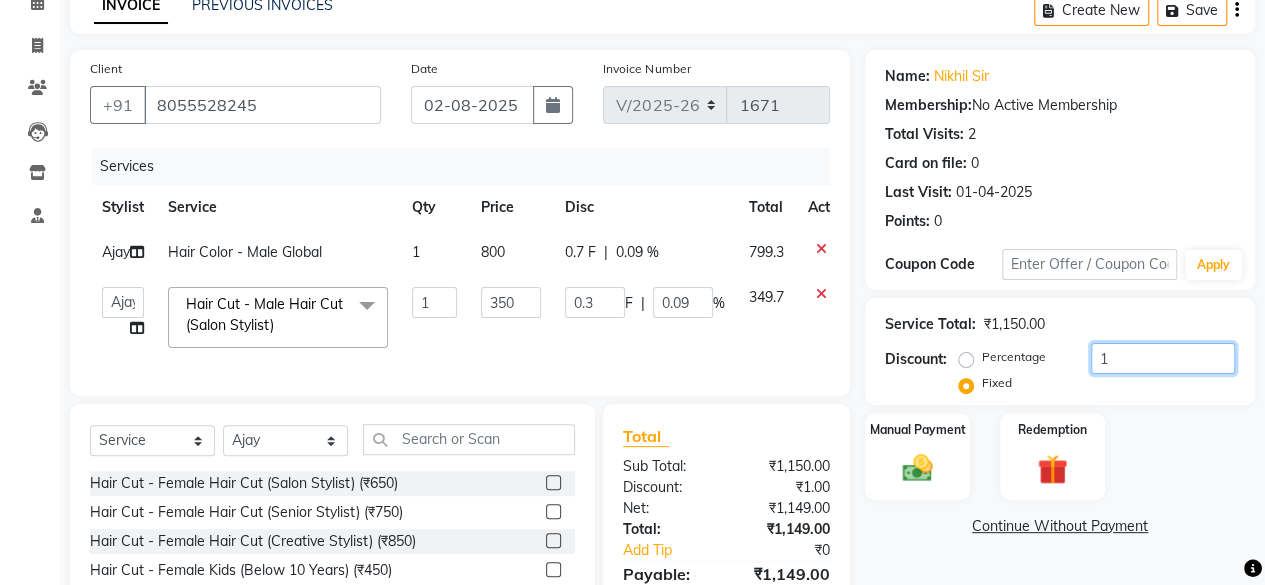 type on "15" 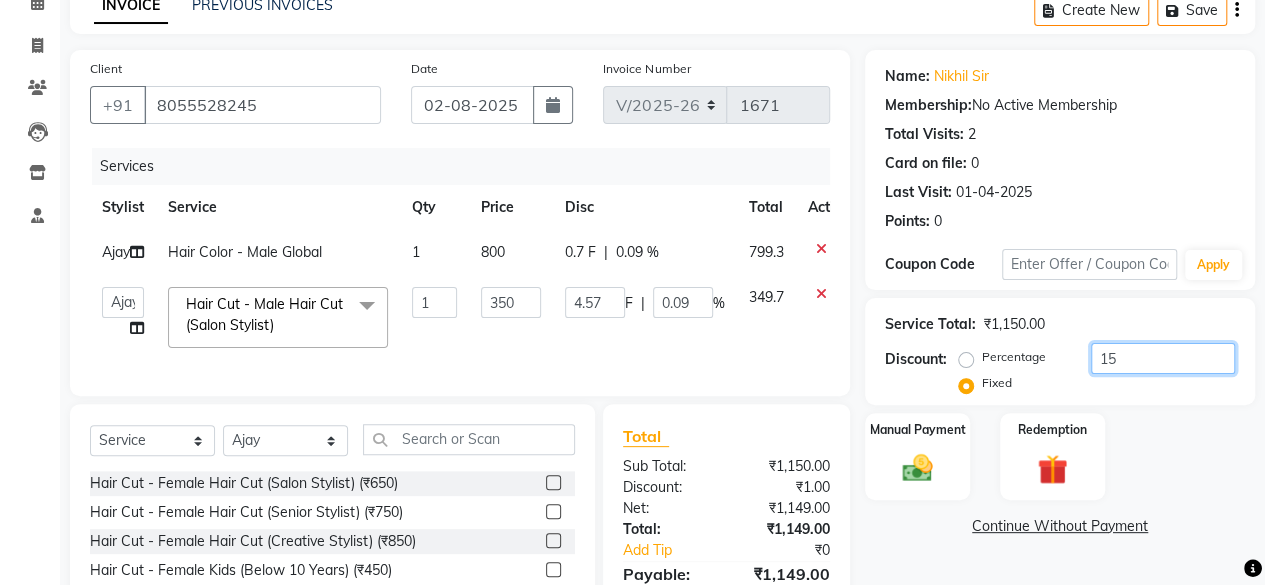 type on "1.31" 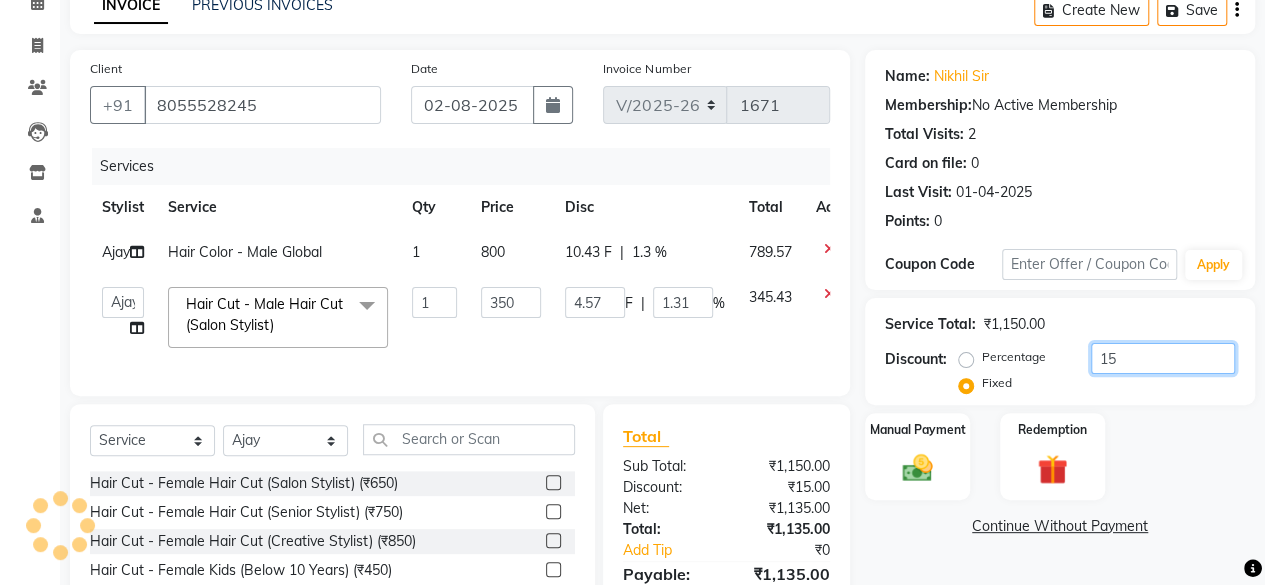 type on "150" 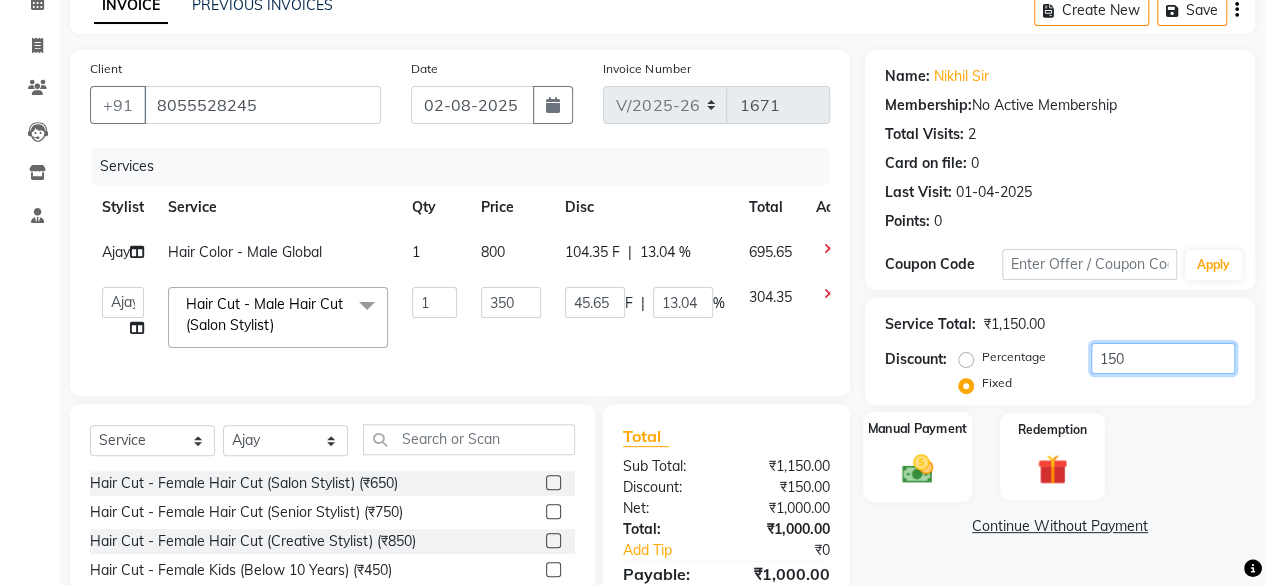 type on "150" 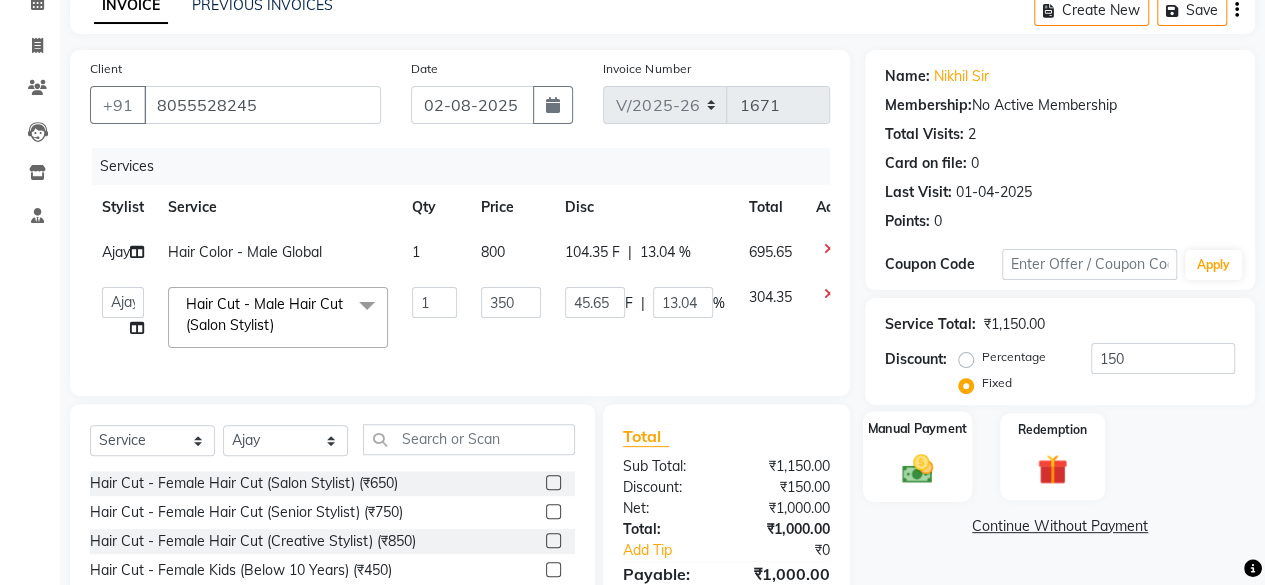 click 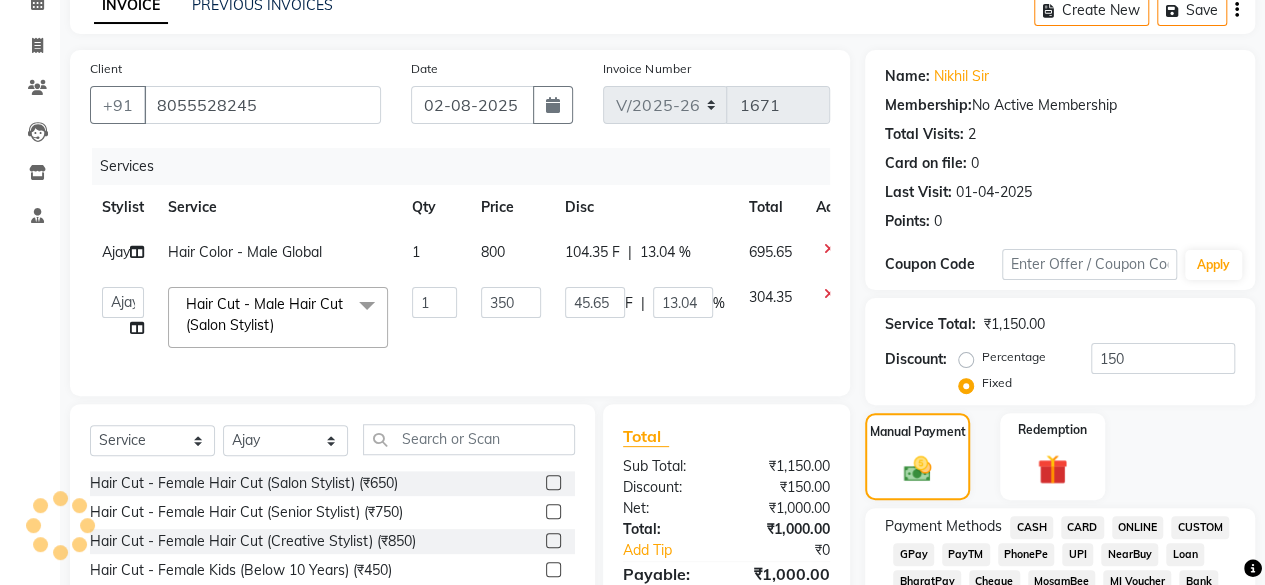 scroll, scrollTop: 400, scrollLeft: 0, axis: vertical 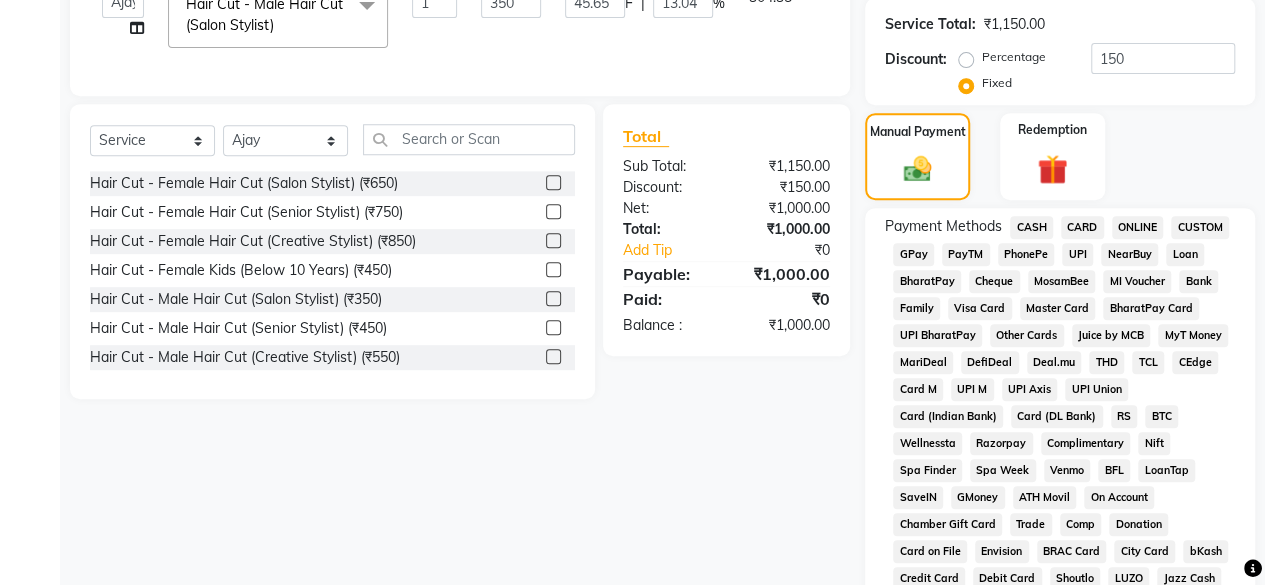 click on "GPay" 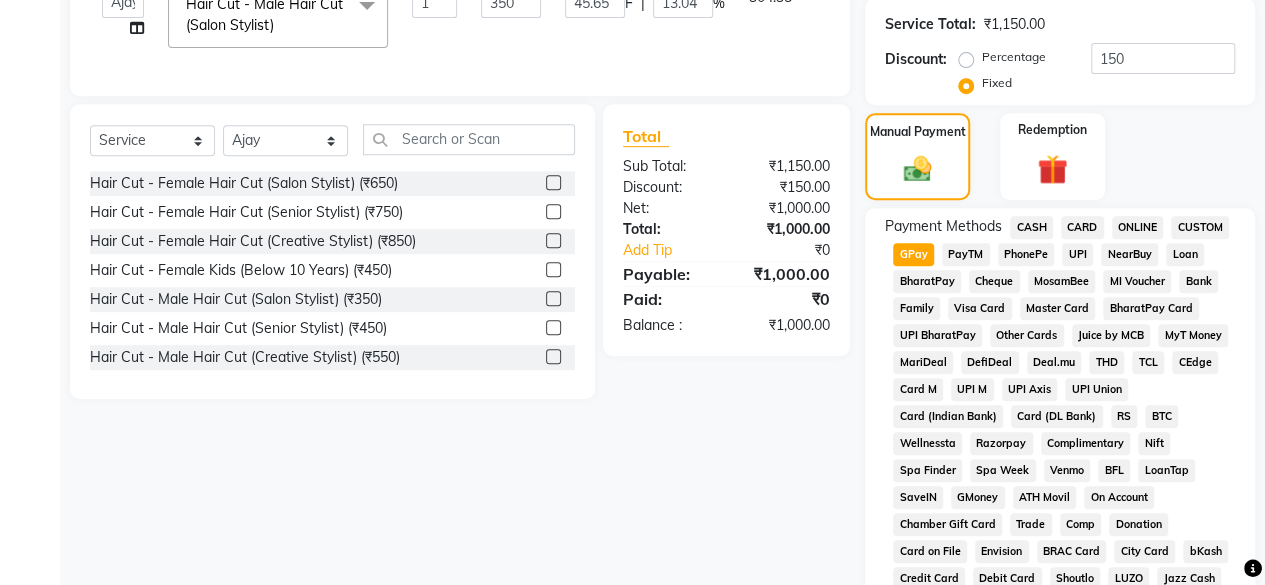 scroll, scrollTop: 999, scrollLeft: 0, axis: vertical 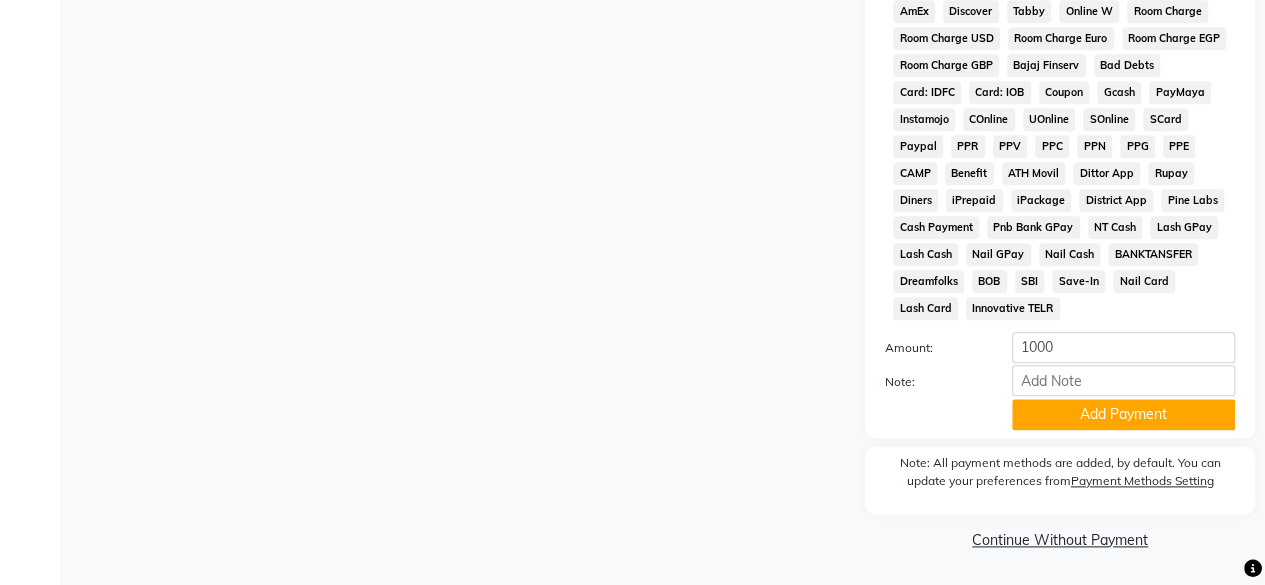 click on "Payment Methods  CASH   CARD   ONLINE   CUSTOM   GPay   PayTM   PhonePe   UPI   NearBuy   Loan   BharatPay   Cheque   MosamBee   MI Voucher   Bank   Family   Visa Card   Master Card   BharatPay Card   UPI BharatPay   Other Cards   Juice by MCB   MyT Money   MariDeal   DefiDeal   Deal.mu   THD   TCL   CEdge   Card M   UPI M   UPI Axis   UPI Union   Card (Indian Bank)   Card (DL Bank)   RS   BTC   Wellnessta   Razorpay   Complimentary   Nift   Spa Finder   Spa Week   Venmo   BFL   LoanTap   SaveIN   GMoney   ATH Movil   On Account   Chamber Gift Card   Trade   Comp   Donation   Card on File   Envision   BRAC Card   City Card   bKash   Credit Card   Debit Card   Shoutlo   LUZO   Jazz Cash   AmEx   Discover   Tabby   Online W   Room Charge   Room Charge USD   Room Charge Euro   Room Charge EGP   Room Charge GBP   Bajaj Finserv   Bad Debts   Card: IDFC   Card: IOB   Coupon   Gcash   PayMaya   Instamojo   COnline   UOnline   SOnline   SCard   Paypal   PPR   PPV   PPC   PPN   PPG   PPE   CAMP   Benefit   ATH Movil" 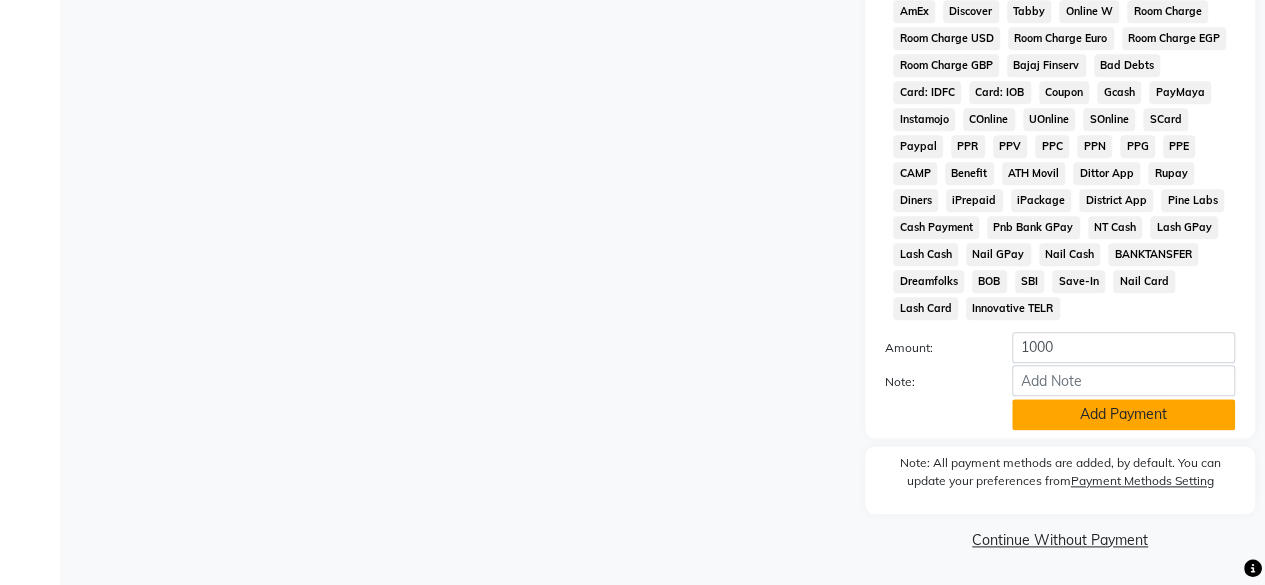 click on "Add Payment" 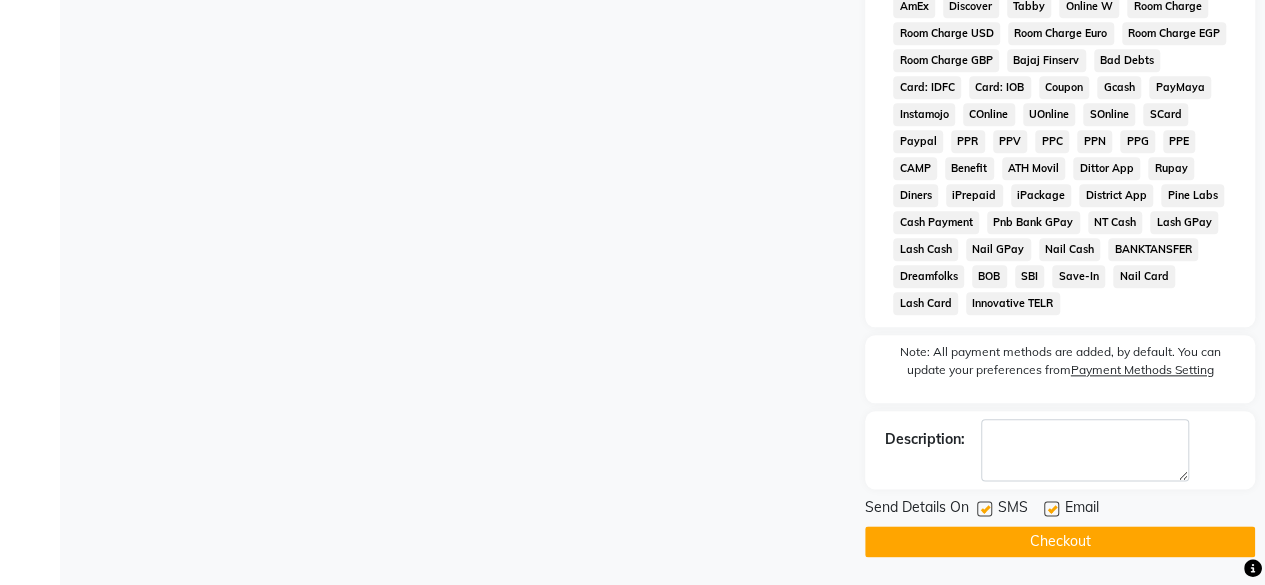 scroll, scrollTop: 1006, scrollLeft: 0, axis: vertical 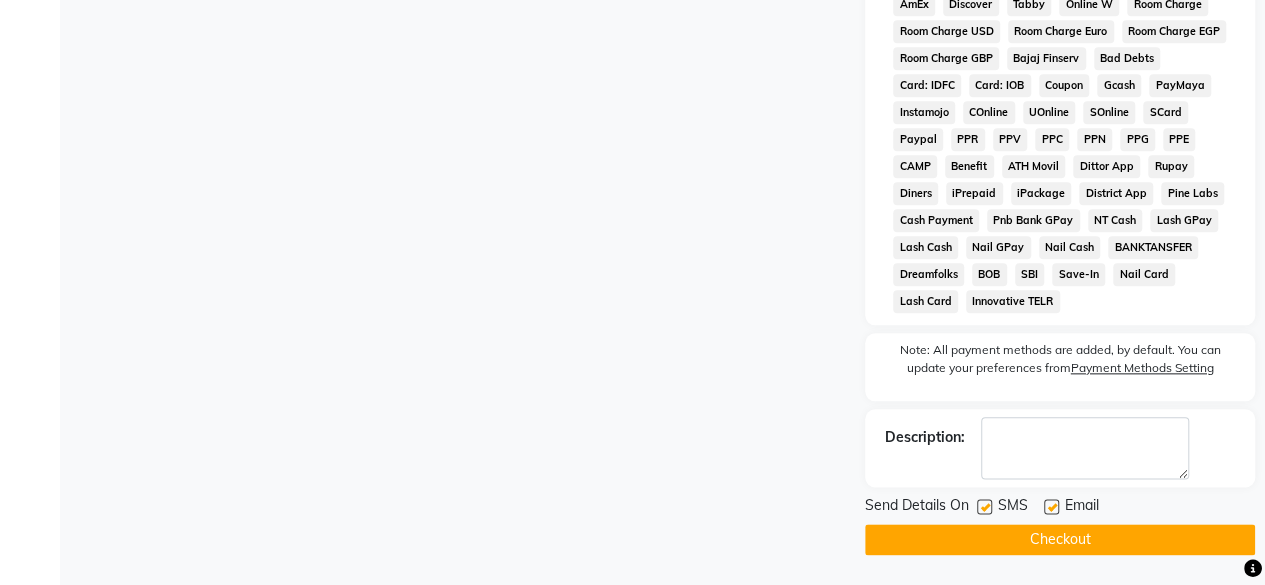click 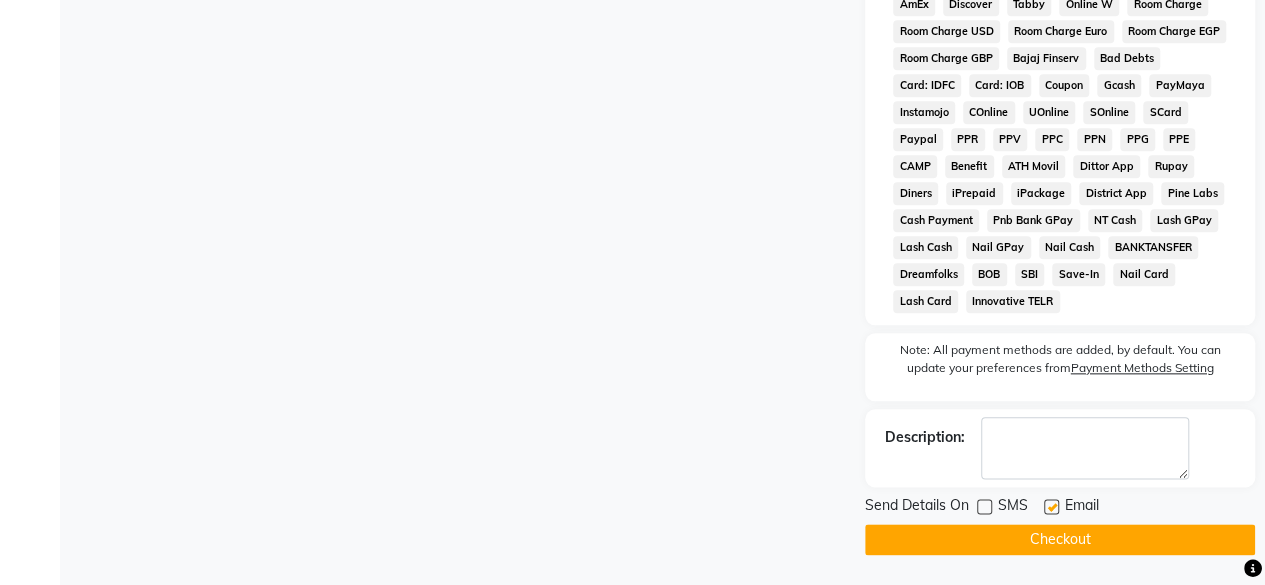 click 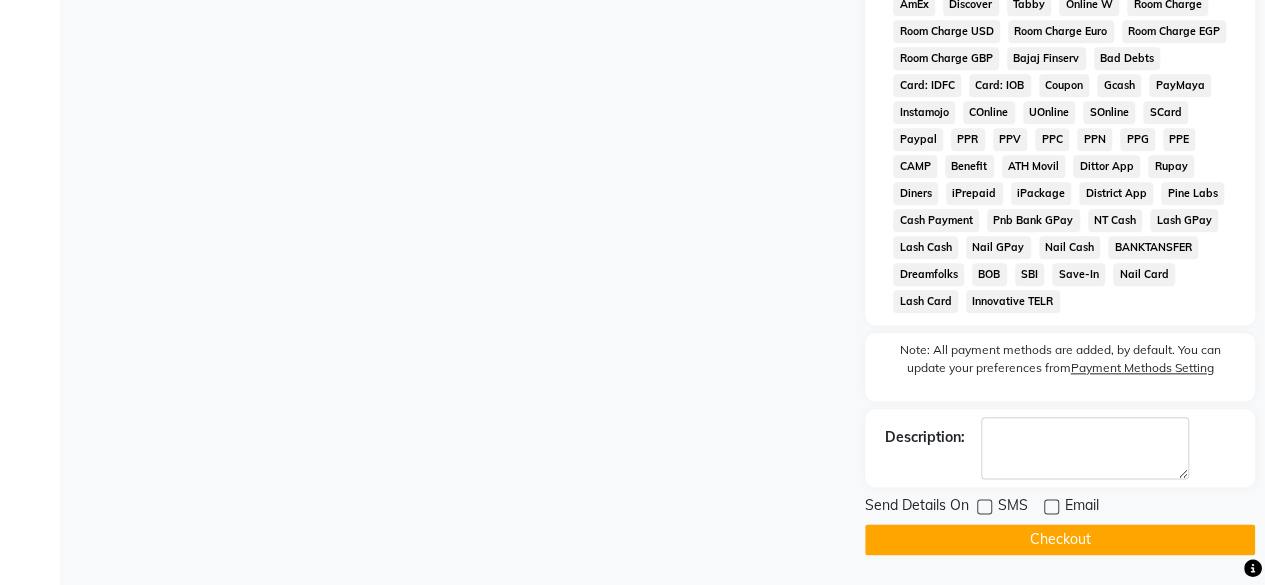 click on "Checkout" 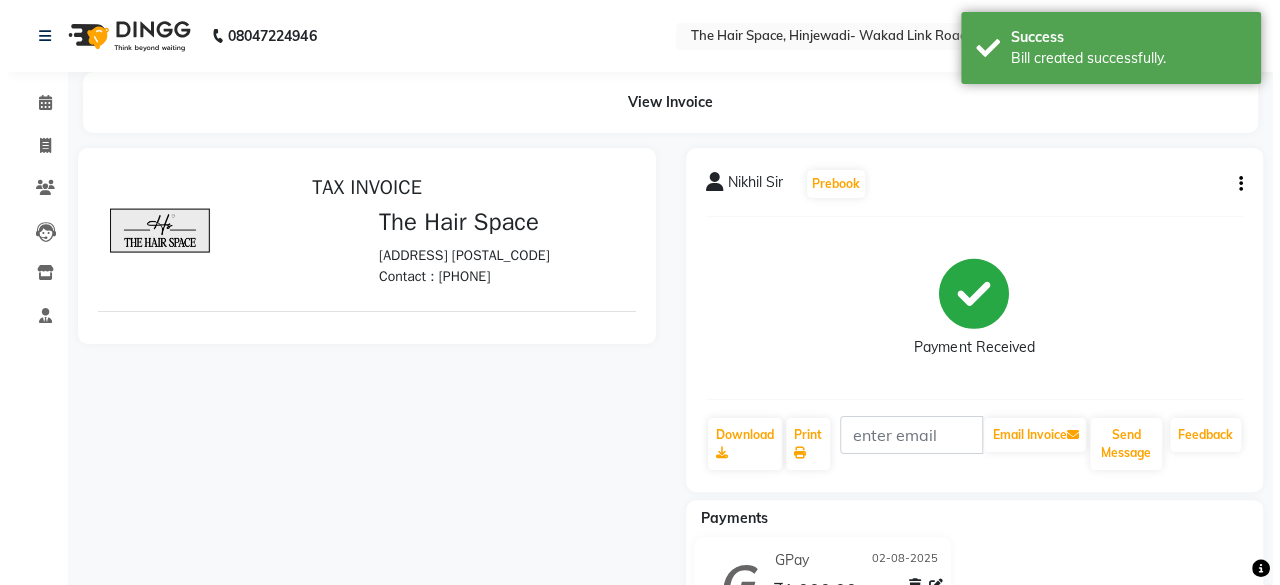 scroll, scrollTop: 0, scrollLeft: 0, axis: both 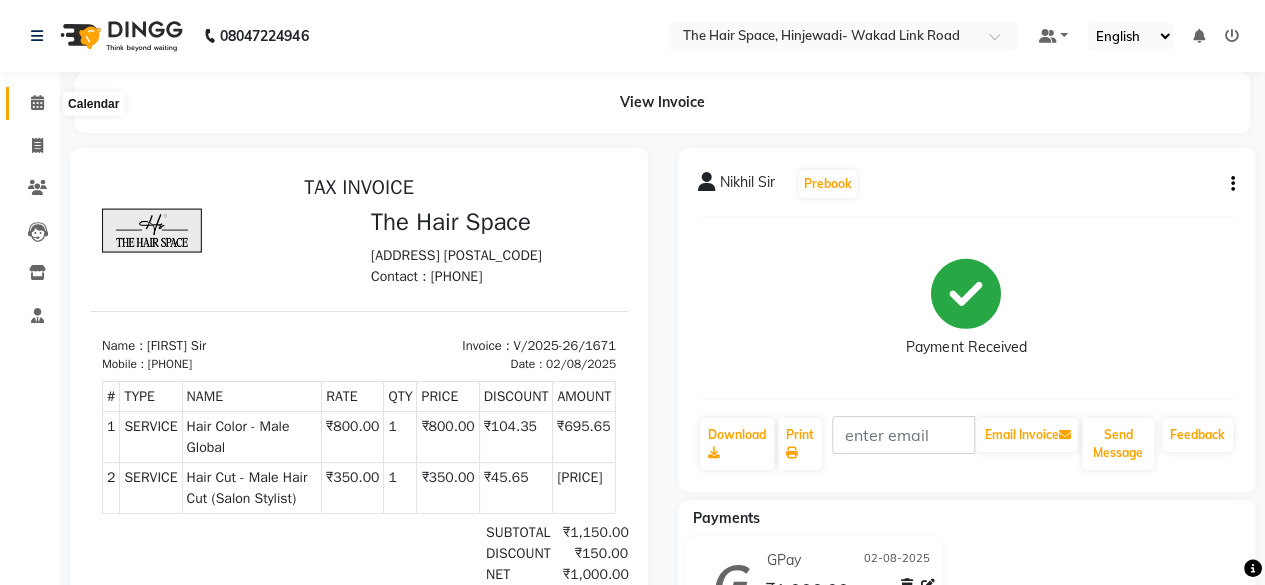 drag, startPoint x: 36, startPoint y: 102, endPoint x: 46, endPoint y: 127, distance: 26.925823 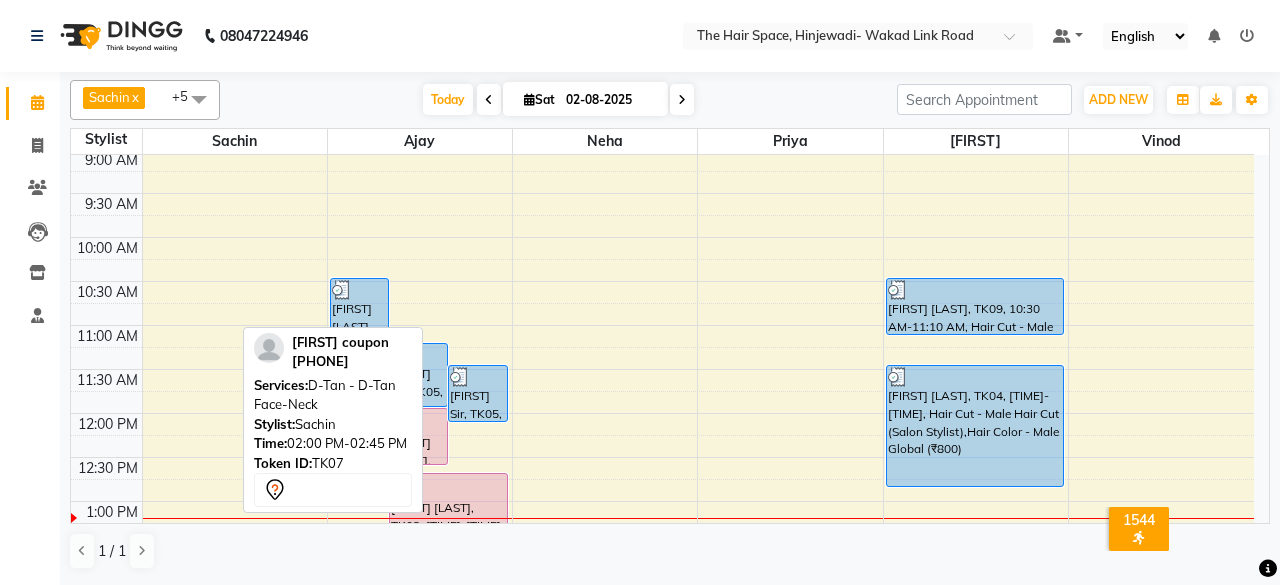 scroll, scrollTop: 0, scrollLeft: 0, axis: both 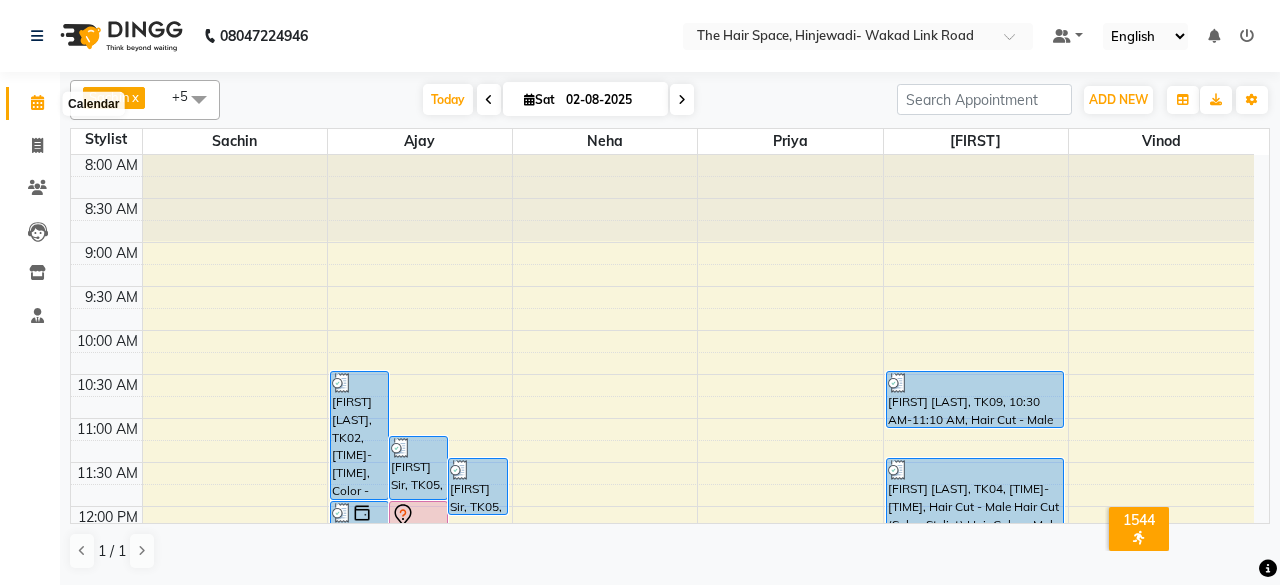 click 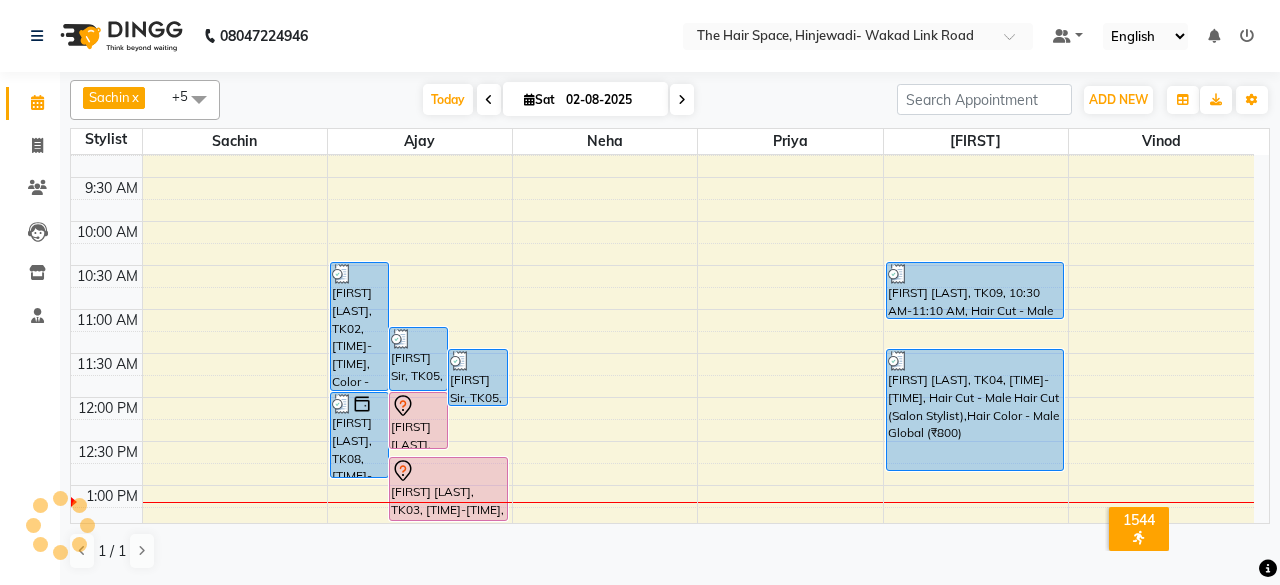 scroll, scrollTop: 0, scrollLeft: 0, axis: both 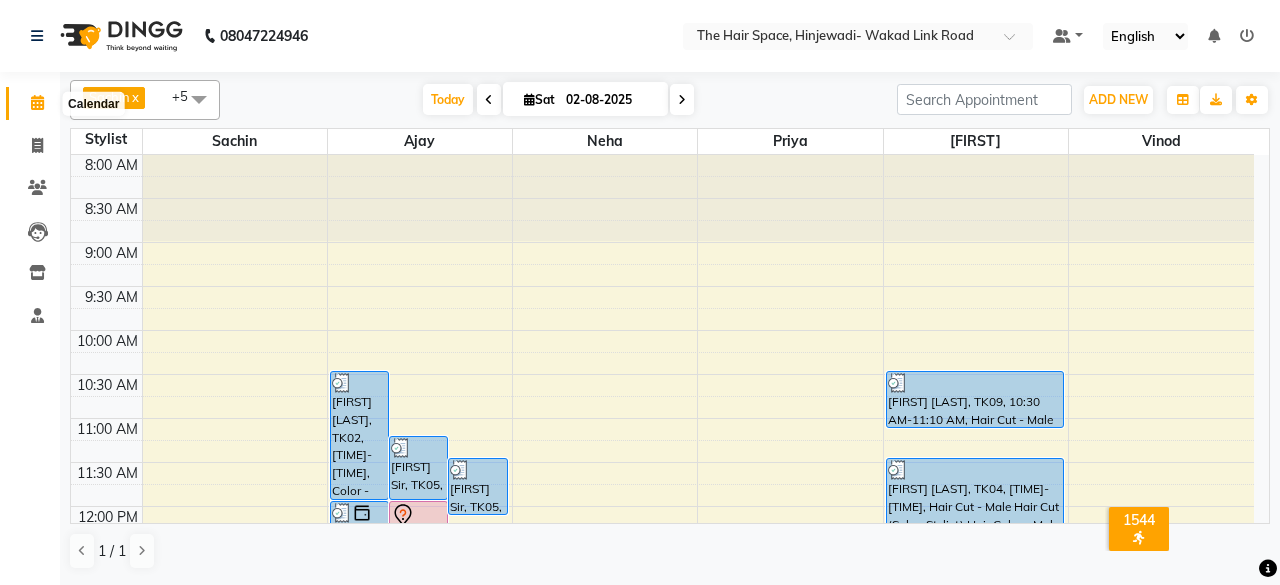 click 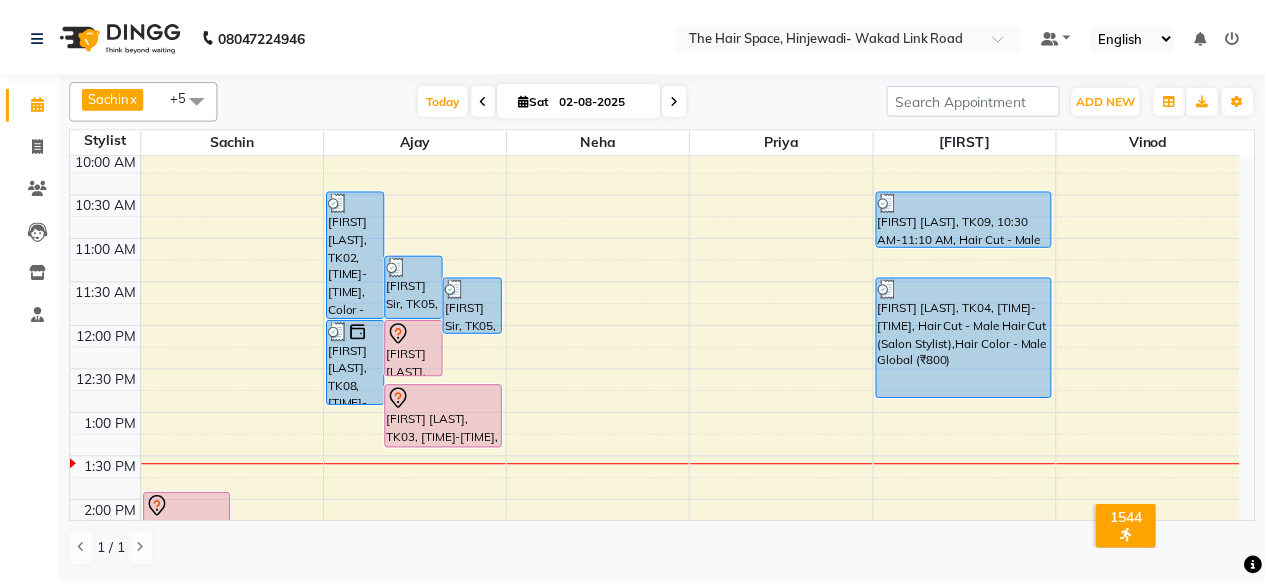 scroll, scrollTop: 300, scrollLeft: 0, axis: vertical 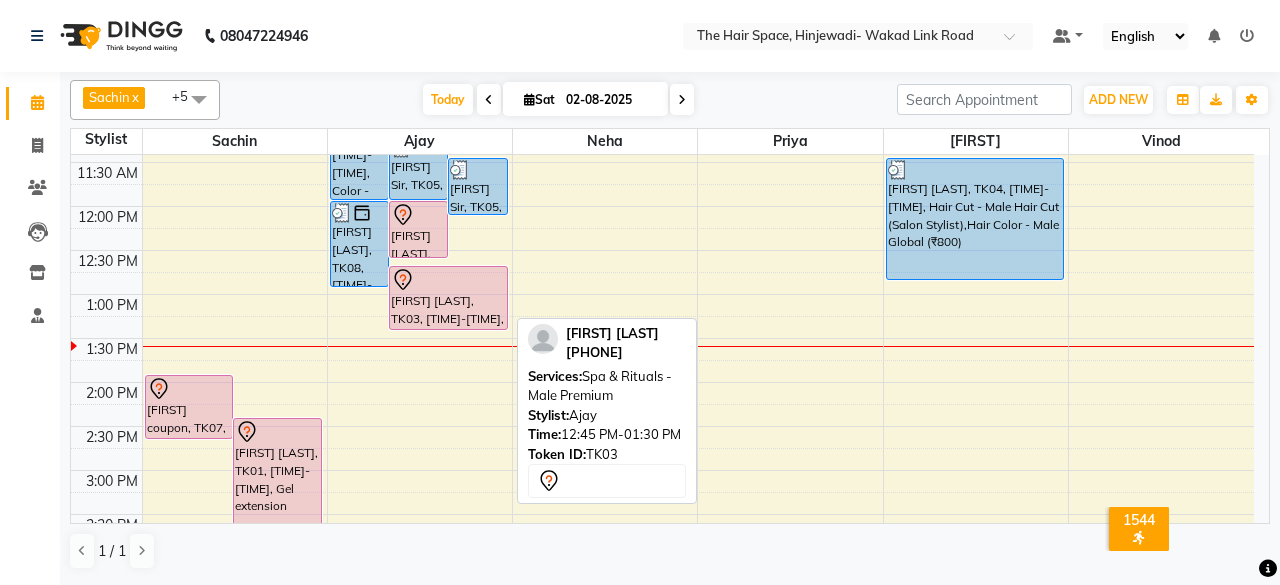 click on "[FIRST] [LAST], TK03, [TIME]-[TIME], Spa & Rituals - Male Premium" at bounding box center (448, 298) 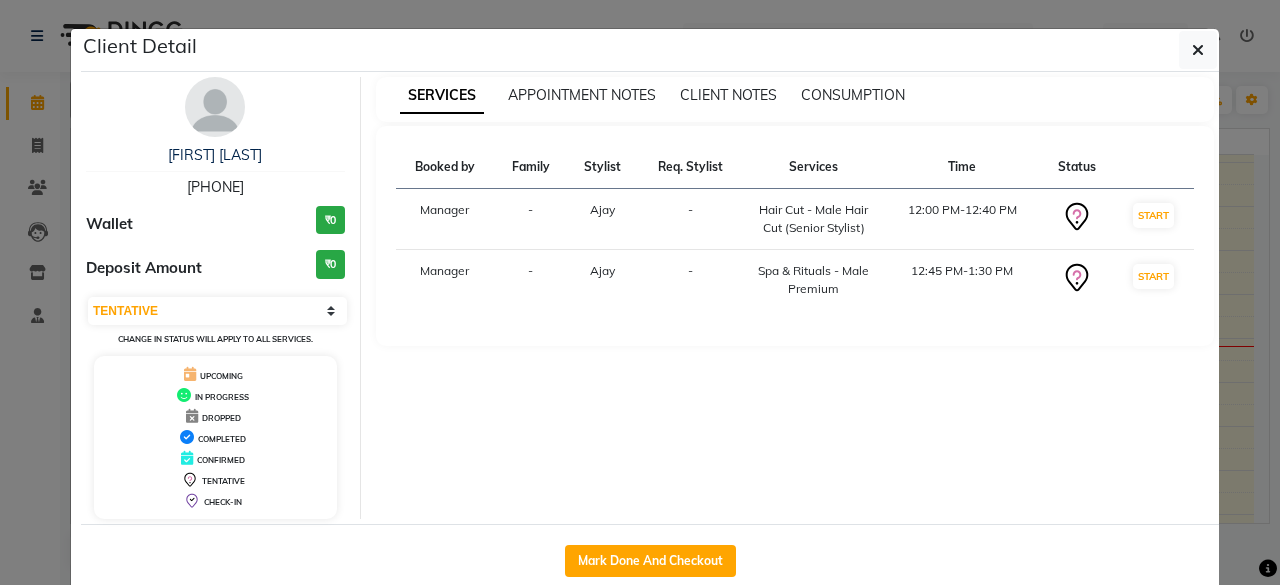 click at bounding box center (215, 107) 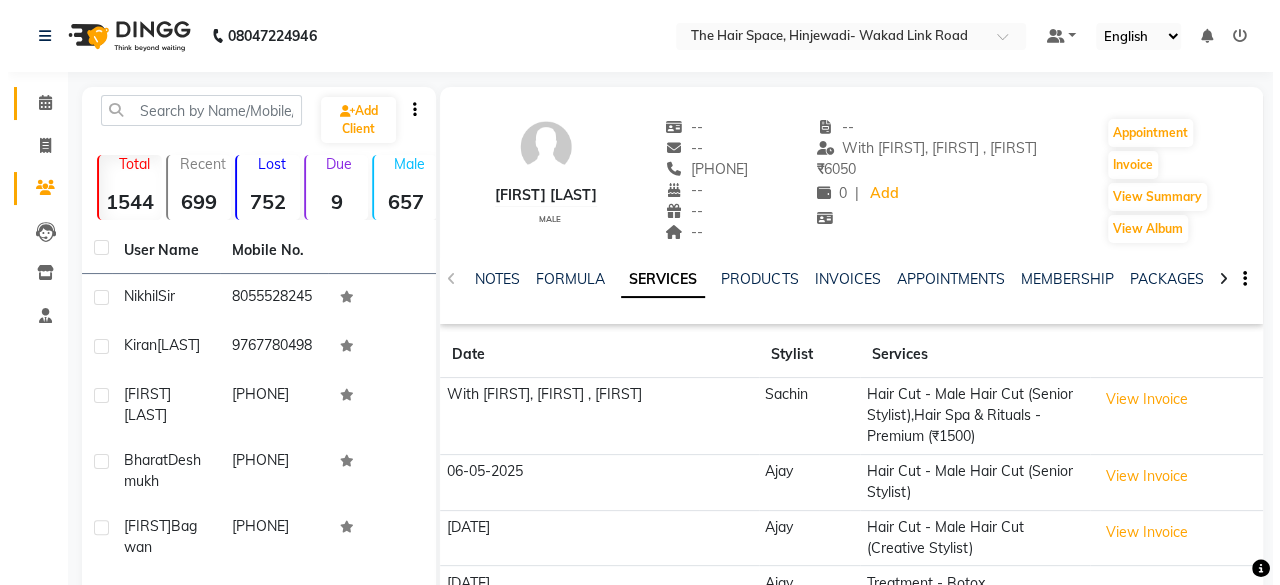 scroll, scrollTop: 200, scrollLeft: 0, axis: vertical 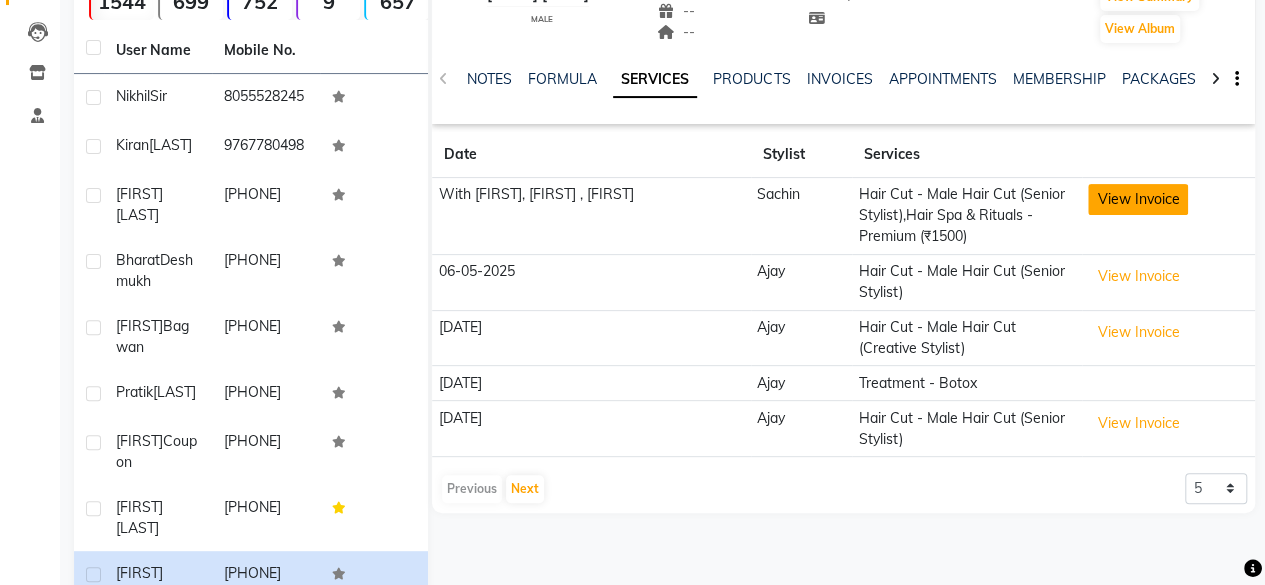 click on "View Invoice" 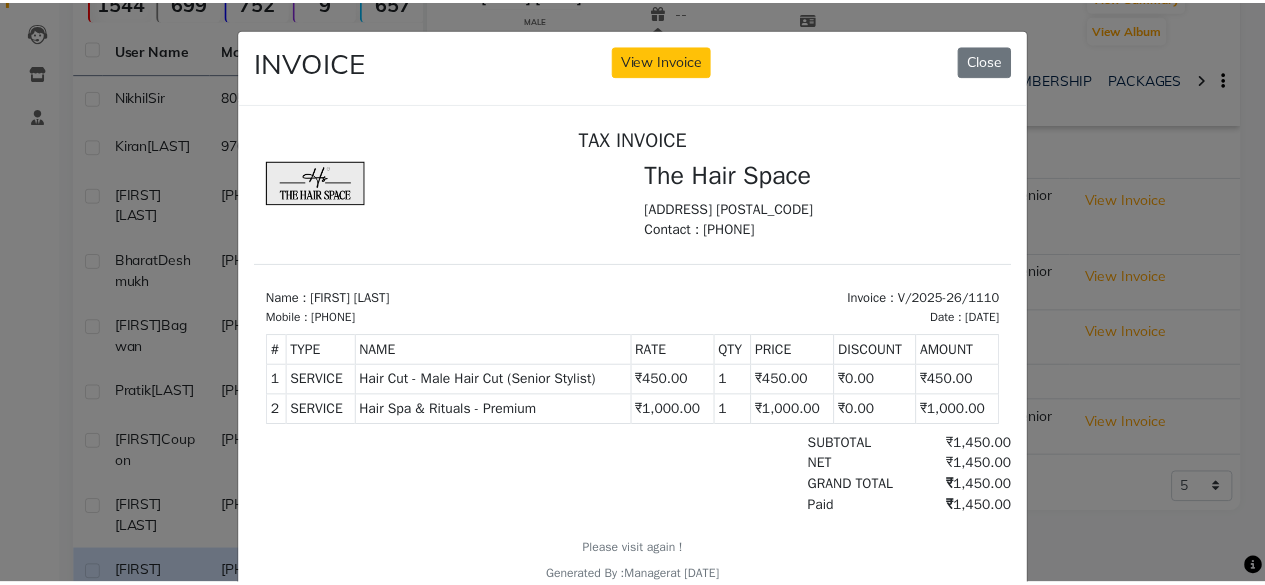 scroll, scrollTop: 0, scrollLeft: 0, axis: both 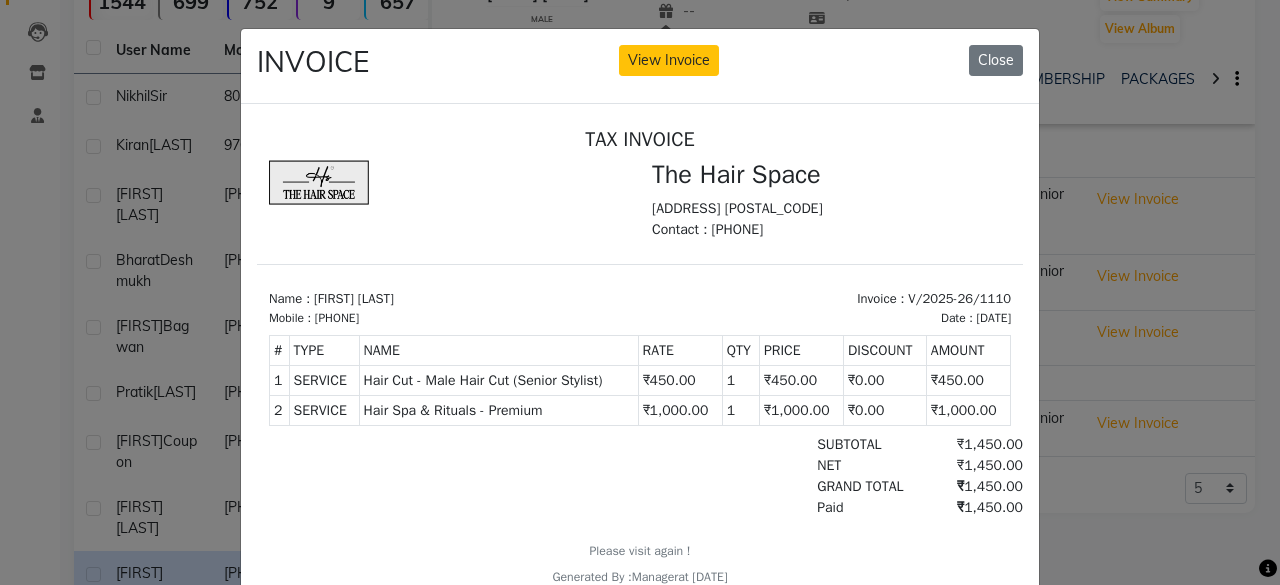 click at bounding box center (448, 199) 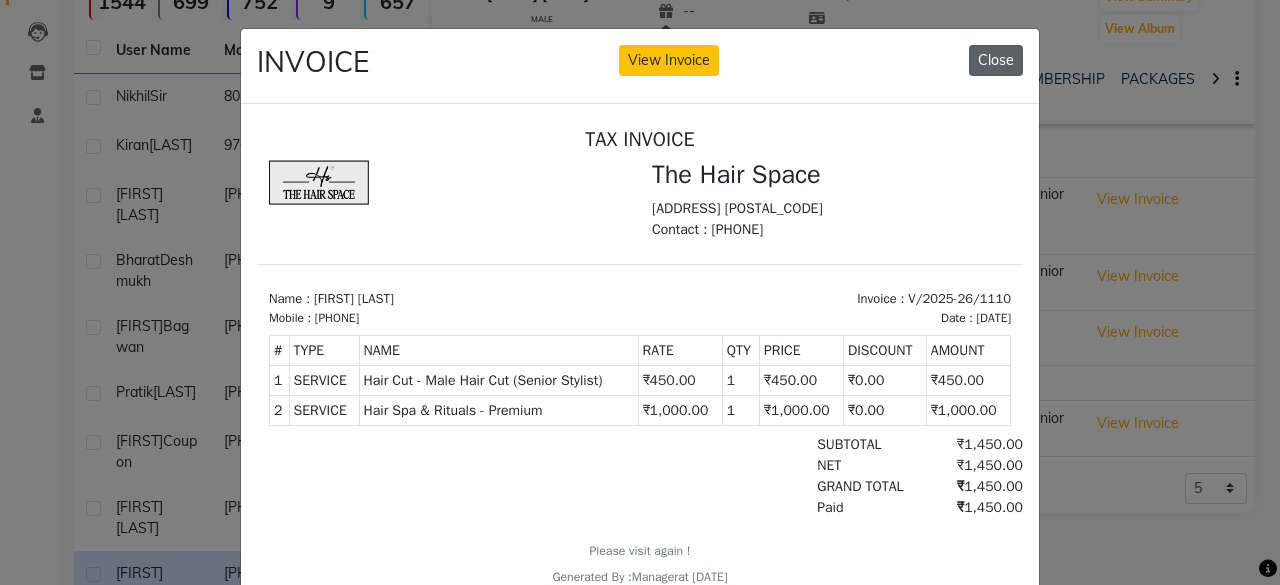 click on "Close" 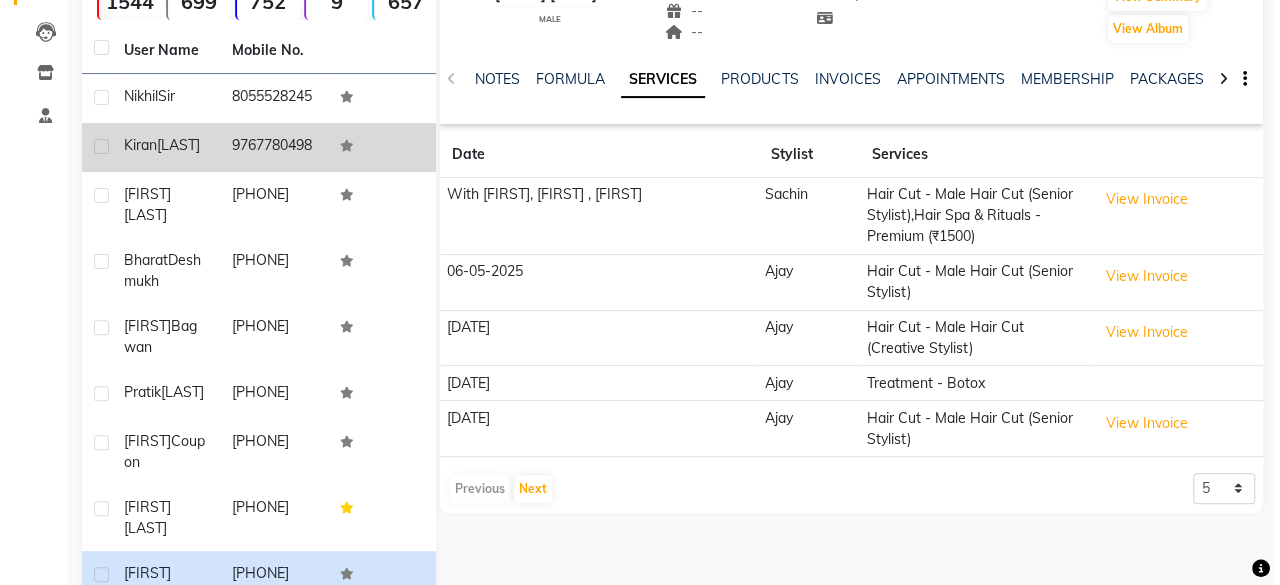 scroll, scrollTop: 0, scrollLeft: 0, axis: both 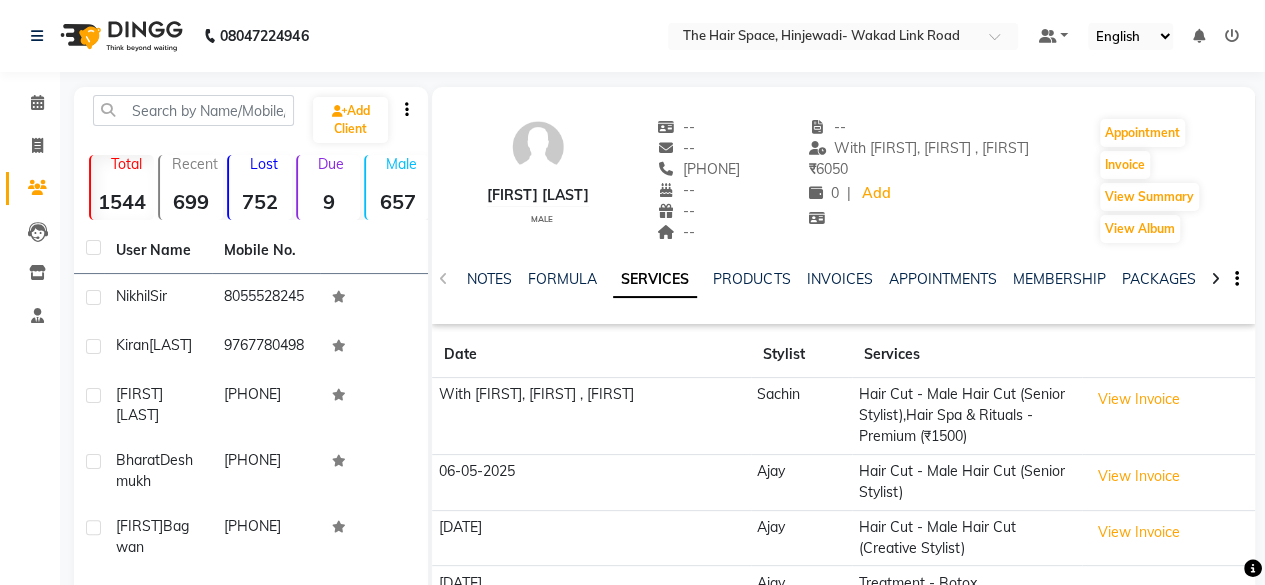 click 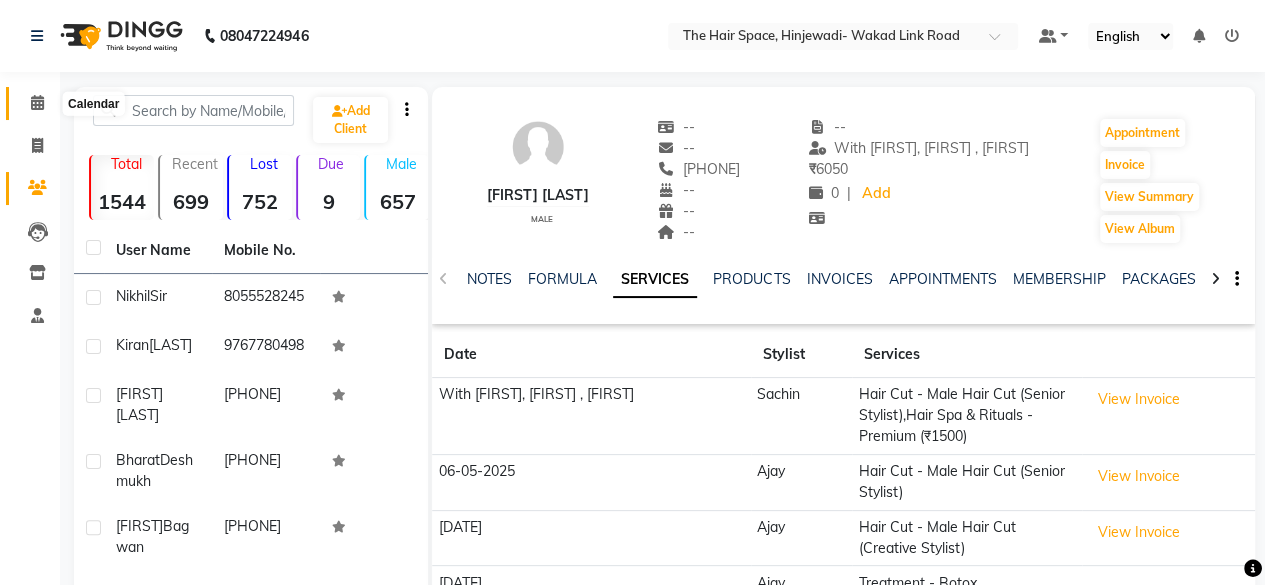 click 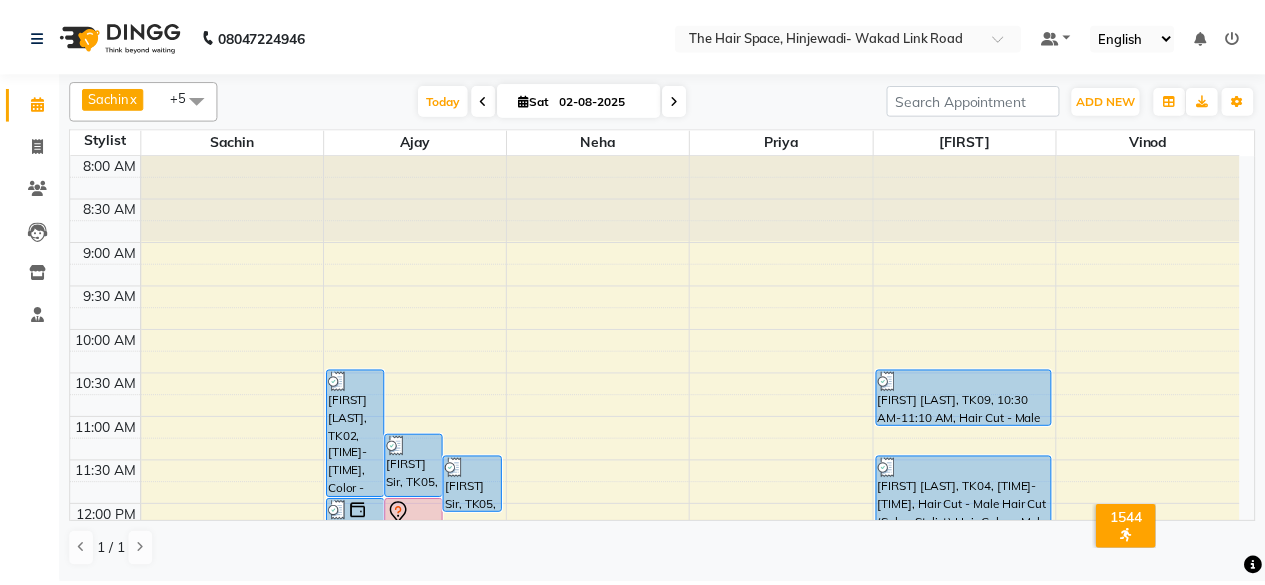 scroll, scrollTop: 200, scrollLeft: 0, axis: vertical 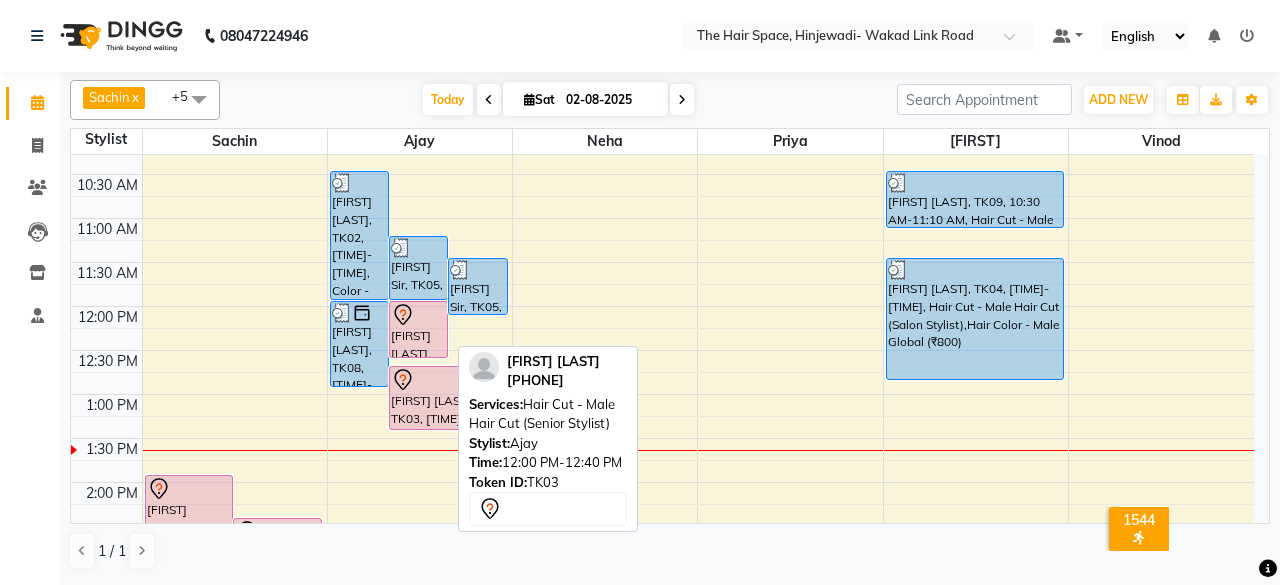 click at bounding box center (418, 315) 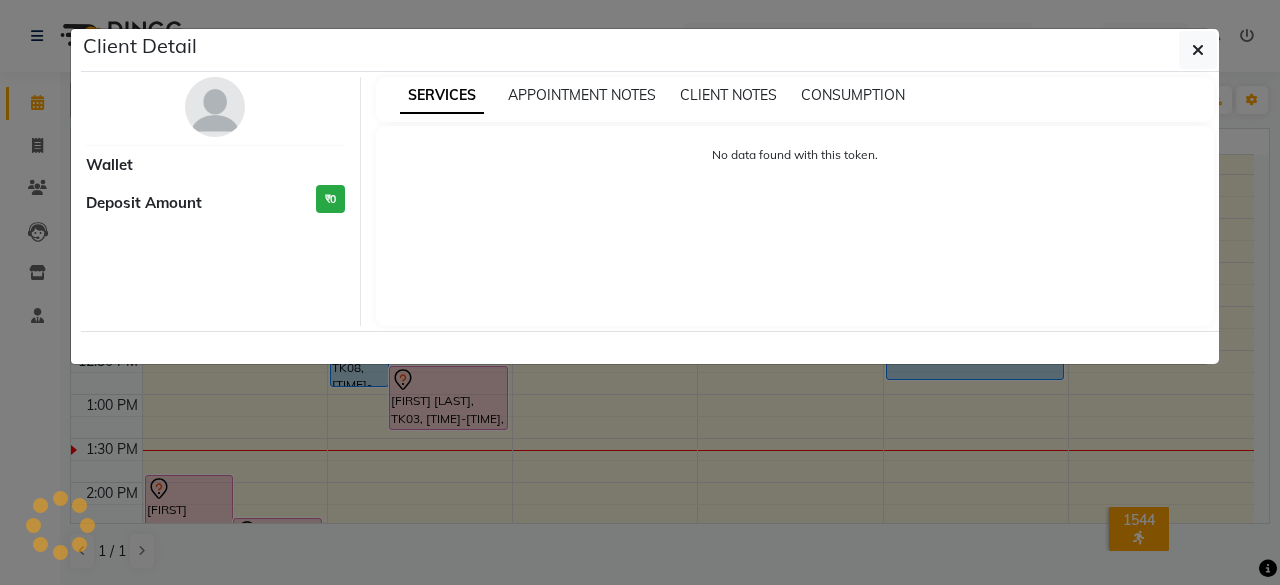 select on "7" 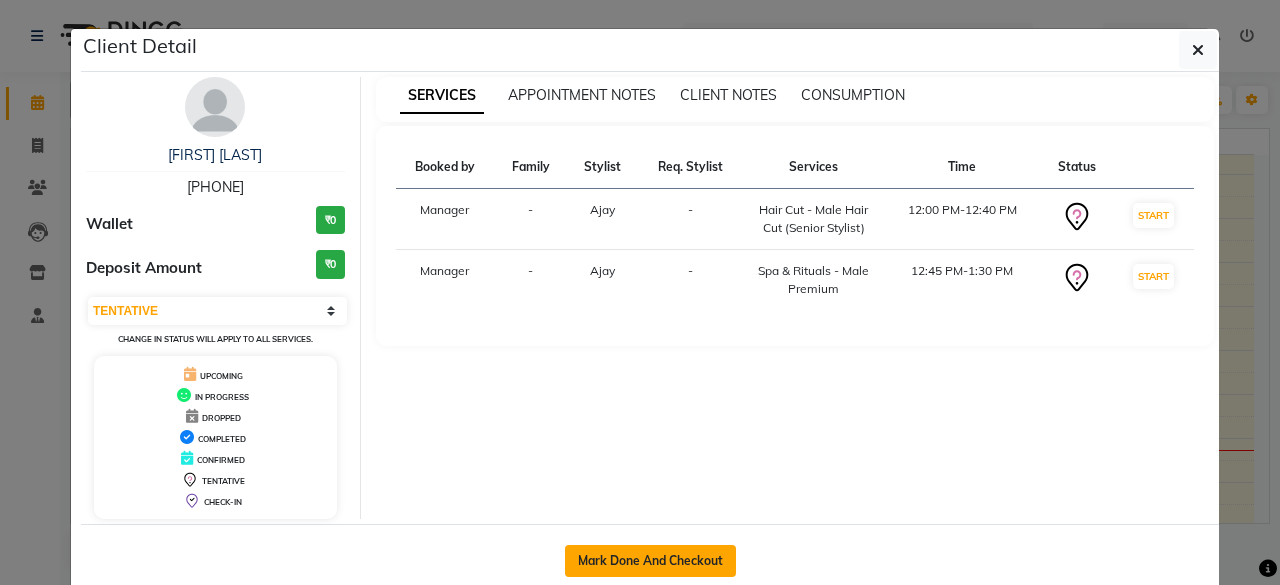 click on "Mark Done And Checkout" 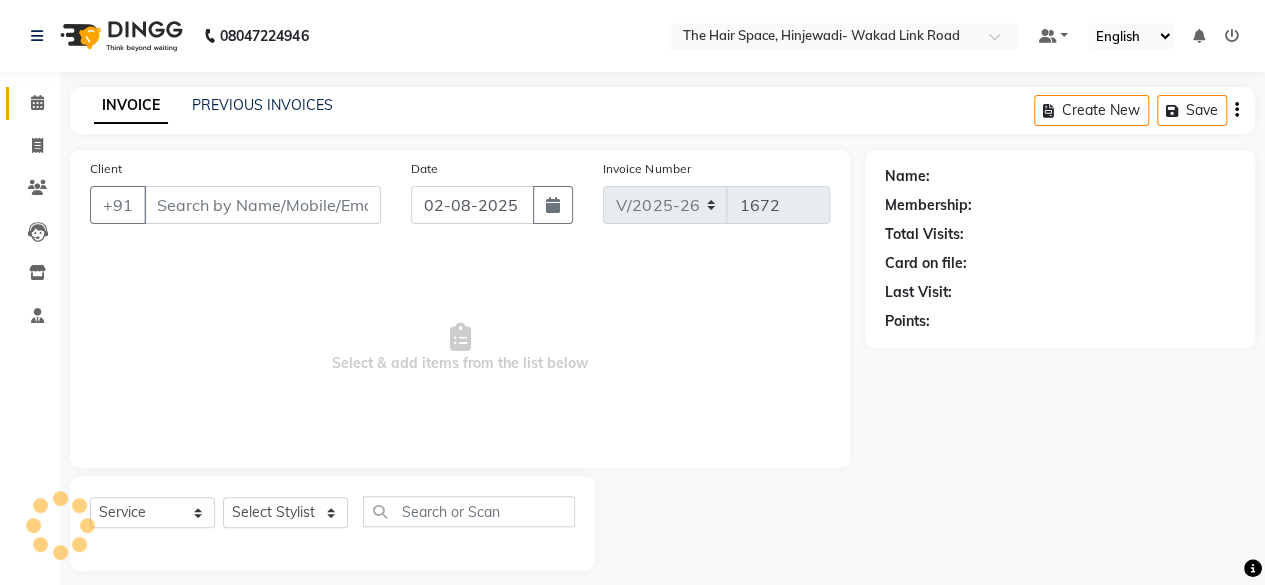 type on "[PHONE]" 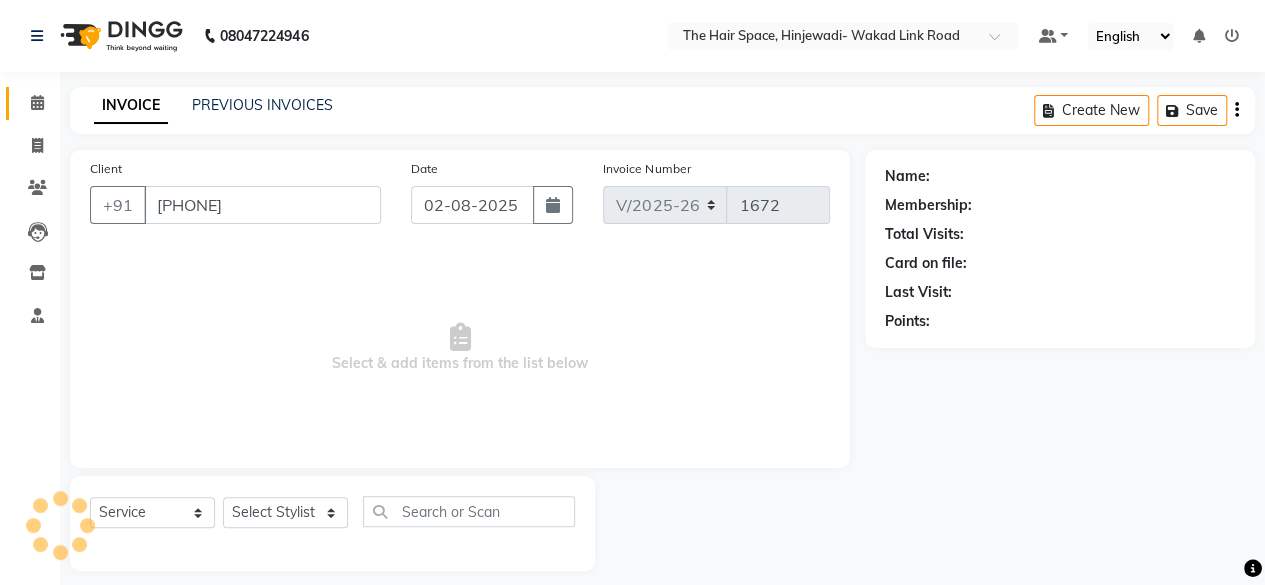 select on "52403" 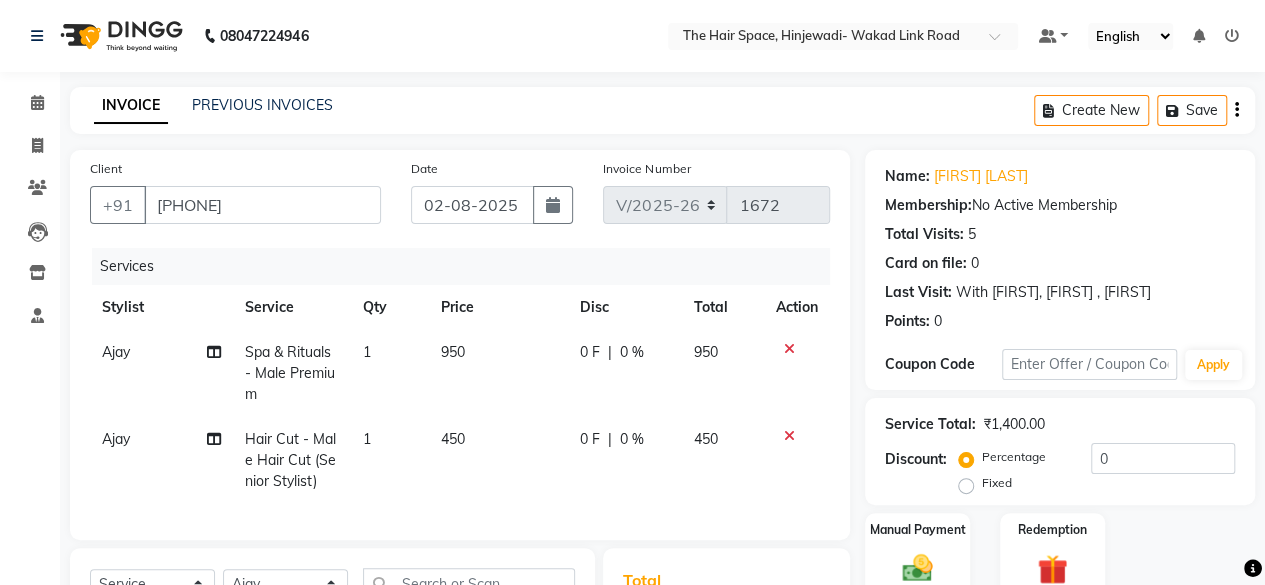 click on "950" 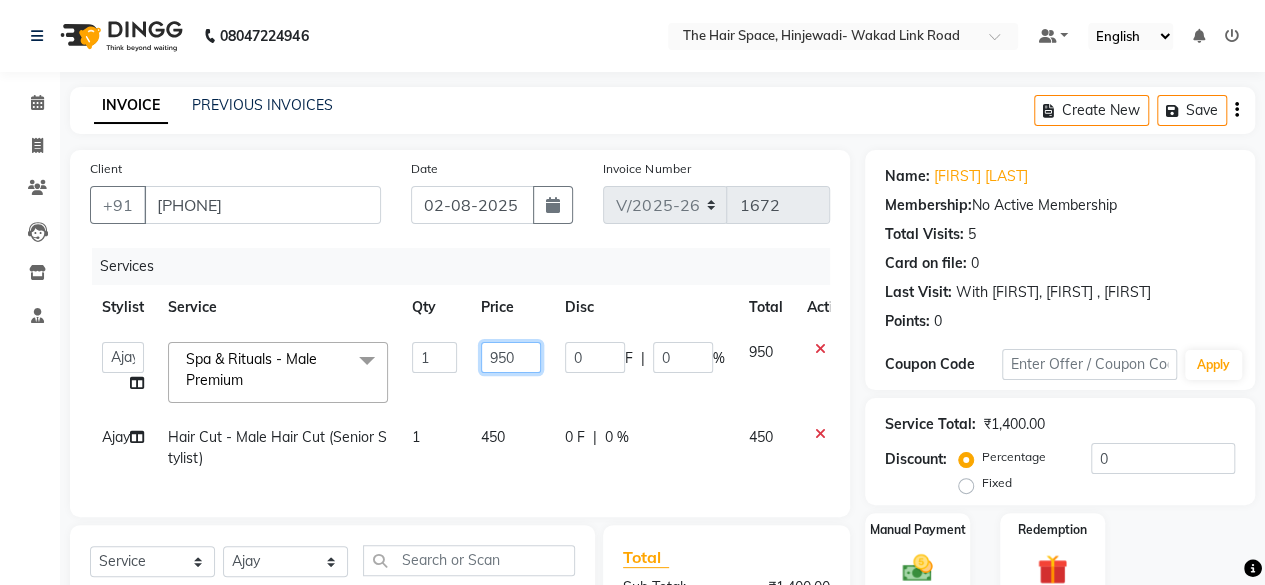 click on "950" 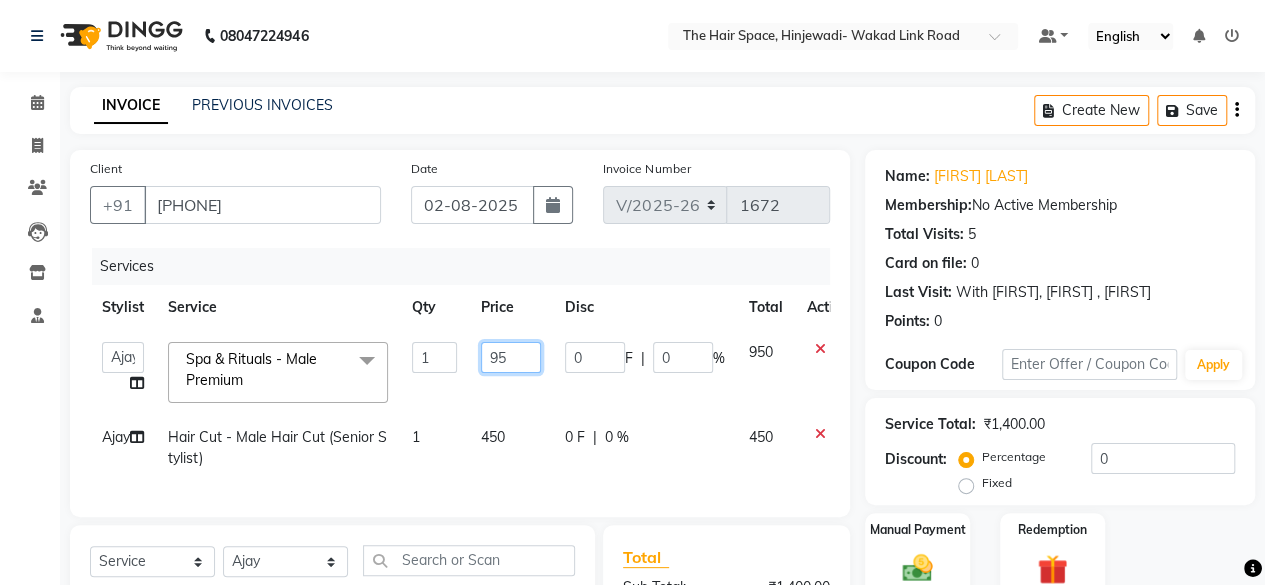 type on "9" 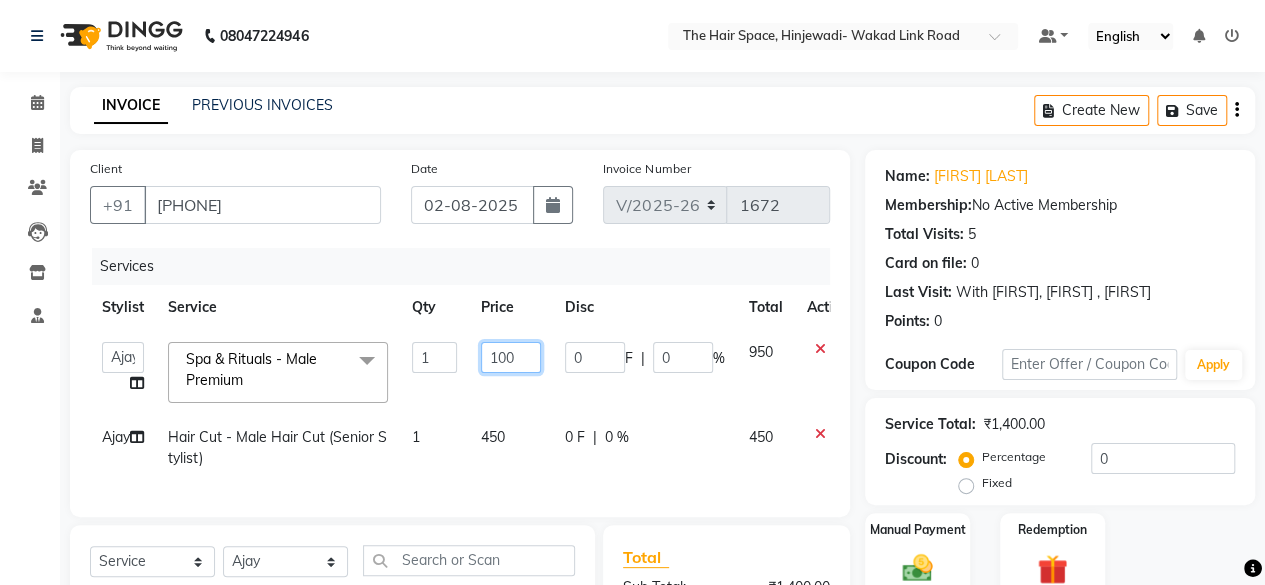 type on "1000" 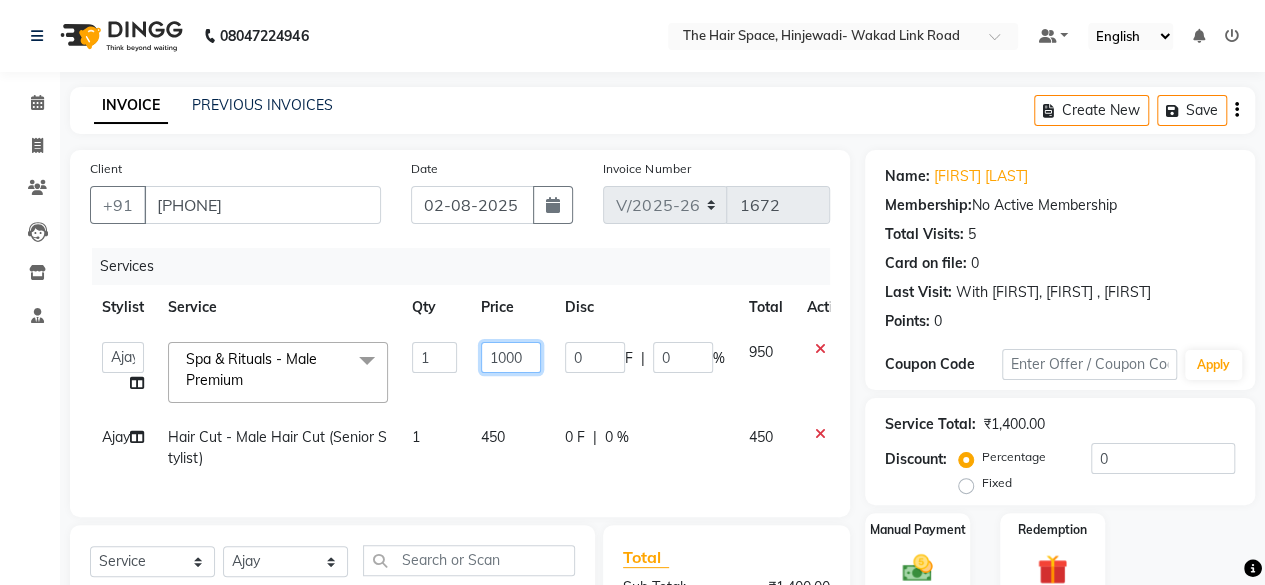 scroll, scrollTop: 278, scrollLeft: 0, axis: vertical 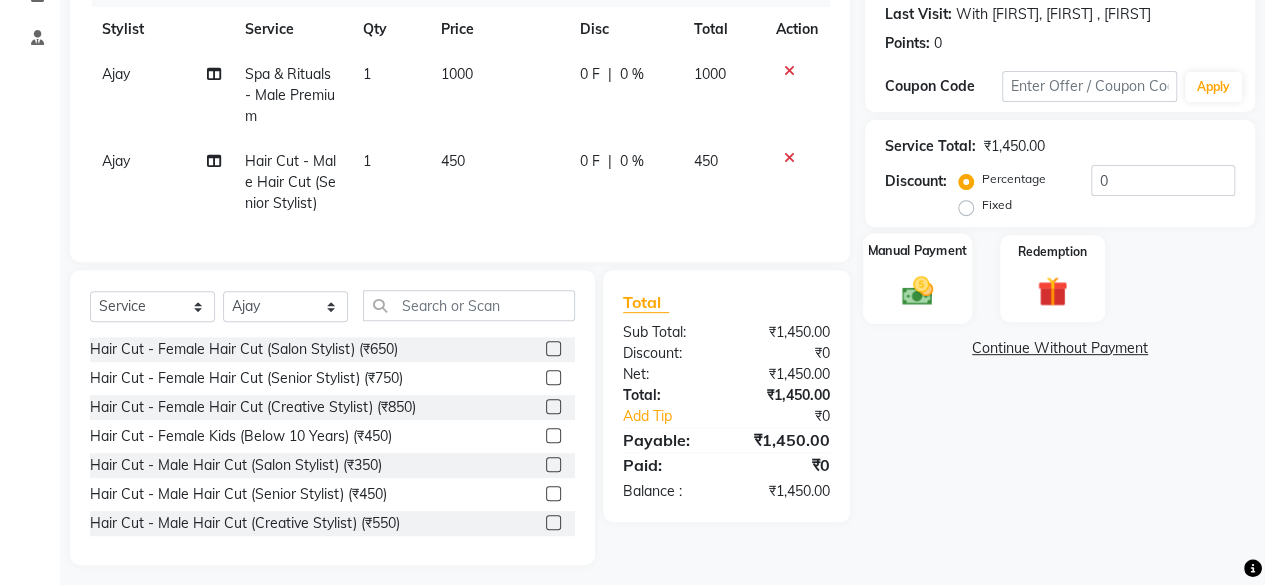 click 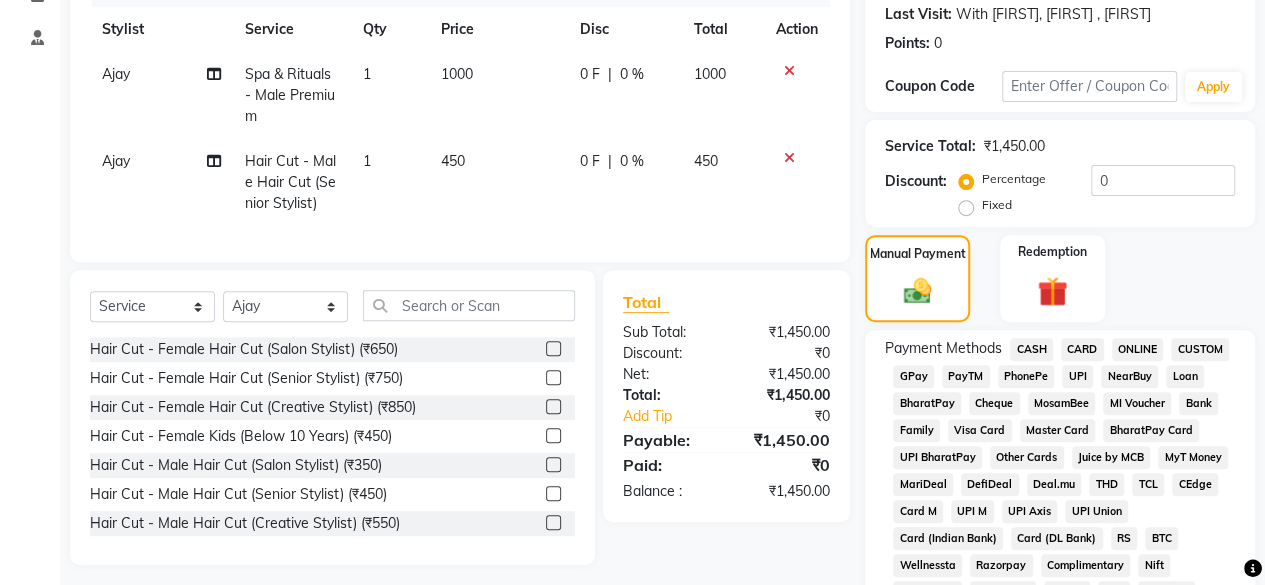 click on "GPay" 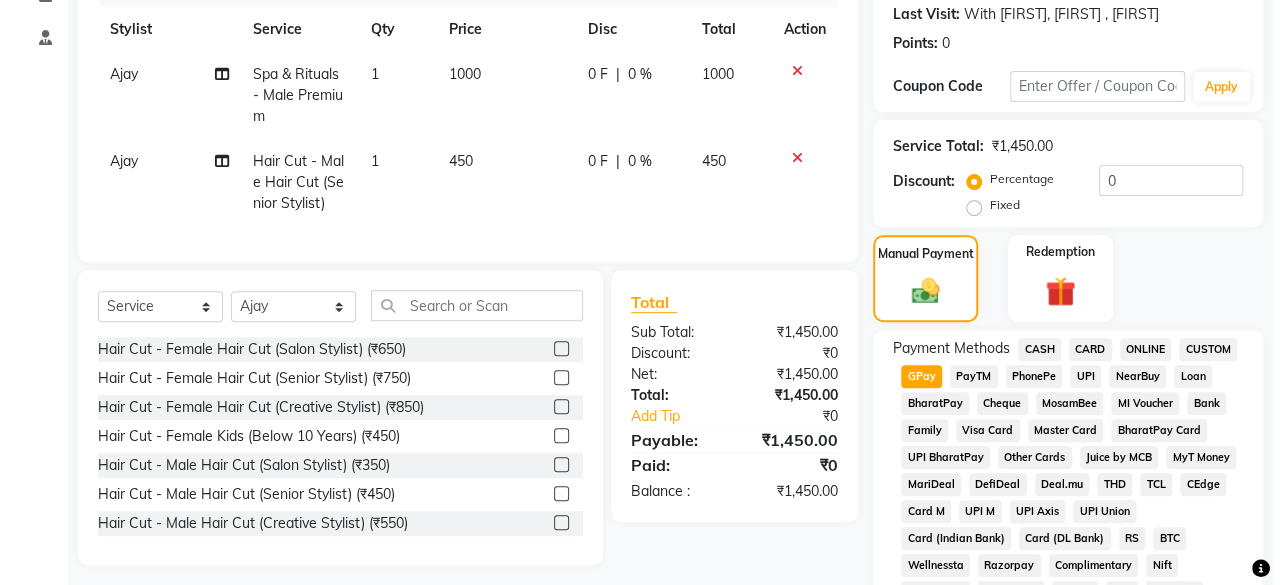 scroll, scrollTop: 0, scrollLeft: 0, axis: both 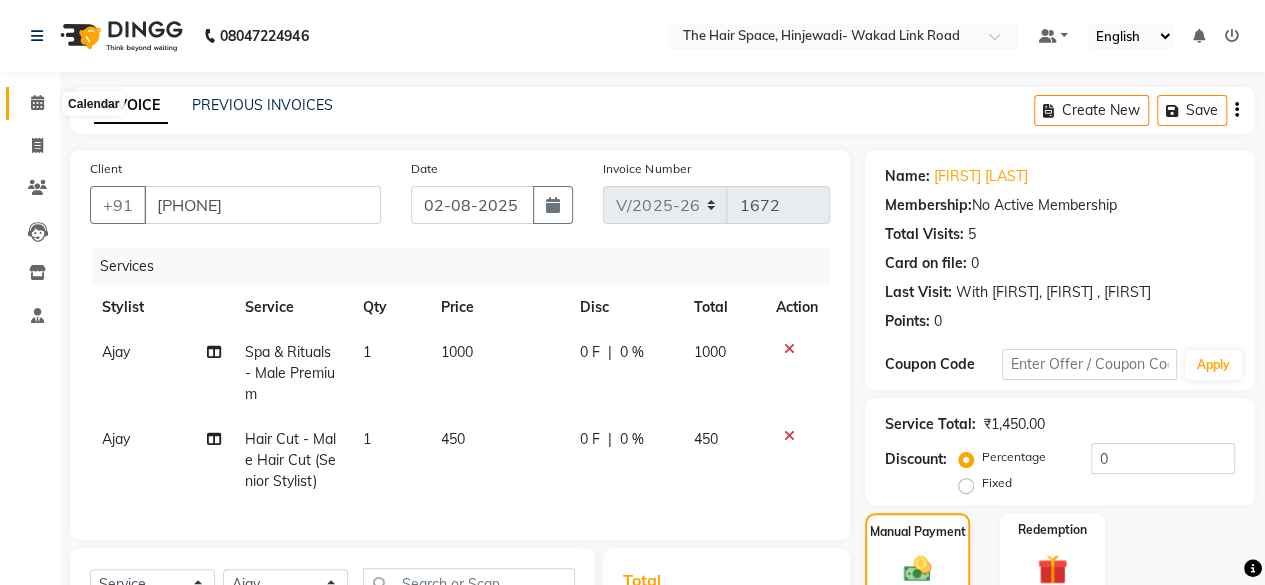 click 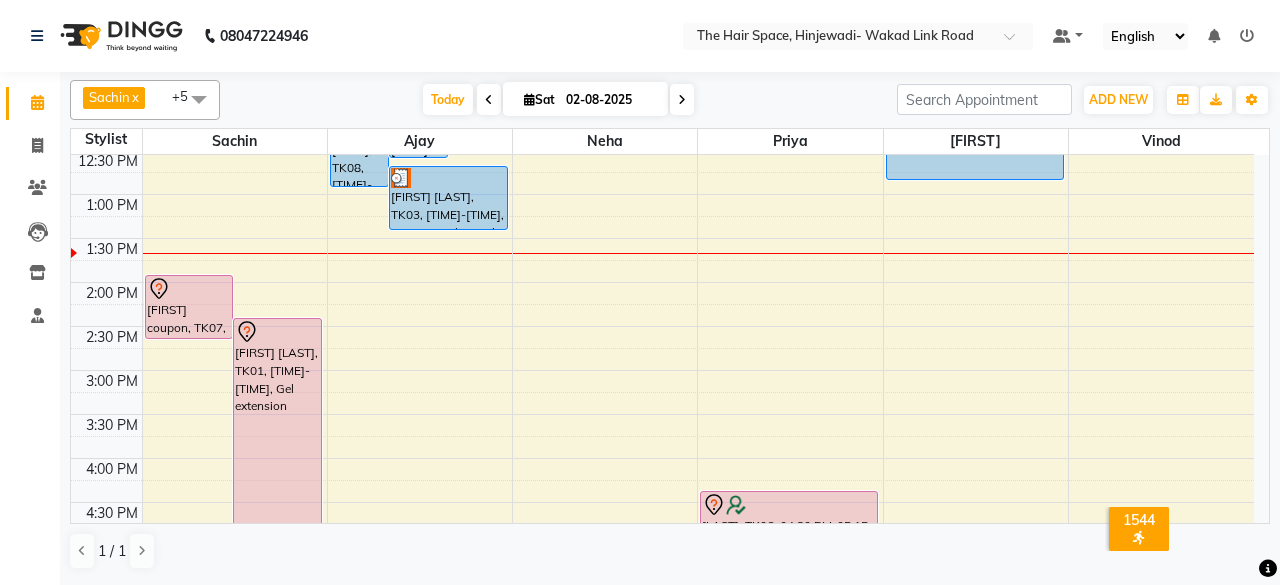 scroll, scrollTop: 300, scrollLeft: 0, axis: vertical 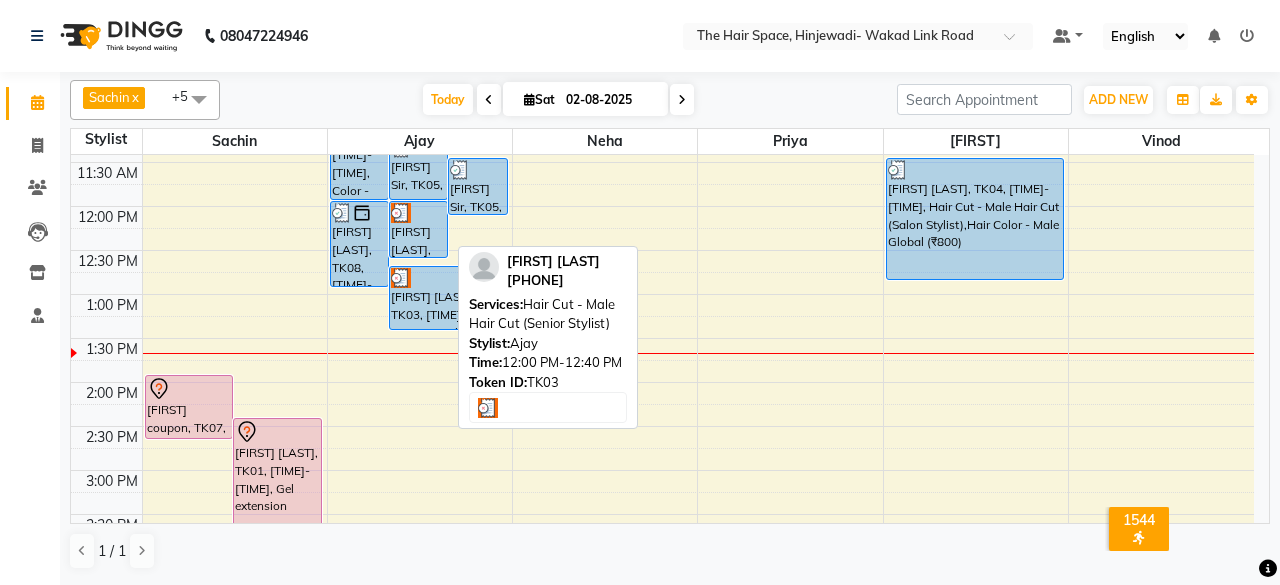 click on "[FIRST] [LAST], TK03, 12:00 PM-12:40 PM, Hair Cut - Male Hair Cut (Senior Stylist)" at bounding box center [418, 229] 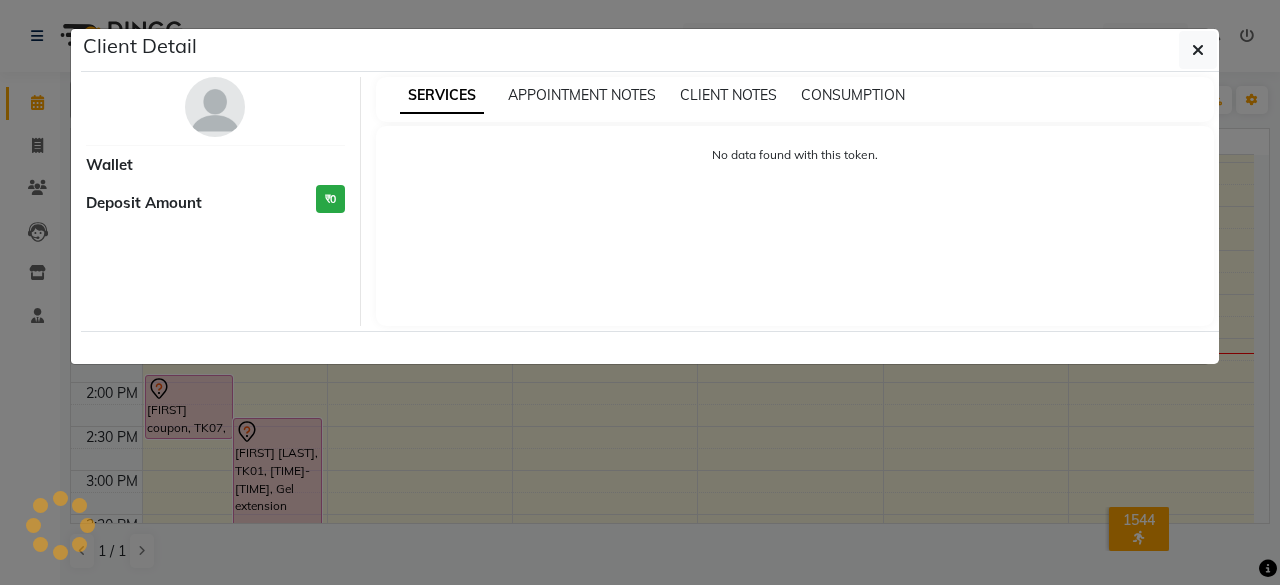 select on "3" 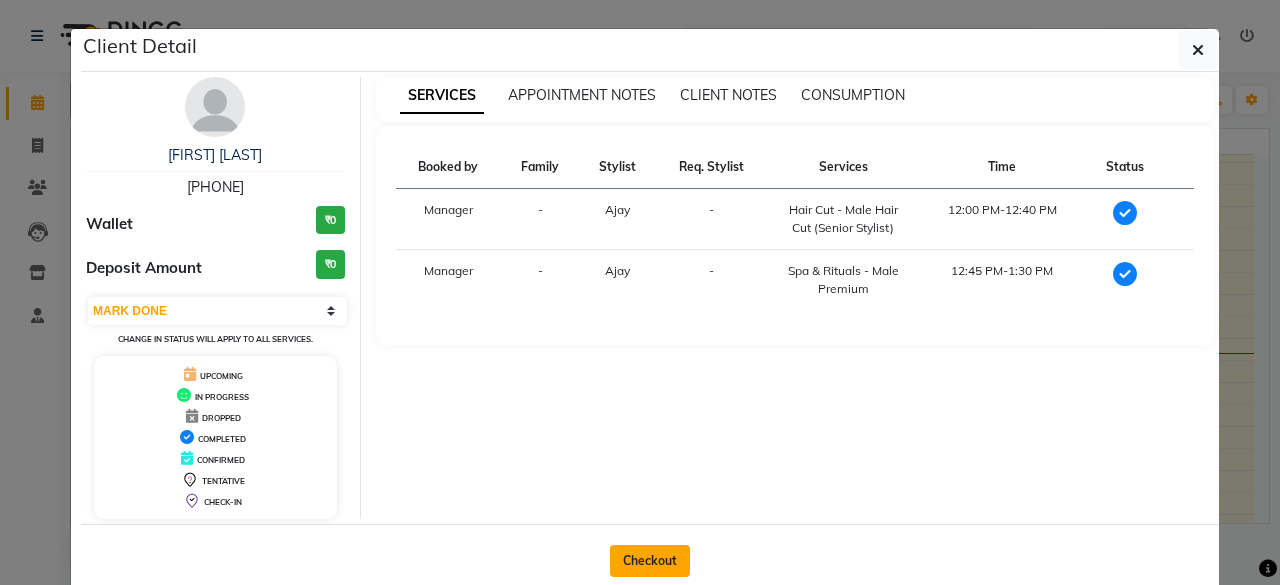 click on "Checkout" 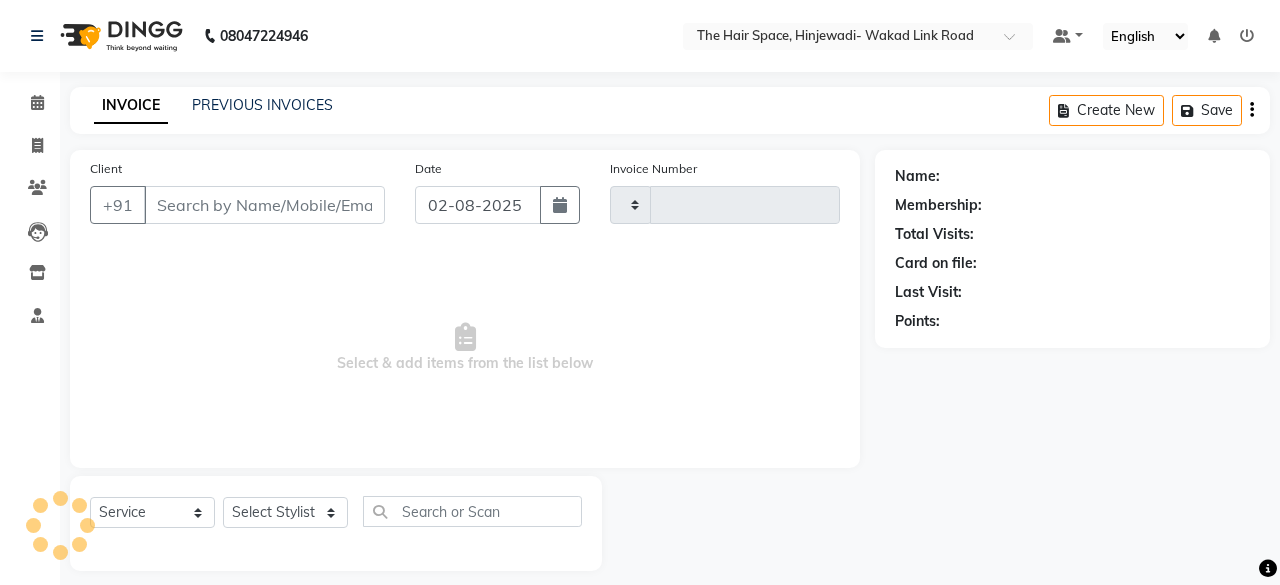 type on "1672" 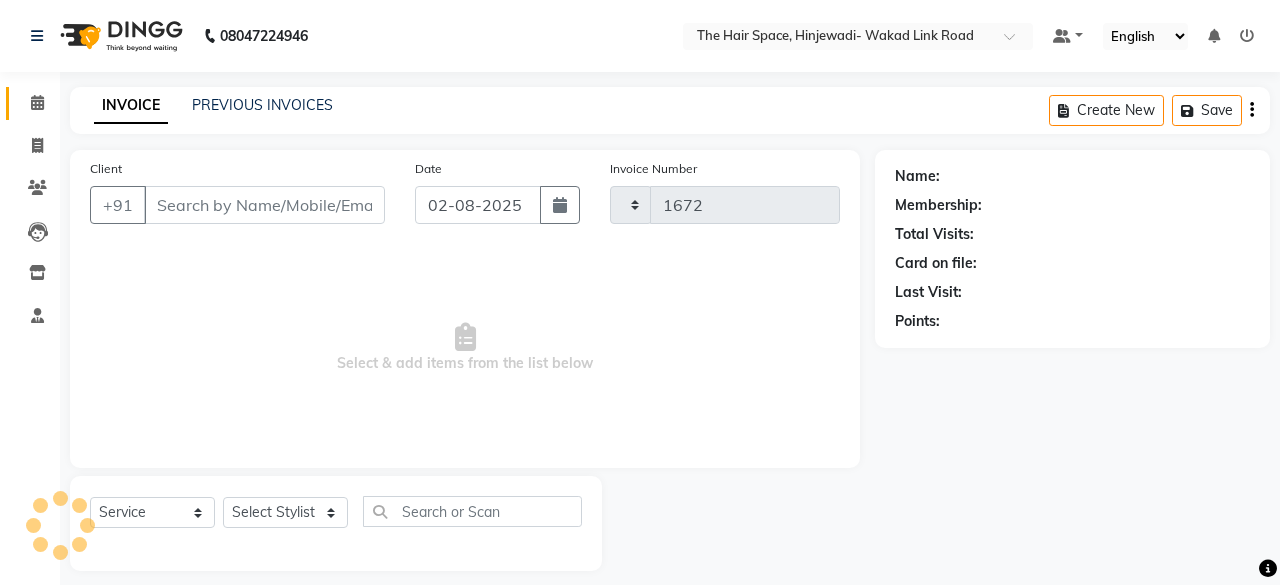 select on "6697" 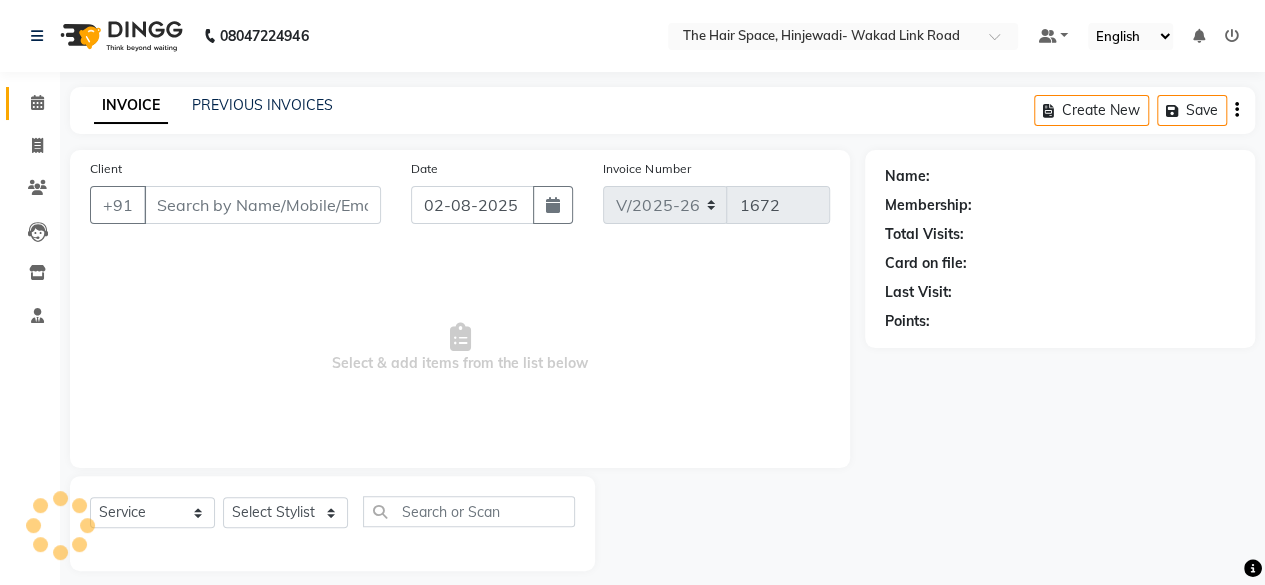 type on "[PHONE]" 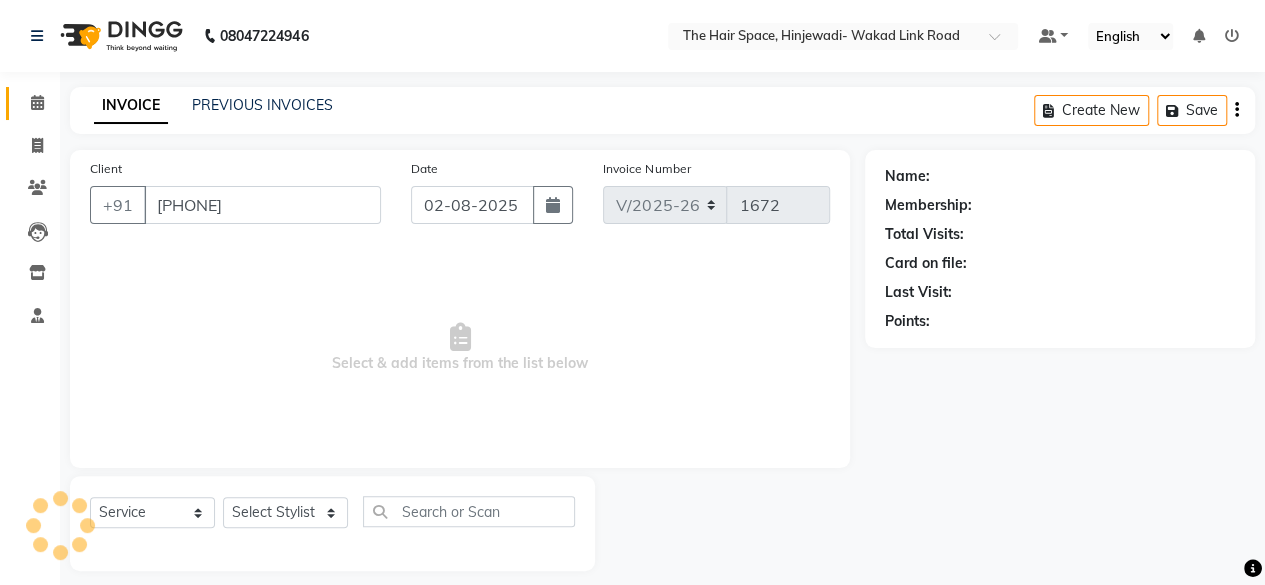 select on "52403" 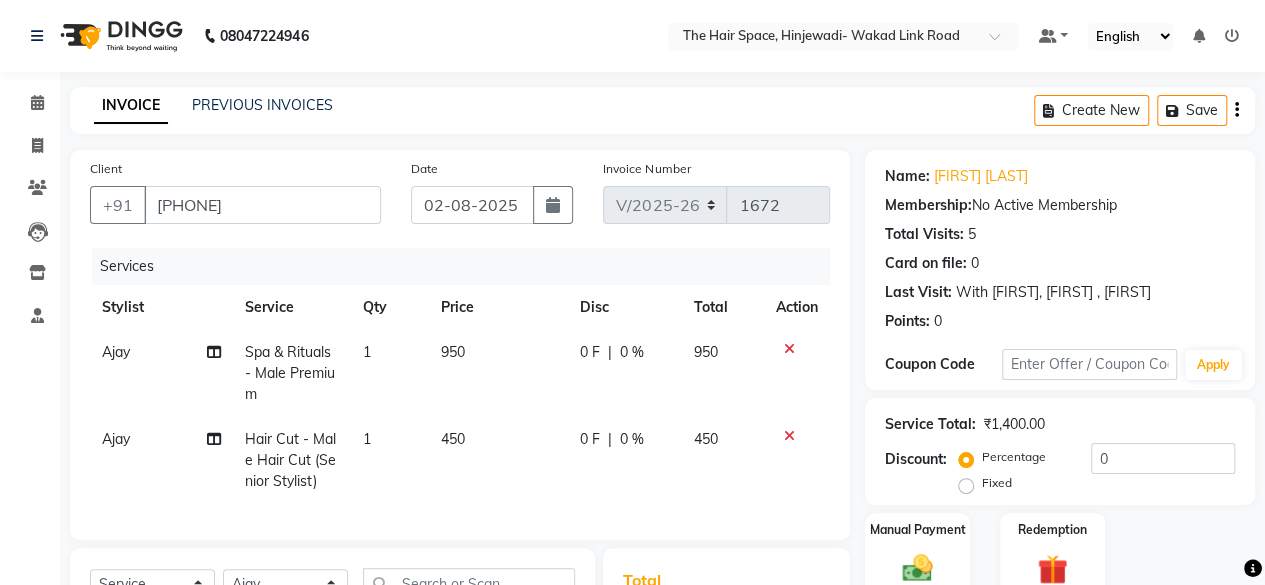 click on "950" 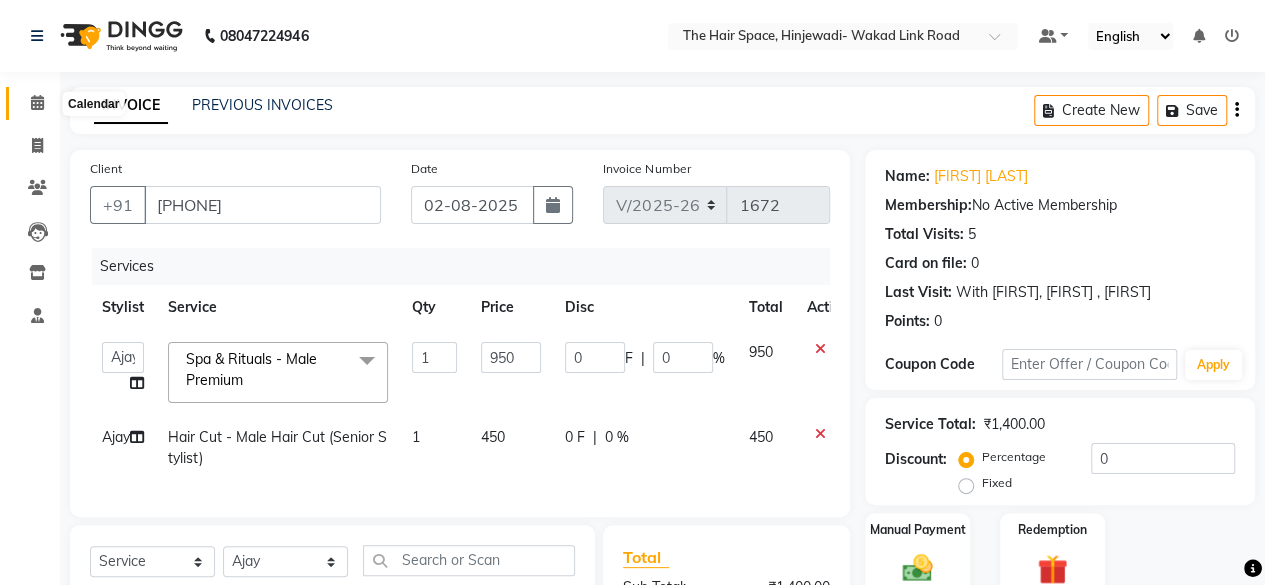 click 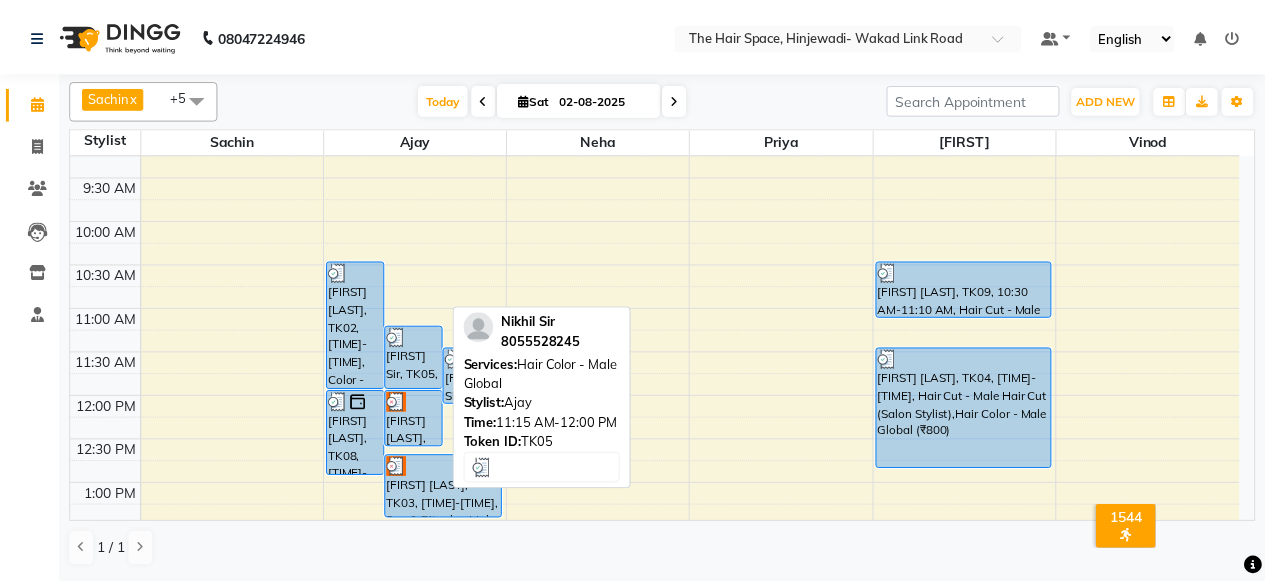 scroll, scrollTop: 200, scrollLeft: 0, axis: vertical 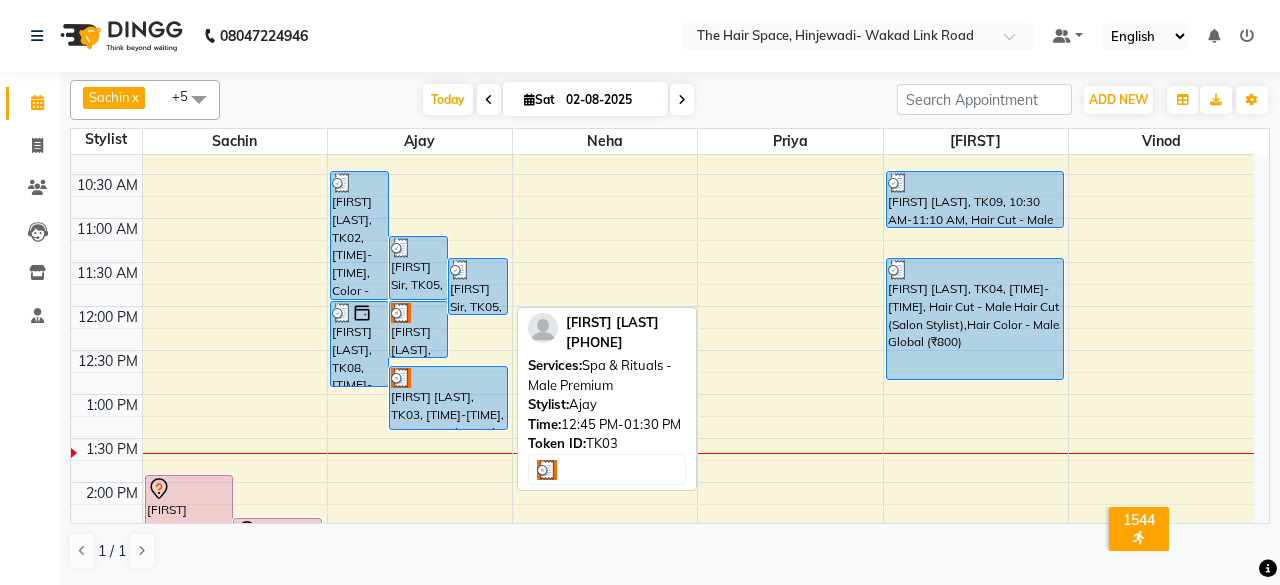 drag, startPoint x: 411, startPoint y: 403, endPoint x: 466, endPoint y: 393, distance: 55.9017 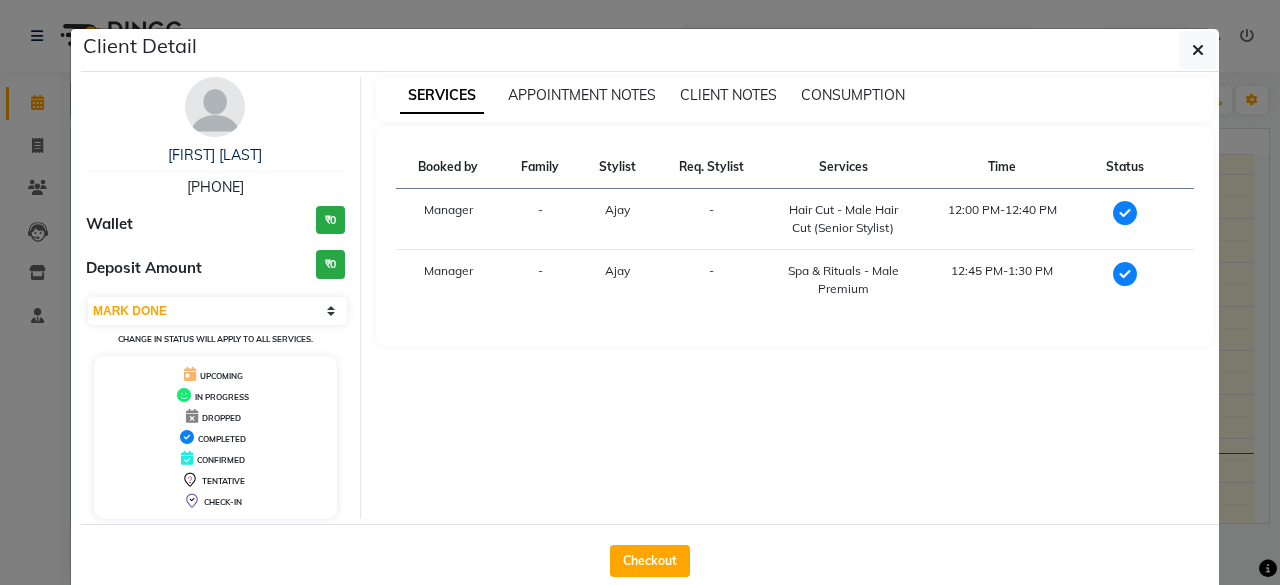 drag, startPoint x: 466, startPoint y: 393, endPoint x: 513, endPoint y: 385, distance: 47.67599 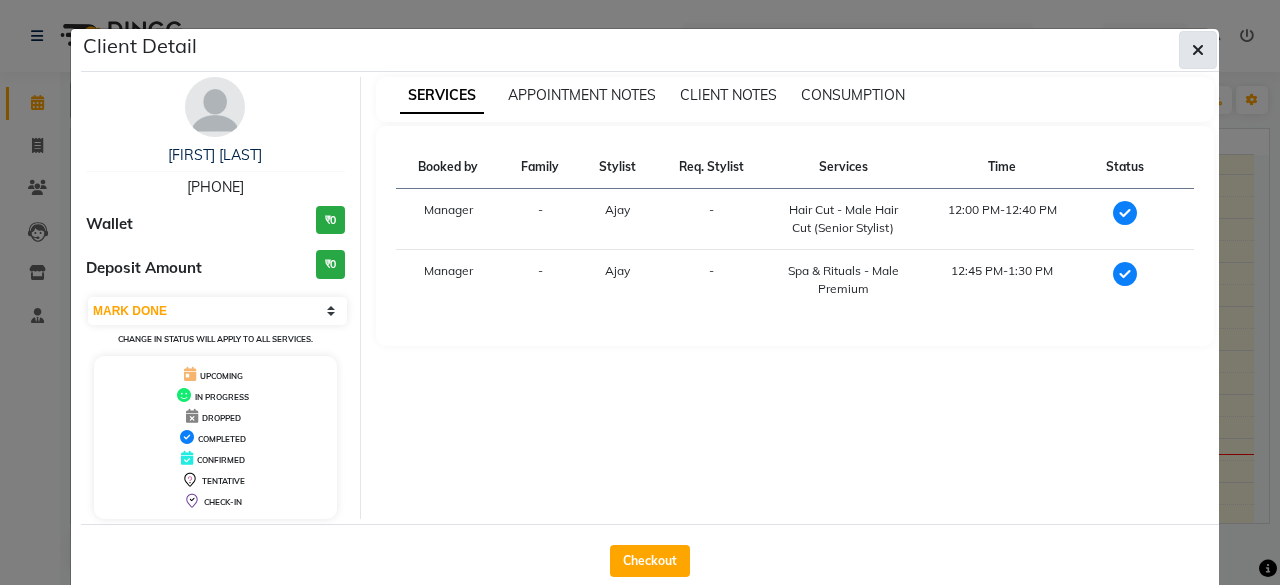 click 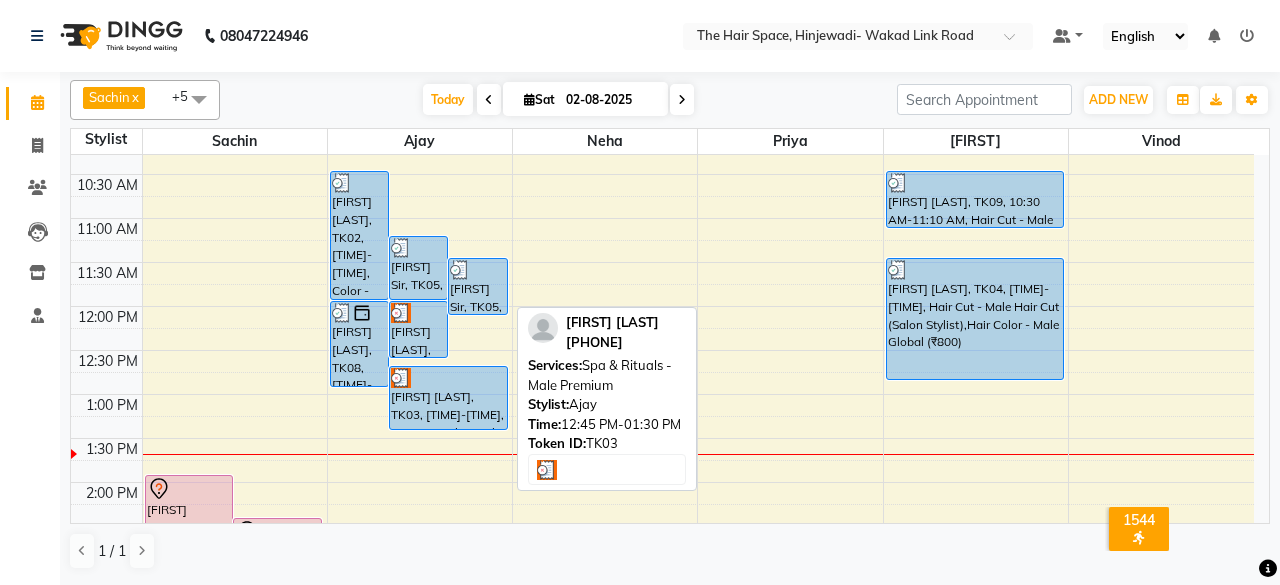 drag, startPoint x: 464, startPoint y: 375, endPoint x: 444, endPoint y: 385, distance: 22.36068 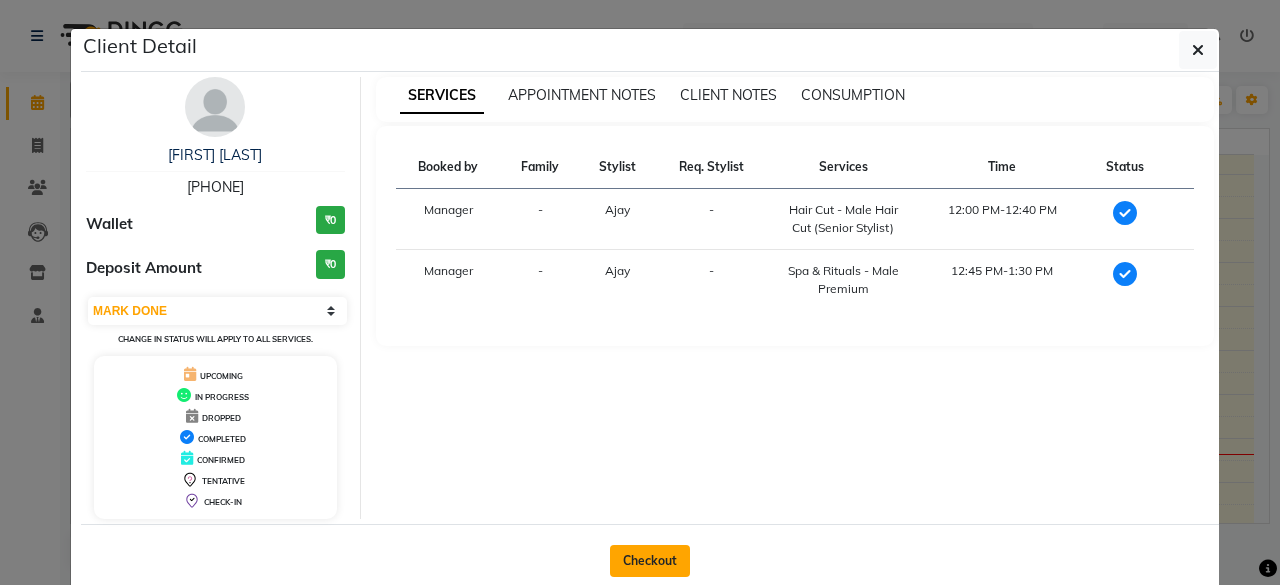 click on "Checkout" 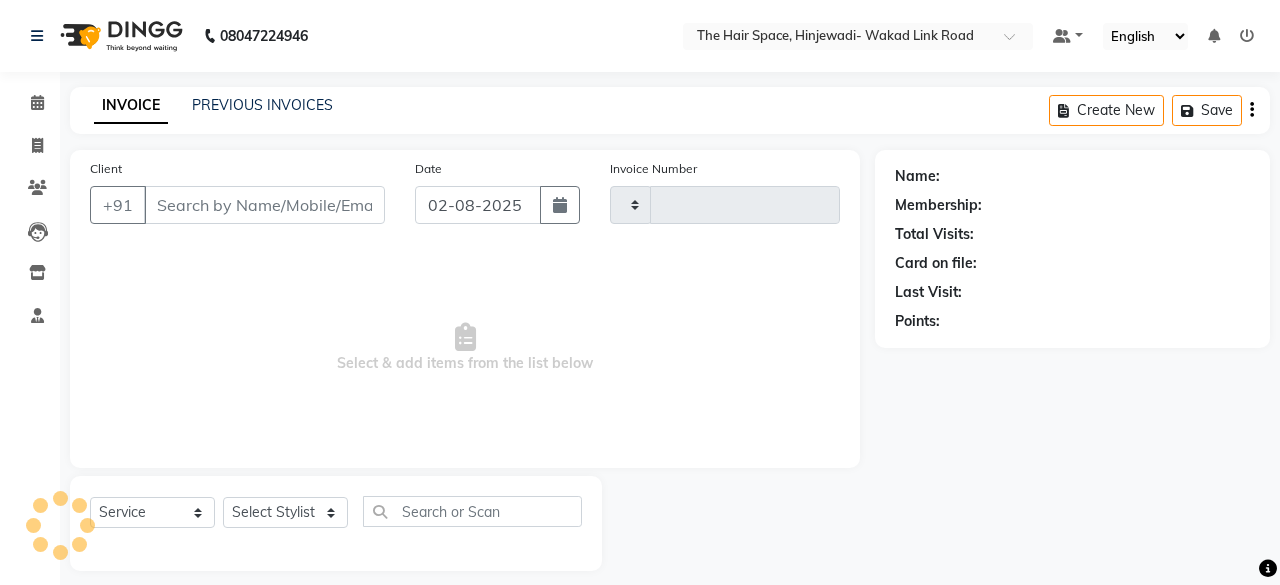 type on "1672" 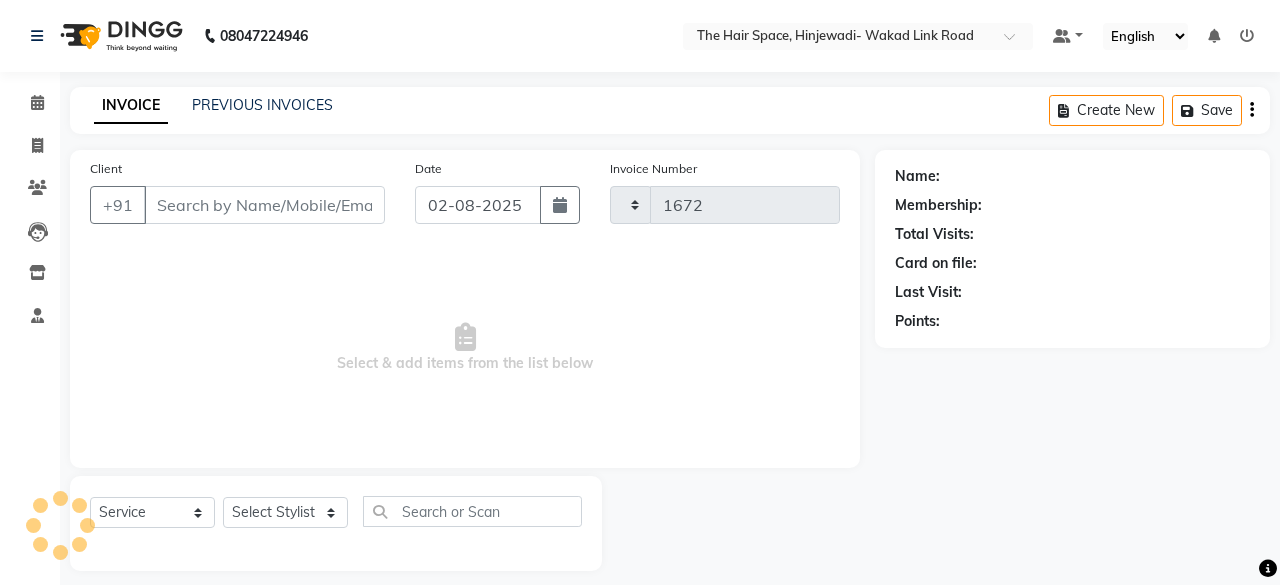 select on "6697" 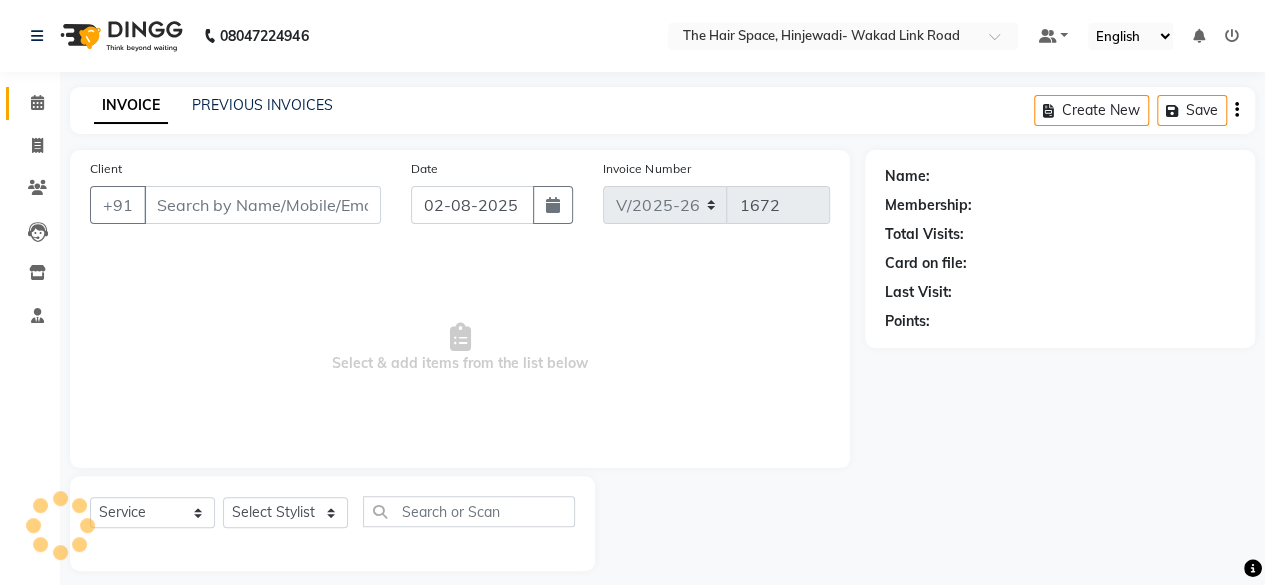 type on "[PHONE]" 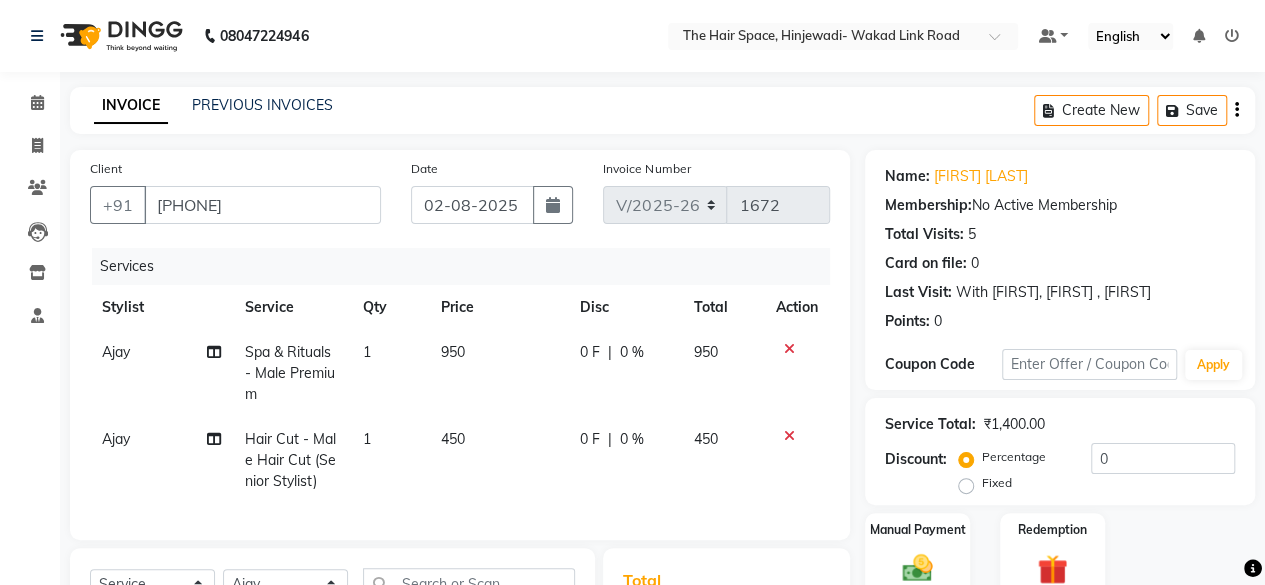 click on "950" 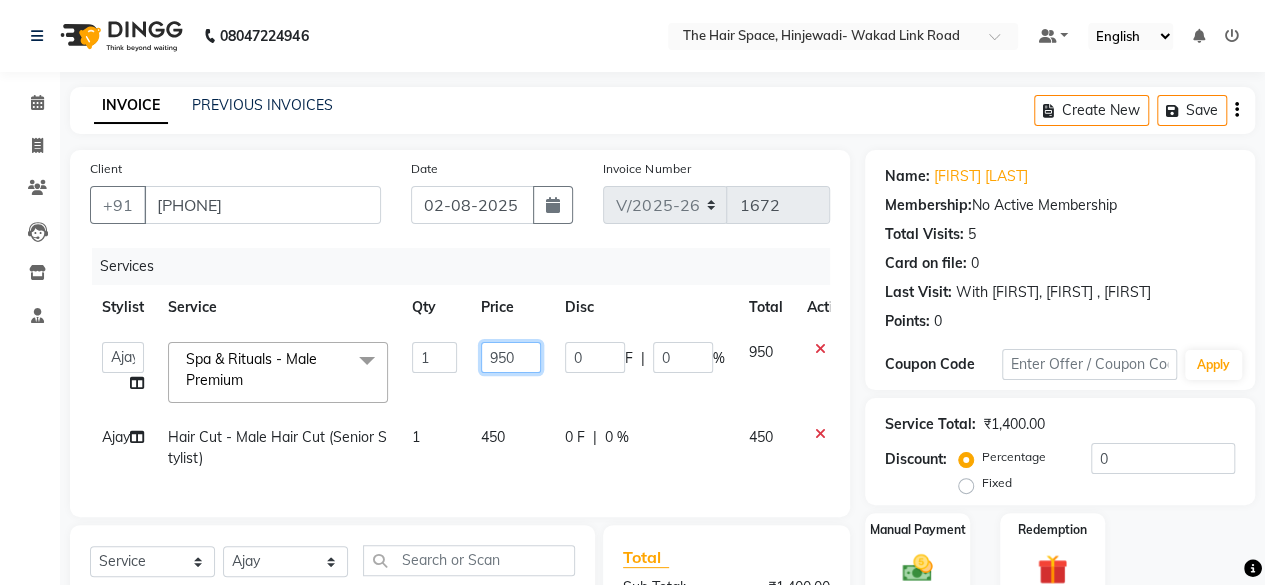 click on "950" 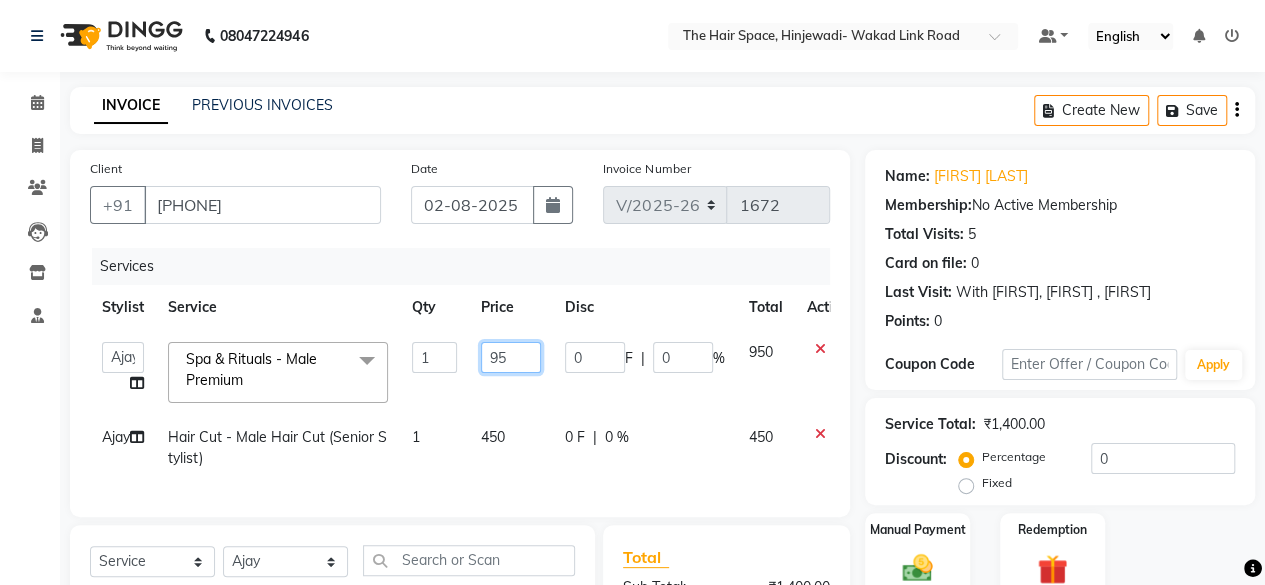 type on "9" 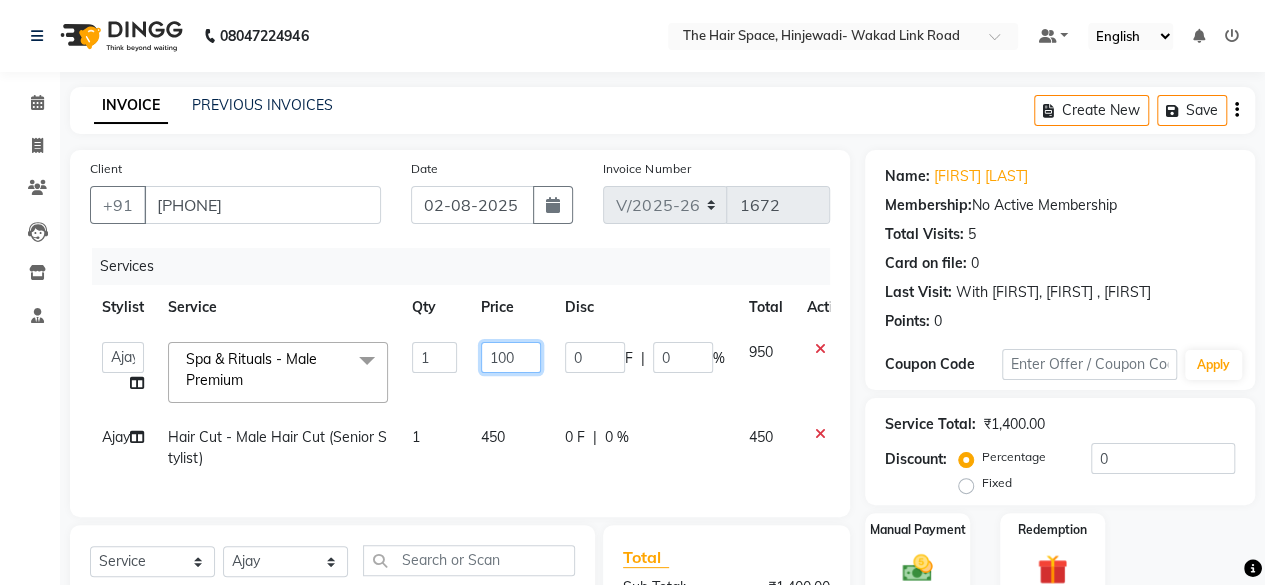 type on "1000" 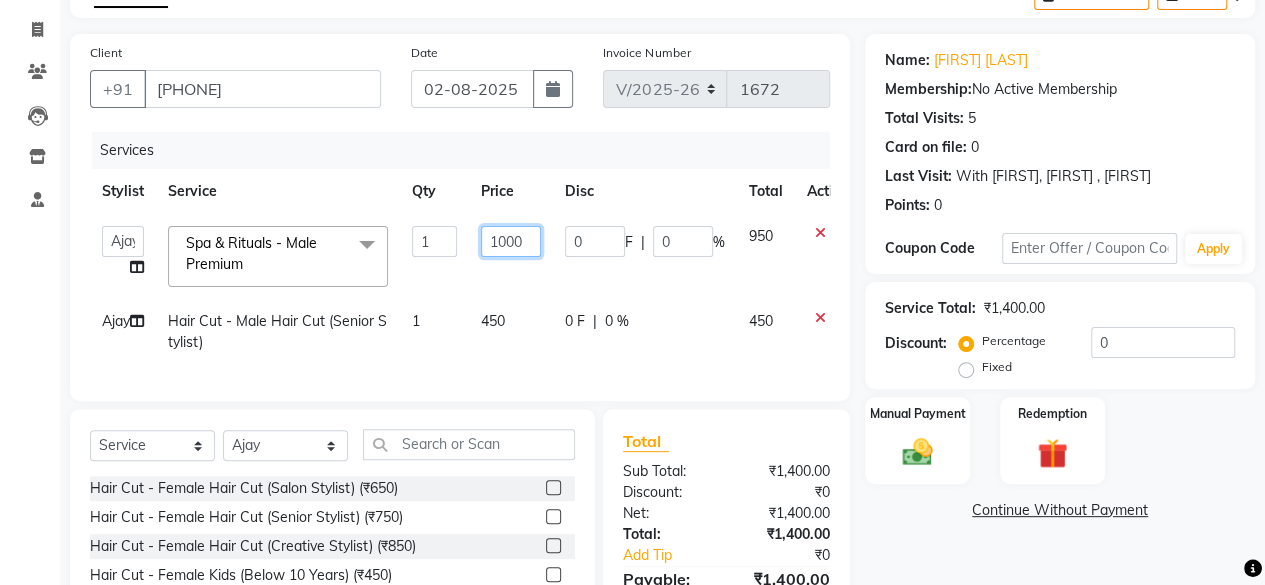 scroll, scrollTop: 200, scrollLeft: 0, axis: vertical 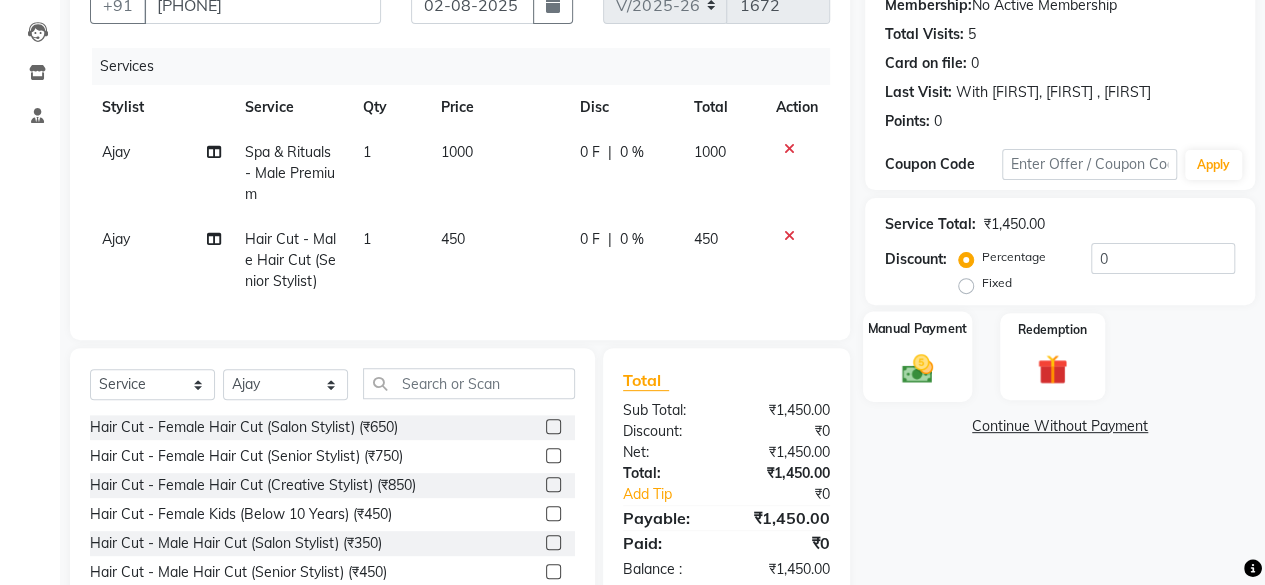 click 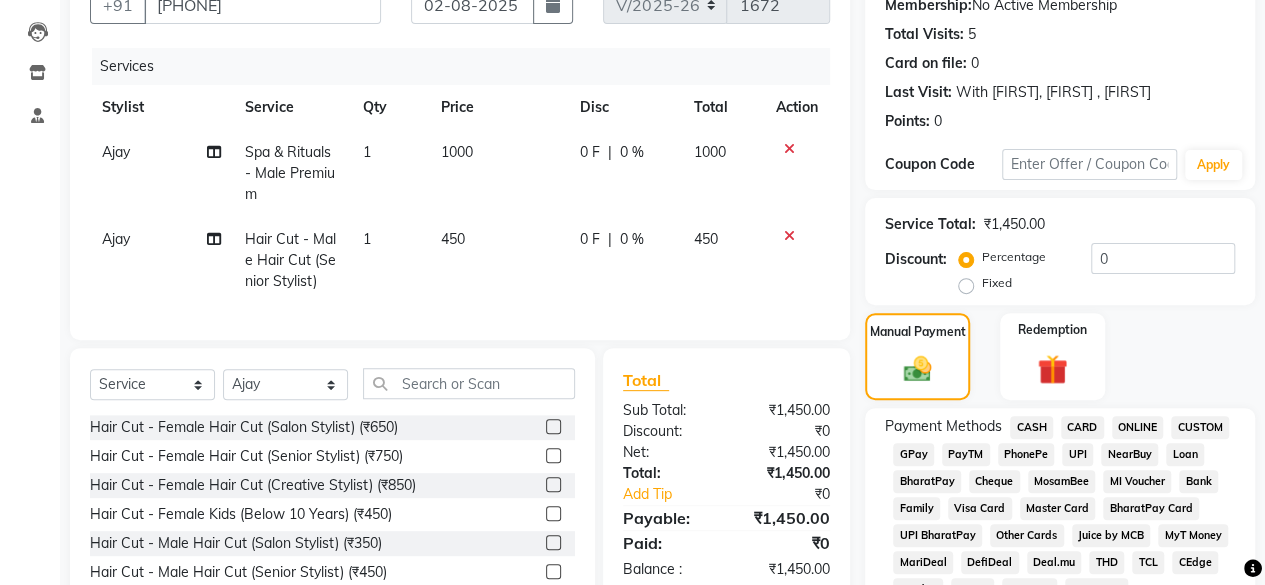 click on "GPay" 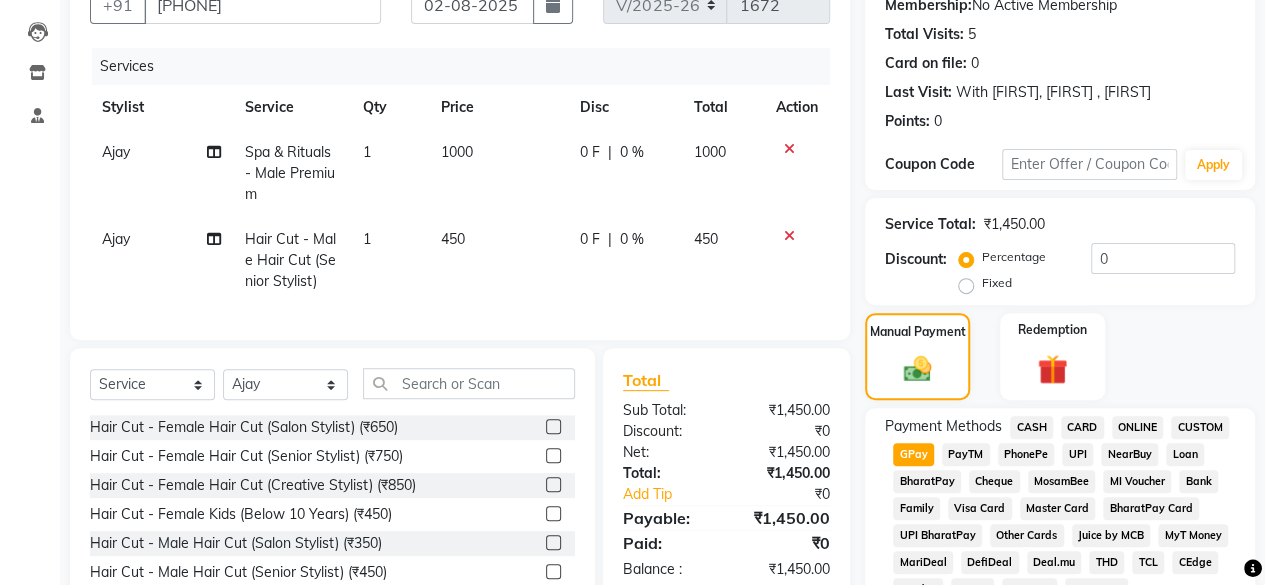 scroll, scrollTop: 999, scrollLeft: 0, axis: vertical 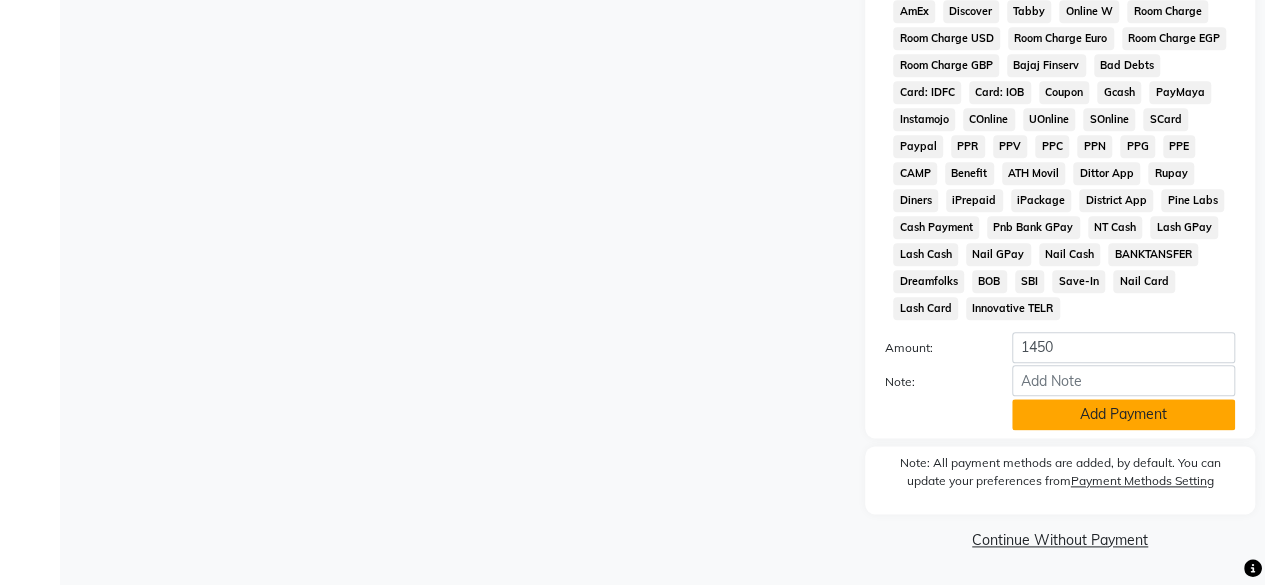 click on "Add Payment" 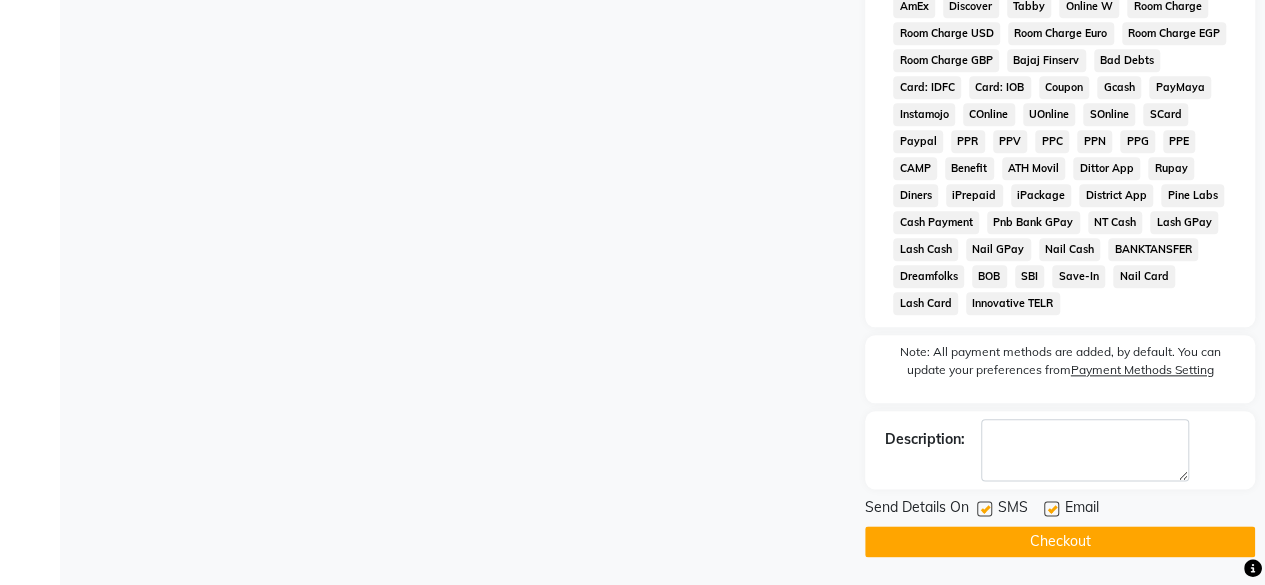 click 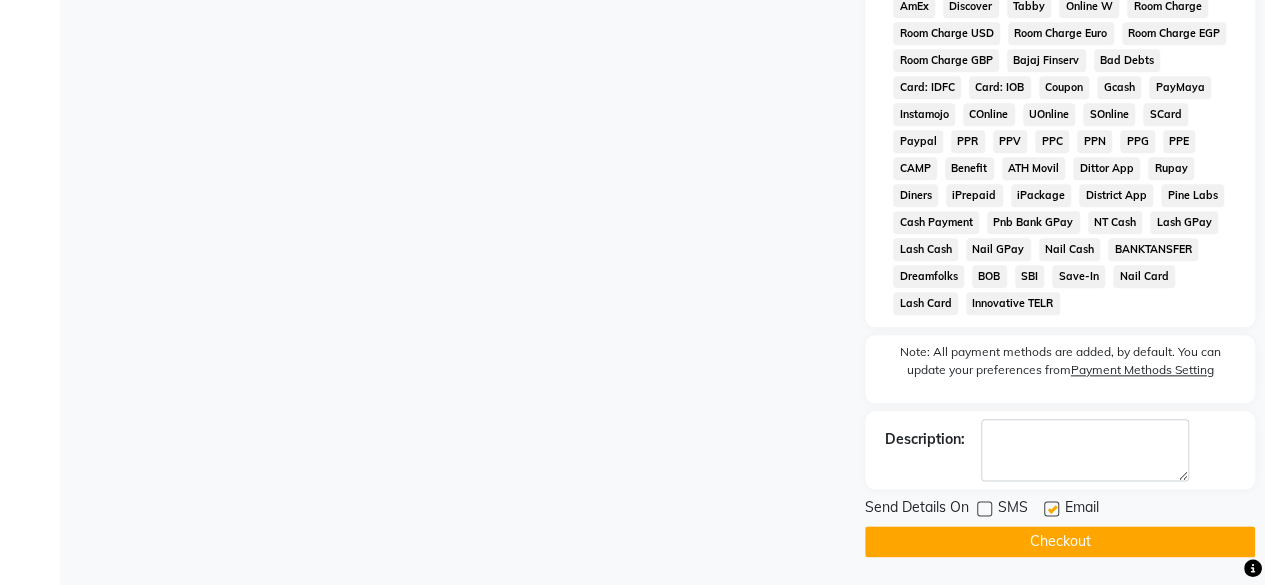 click on "Checkout" 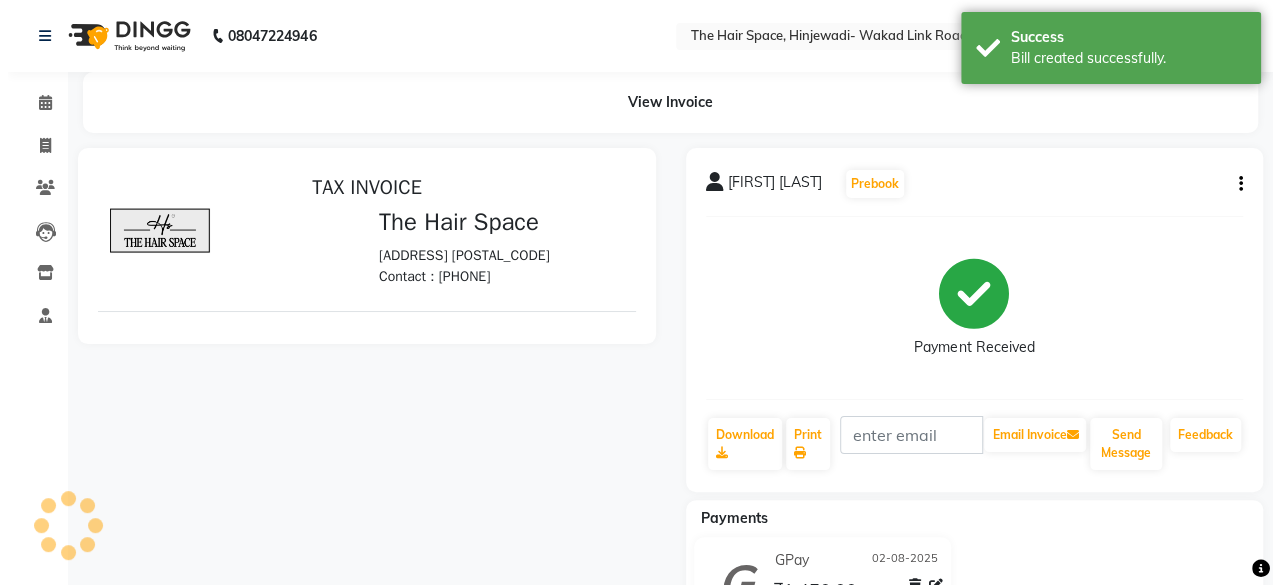 scroll, scrollTop: 0, scrollLeft: 0, axis: both 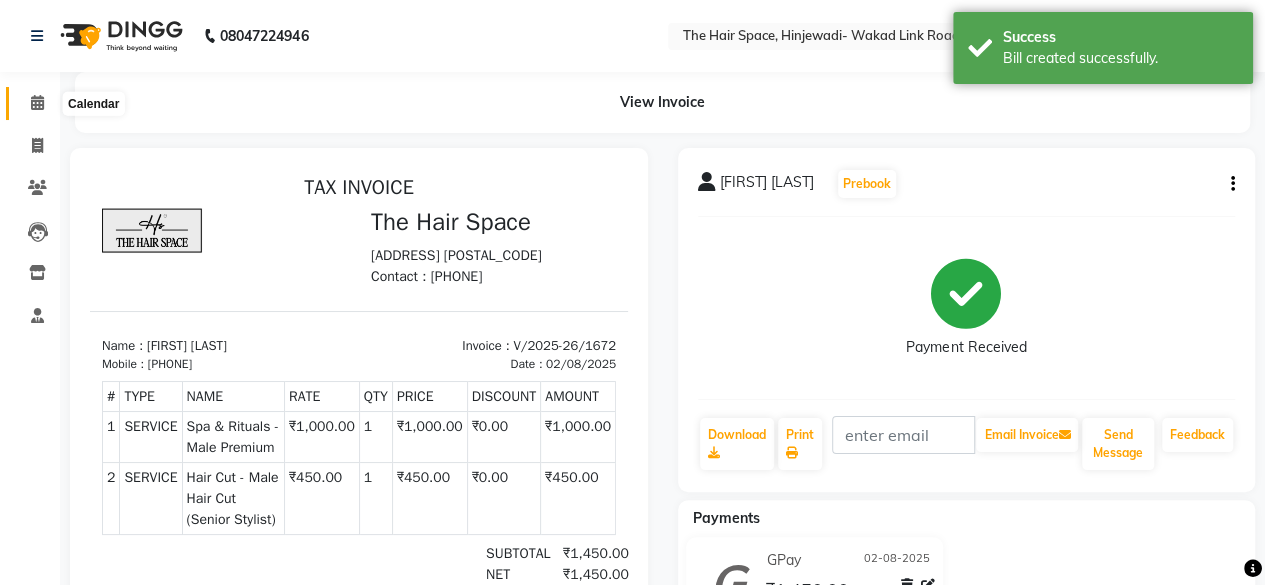 click 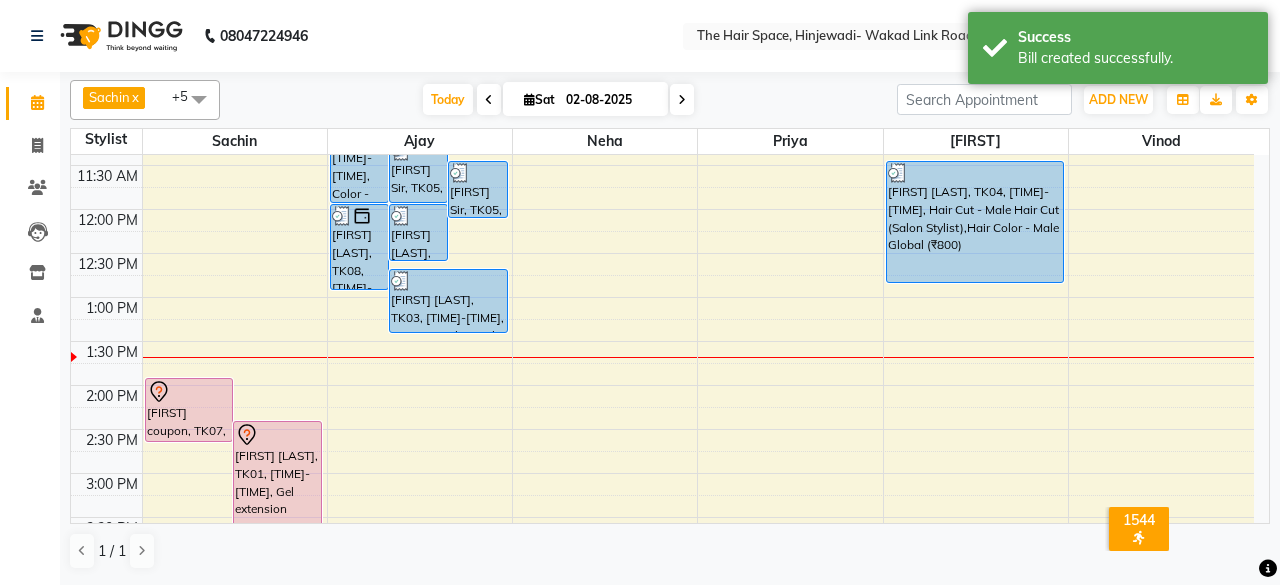 scroll, scrollTop: 300, scrollLeft: 0, axis: vertical 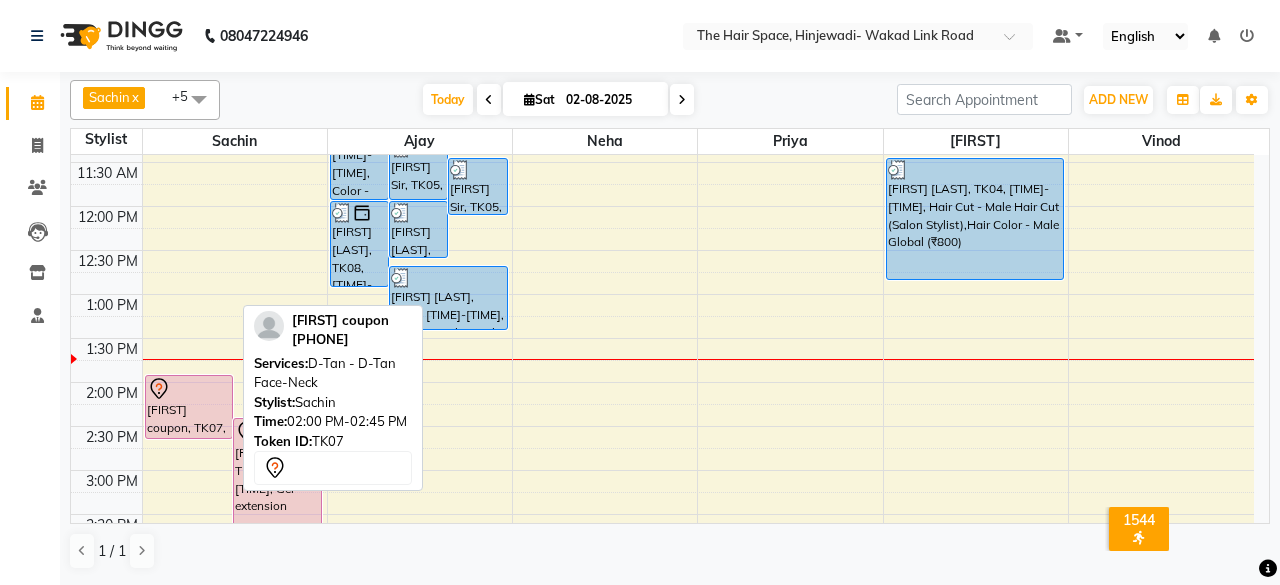 click on "[FIRST] coupon, TK07, [TIME]-[TIME], D-Tan - D-Tan Face-Neck" at bounding box center [189, 407] 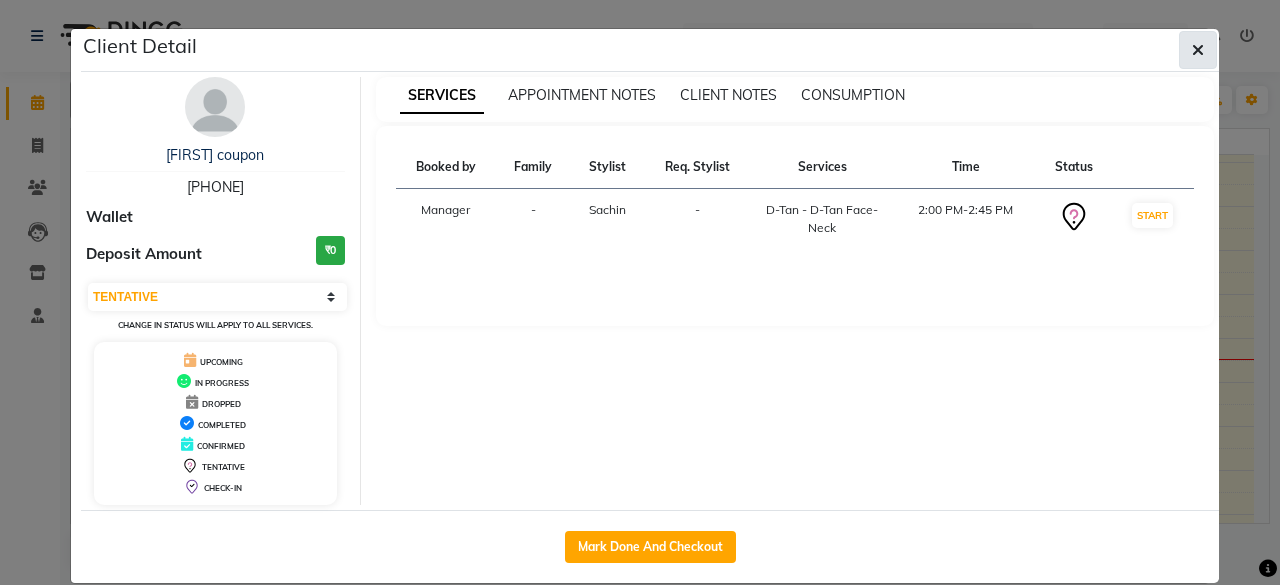 click 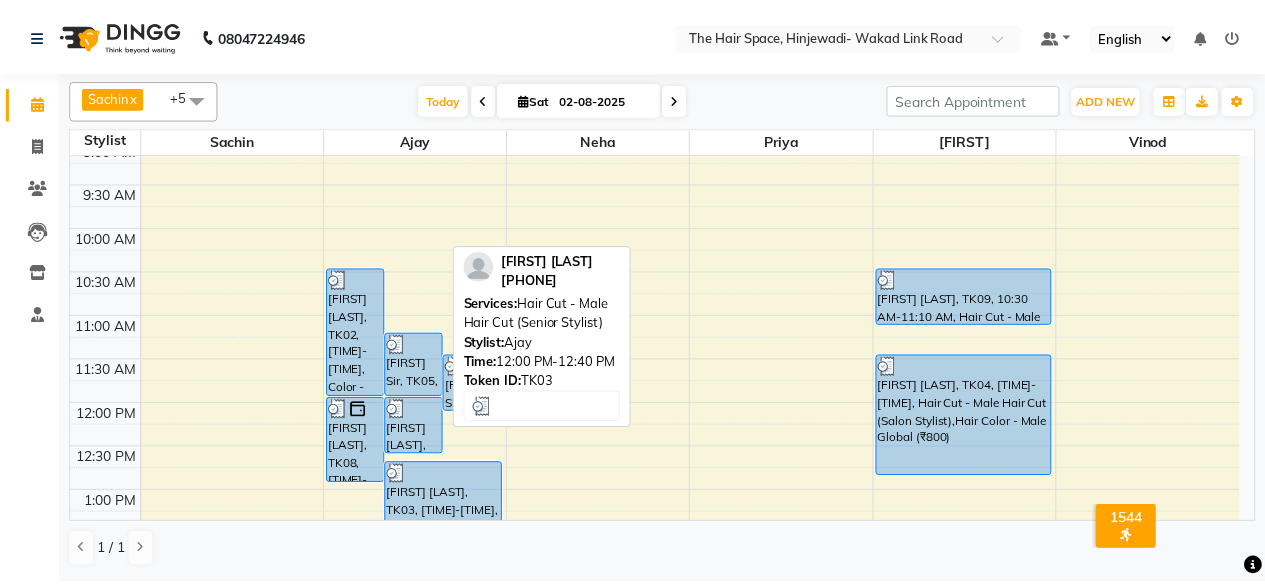 scroll, scrollTop: 100, scrollLeft: 0, axis: vertical 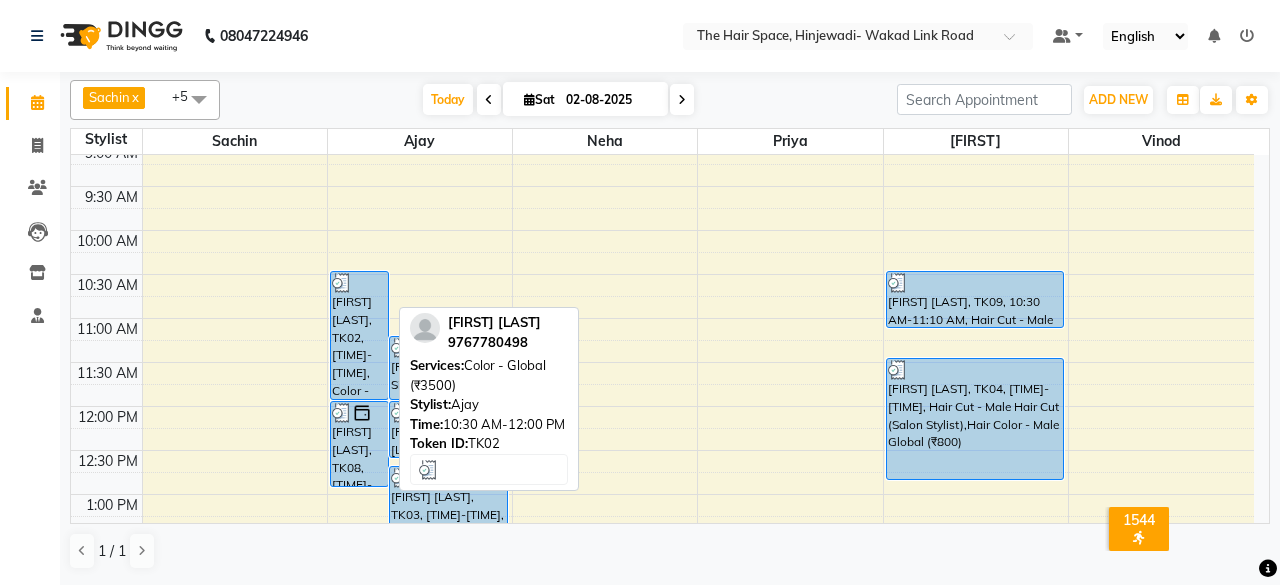 click on "[FIRST] [LAST], TK02, [TIME]-[TIME], Color - Global (₹3500)" at bounding box center [359, 335] 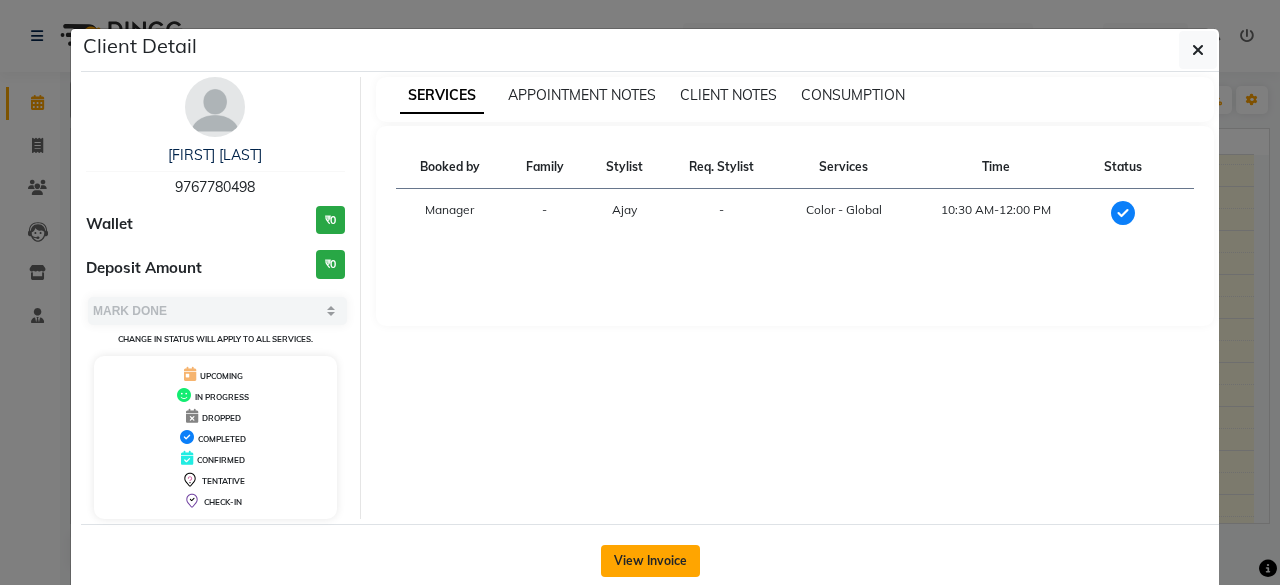 drag, startPoint x: 667, startPoint y: 566, endPoint x: 674, endPoint y: 552, distance: 15.652476 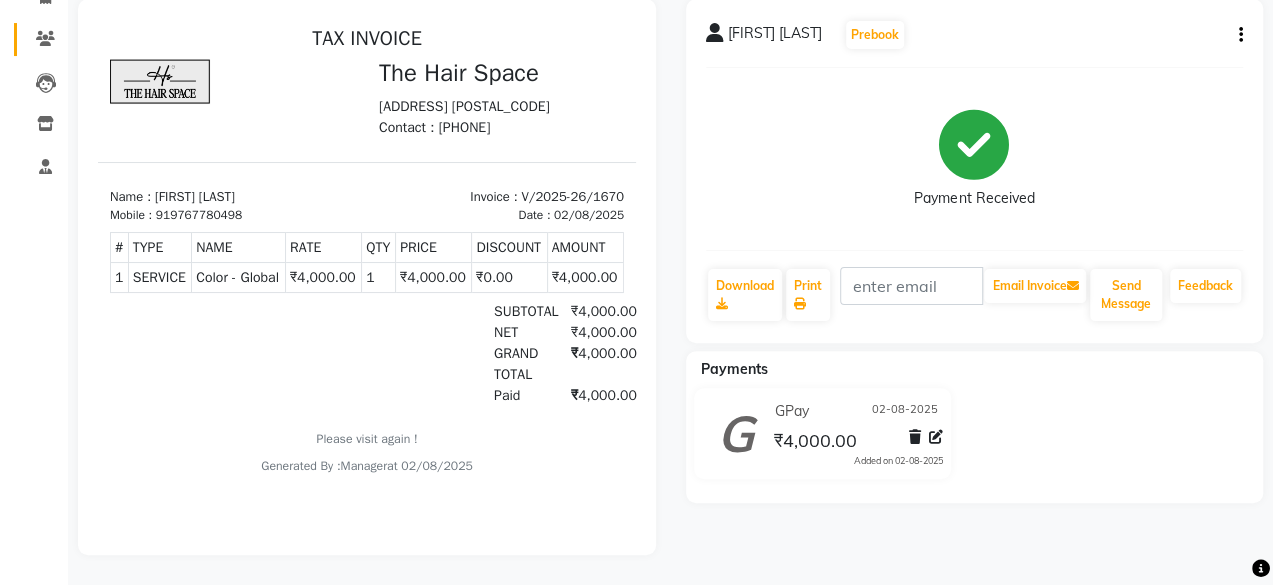 scroll, scrollTop: 0, scrollLeft: 0, axis: both 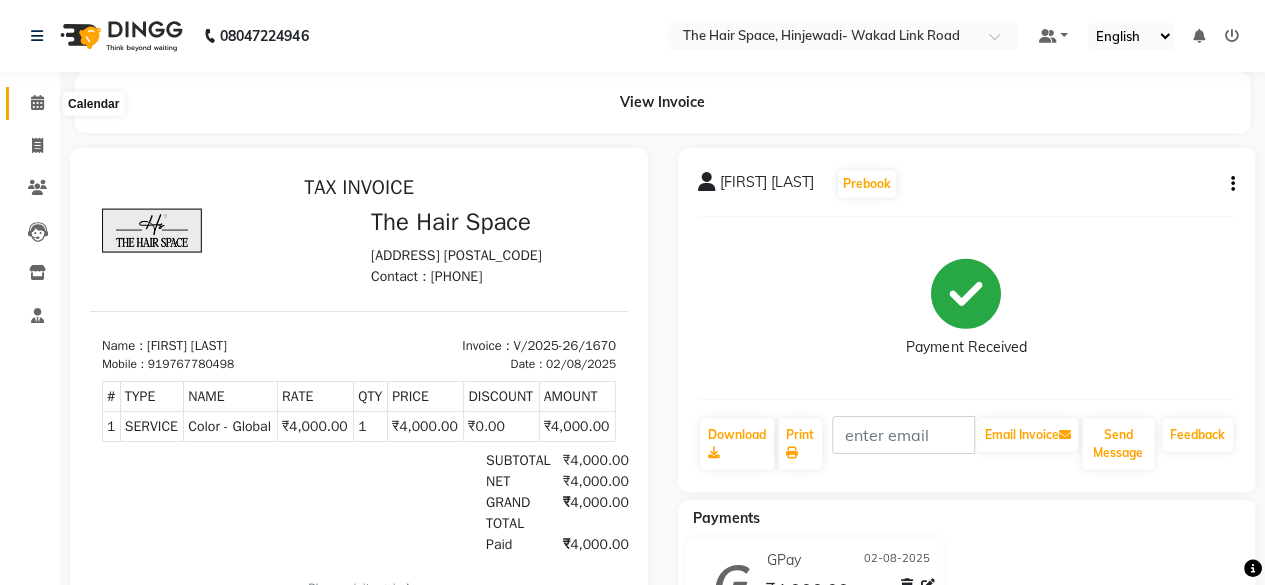 click 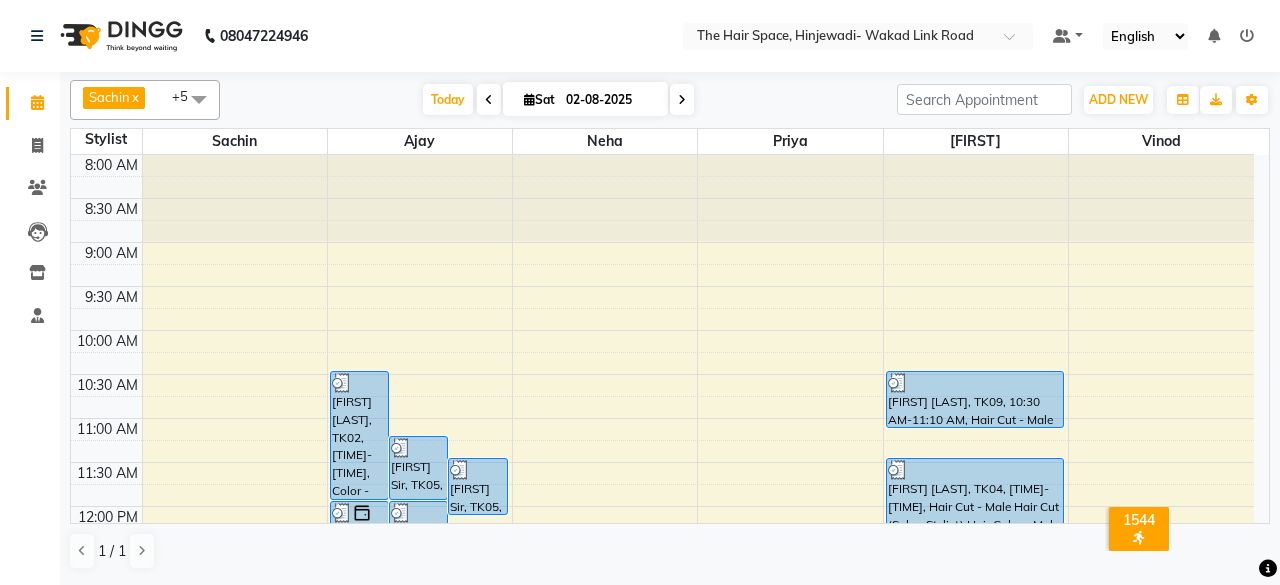 click on "8:00 AM 8:30 AM 9:00 AM 9:30 AM 10:00 AM 10:30 AM 11:00 AM 11:30 AM 12:00 PM 12:30 PM 1:00 PM 1:30 PM 2:00 PM 2:30 PM 3:00 PM 3:30 PM 4:00 PM 4:30 PM 5:00 PM 5:30 PM 6:00 PM 6:30 PM 7:00 PM 7:30 PM 8:00 PM 8:30 PM 9:00 PM 9:30 PM 10:00 PM 10:30 PM             [FIRST] [LAST] coupon, TK07, 02:00 PM-02:45 PM, D-Tan - D-Tan Face-Neck             [FIRST] [LAST], TK01, 02:30 PM-05:30 PM, Gel extension      [FIRST] [LAST], TK02, 10:30 AM-12:00 PM, Color - Global (₹3500)     [FIRST] [LAST], TK05, 11:15 AM-12:00 PM, Hair Color - Male Global     [FIRST] [LAST], TK05, 11:30 AM-12:10 PM, Hair Cut - Male Hair Cut (Salon Stylist)     [FIRST] [LAST], TK08, 12:00 PM-01:00 PM, Hair Cut - Female Hair Cut (Senior Stylist)     [FIRST] [LAST], TK03, 12:00 PM-12:40 PM, Hair Cut - Male Hair Cut (Senior Stylist)     [FIRST] [LAST], TK03, 12:45 PM-01:30 PM, Spa & Rituals - Male Premium             [FIRST] [LAST], TK06, 04:30 PM-05:15 PM, Pedicure - Regular     [FIRST] [LAST], TK09, 10:30 AM-11:10 AM, Hair Cut - Male Hair Cut (Salon Stylist)" at bounding box center [662, 814] 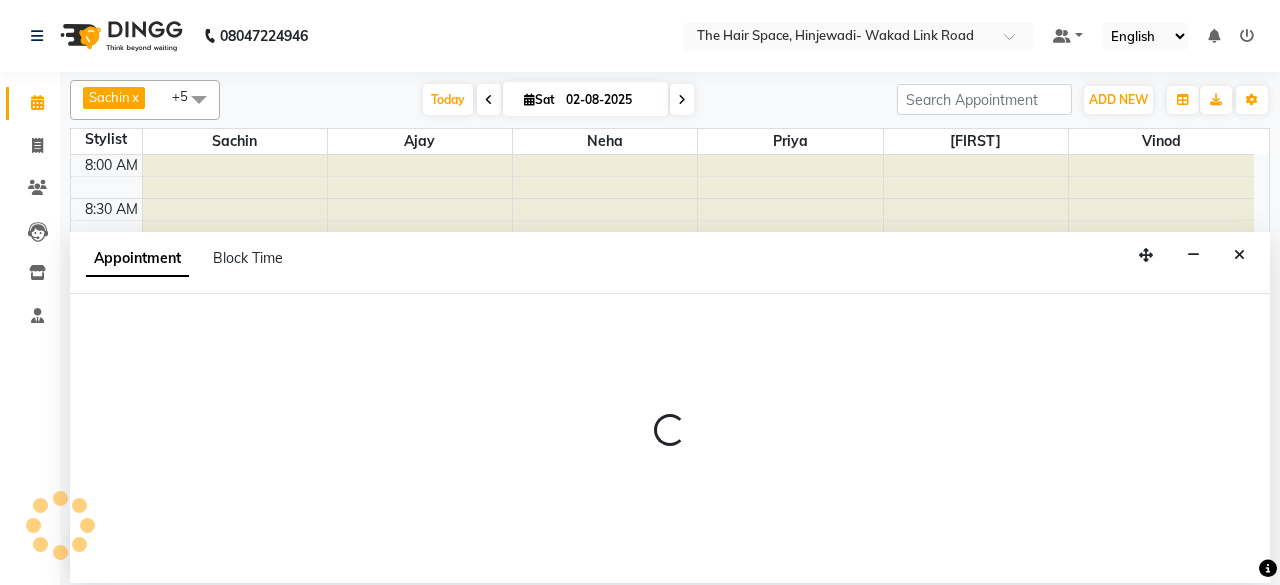 select on "84665" 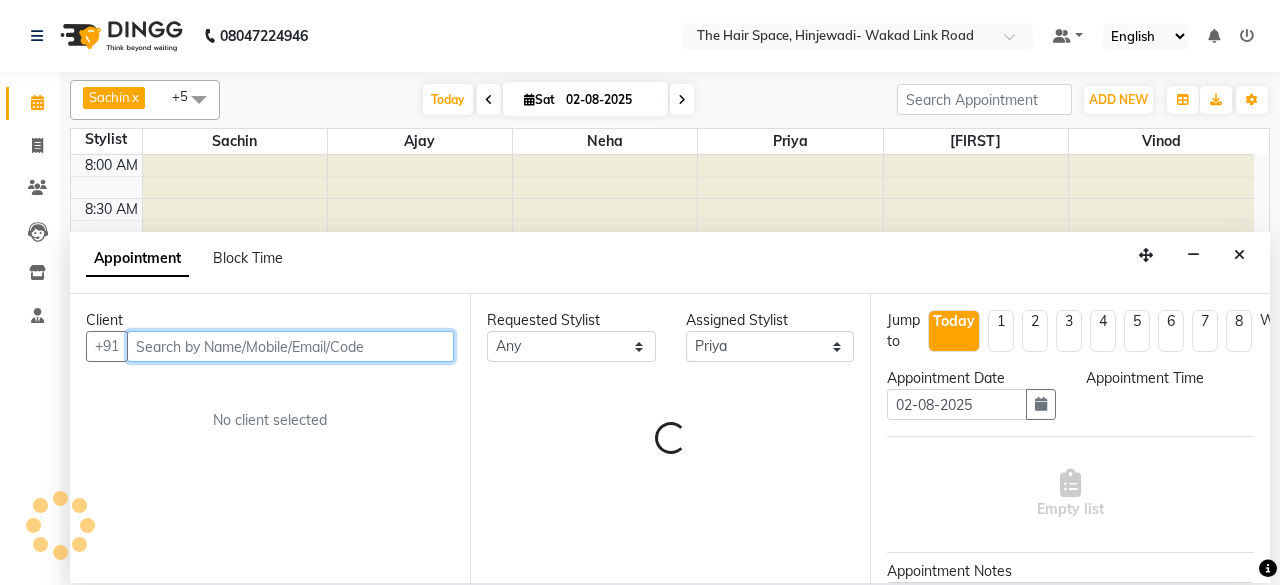select on "540" 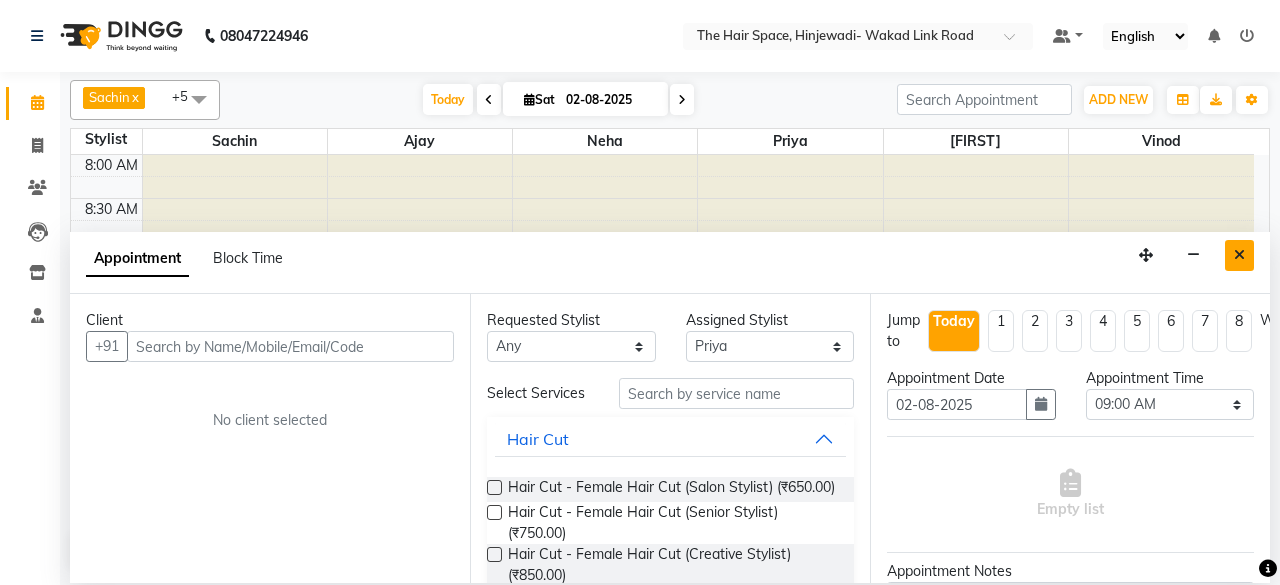 click at bounding box center (1239, 255) 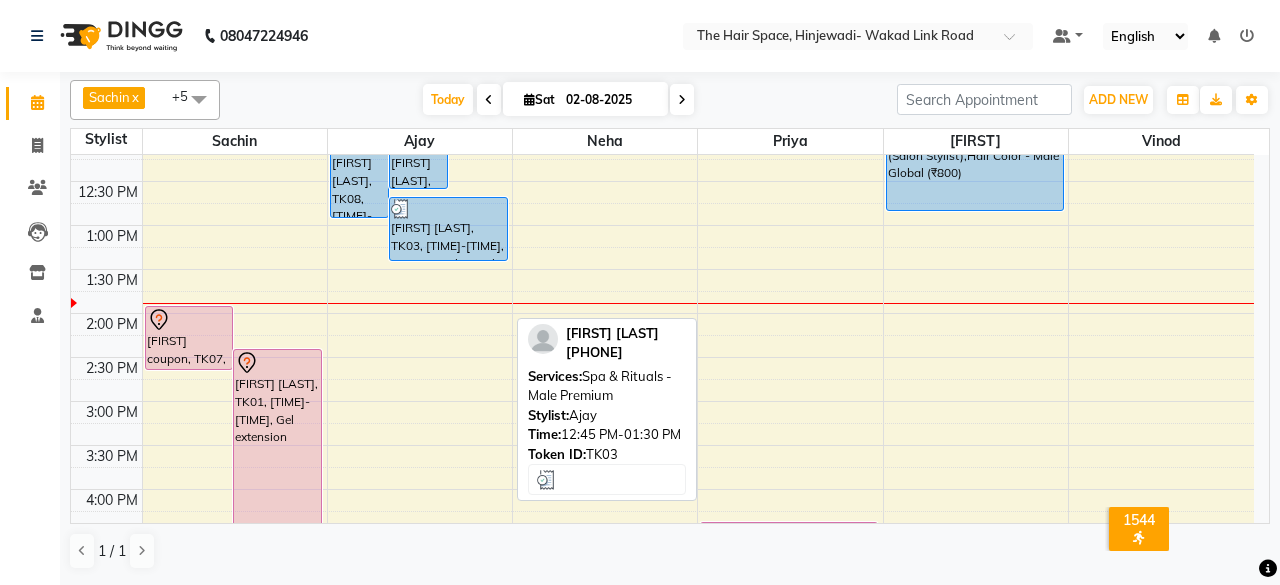 scroll, scrollTop: 400, scrollLeft: 0, axis: vertical 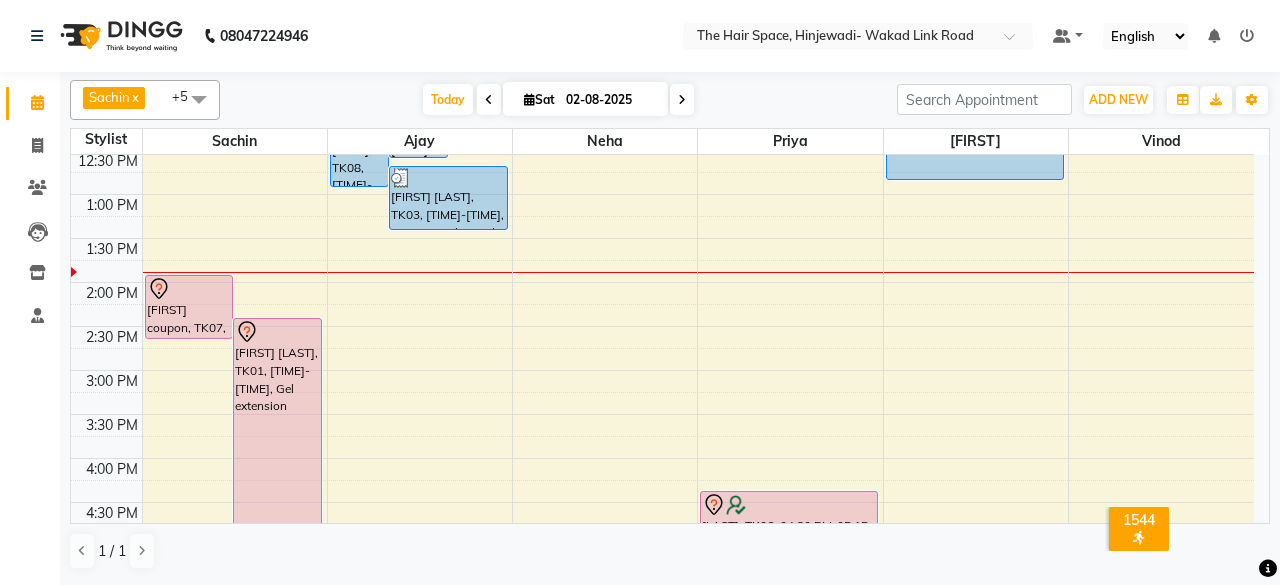 click on "8:00 AM 8:30 AM 9:00 AM 9:30 AM 10:00 AM 10:30 AM 11:00 AM 11:30 AM 12:00 PM 12:30 PM 1:00 PM 1:30 PM 2:00 PM 2:30 PM 3:00 PM 3:30 PM 4:00 PM 4:30 PM 5:00 PM 5:30 PM 6:00 PM 6:30 PM 7:00 PM 7:30 PM 8:00 PM 8:30 PM 9:00 PM 9:30 PM 10:00 PM 10:30 PM             [FIRST] [LAST] coupon, TK07, 02:00 PM-02:45 PM, D-Tan - D-Tan Face-Neck             [FIRST] [LAST], TK01, 02:30 PM-05:30 PM, Gel extension      [FIRST] [LAST], TK02, 10:30 AM-12:00 PM, Color - Global (₹3500)     [FIRST] [LAST], TK05, 11:15 AM-12:00 PM, Hair Color - Male Global     [FIRST] [LAST], TK05, 11:30 AM-12:10 PM, Hair Cut - Male Hair Cut (Salon Stylist)     [FIRST] [LAST], TK08, 12:00 PM-01:00 PM, Hair Cut - Female Hair Cut (Senior Stylist)     [FIRST] [LAST], TK03, 12:00 PM-12:40 PM, Hair Cut - Male Hair Cut (Senior Stylist)     [FIRST] [LAST], TK03, 12:45 PM-01:30 PM, Spa & Rituals - Male Premium             [FIRST] [LAST], TK06, 04:30 PM-05:15 PM, Pedicure - Regular     [FIRST] [LAST], TK09, 10:30 AM-11:10 AM, Hair Cut - Male Hair Cut (Salon Stylist)" at bounding box center [662, 414] 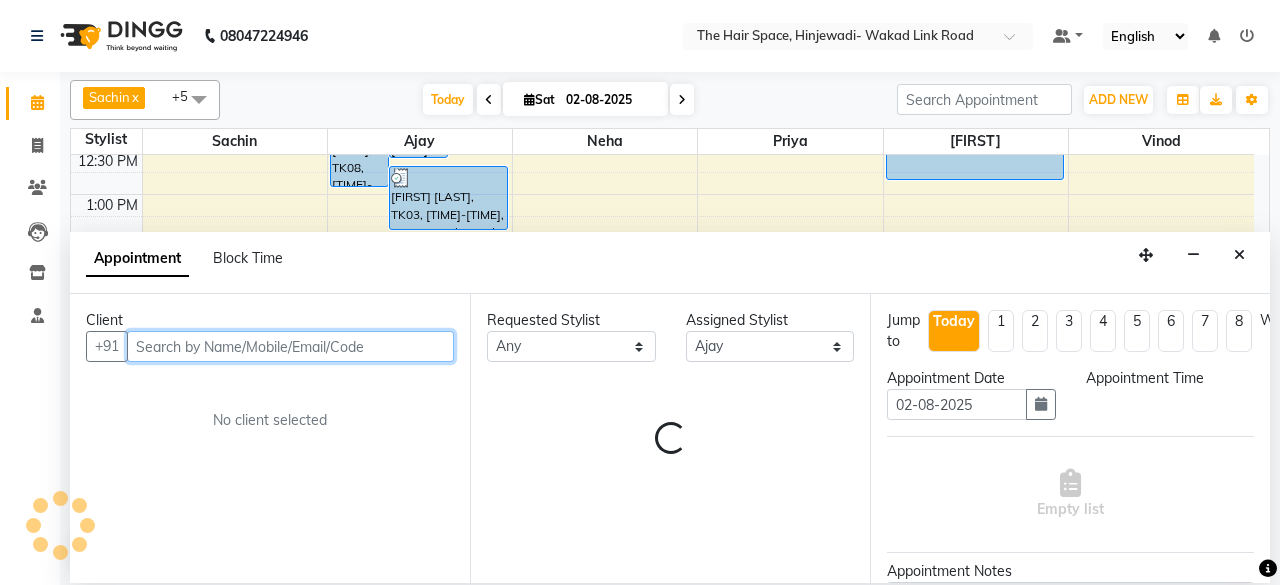 select on "870" 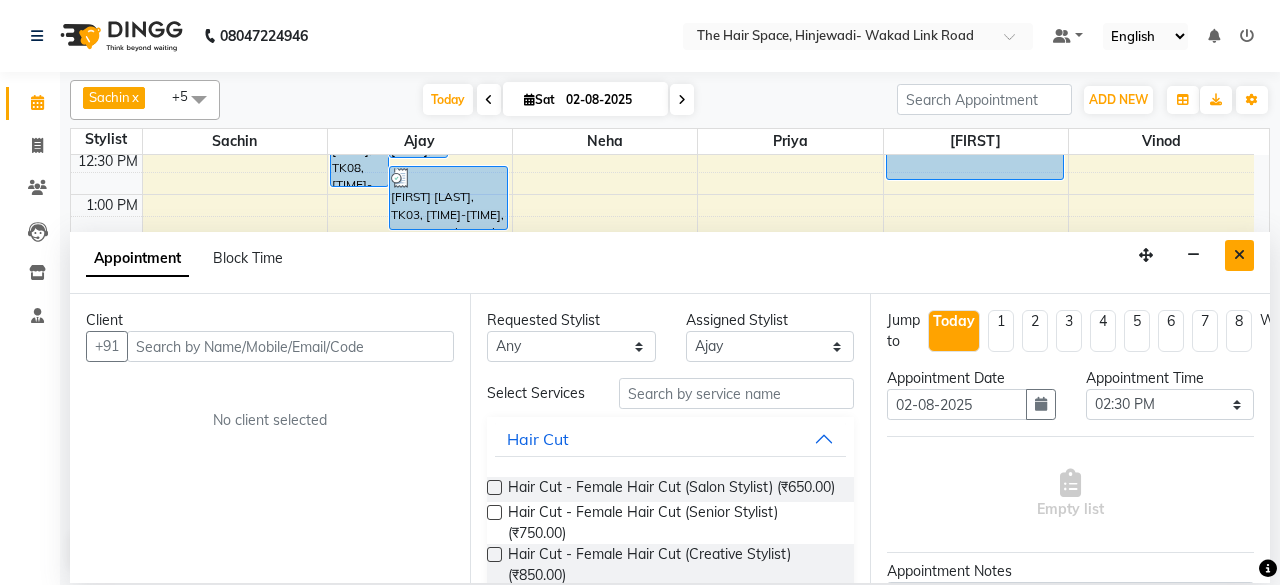 click at bounding box center [1239, 255] 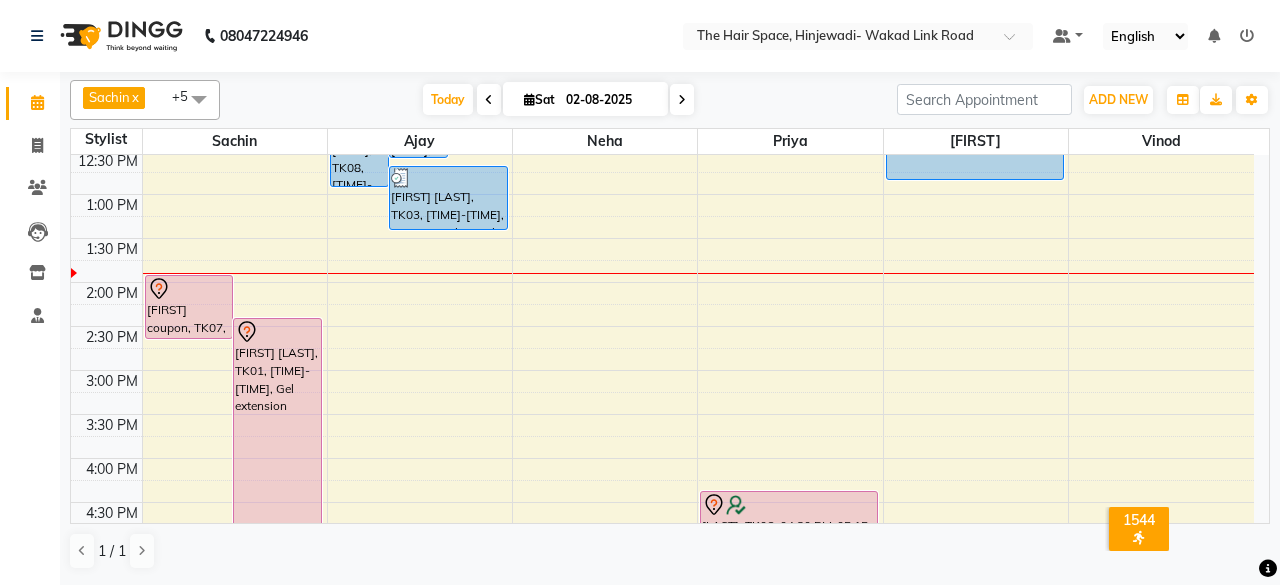 click on "8:00 AM 8:30 AM 9:00 AM 9:30 AM 10:00 AM 10:30 AM 11:00 AM 11:30 AM 12:00 PM 12:30 PM 1:00 PM 1:30 PM 2:00 PM 2:30 PM 3:00 PM 3:30 PM 4:00 PM 4:30 PM 5:00 PM 5:30 PM 6:00 PM 6:30 PM 7:00 PM 7:30 PM 8:00 PM 8:30 PM 9:00 PM 9:30 PM 10:00 PM 10:30 PM             [FIRST] [LAST] coupon, TK07, 02:00 PM-02:45 PM, D-Tan - D-Tan Face-Neck             [FIRST] [LAST], TK01, 02:30 PM-05:30 PM, Gel extension      [FIRST] [LAST], TK02, 10:30 AM-12:00 PM, Color - Global (₹3500)     [FIRST] [LAST], TK05, 11:15 AM-12:00 PM, Hair Color - Male Global     [FIRST] [LAST], TK05, 11:30 AM-12:10 PM, Hair Cut - Male Hair Cut (Salon Stylist)     [FIRST] [LAST], TK08, 12:00 PM-01:00 PM, Hair Cut - Female Hair Cut (Senior Stylist)     [FIRST] [LAST], TK03, 12:00 PM-12:40 PM, Hair Cut - Male Hair Cut (Senior Stylist)     [FIRST] [LAST], TK03, 12:45 PM-01:30 PM, Spa & Rituals - Male Premium             [FIRST] [LAST], TK06, 04:30 PM-05:15 PM, Pedicure - Regular     [FIRST] [LAST], TK09, 10:30 AM-11:10 AM, Hair Cut - Male Hair Cut (Salon Stylist)" at bounding box center [662, 414] 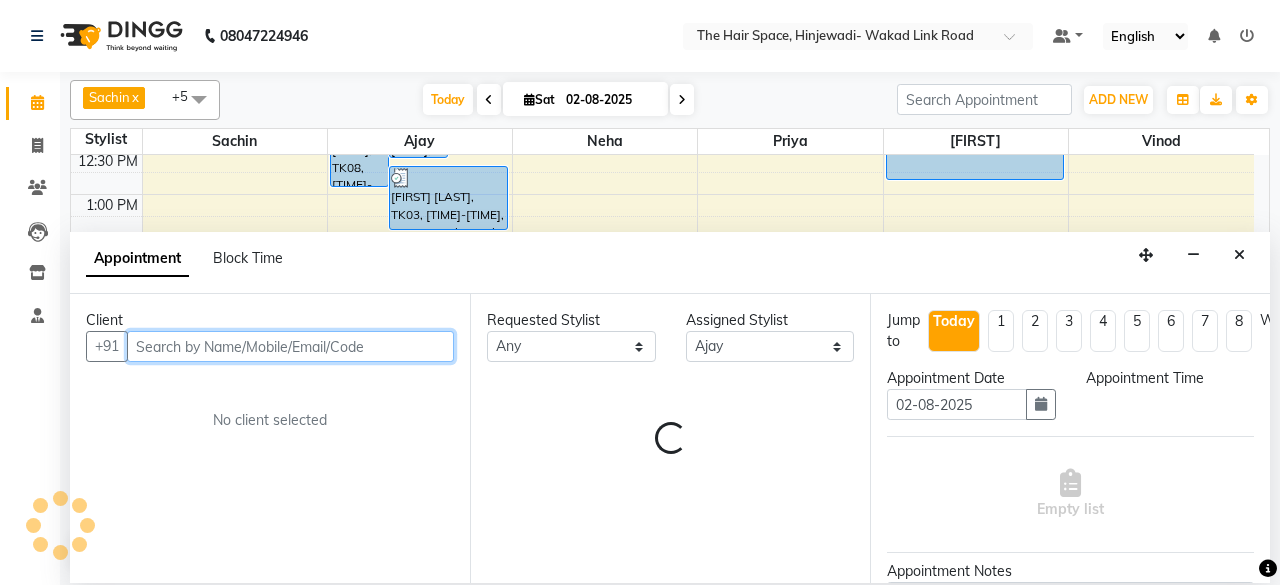 select on "855" 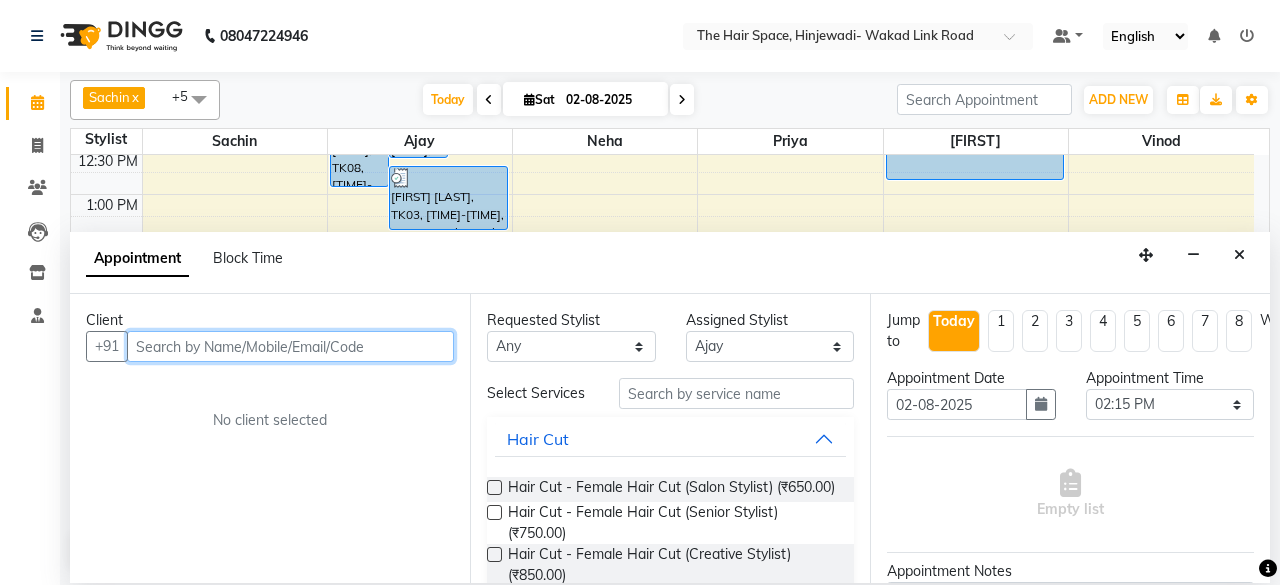 click at bounding box center [290, 346] 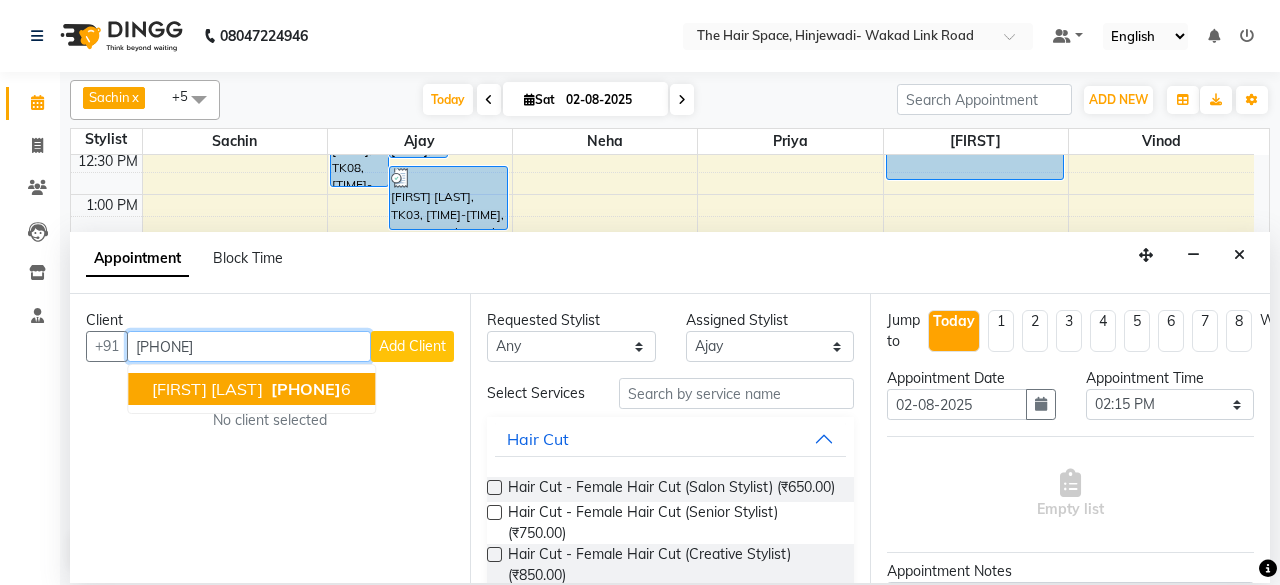 click on "[PHONE]" at bounding box center (306, 389) 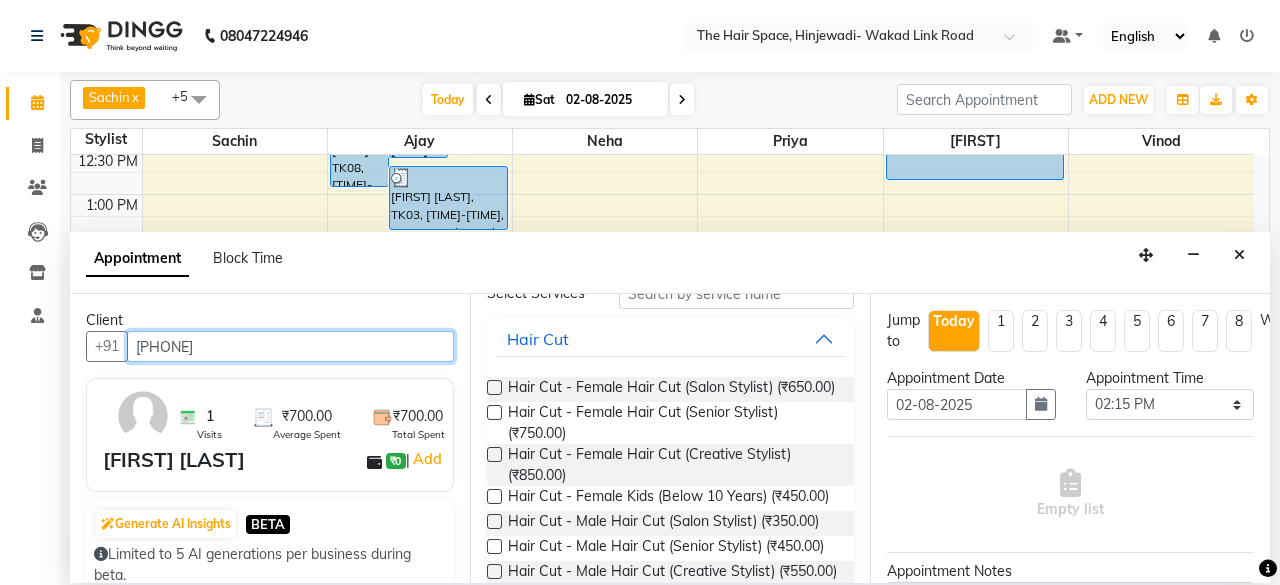 scroll, scrollTop: 200, scrollLeft: 0, axis: vertical 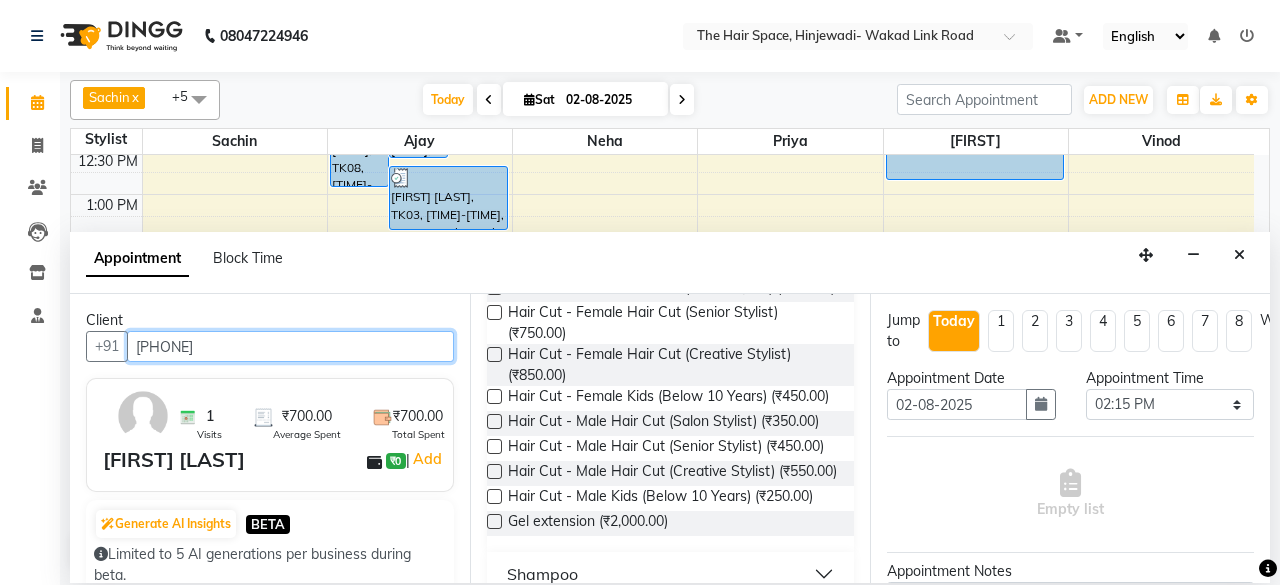 type on "[PHONE]" 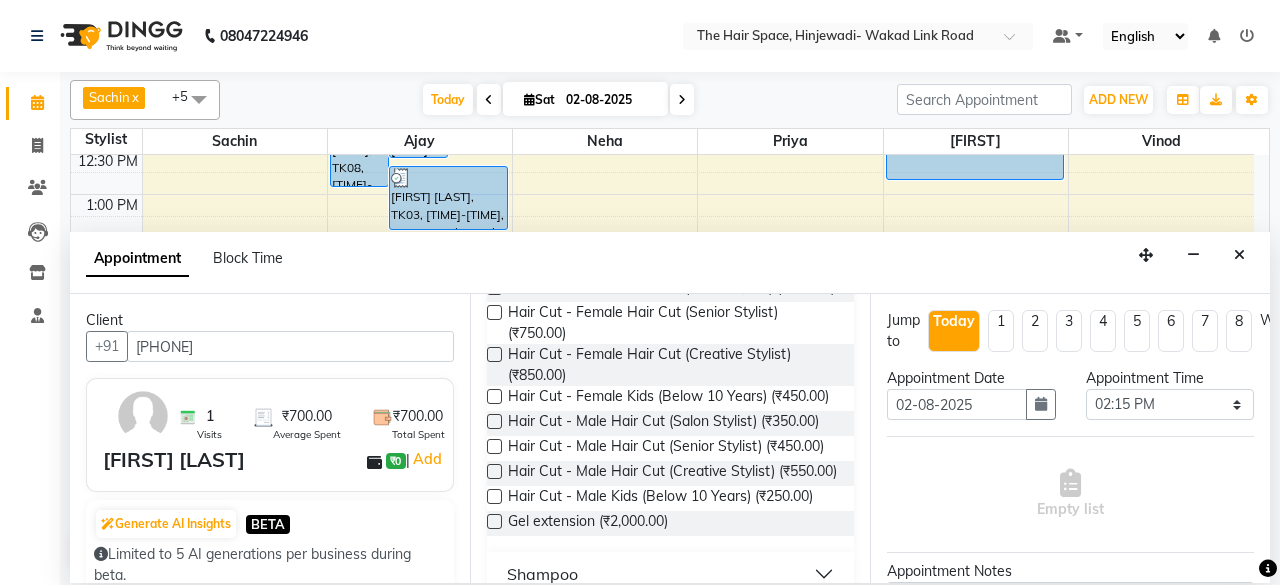 click at bounding box center (494, 396) 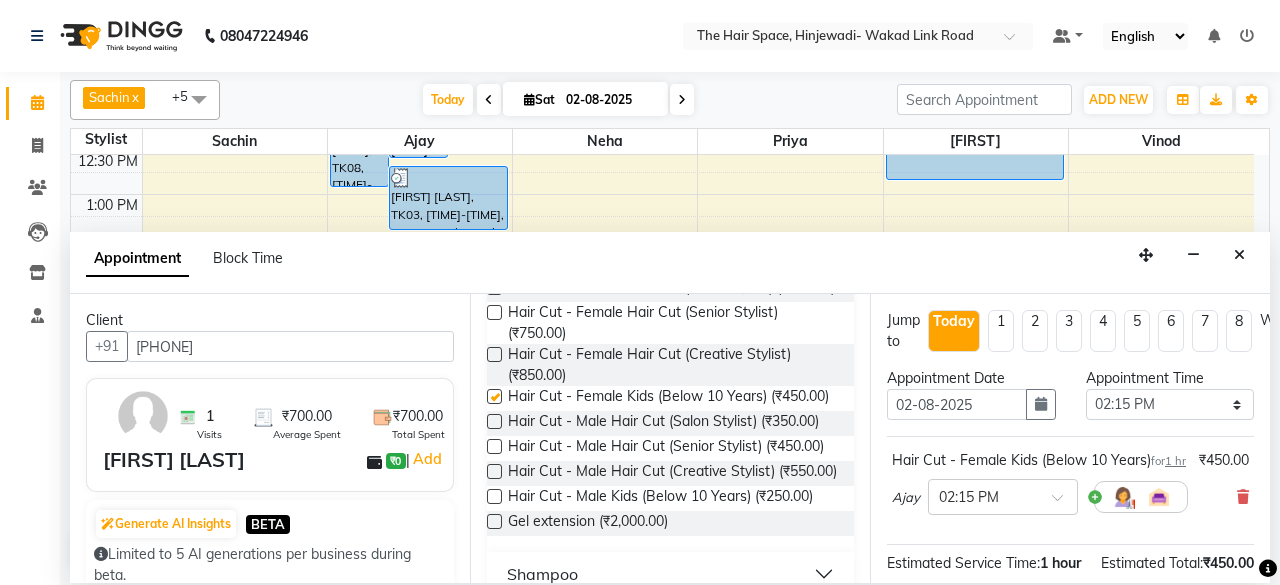 checkbox on "false" 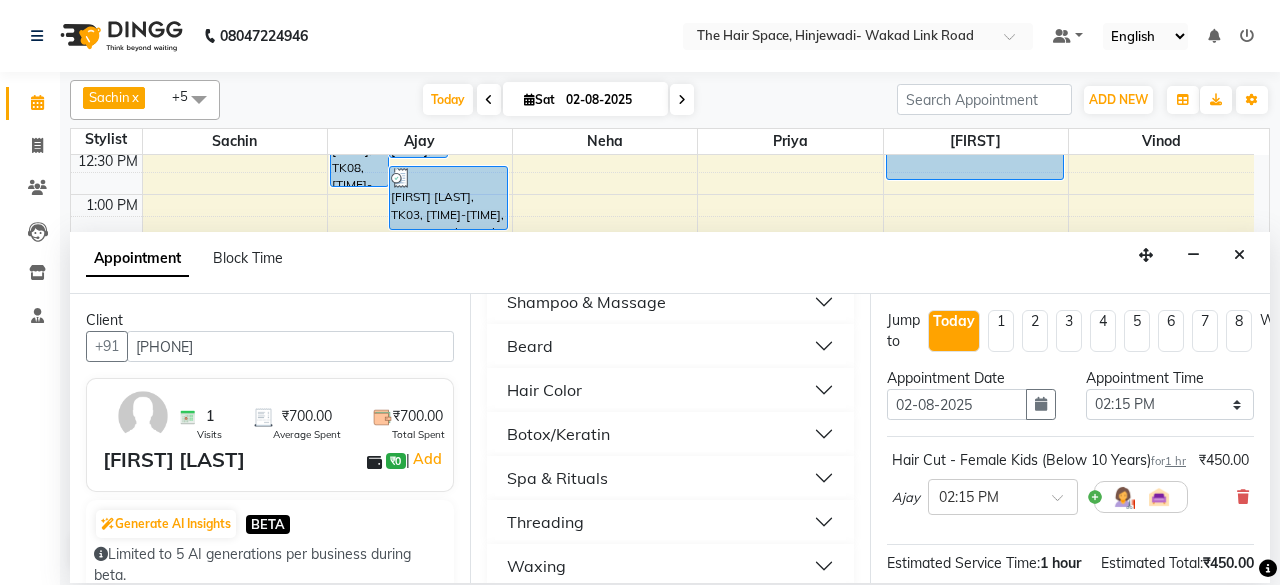scroll, scrollTop: 700, scrollLeft: 0, axis: vertical 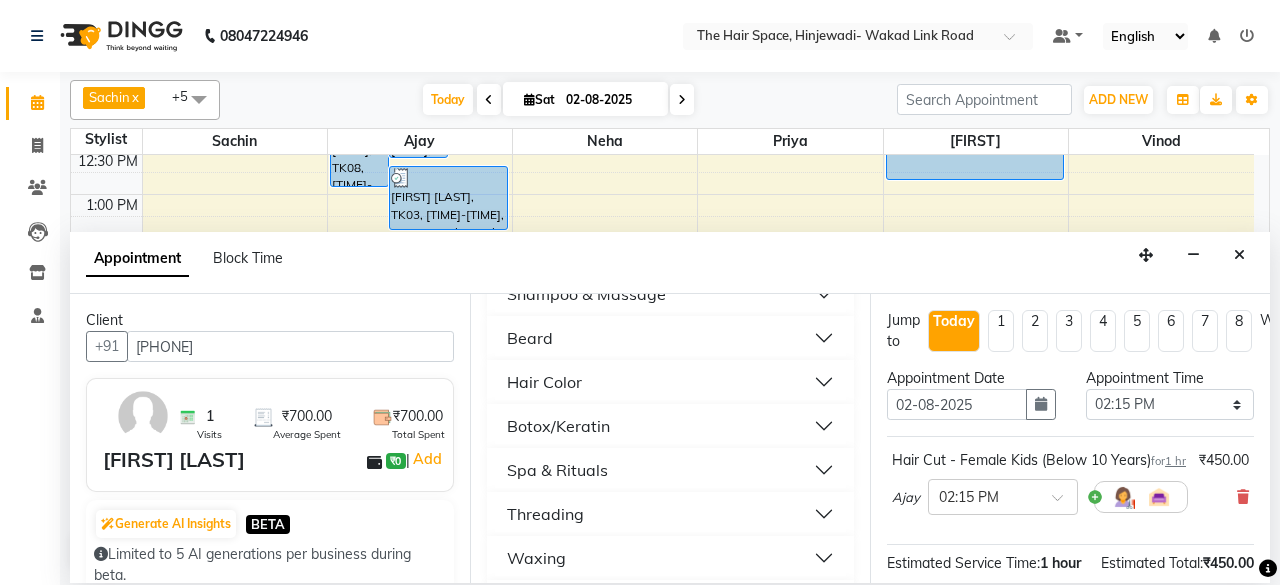 click on "Beard" at bounding box center [530, 338] 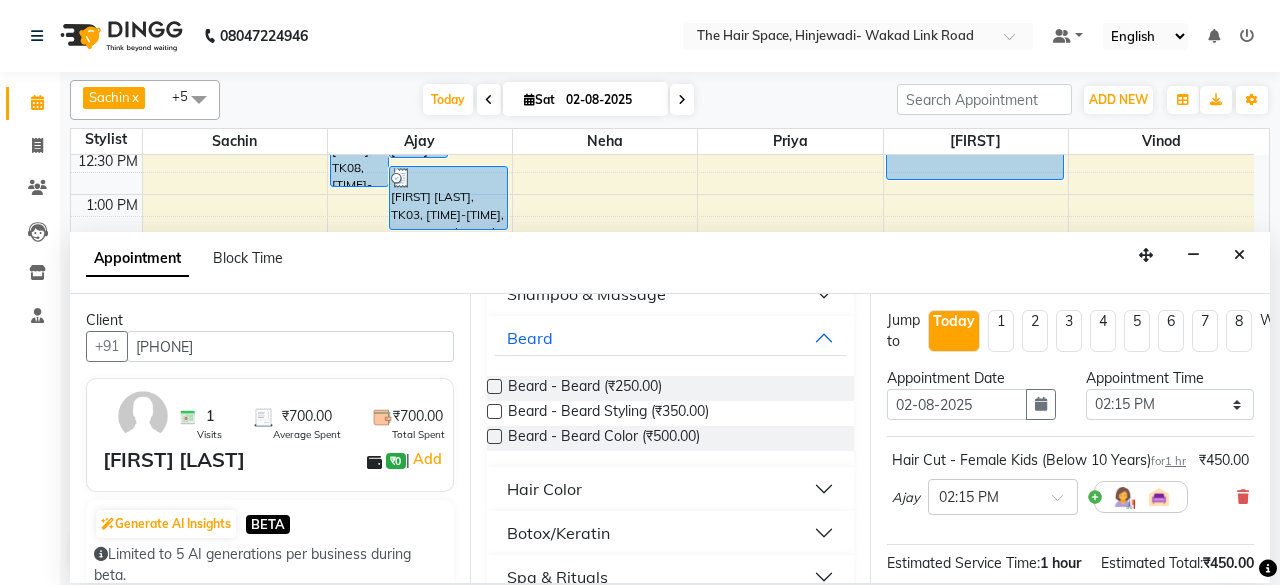 click at bounding box center (494, 386) 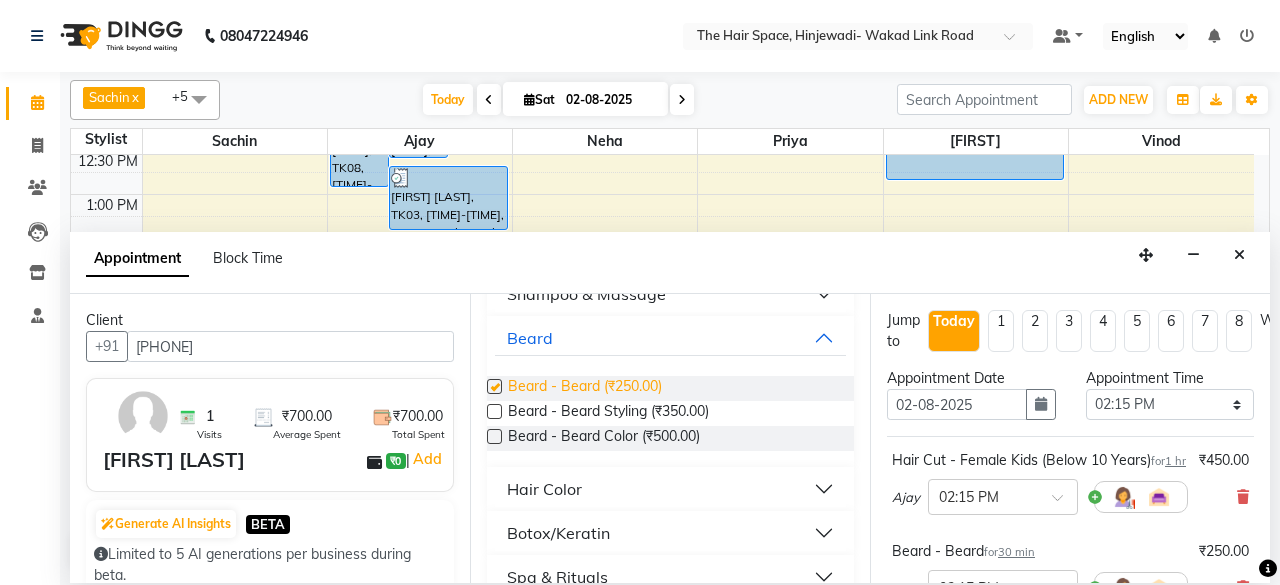 checkbox on "false" 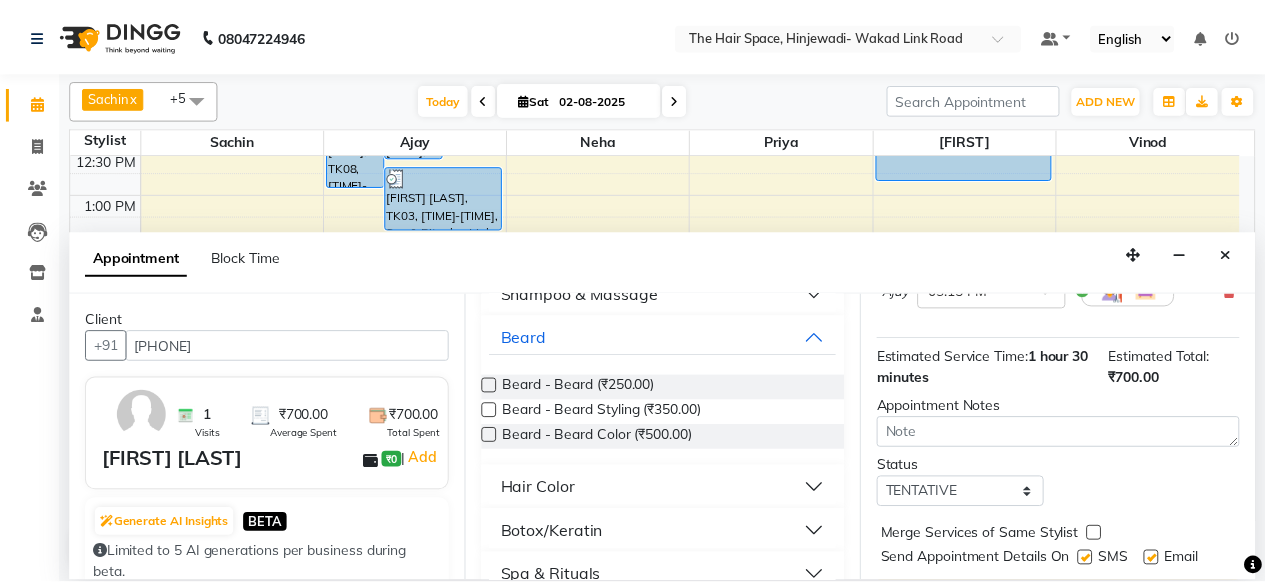 scroll, scrollTop: 384, scrollLeft: 0, axis: vertical 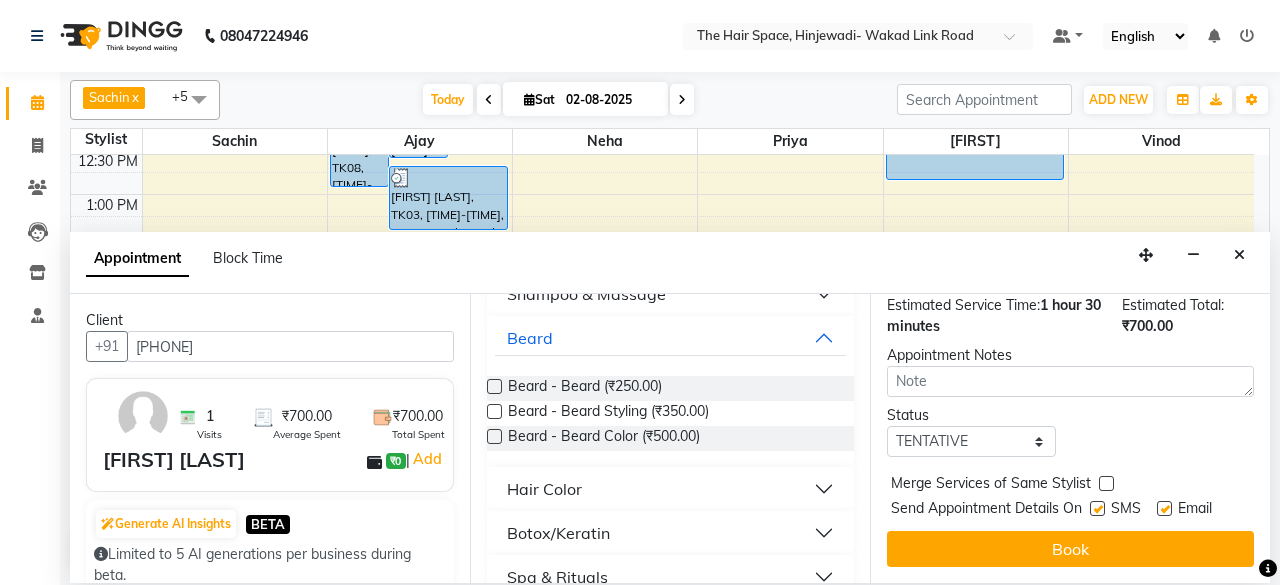 click at bounding box center (1097, 508) 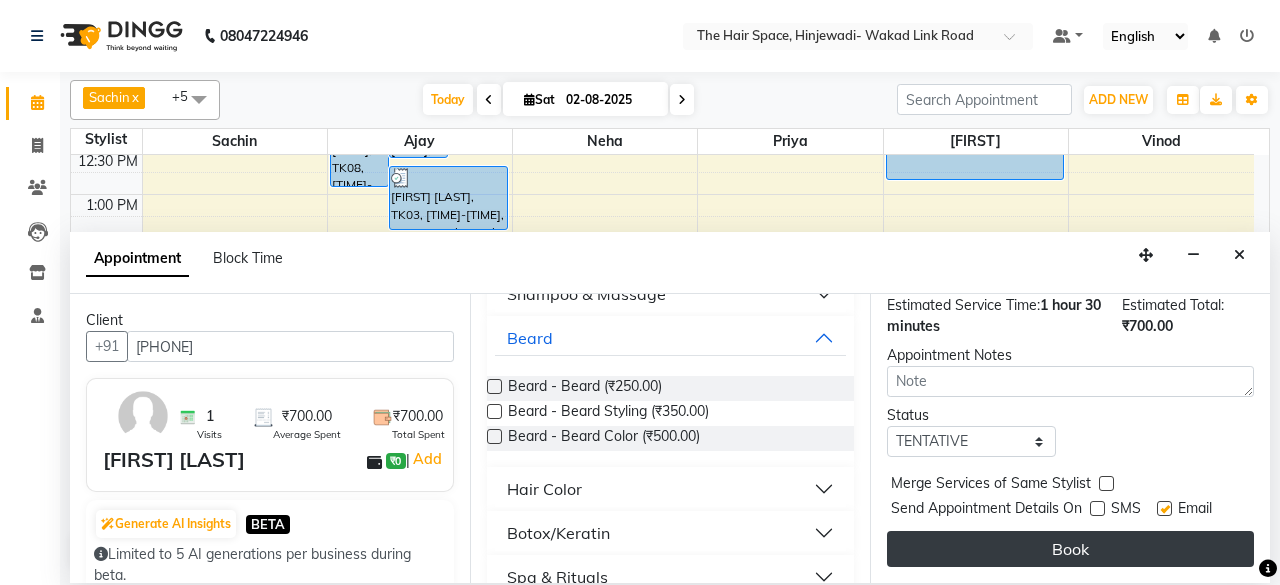 click on "Book" at bounding box center [1070, 549] 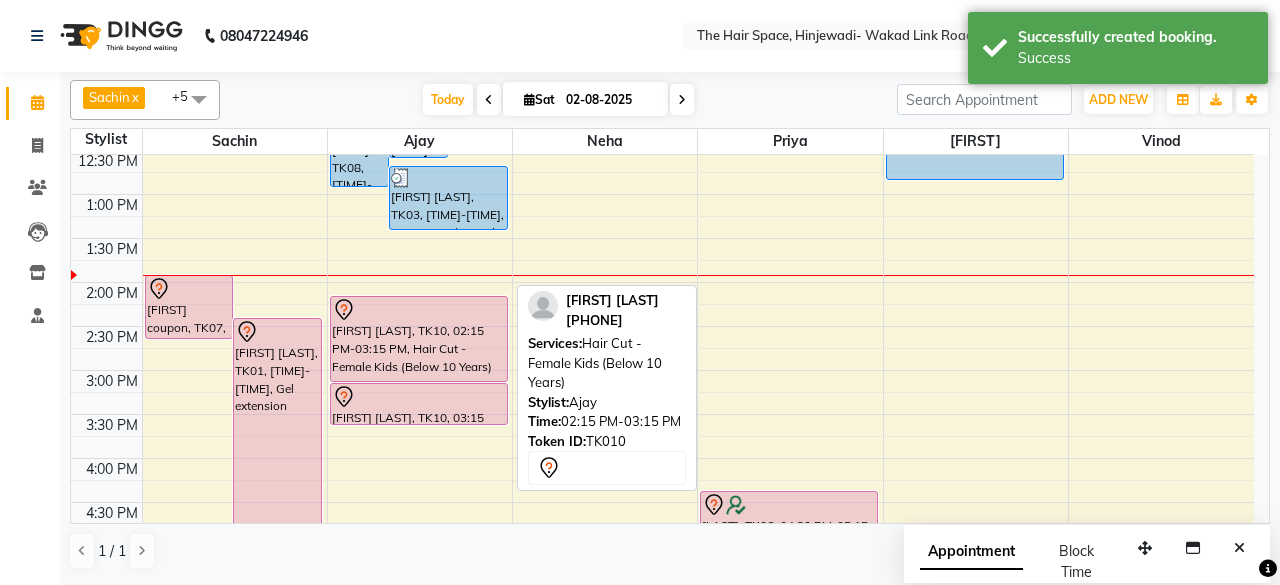 click on "[FIRST] [LAST], TK10, 02:15 PM-03:15 PM, Hair Cut - Female Kids (Below 10 Years)" at bounding box center (419, 339) 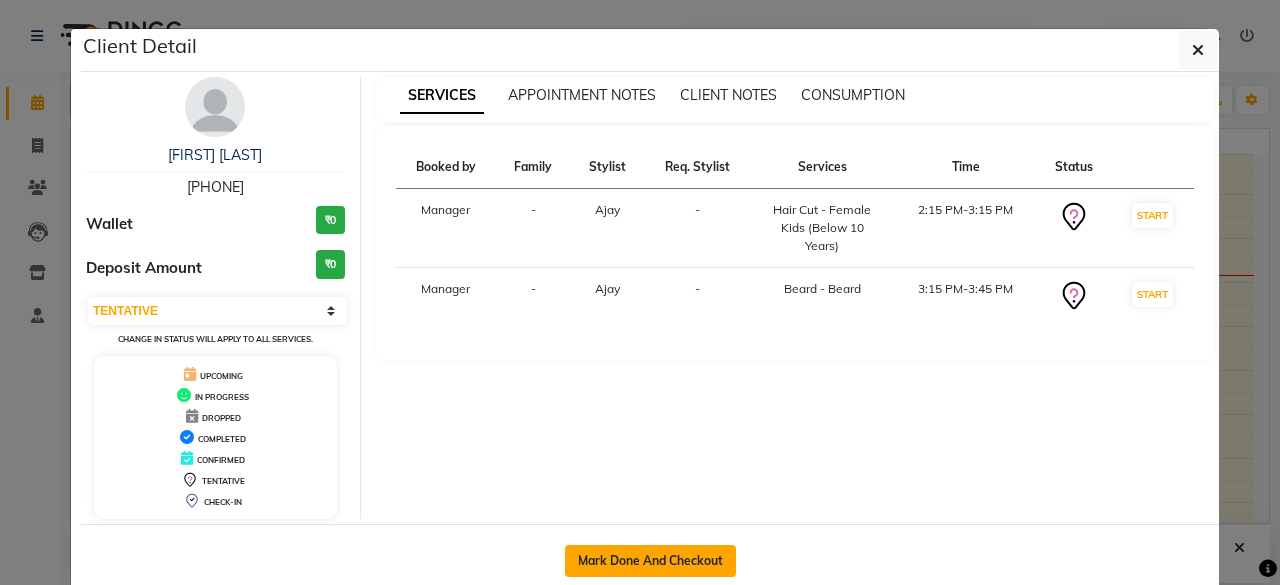 click on "Mark Done And Checkout" 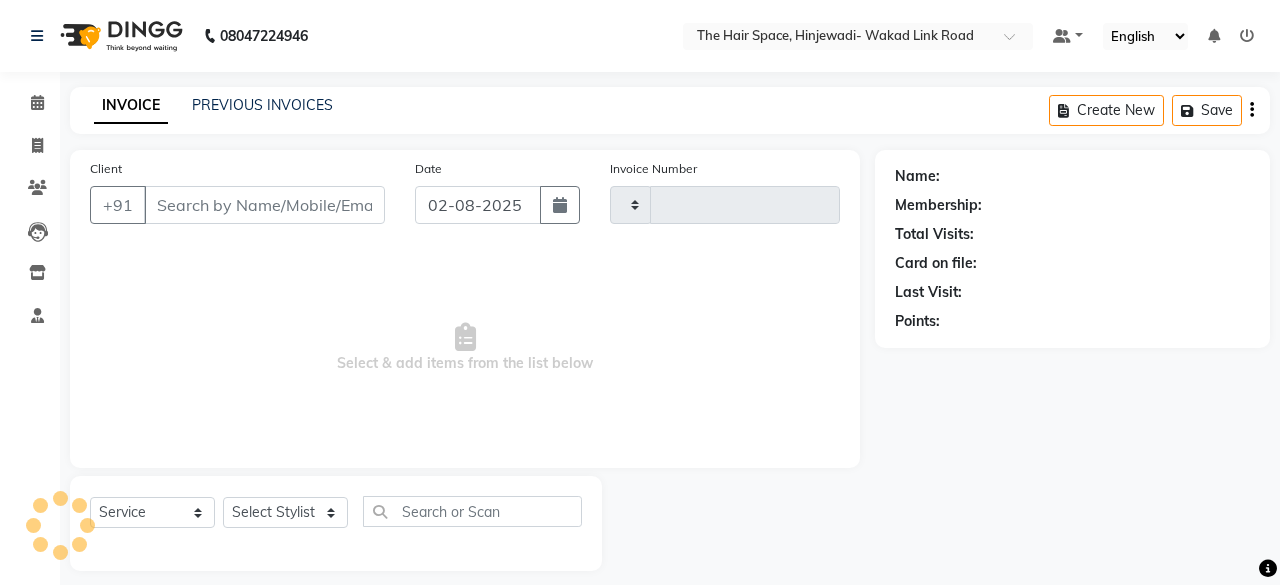 type on "1673" 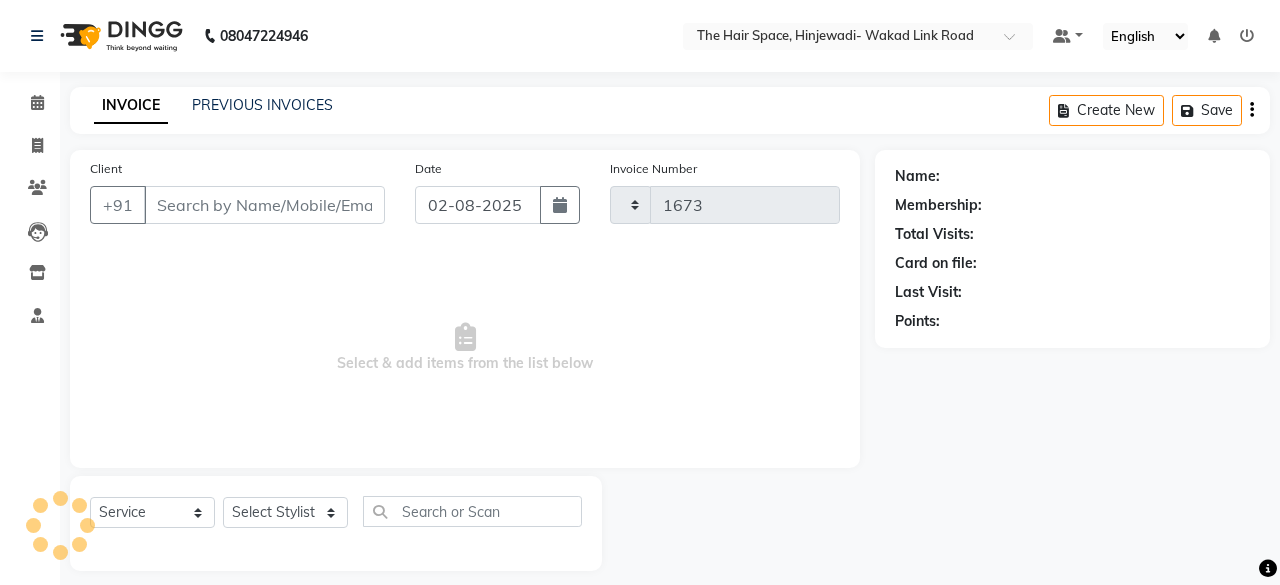 select on "6697" 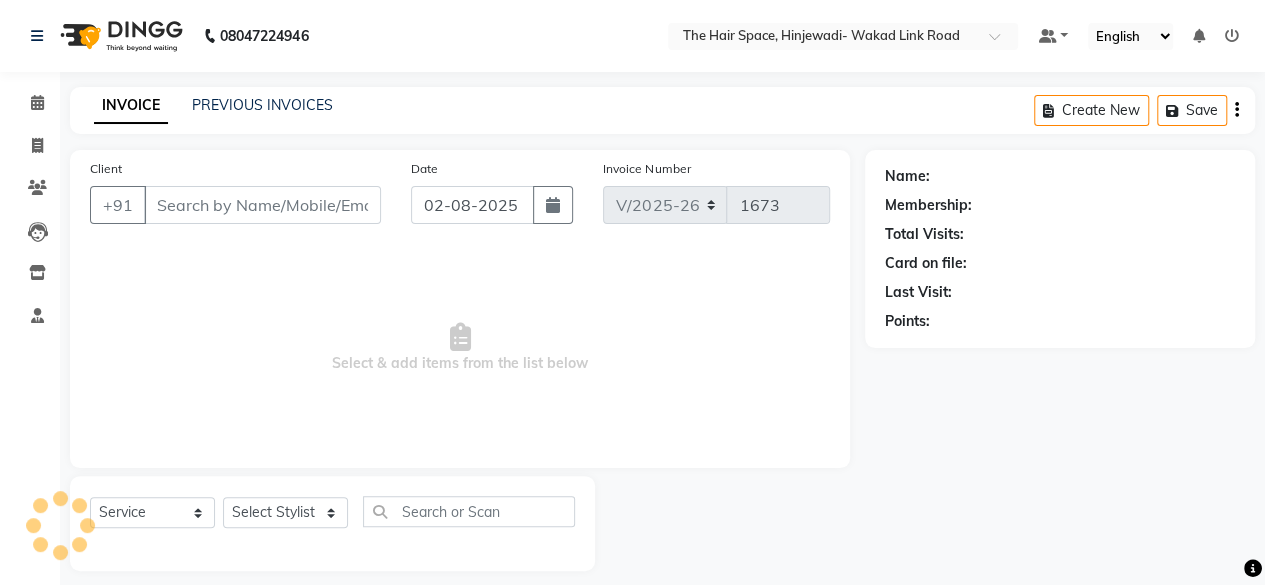 type on "[PHONE]" 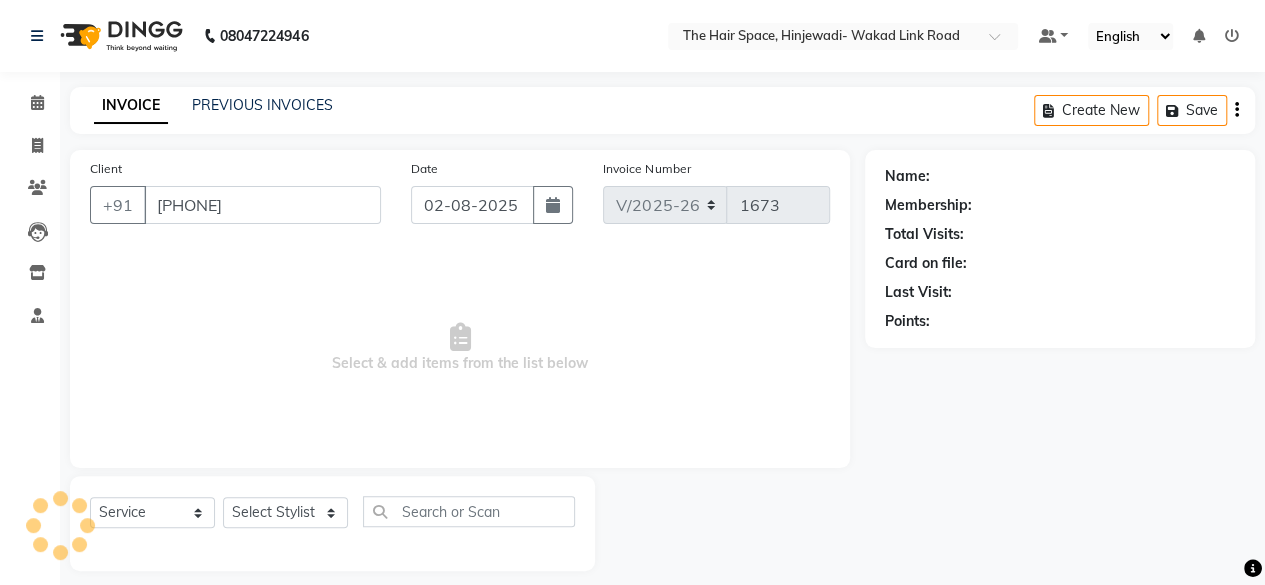 select on "52403" 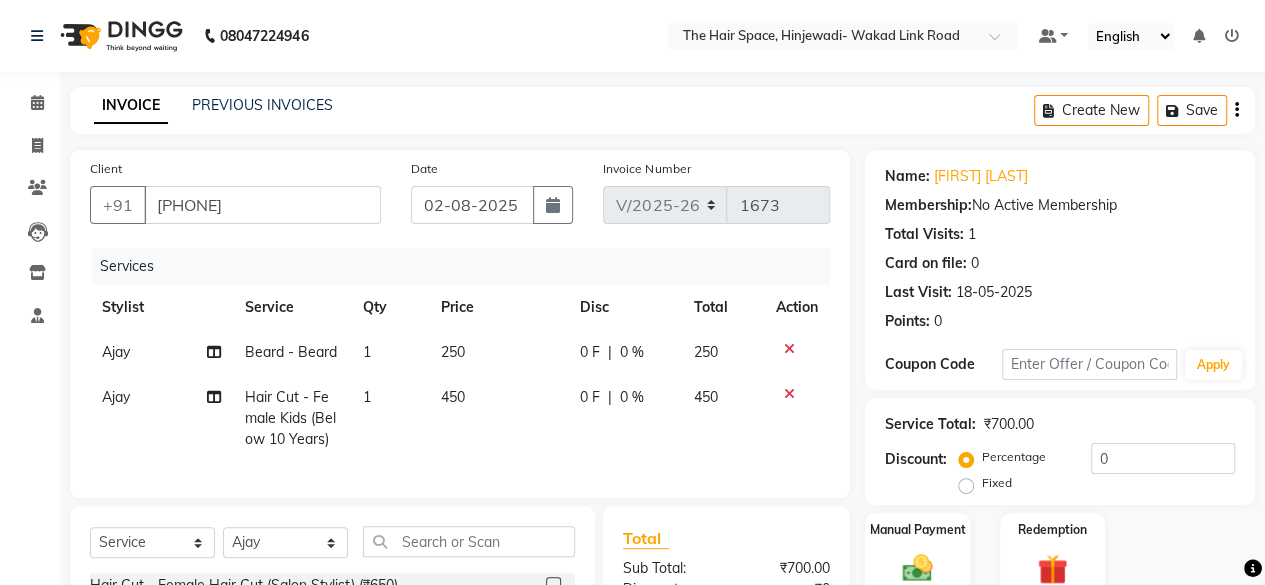 scroll, scrollTop: 260, scrollLeft: 0, axis: vertical 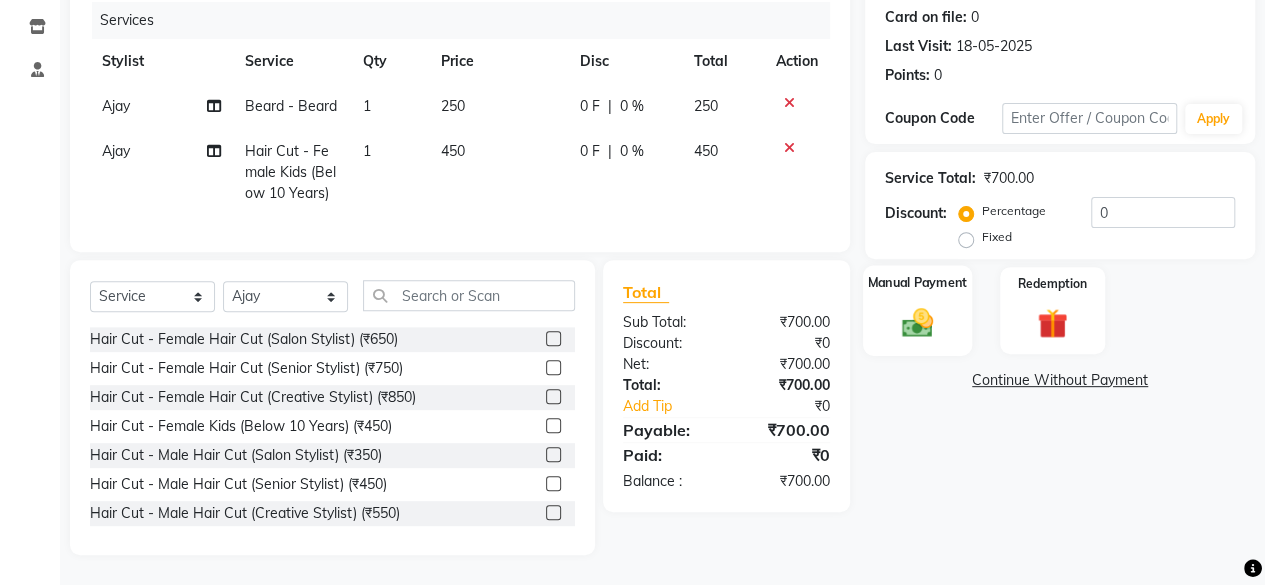 click 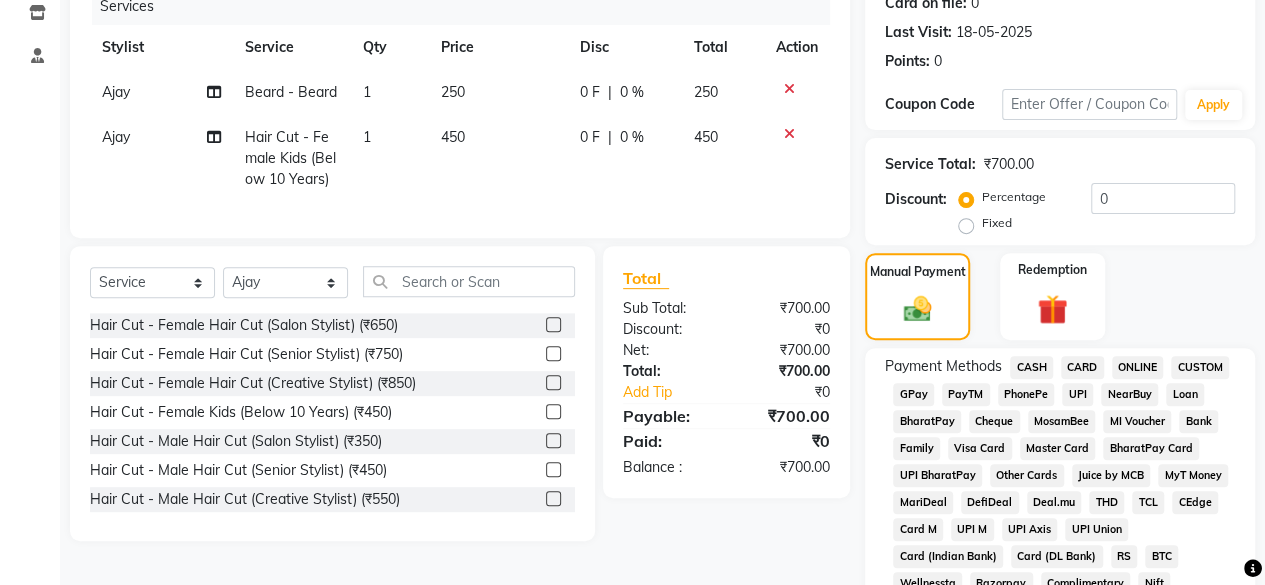click on "GPay" 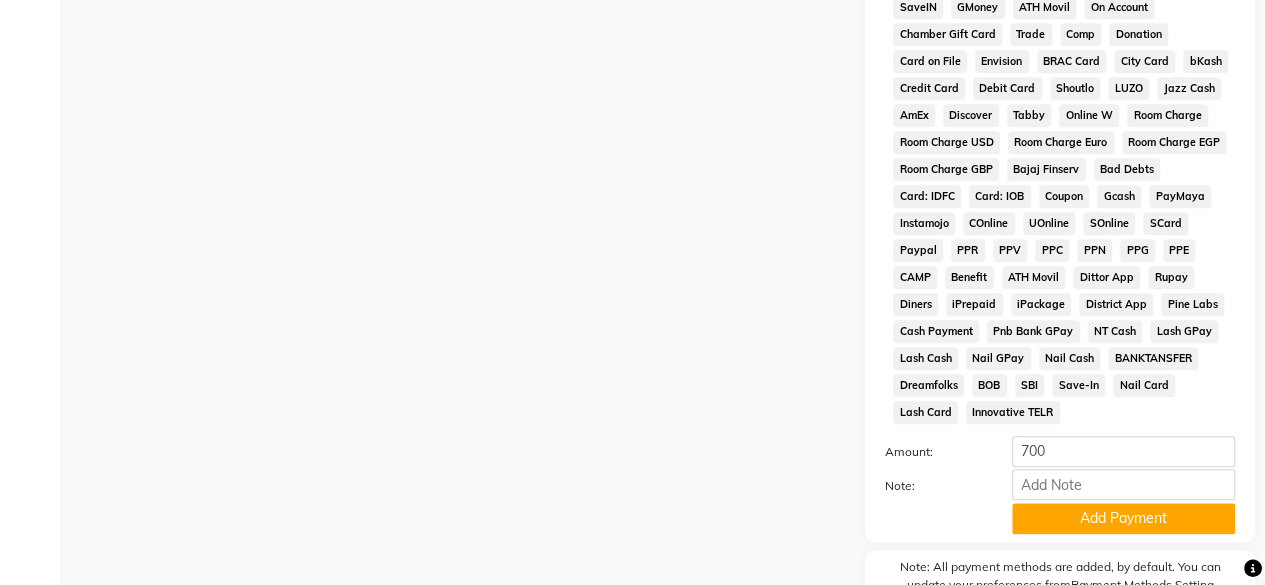 scroll, scrollTop: 999, scrollLeft: 0, axis: vertical 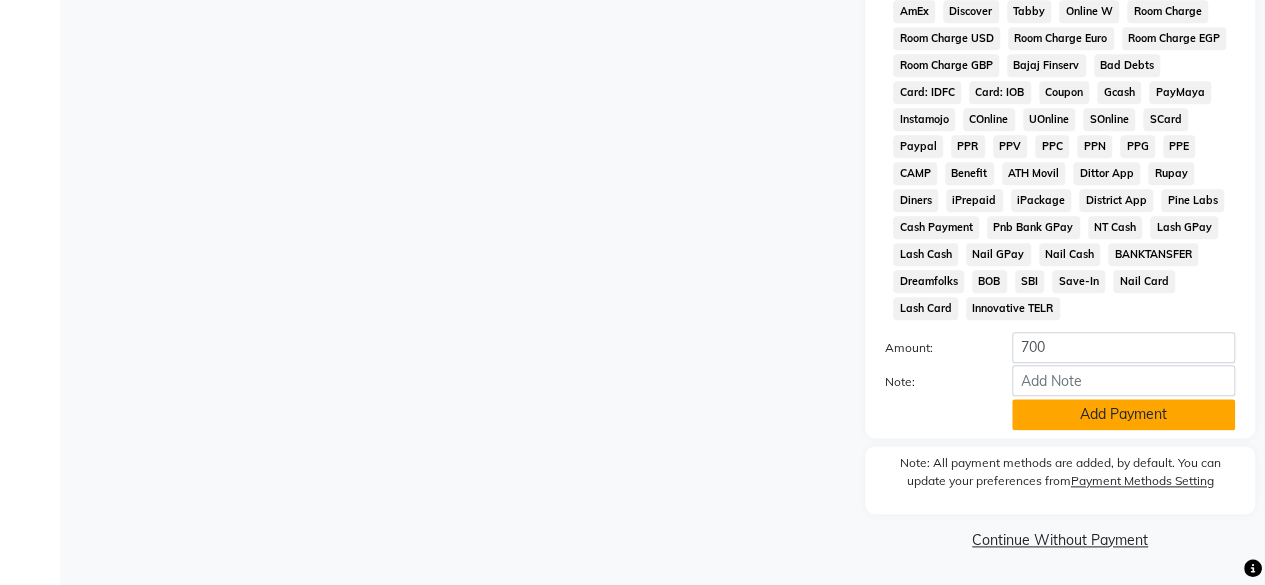 click on "Add Payment" 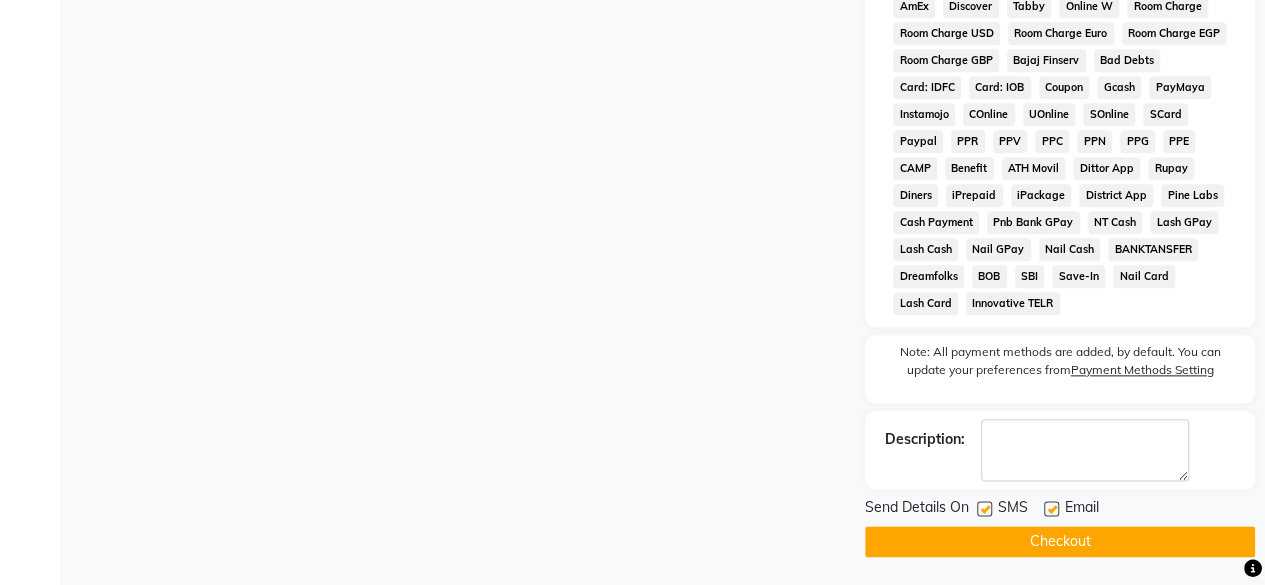 scroll, scrollTop: 1006, scrollLeft: 0, axis: vertical 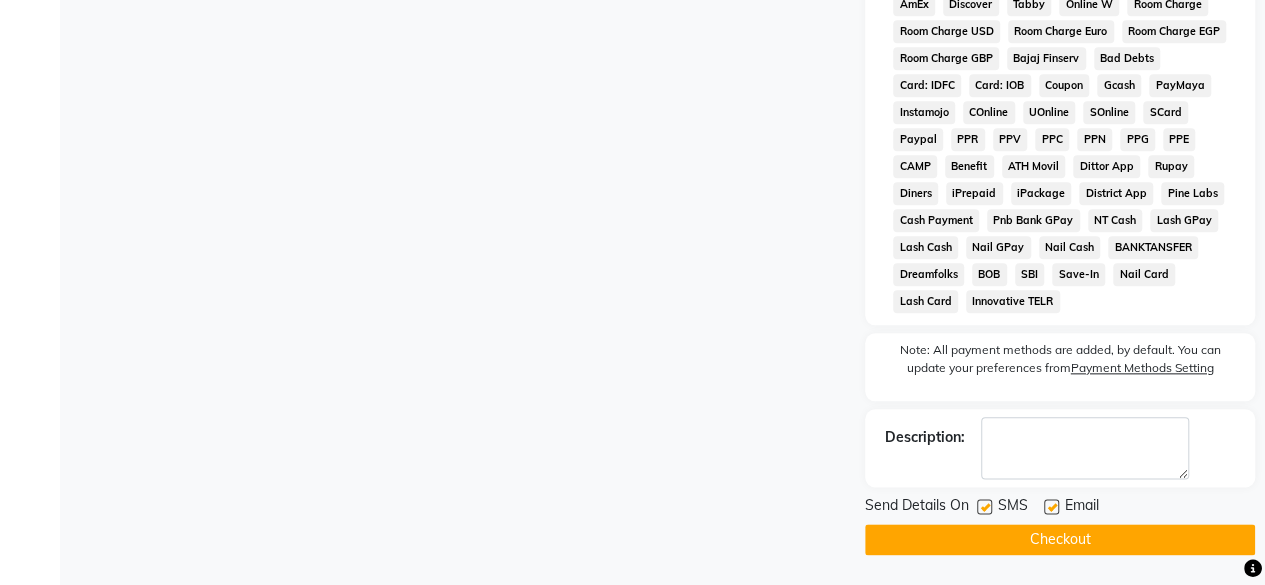 click 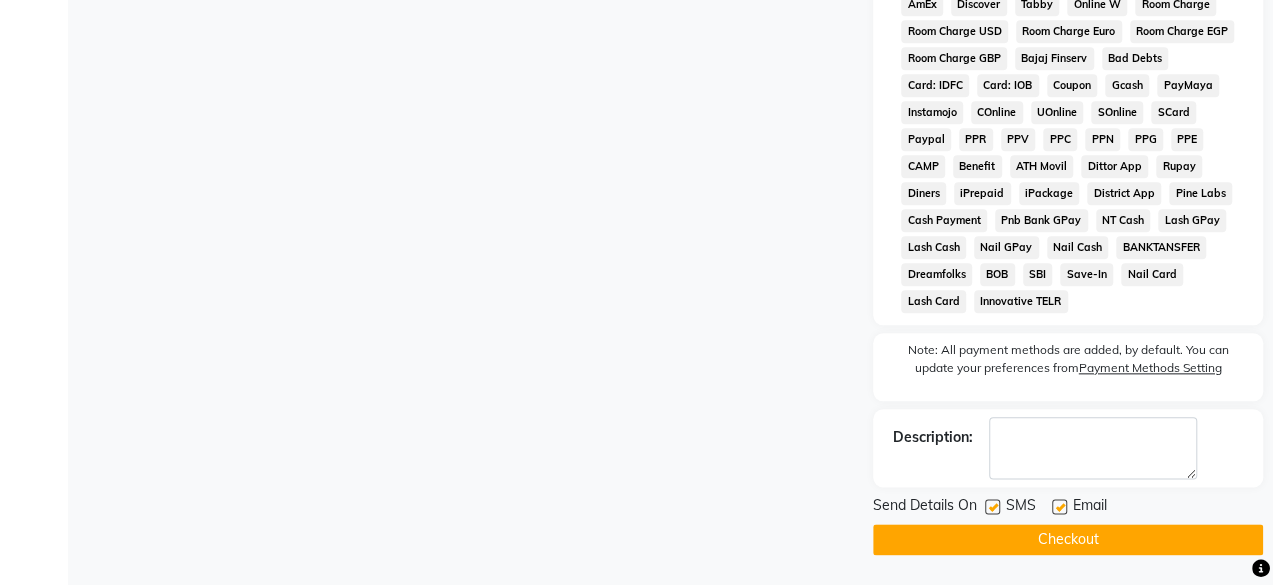 type 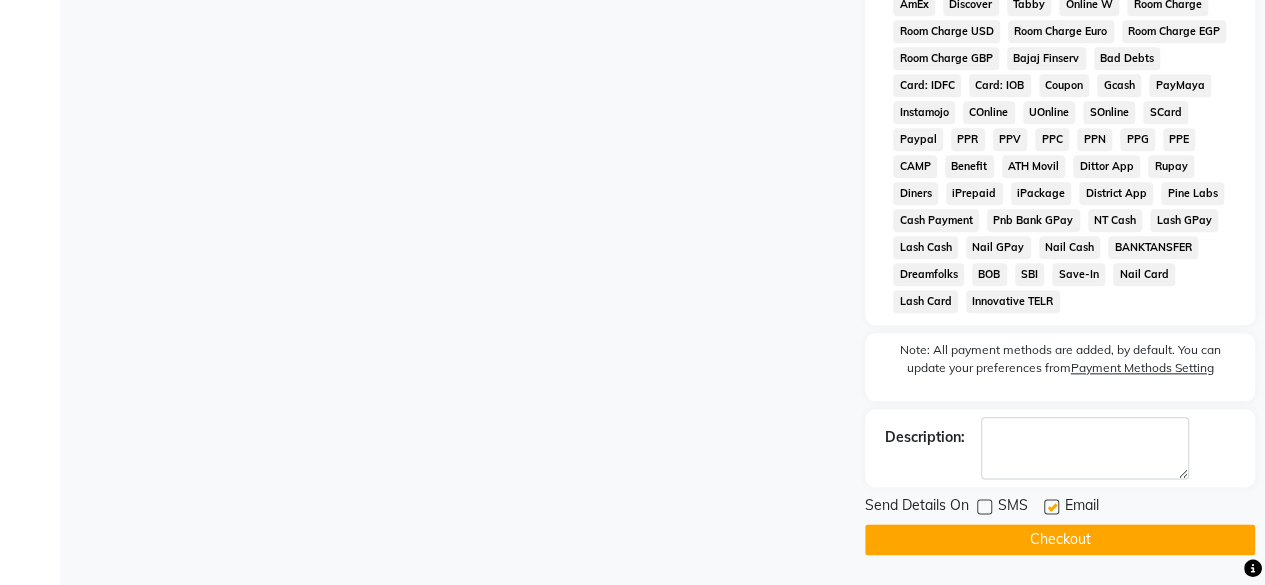 click on "Checkout" 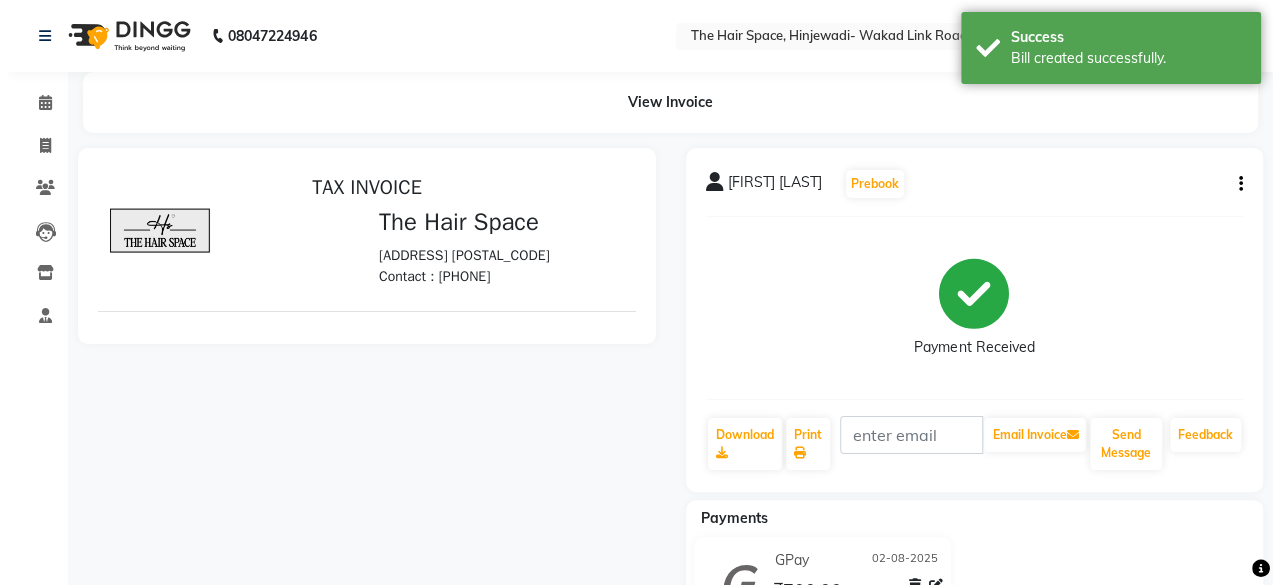 scroll, scrollTop: 0, scrollLeft: 0, axis: both 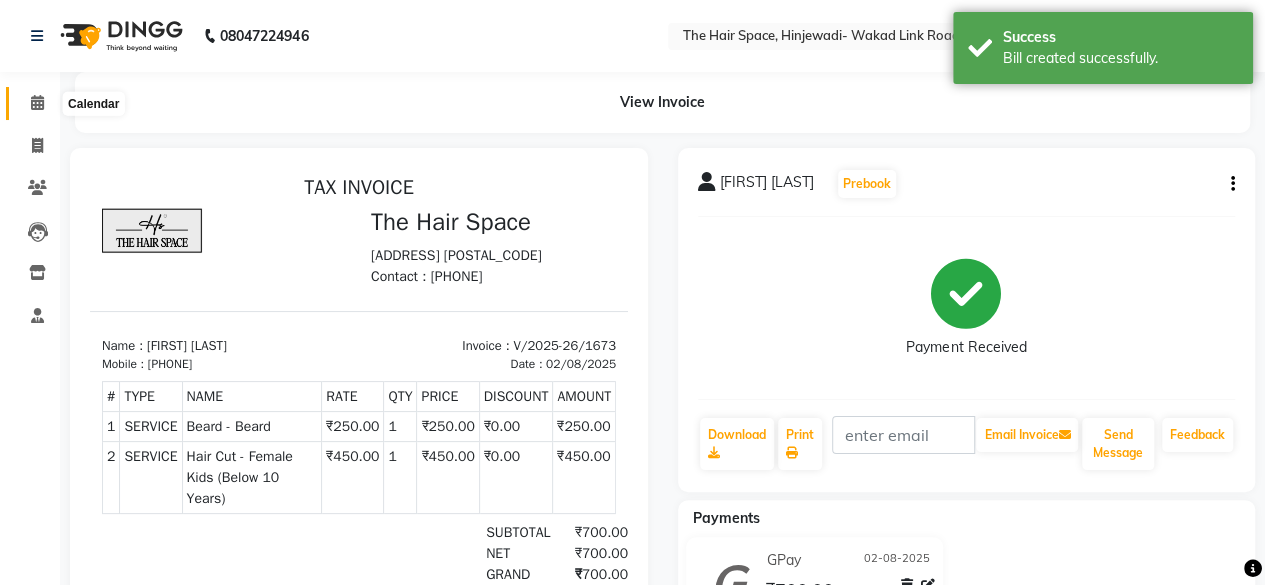 click 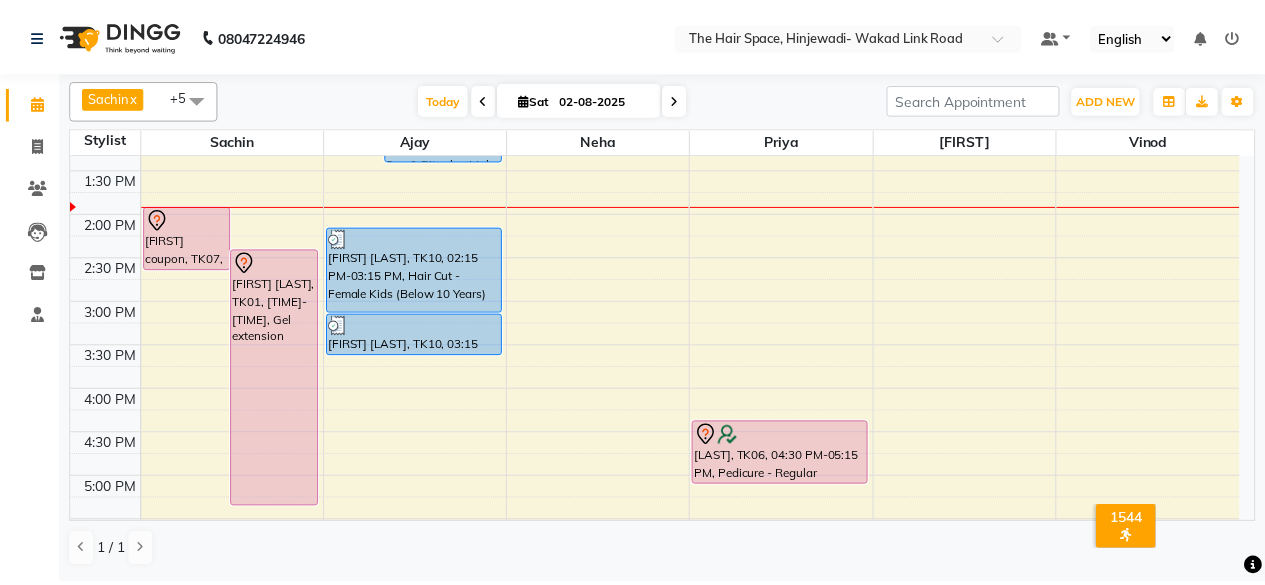 scroll, scrollTop: 500, scrollLeft: 0, axis: vertical 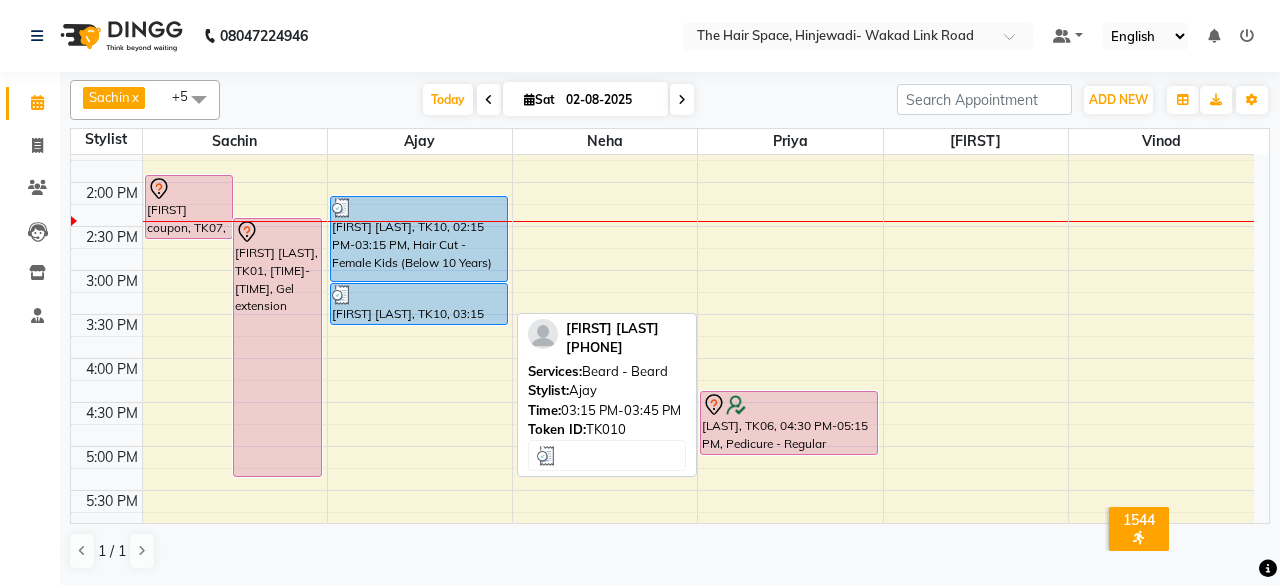 click on "[FIRST] [LAST], TK10, 03:15 PM-03:45 PM, Beard - Beard" at bounding box center [419, 304] 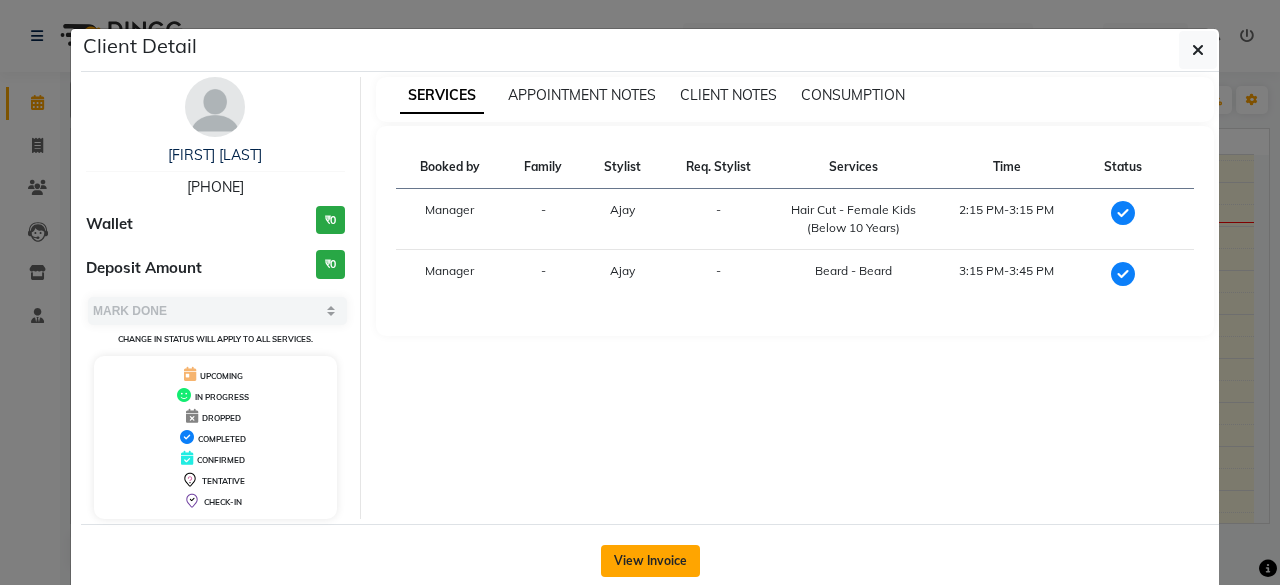 click on "View Invoice" 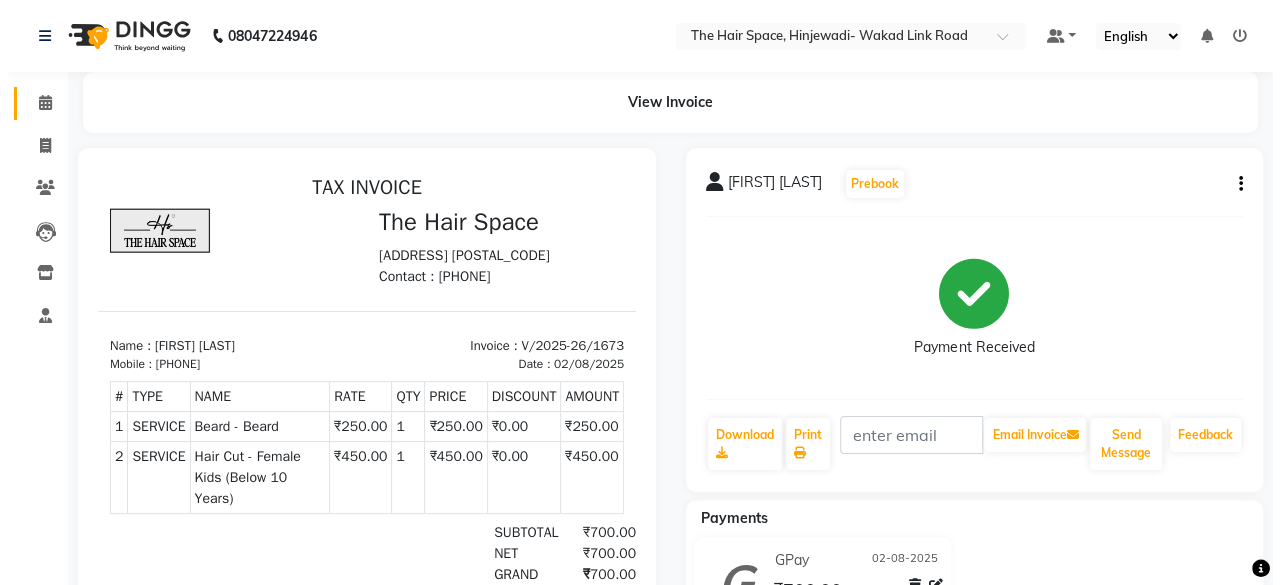 scroll, scrollTop: 0, scrollLeft: 0, axis: both 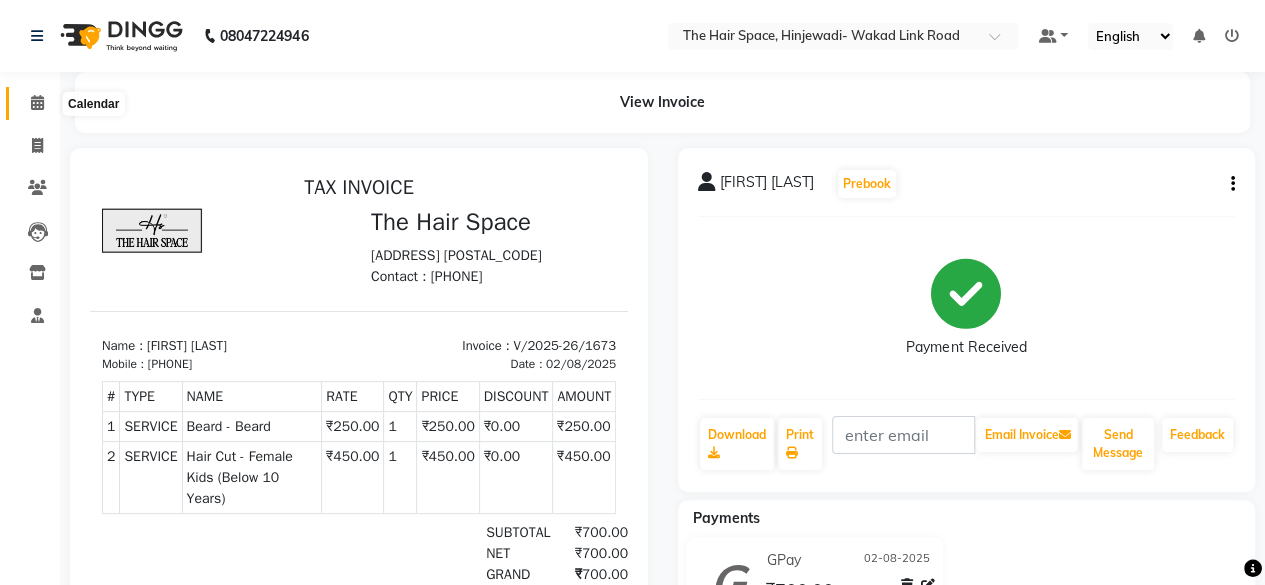 click 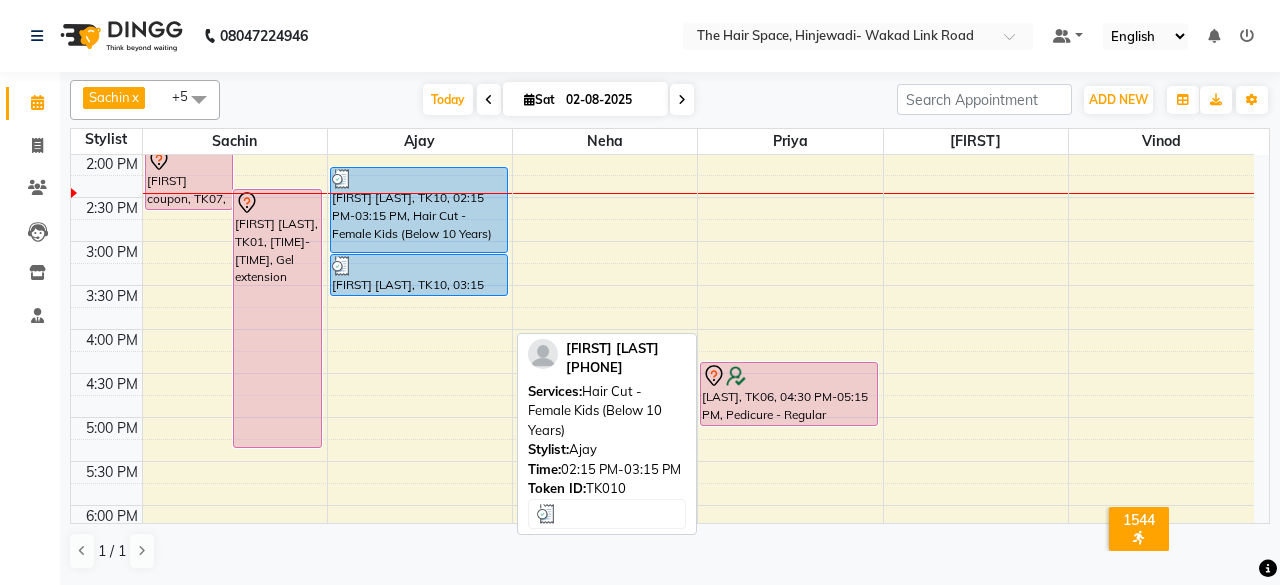 scroll, scrollTop: 530, scrollLeft: 0, axis: vertical 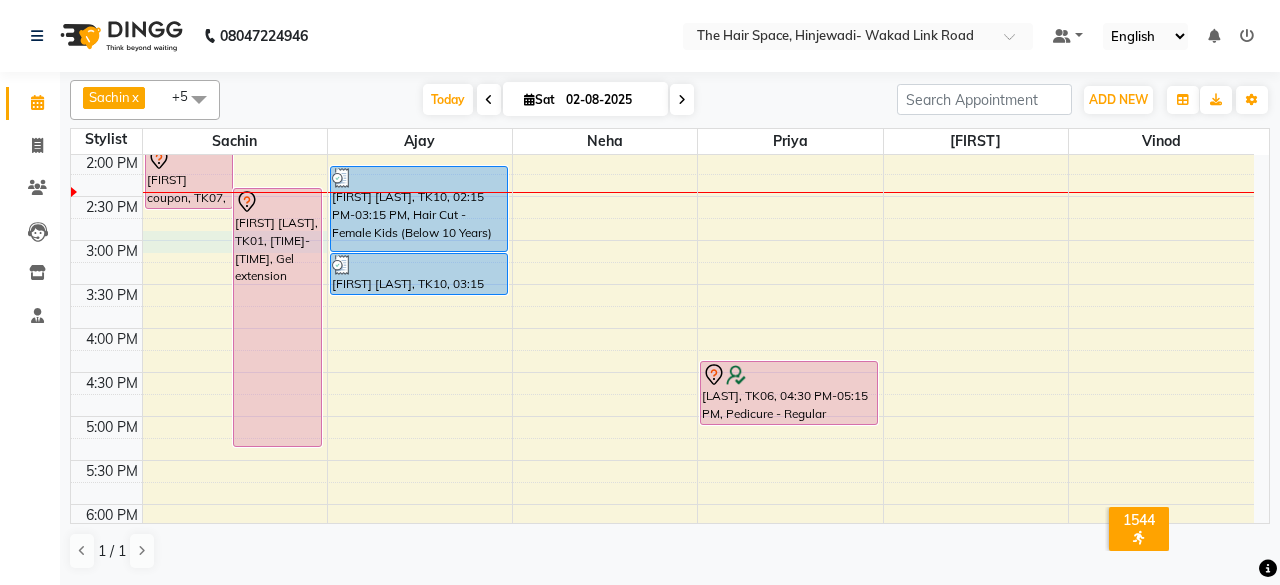 click on "[TIME] [TIME] [TIME] [TIME] [TIME] [TIME] [TIME] [TIME] [TIME] [TIME] [TIME] [TIME] [TIME] [TIME] [TIME] [TIME] [TIME] [TIME] [TIME] [TIME] [TIME] [TIME] [TIME] [TIME] [TIME] [TIME] [TIME] [TIME] [TIME] [TIME] [TIME]             [FIRST] coupon, TK07, [TIME]-[TIME], D-Tan - D-Tan Face-Neck             [FIRST] [LAST], TK01, [TIME]-[TIME], Gel extension      [FIRST] [LAST], TK02, [TIME]-[TIME], Color - Root Touch Up    [FIRST] Sir, TK05, [TIME]-[TIME], Hair Color - Male Global    [FIRST] Sir, TK05, [TIME]-[TIME], Hair Cut - Male Hair Cut (Salon Stylist)     [FIRST] [LAST], TK08, [TIME]-[TIME], Hair Cut - Female Hair Cut (Senior Stylist)     [FIRST] [LAST], TK03, [TIME]-[TIME], Hair Cut - Male Hair Cut (Senior Stylist)     [FIRST] [LAST], TK03, [TIME]-[TIME], Spa & Rituals - Male Premium     [FIRST] [LAST], TK10, [TIME]-[TIME], Hair Cut - Female Kids (Below 10 Years)     [FIRST] [LAST], TK10, [TIME]-[TIME], Beard - Beard" at bounding box center (662, 284) 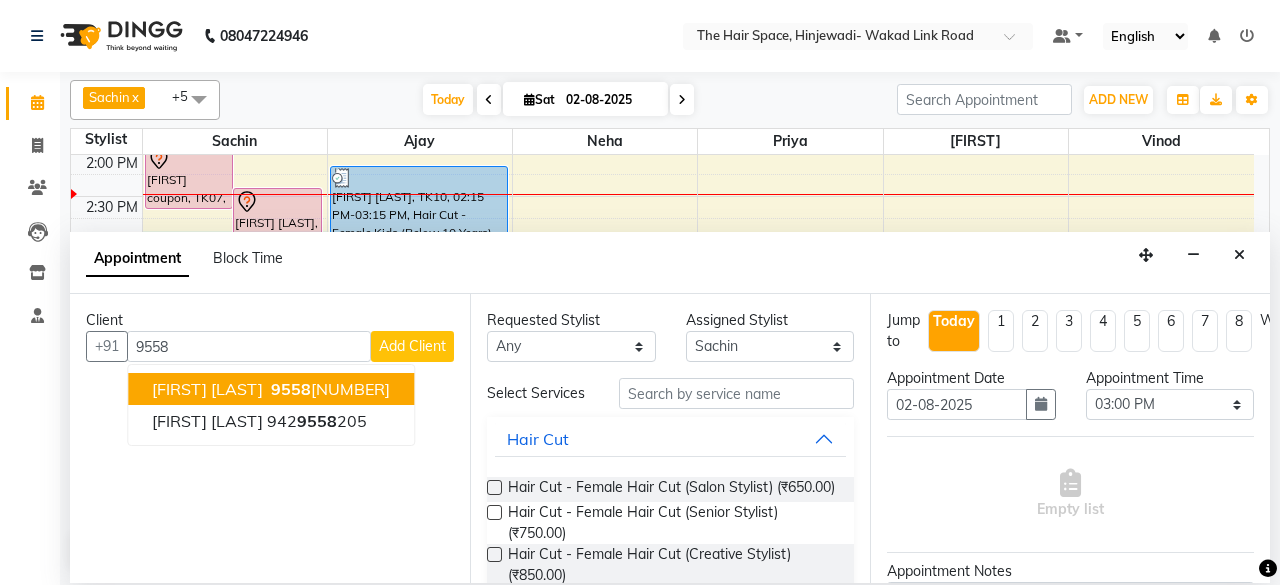 click on "[FIRST] [LAST]   [PHONE]" at bounding box center (271, 389) 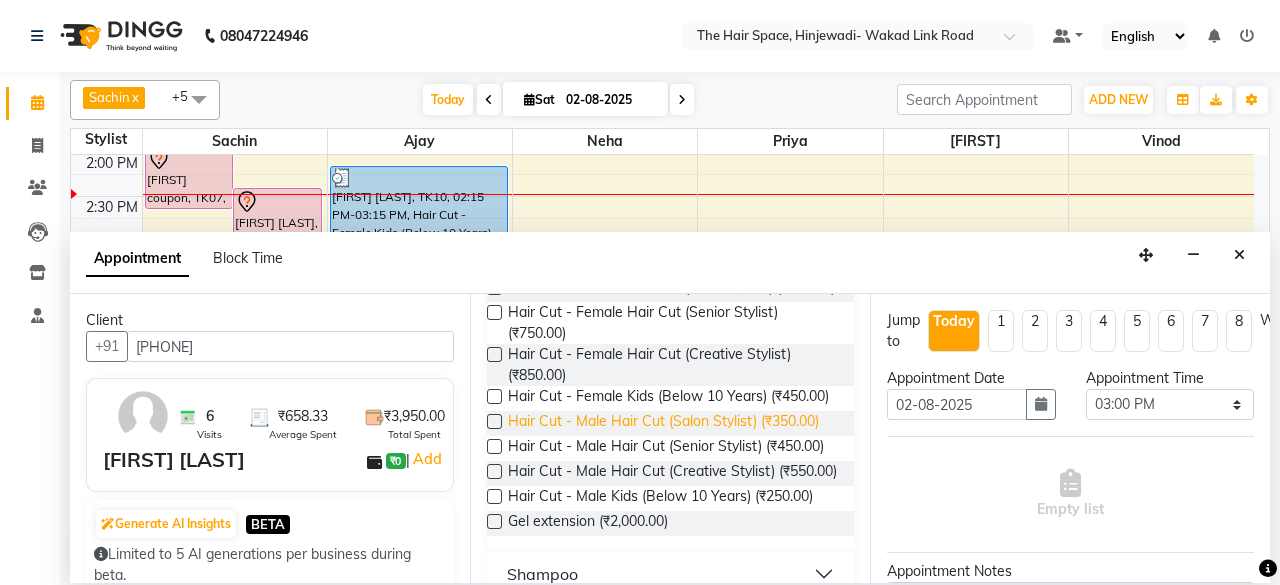scroll, scrollTop: 300, scrollLeft: 0, axis: vertical 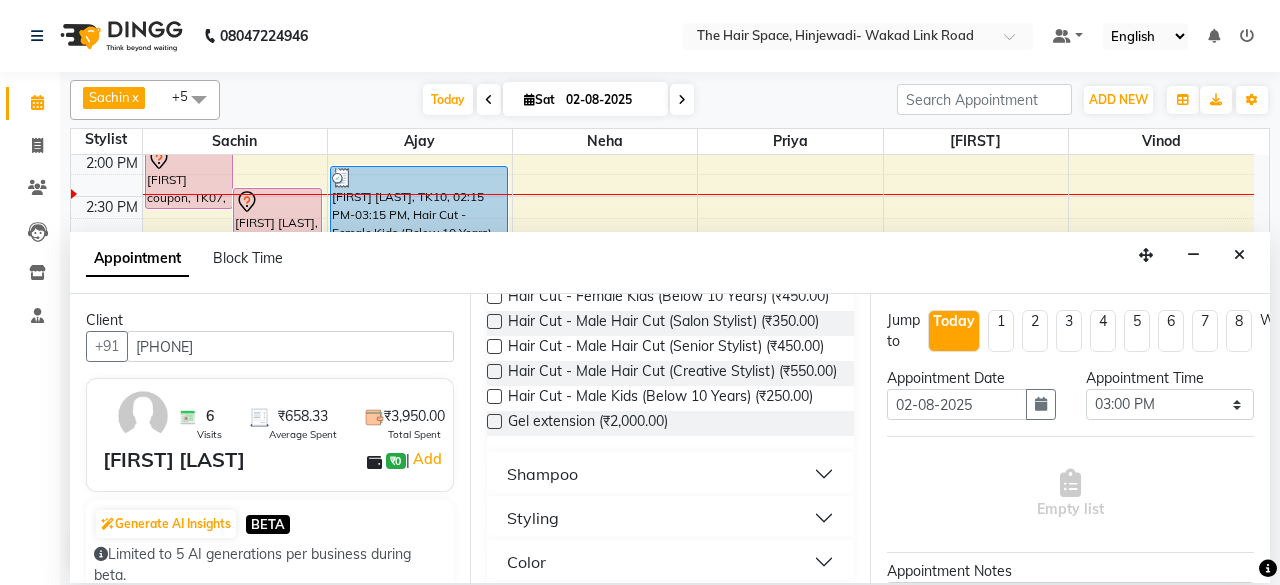 click at bounding box center (494, 346) 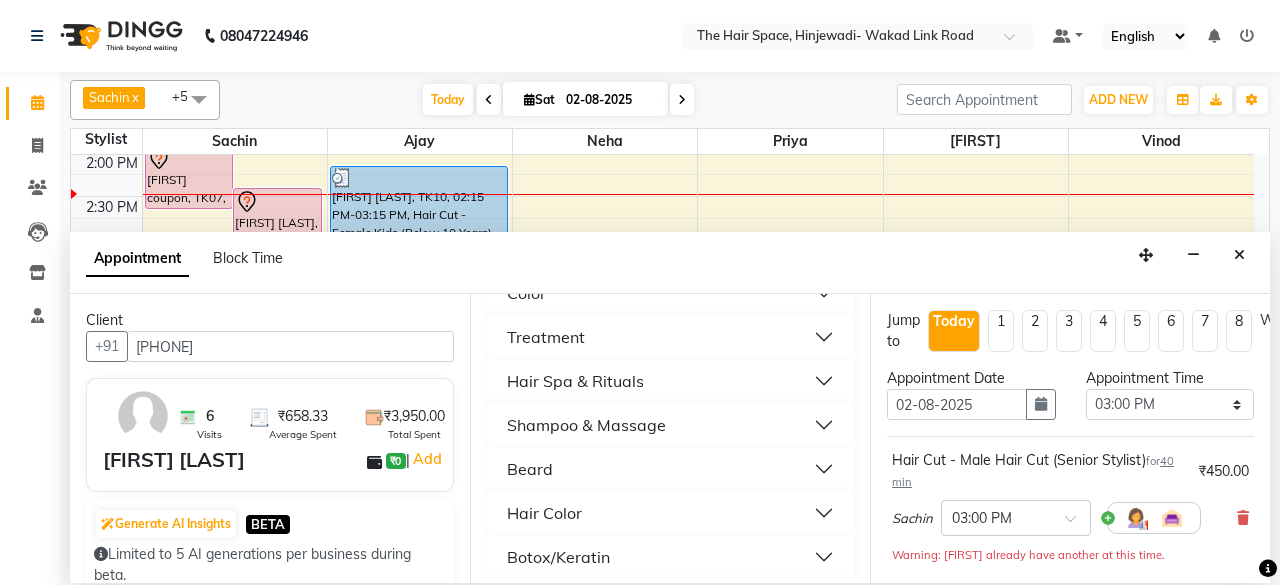 scroll, scrollTop: 600, scrollLeft: 0, axis: vertical 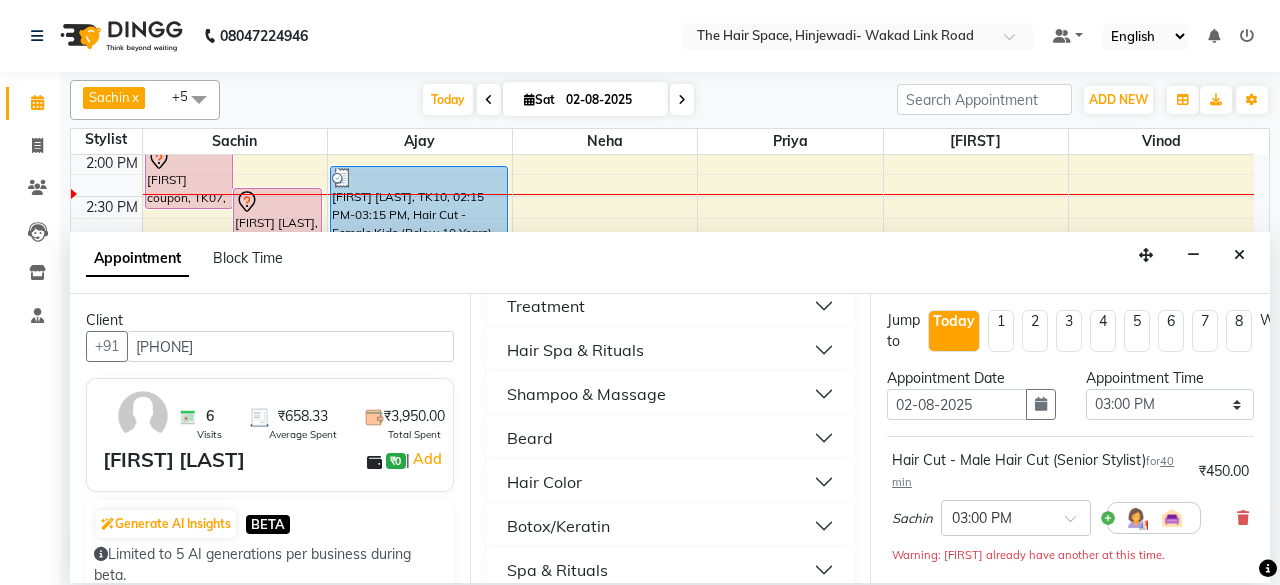 click on "Beard" at bounding box center (530, 438) 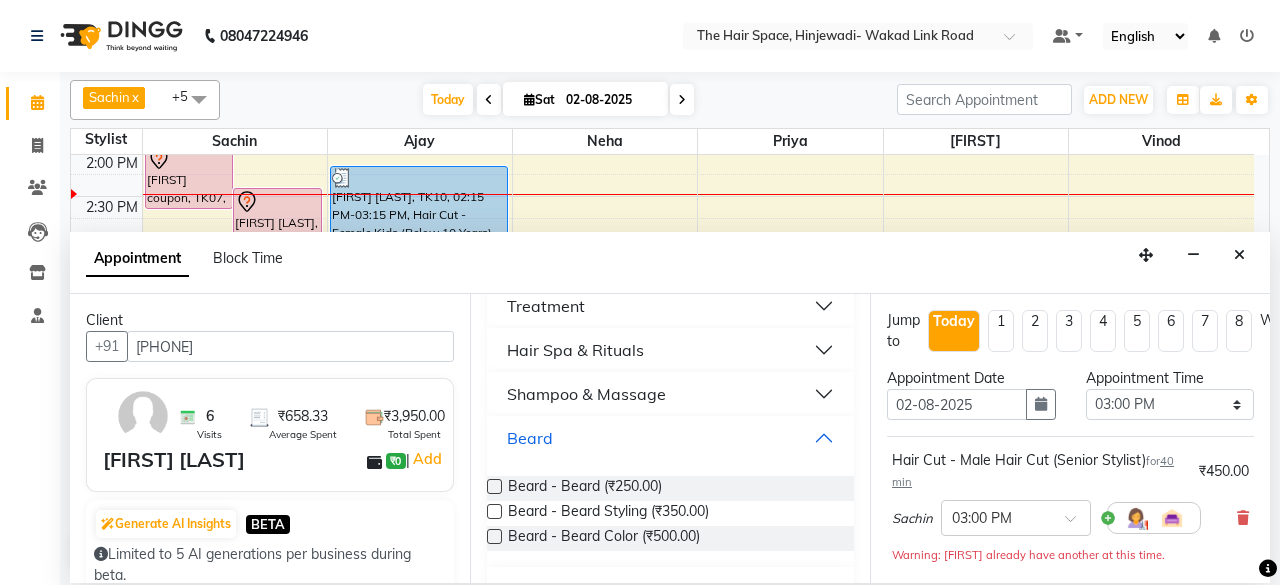 scroll, scrollTop: 700, scrollLeft: 0, axis: vertical 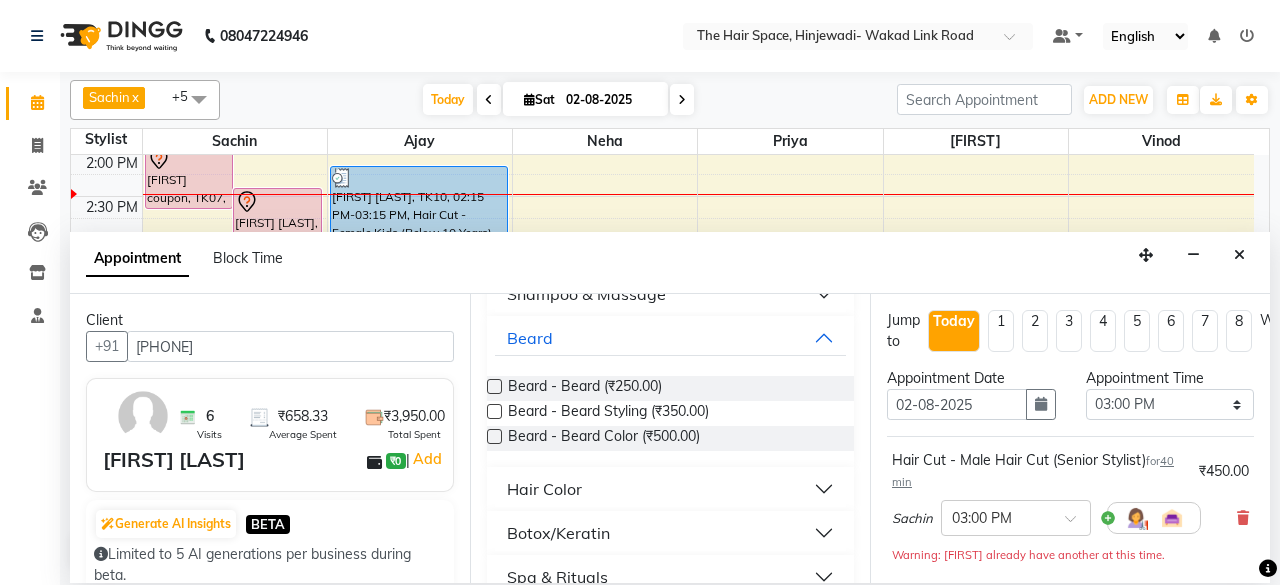 click at bounding box center [494, 386] 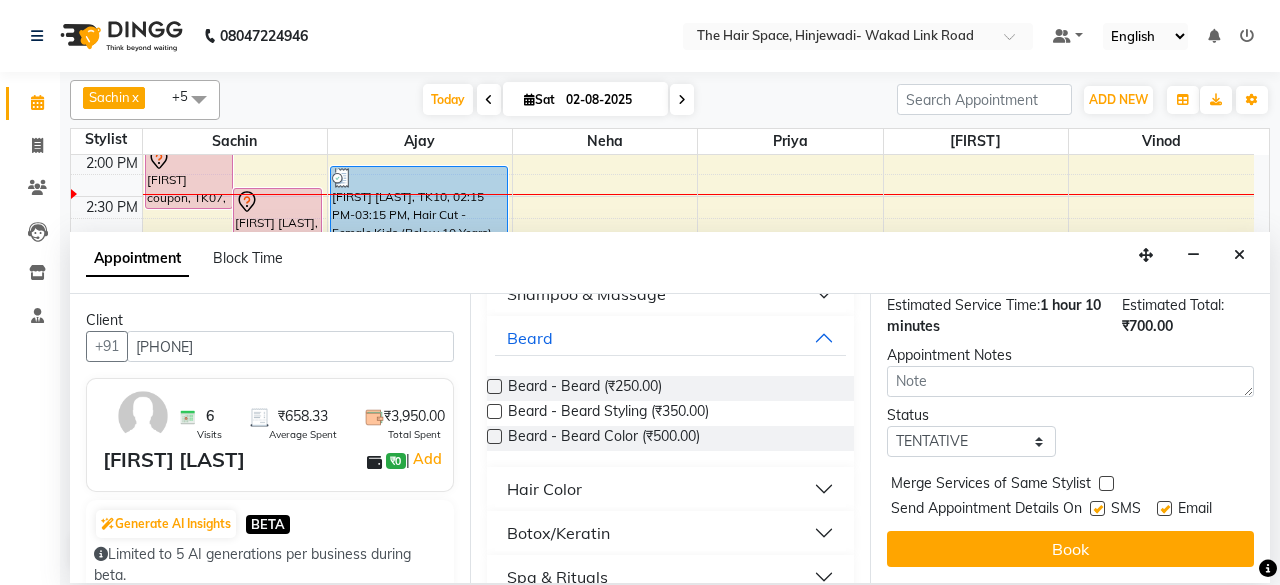 scroll, scrollTop: 405, scrollLeft: 0, axis: vertical 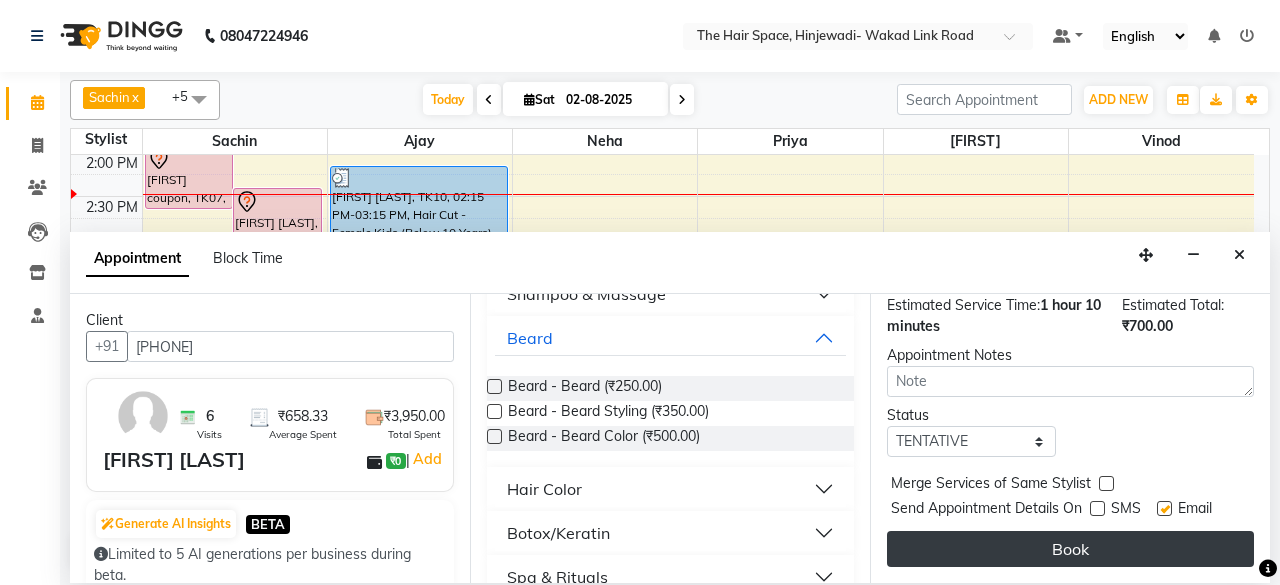 click on "Book" at bounding box center [1070, 549] 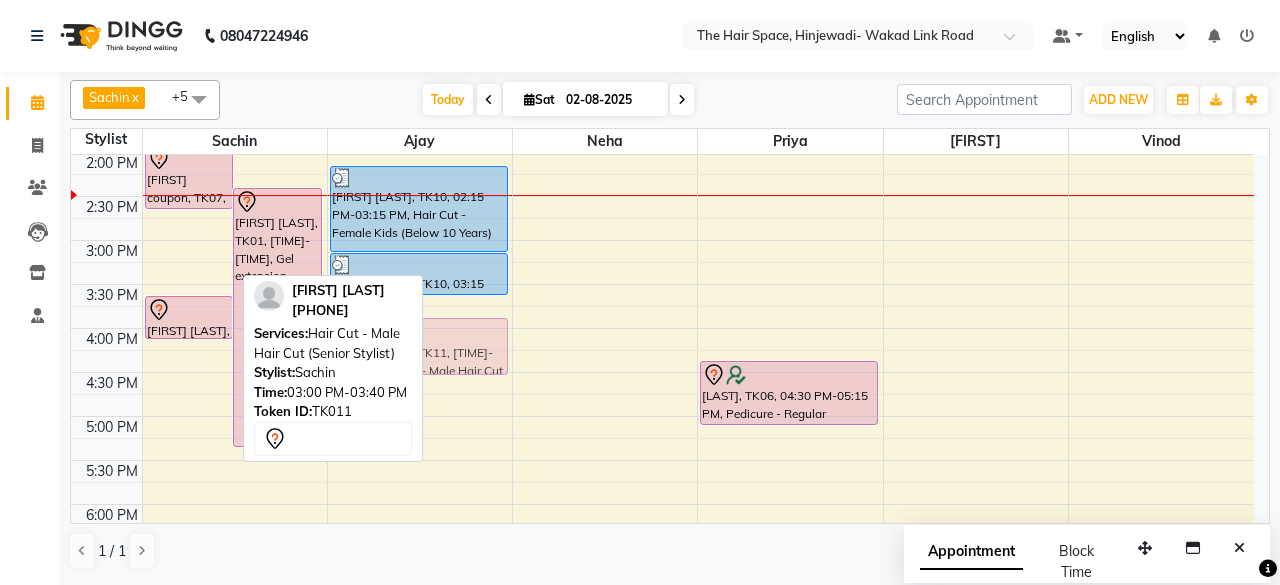 drag, startPoint x: 186, startPoint y: 263, endPoint x: 419, endPoint y: 340, distance: 245.39355 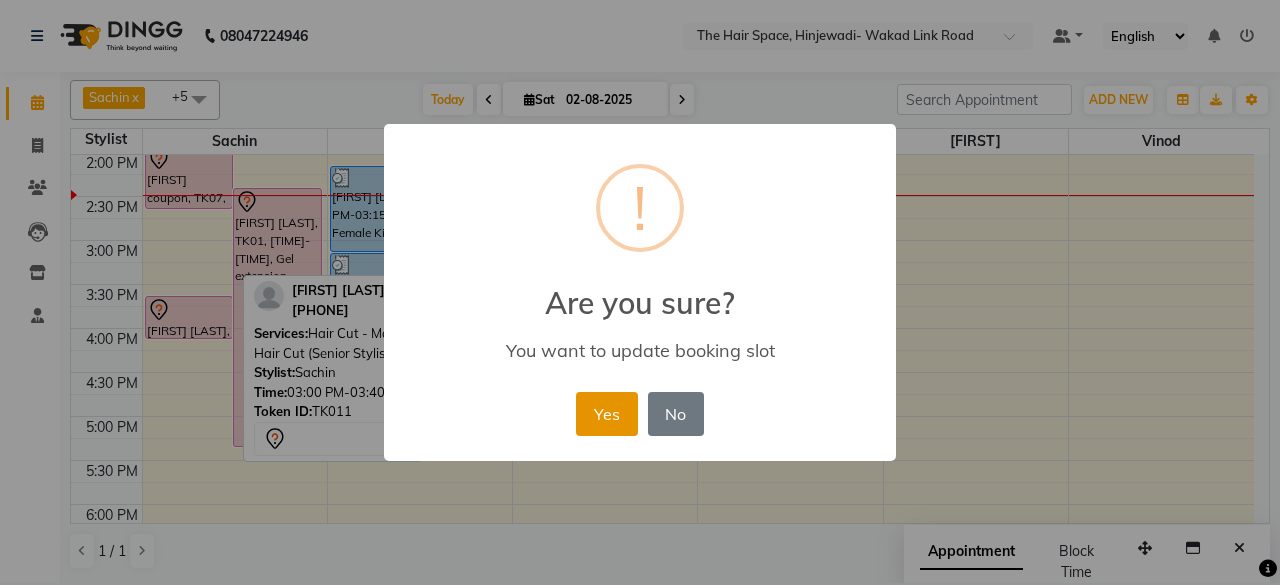 click on "Yes" at bounding box center (606, 414) 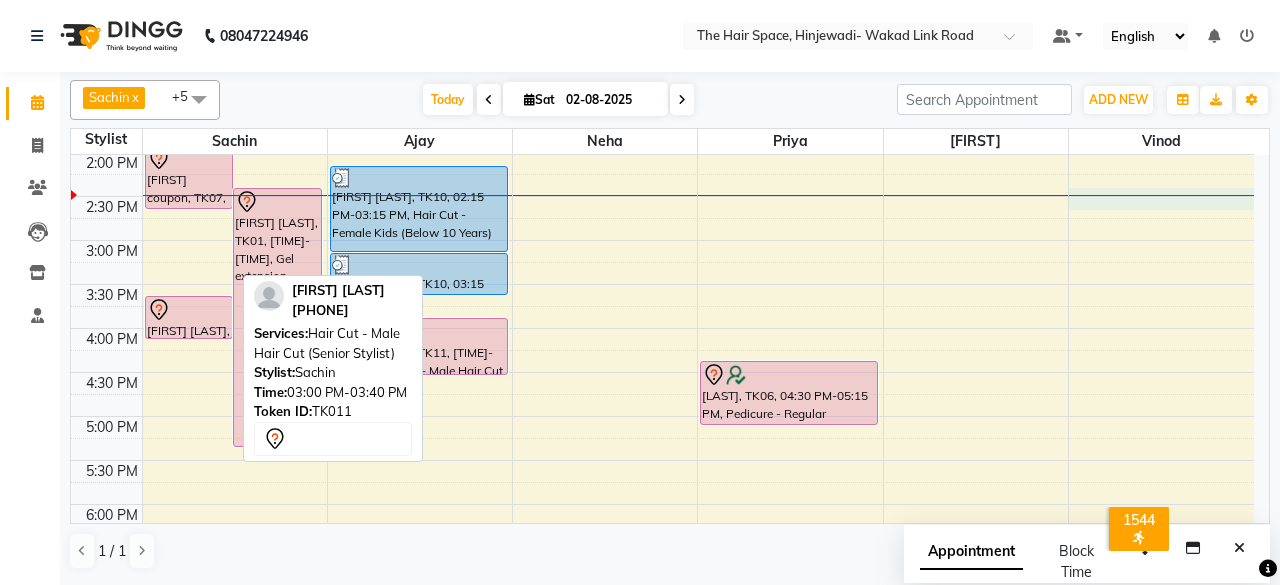 click on "8:00 AM 8:30 AM 9:00 AM 9:30 AM 10:00 AM 10:30 AM 11:00 AM 11:30 AM 12:00 PM 12:30 PM 1:00 PM 1:30 PM 2:00 PM 2:30 PM 3:00 PM 3:30 PM 4:00 PM 4:30 PM 5:00 PM 5:30 PM 6:00 PM 6:30 PM 7:00 PM 7:30 PM 8:00 PM 8:30 PM 9:00 PM 9:30 PM 10:00 PM 10:30 PM             [FIRST] coupon, TK07, 02:00 PM-02:45 PM, D-Tan - D-Tan Face-Neck             [FIRST] [LAST], TK01, 02:30 PM-05:30 PM, Gel extension              [FIRST] [LAST], TK11, 03:45 PM-04:15 PM, Beard - Beard     [FIRST] [LAST], TK02, 10:30 AM-12:00 PM, Color - Global (₹3500)     [FIRST] [LAST], TK05, 11:15 AM-12:00 PM, Hair Color - Male Global     [FIRST] [LAST], TK05, 11:30 AM-12:10 PM, Hair Cut - Male Hair Cut (Salon Stylist)     [FIRST] [LAST], TK08, 12:00 PM-01:00 PM, Hair Cut - Female Hair Cut (Senior Stylist)     [FIRST] [LAST], TK03, 12:00 PM-12:40 PM, Hair Cut - Male Hair Cut (Senior Stylist)     [FIRST] [LAST], TK03, 12:45 PM-01:30 PM, Spa & Rituals - Male Premium     [FIRST] [LAST], TK10, 02:15 PM-03:15 PM, Hair Cut - Female Kids (Below 10 Years)" at bounding box center [662, 284] 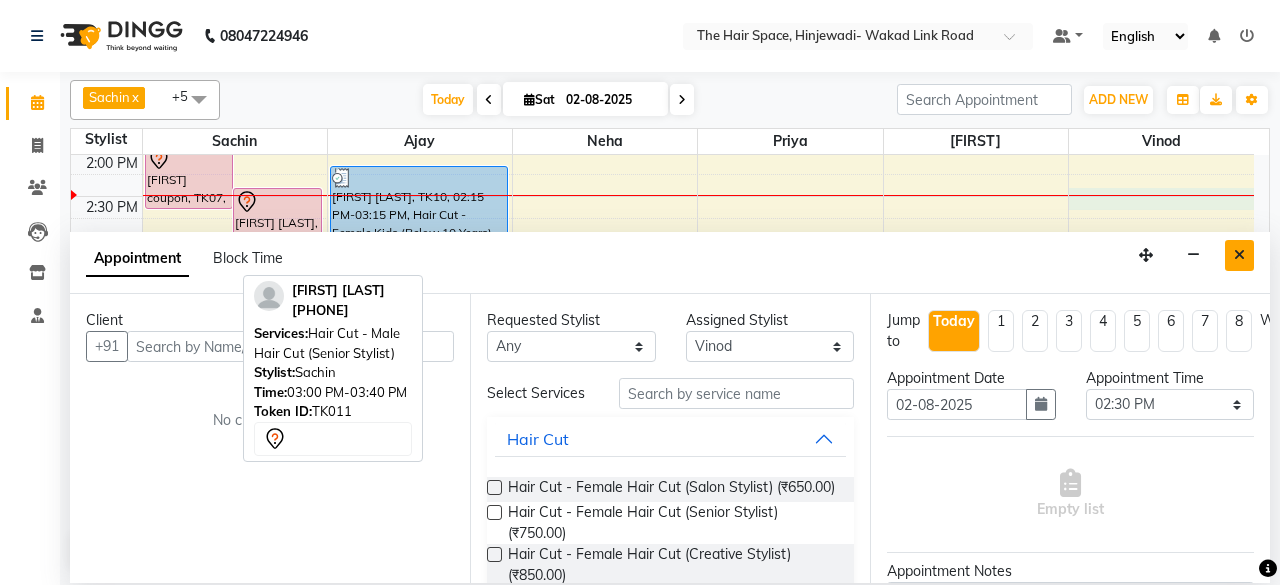 click at bounding box center (1239, 255) 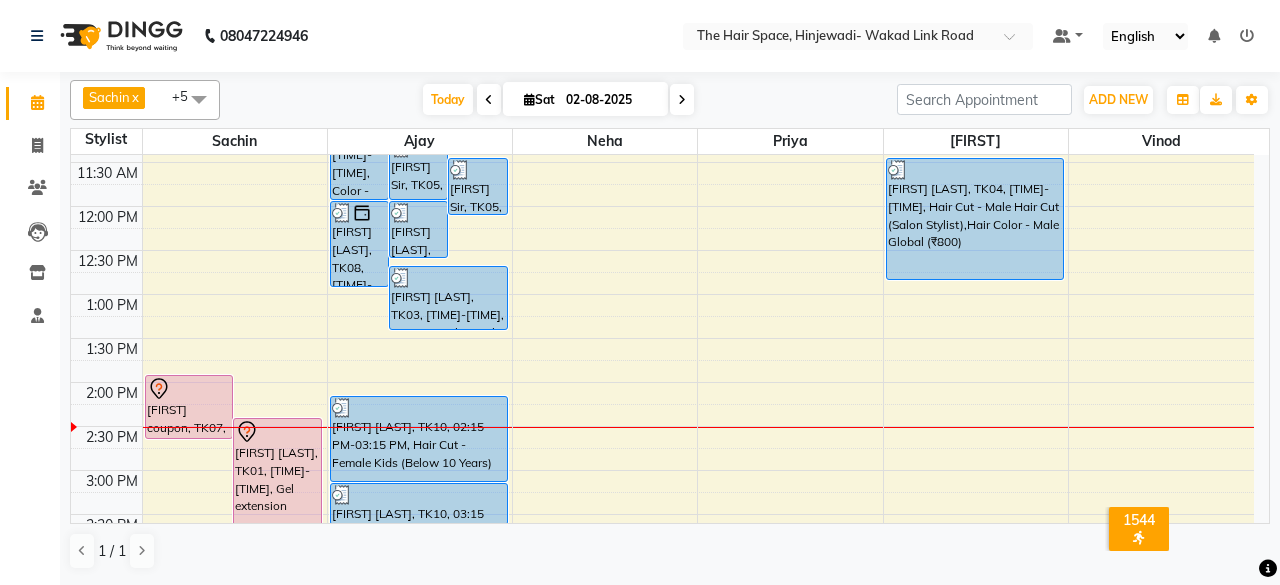 scroll, scrollTop: 330, scrollLeft: 0, axis: vertical 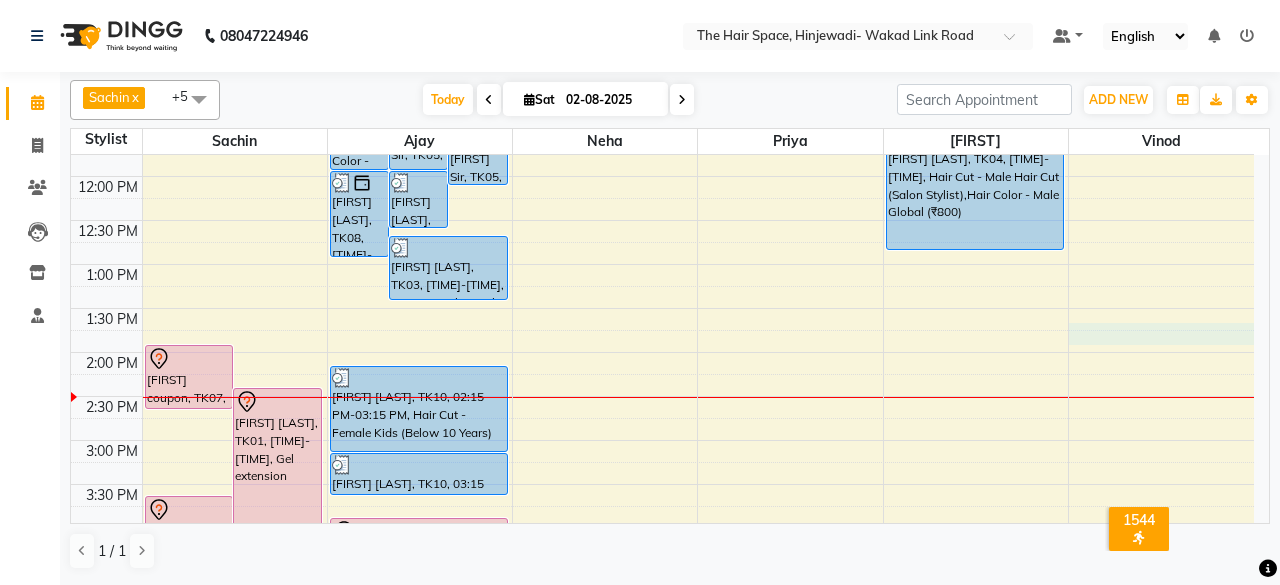 click on "8:00 AM 8:30 AM 9:00 AM 9:30 AM 10:00 AM 10:30 AM 11:00 AM 11:30 AM 12:00 PM 12:30 PM 1:00 PM 1:30 PM 2:00 PM 2:30 PM 3:00 PM 3:30 PM 4:00 PM 4:30 PM 5:00 PM 5:30 PM 6:00 PM 6:30 PM 7:00 PM 7:30 PM 8:00 PM 8:30 PM 9:00 PM 9:30 PM 10:00 PM 10:30 PM             [FIRST] coupon, TK07, 02:00 PM-02:45 PM, D-Tan - D-Tan Face-Neck             [FIRST] [LAST], TK01, 02:30 PM-05:30 PM, Gel extension              [FIRST] [LAST], TK11, 03:45 PM-04:15 PM, Beard - Beard     [FIRST] [LAST], TK02, 10:30 AM-12:00 PM, Color - Global (₹3500)     [FIRST] [LAST], TK05, 11:15 AM-12:00 PM, Hair Color - Male Global     [FIRST] [LAST], TK05, 11:30 AM-12:10 PM, Hair Cut - Male Hair Cut (Salon Stylist)     [FIRST] [LAST], TK08, 12:00 PM-01:00 PM, Hair Cut - Female Hair Cut (Senior Stylist)     [FIRST] [LAST], TK03, 12:00 PM-12:40 PM, Hair Cut - Male Hair Cut (Senior Stylist)     [FIRST] [LAST], TK03, 12:45 PM-01:30 PM, Spa & Rituals - Male Premium     [FIRST] [LAST], TK10, 02:15 PM-03:15 PM, Hair Cut - Female Kids (Below 10 Years)" at bounding box center [662, 484] 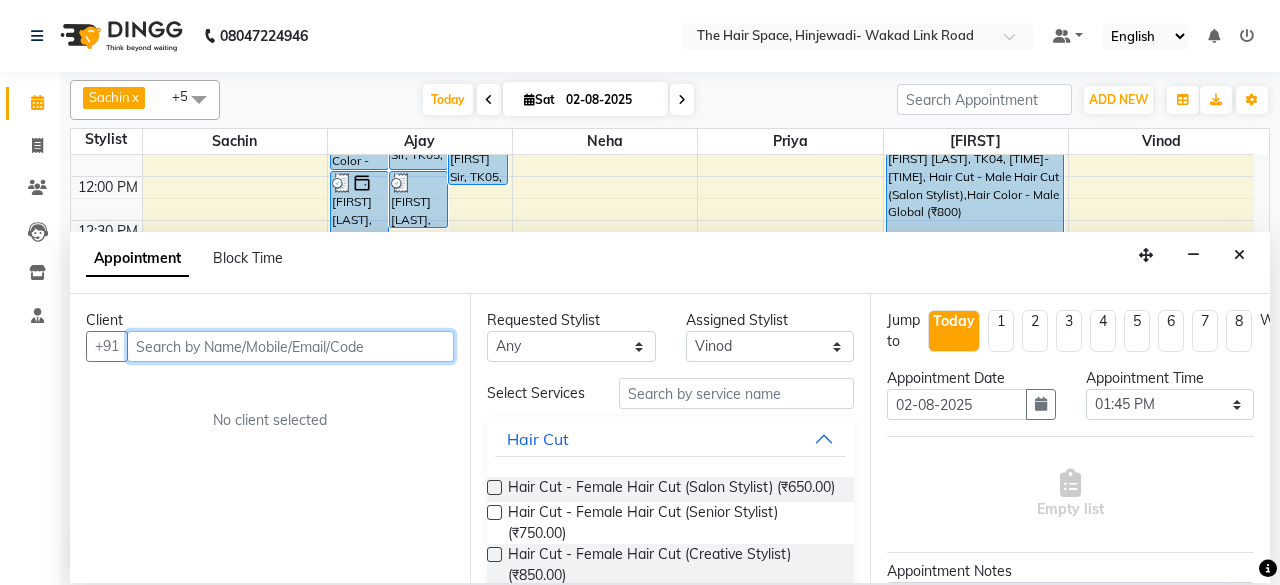 click at bounding box center (290, 346) 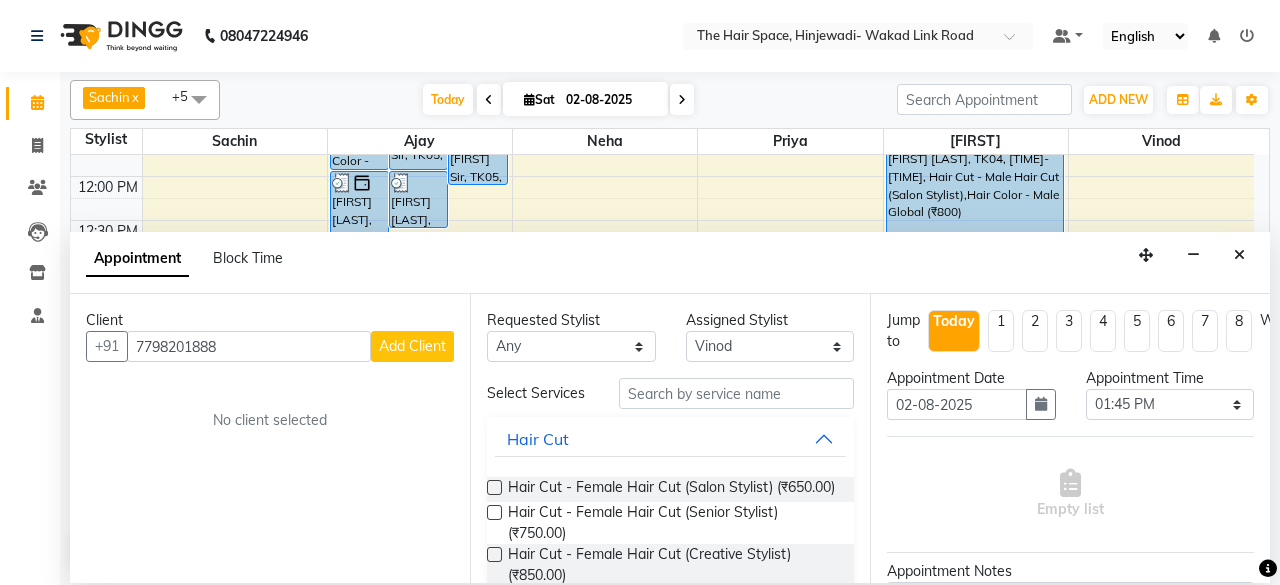 click on "Add Client" at bounding box center [412, 346] 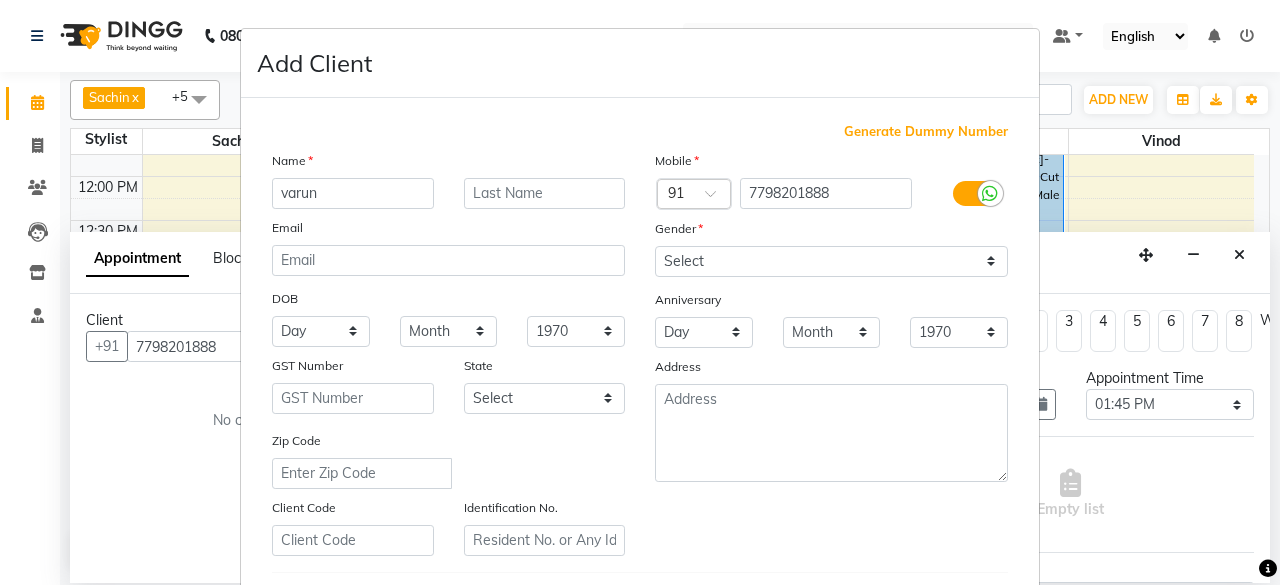 click on "varun" at bounding box center [353, 193] 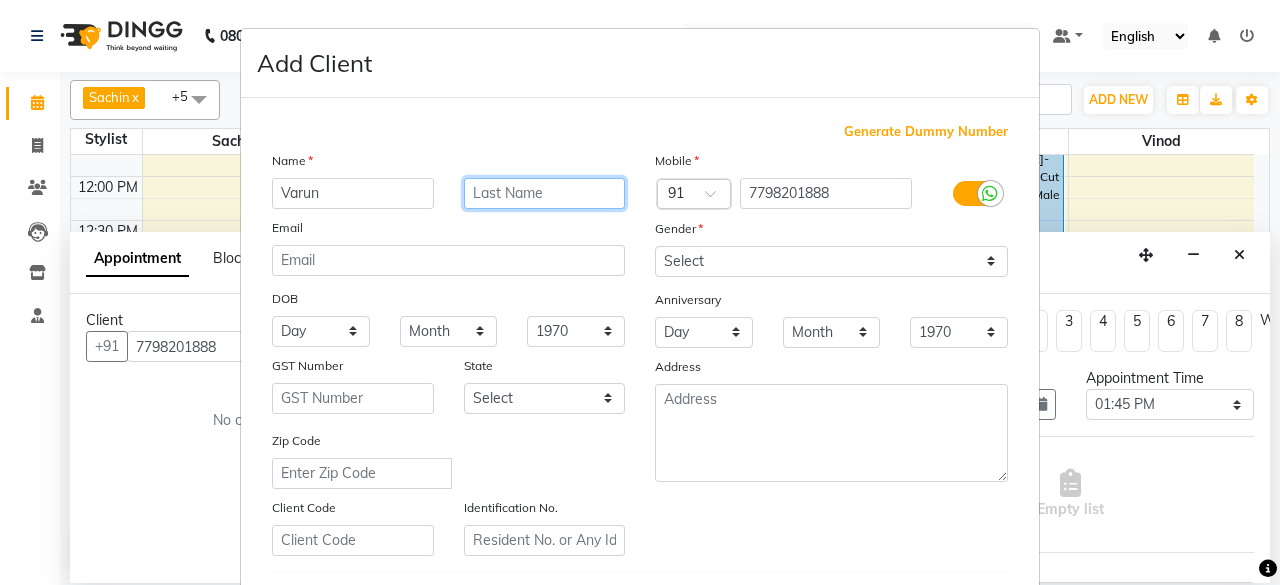 click at bounding box center (545, 193) 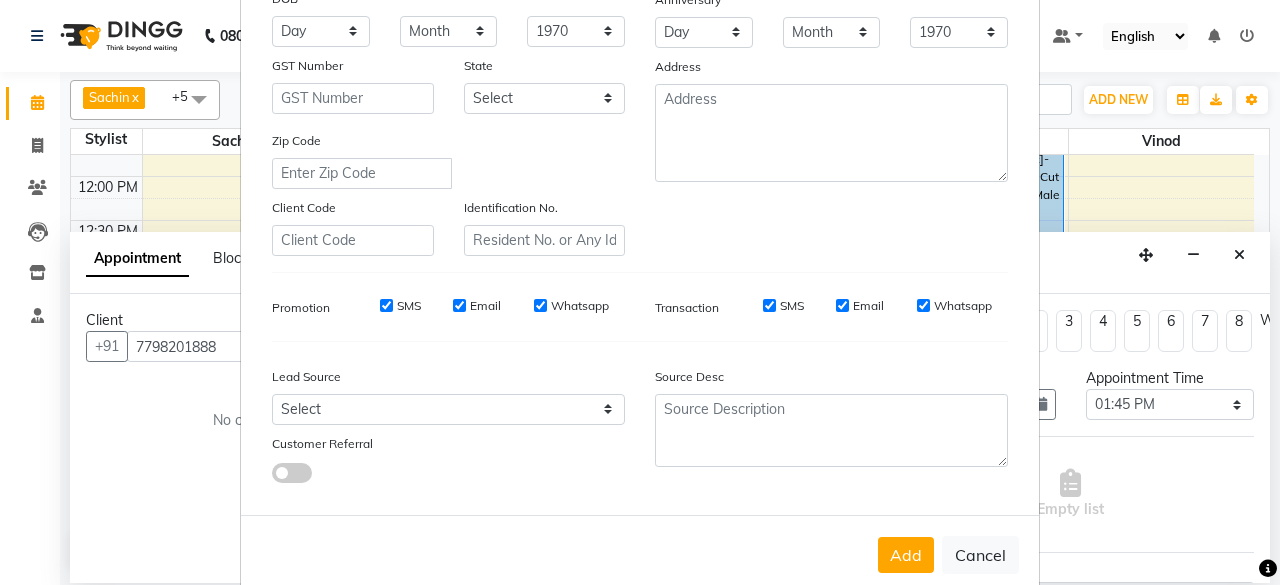 scroll, scrollTop: 334, scrollLeft: 0, axis: vertical 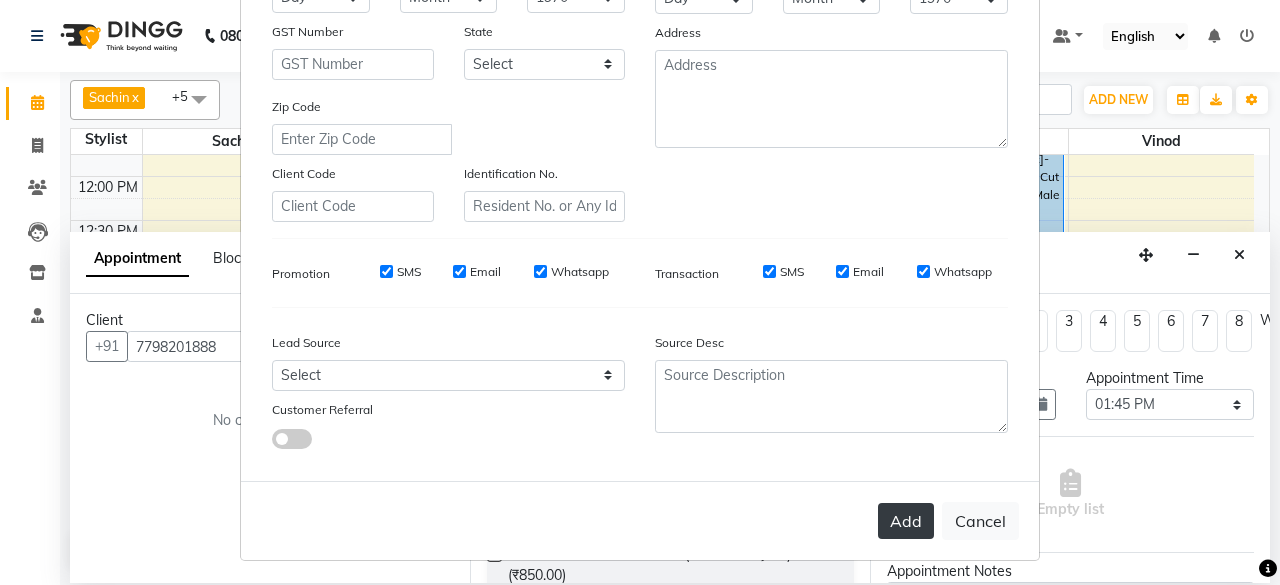 click on "Add" at bounding box center [906, 521] 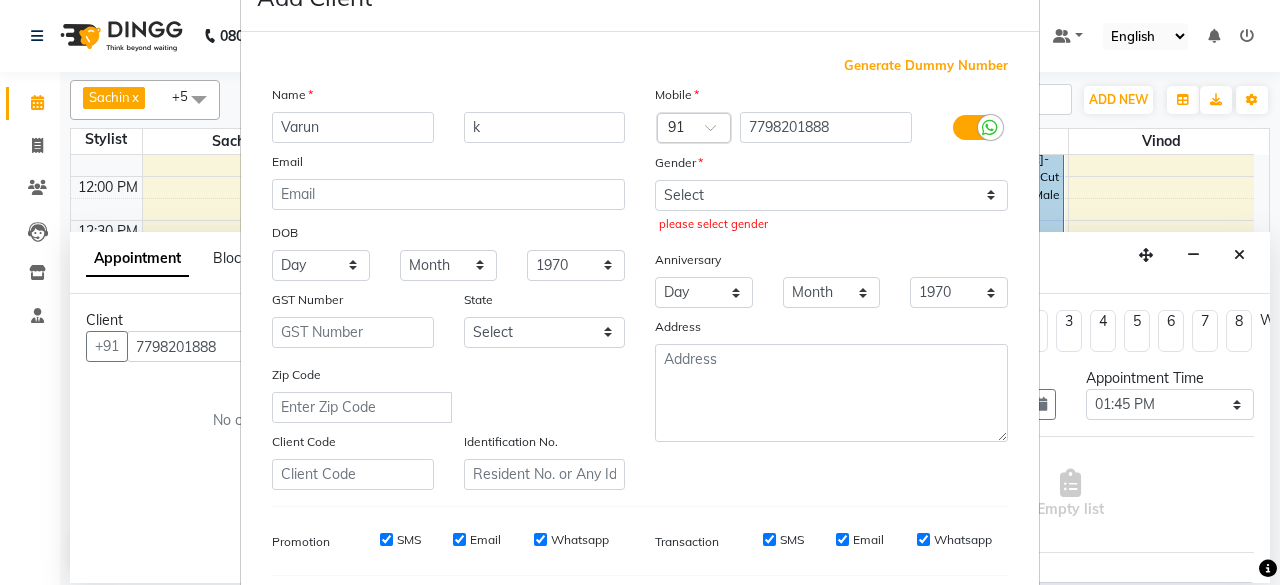 scroll, scrollTop: 34, scrollLeft: 0, axis: vertical 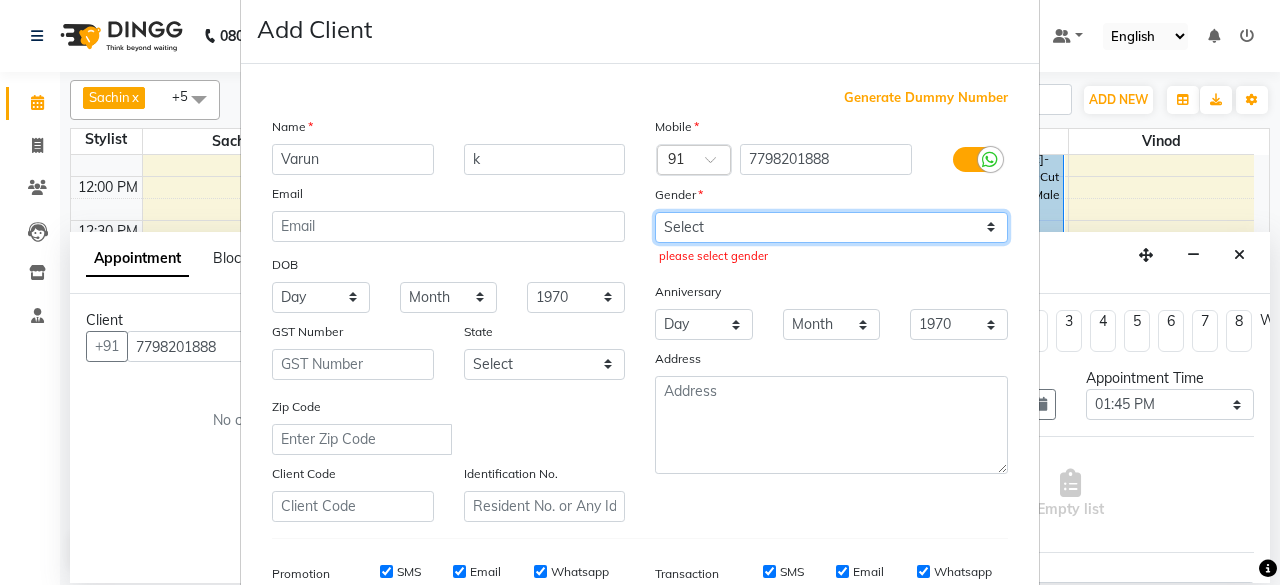 click on "Select Male Female Other Prefer Not To Say" at bounding box center [831, 227] 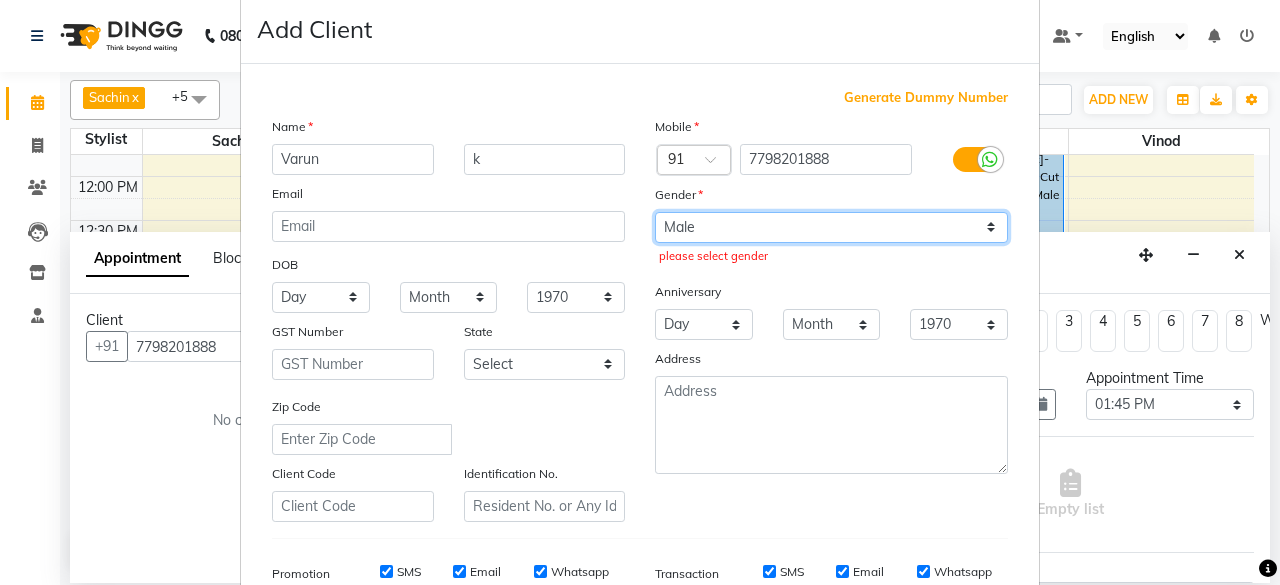 click on "Select Male Female Other Prefer Not To Say" at bounding box center [831, 227] 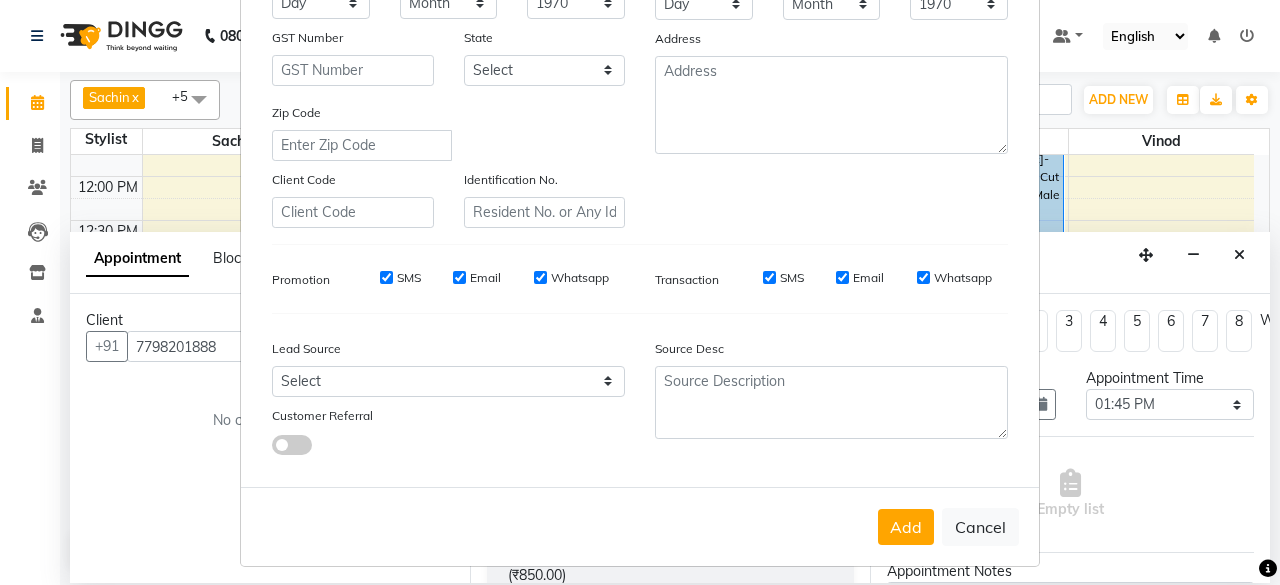 scroll, scrollTop: 334, scrollLeft: 0, axis: vertical 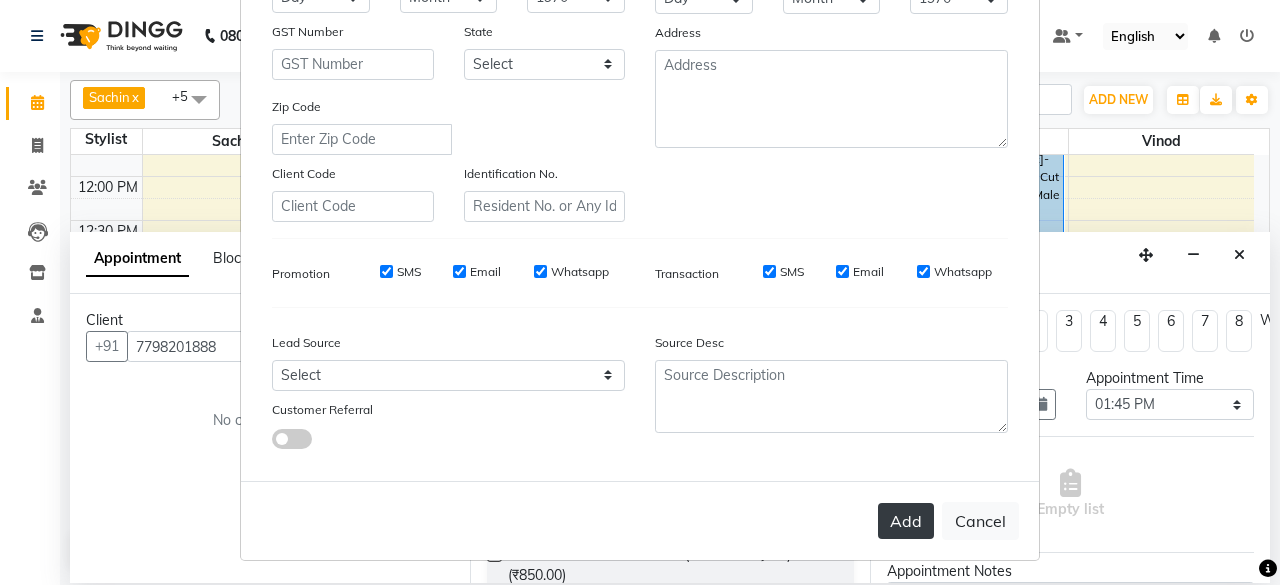 click on "Add" at bounding box center [906, 521] 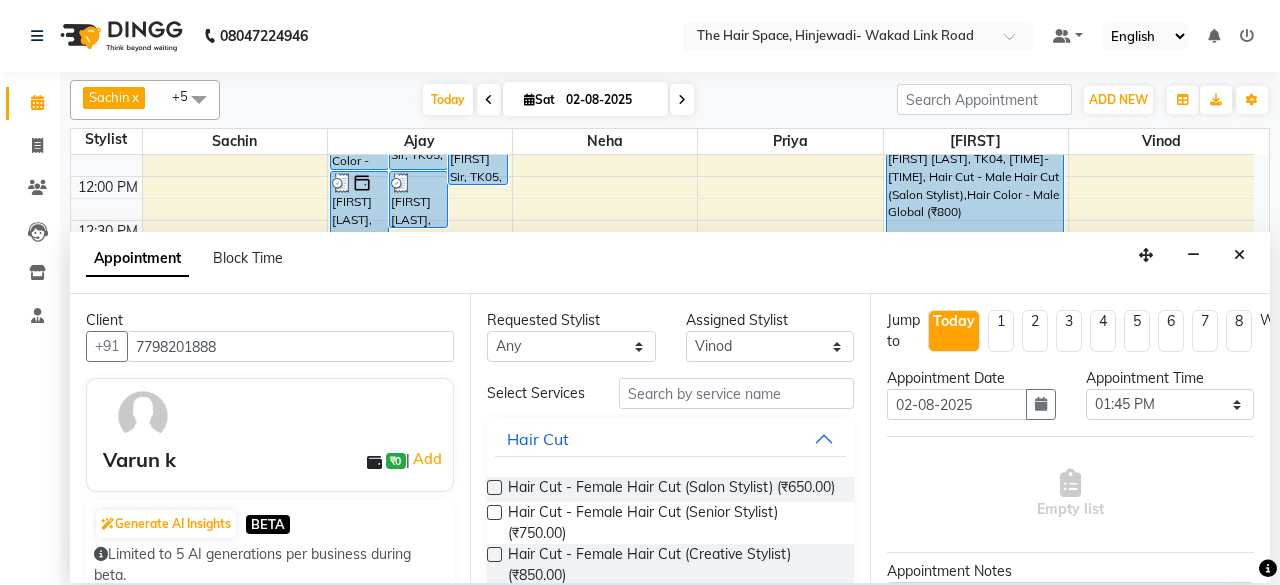 scroll, scrollTop: 100, scrollLeft: 0, axis: vertical 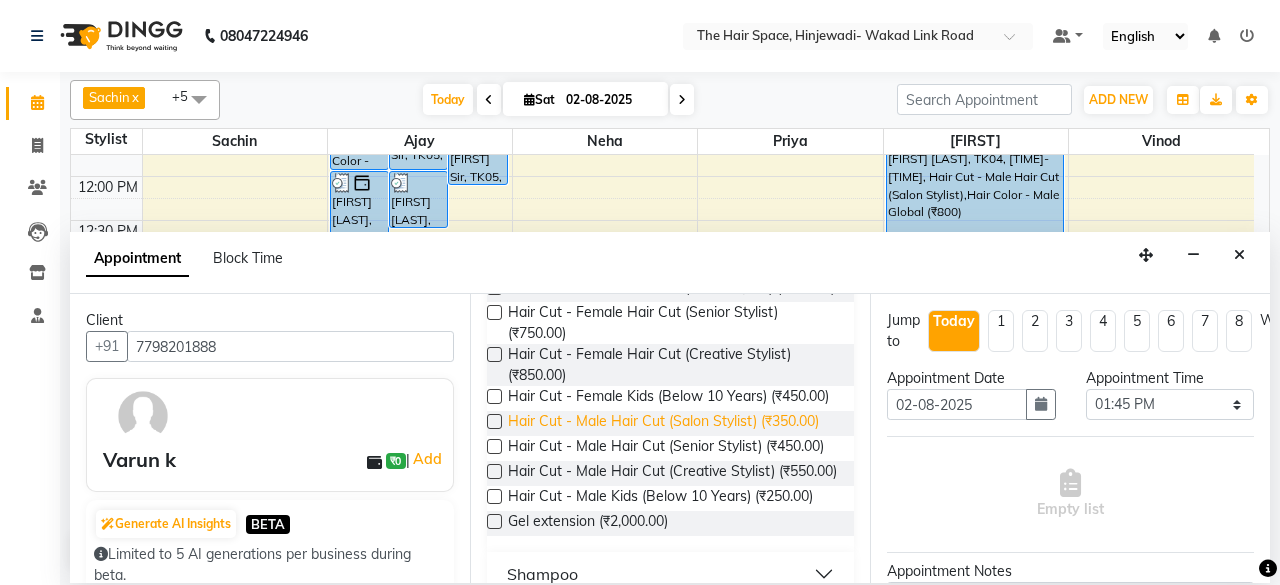 click on "Hair Cut - Male Hair Cut (Salon Stylist) (₹350.00)" at bounding box center (663, 423) 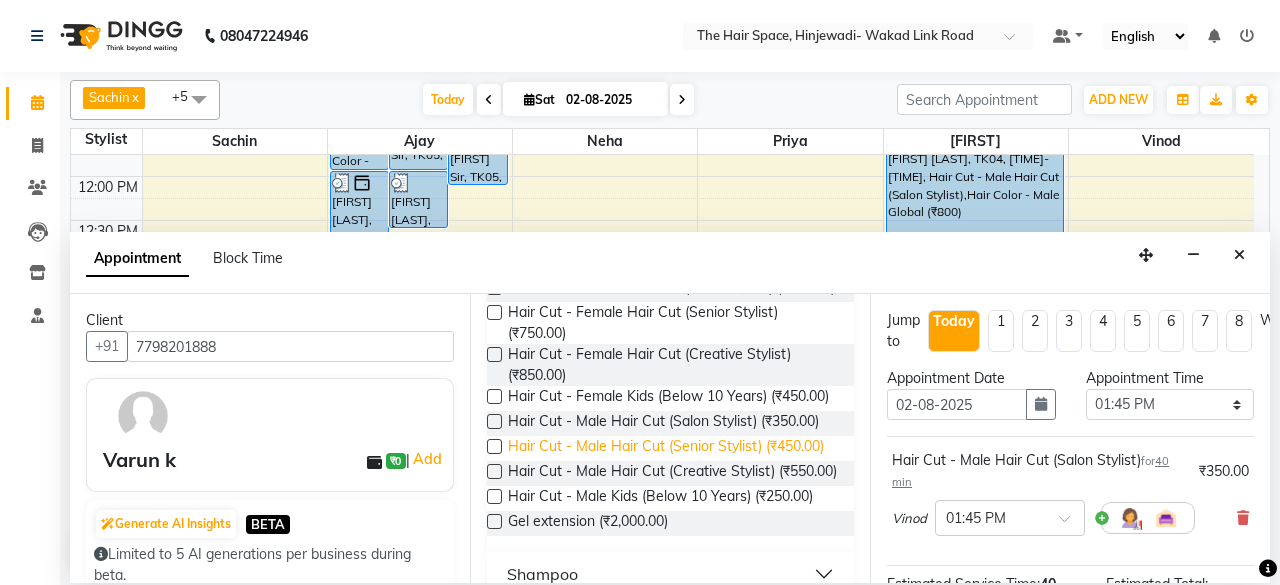 scroll, scrollTop: 700, scrollLeft: 0, axis: vertical 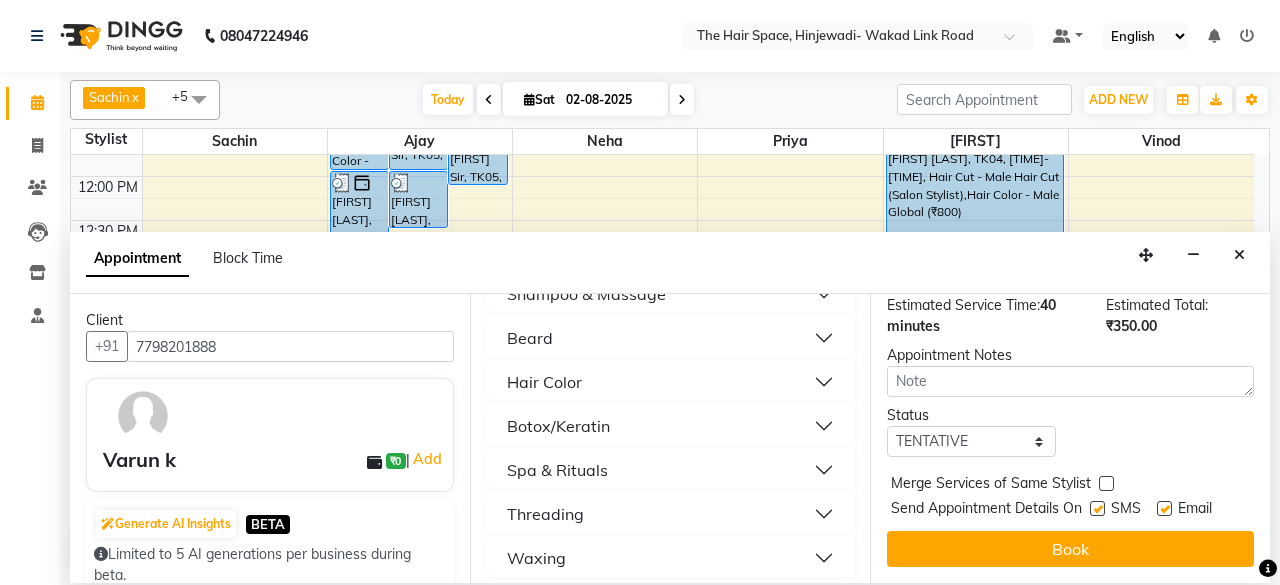 click on "SMS" at bounding box center [1123, 510] 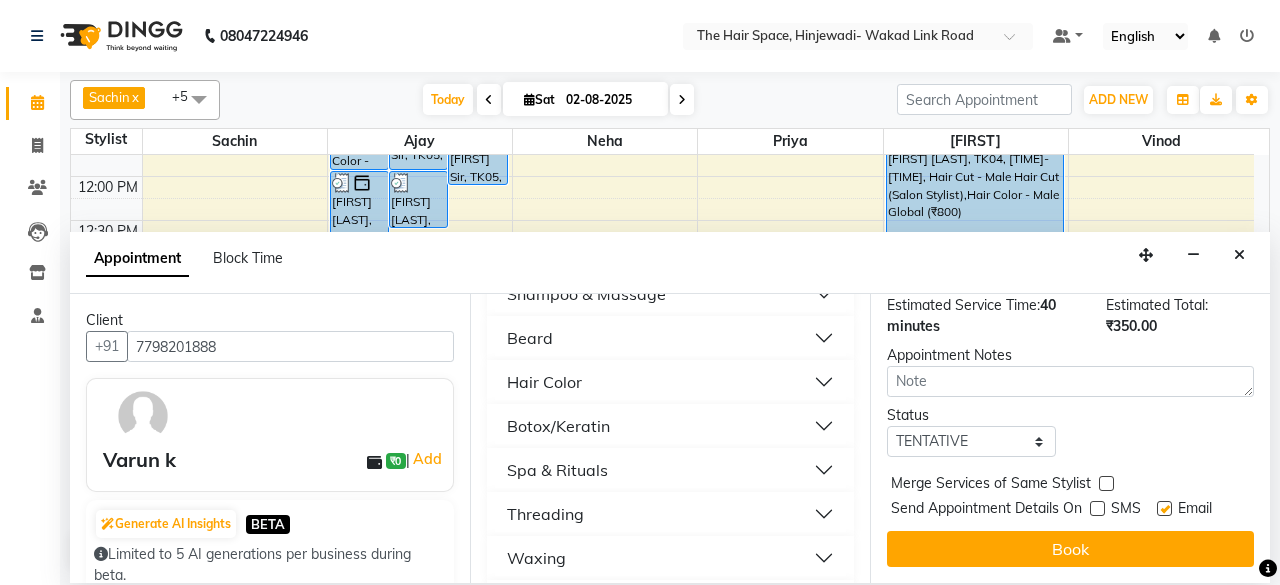 click at bounding box center [1164, 508] 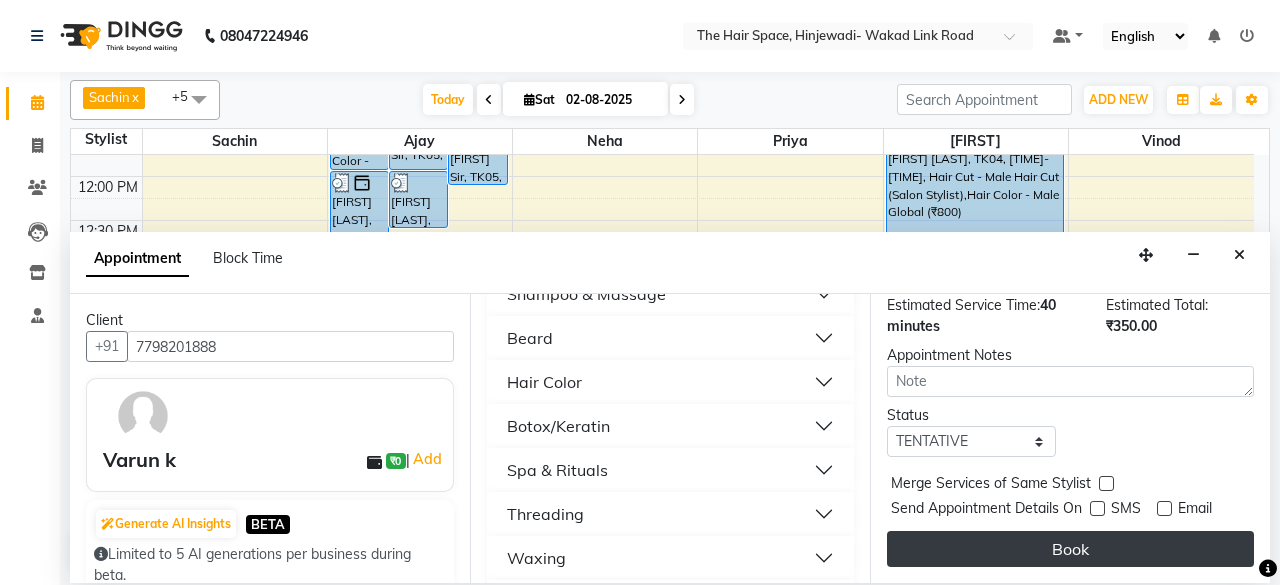 click on "Book" at bounding box center [1070, 549] 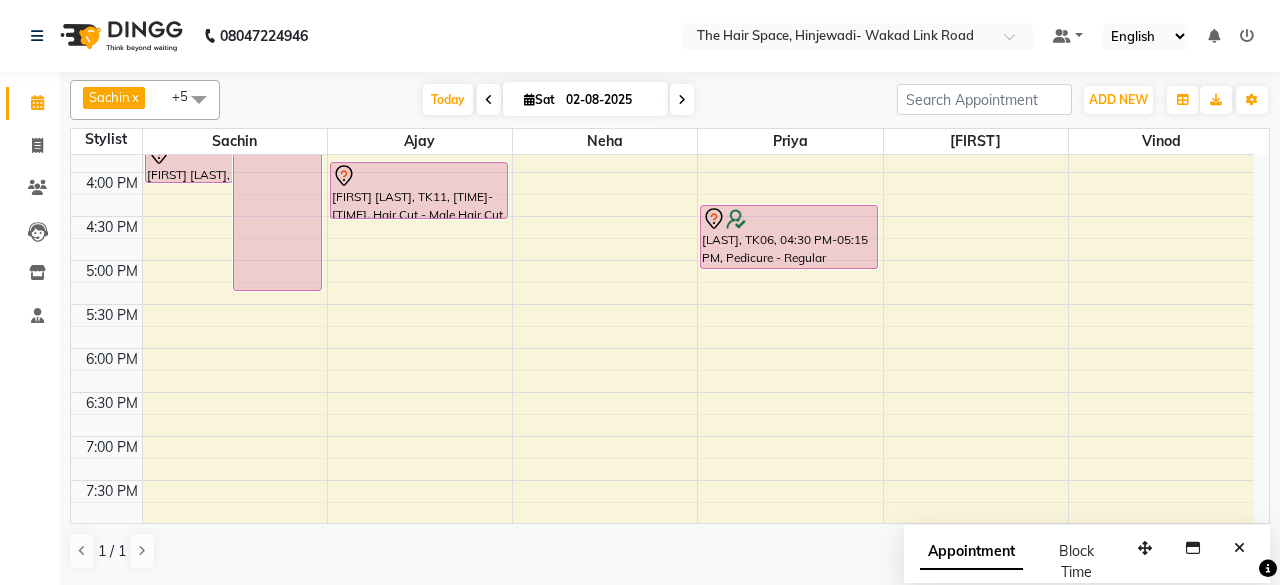 scroll, scrollTop: 730, scrollLeft: 0, axis: vertical 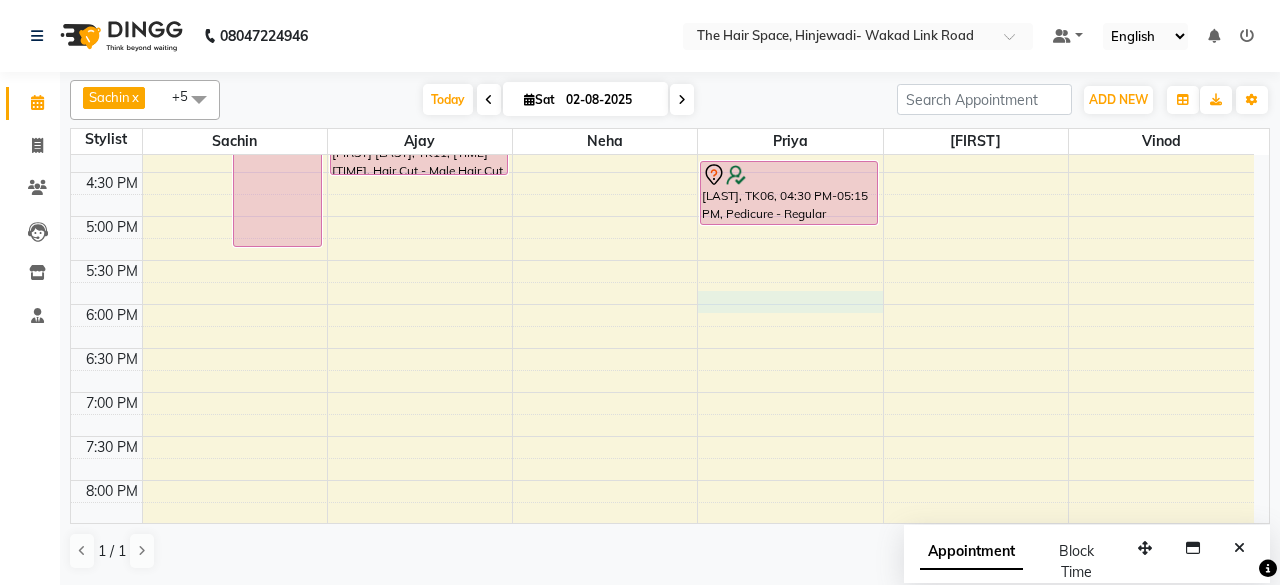 click on "8:00 AM 8:30 AM 9:00 AM 9:30 AM 10:00 AM 10:30 AM 11:00 AM 11:30 AM 12:00 PM 12:30 PM 1:00 PM 1:30 PM 2:00 PM 2:30 PM 3:00 PM 3:30 PM 4:00 PM 4:30 PM 5:00 PM 5:30 PM 6:00 PM 6:30 PM 7:00 PM 7:30 PM 8:00 PM 8:30 PM 9:00 PM 9:30 PM 10:00 PM 10:30 PM             [FIRST] coupon, TK07, 02:00 PM-02:45 PM, D-Tan - D-Tan Face-Neck             [FIRST] [LAST], TK01, 02:30 PM-05:30 PM, Gel extension              [FIRST] [LAST], TK11, 03:45 PM-04:15 PM, Beard - Beard     [FIRST] [LAST], TK02, 10:30 AM-12:00 PM, Color - Global (₹3500)     [FIRST] [LAST], TK05, 11:15 AM-12:00 PM, Hair Color - Male Global     [FIRST] [LAST], TK05, 11:30 AM-12:10 PM, Hair Cut - Male Hair Cut (Salon Stylist)     [FIRST] [LAST], TK08, 12:00 PM-01:00 PM, Hair Cut - Female Hair Cut (Senior Stylist)     [FIRST] [LAST], TK03, 12:00 PM-12:40 PM, Hair Cut - Male Hair Cut (Senior Stylist)     [FIRST] [LAST], TK03, 12:45 PM-01:30 PM, Spa & Rituals - Male Premium     [FIRST] [LAST], TK10, 02:15 PM-03:15 PM, Hair Cut - Female Kids (Below 10 Years)" at bounding box center (662, 84) 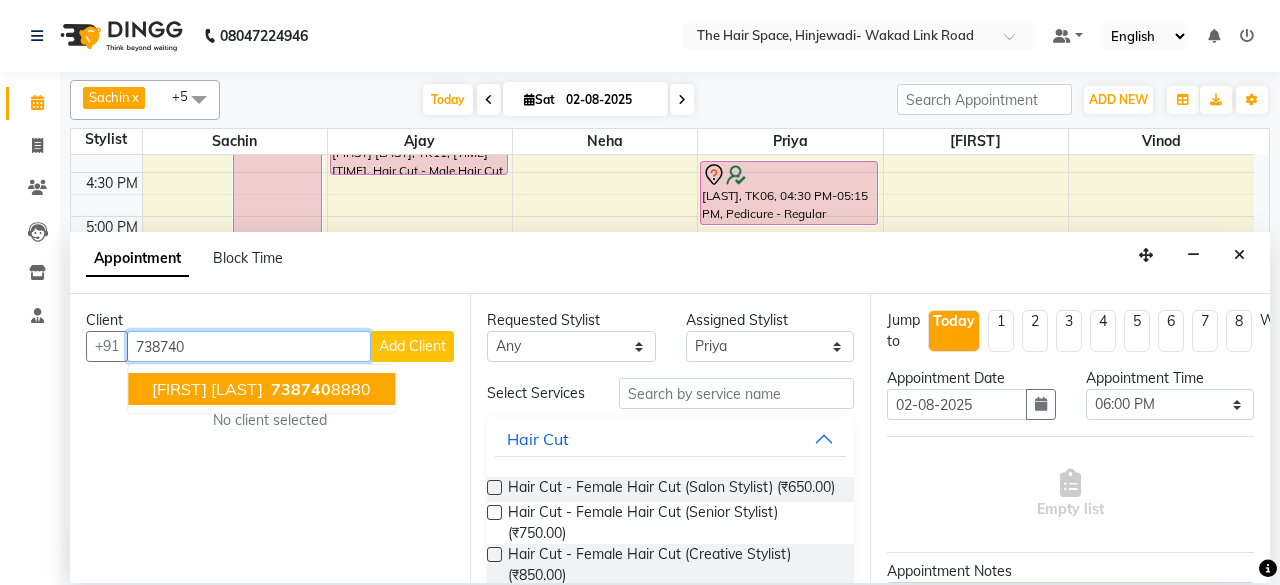 click on "738740" at bounding box center (301, 389) 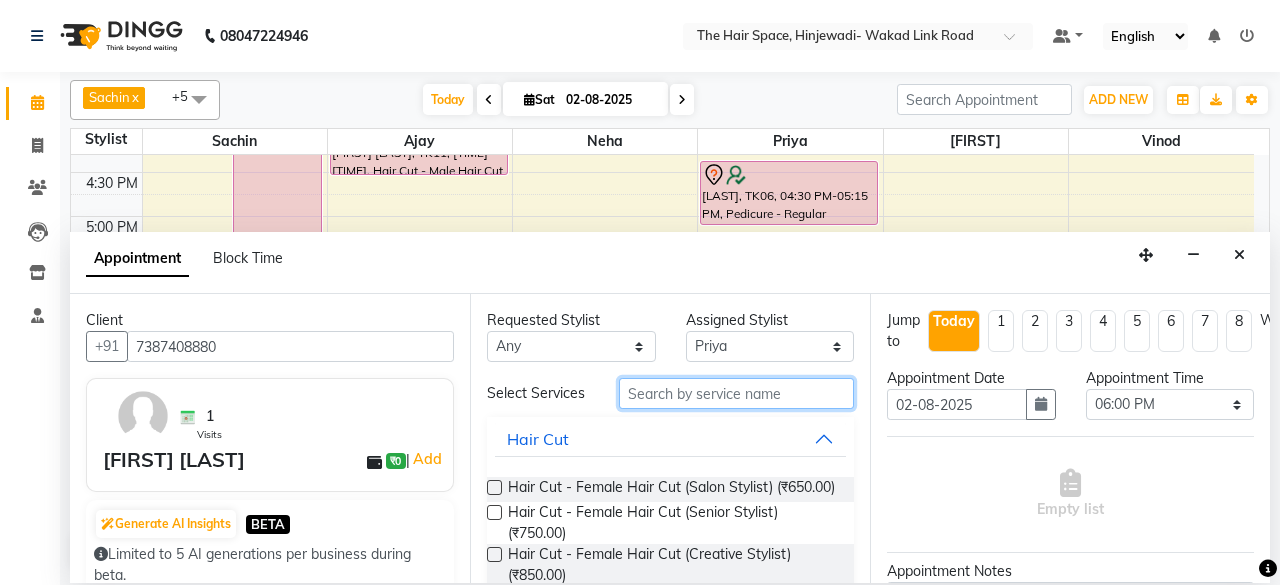 click at bounding box center [736, 393] 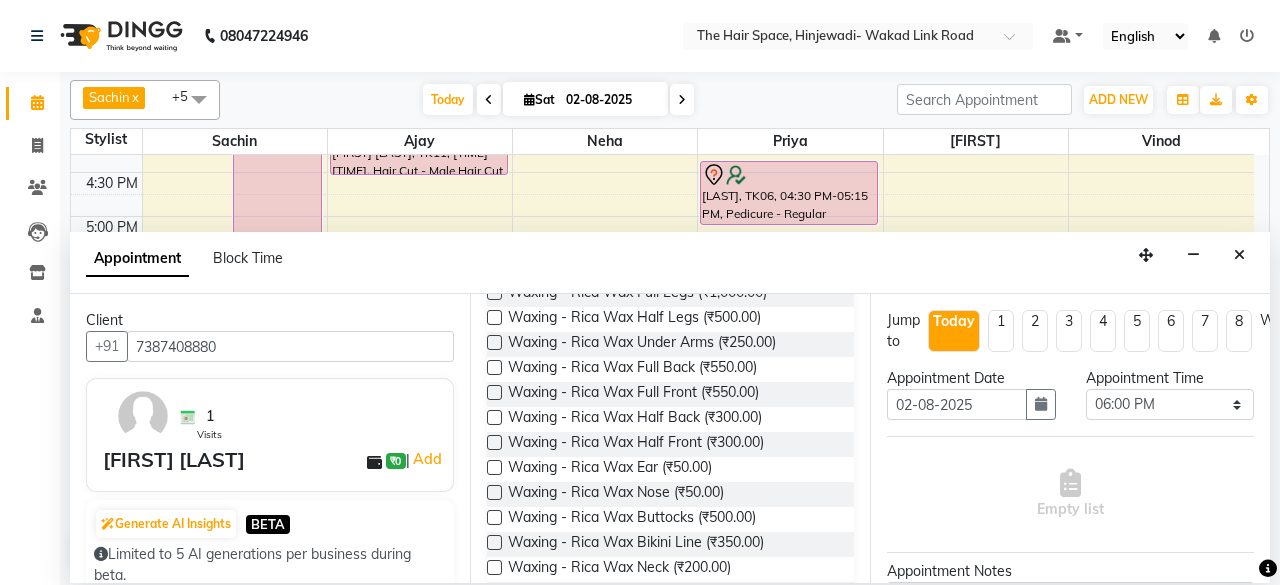 scroll, scrollTop: 800, scrollLeft: 0, axis: vertical 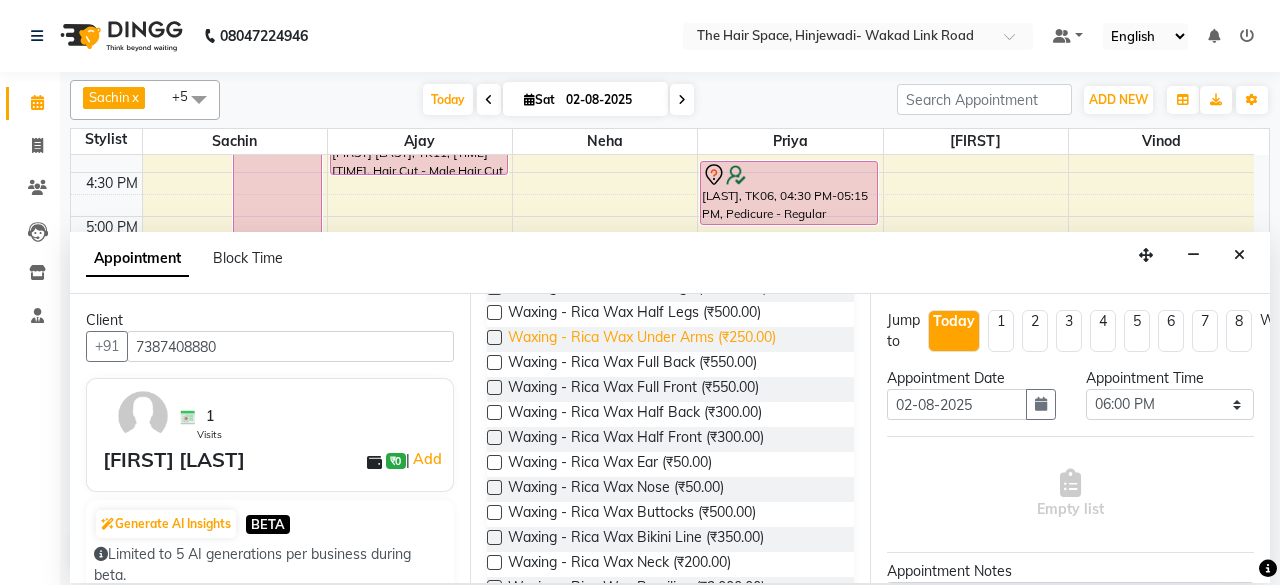 click on "Waxing - Rica Wax Under Arms (₹250.00)" at bounding box center (642, 339) 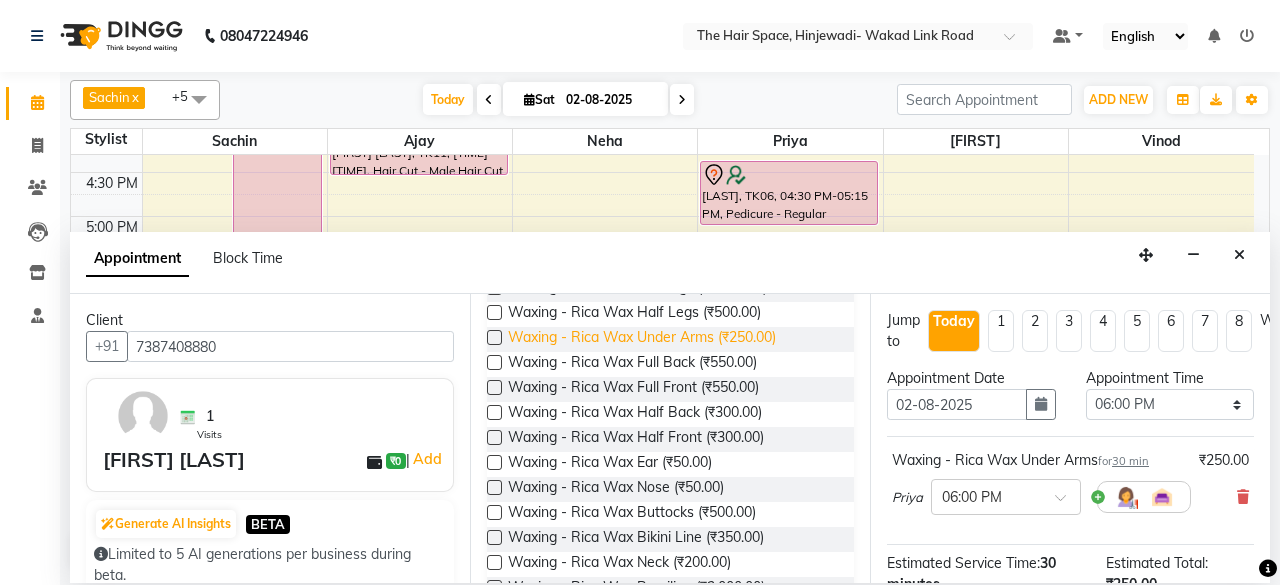 scroll, scrollTop: 700, scrollLeft: 0, axis: vertical 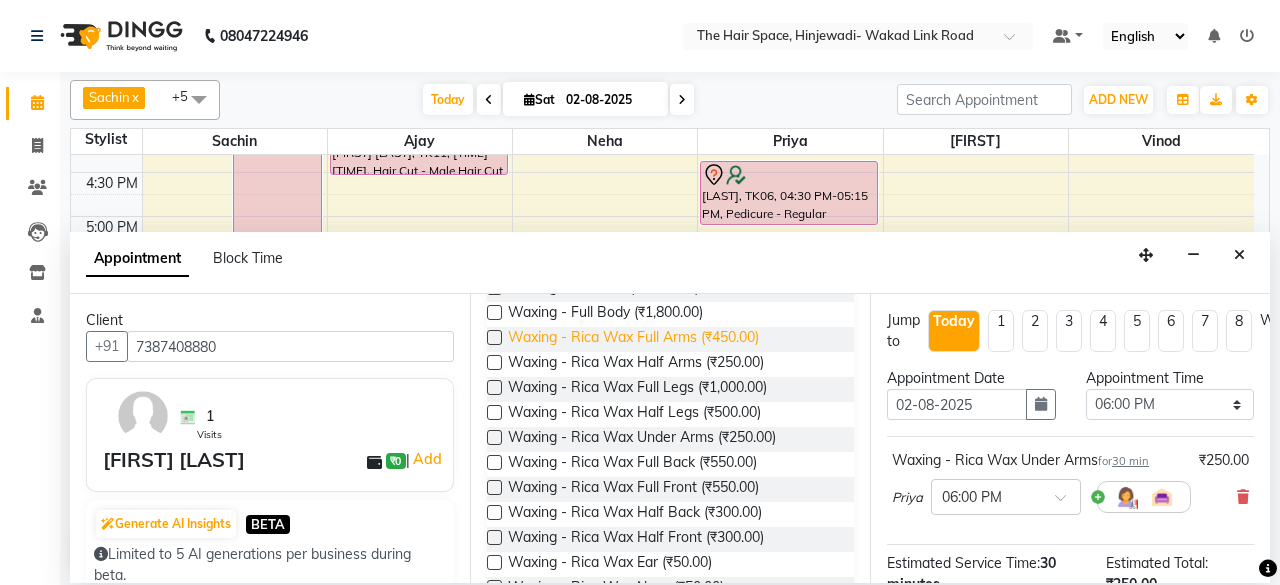 click on "Waxing - Rica Wax Full Arms (₹450.00)" at bounding box center (633, 339) 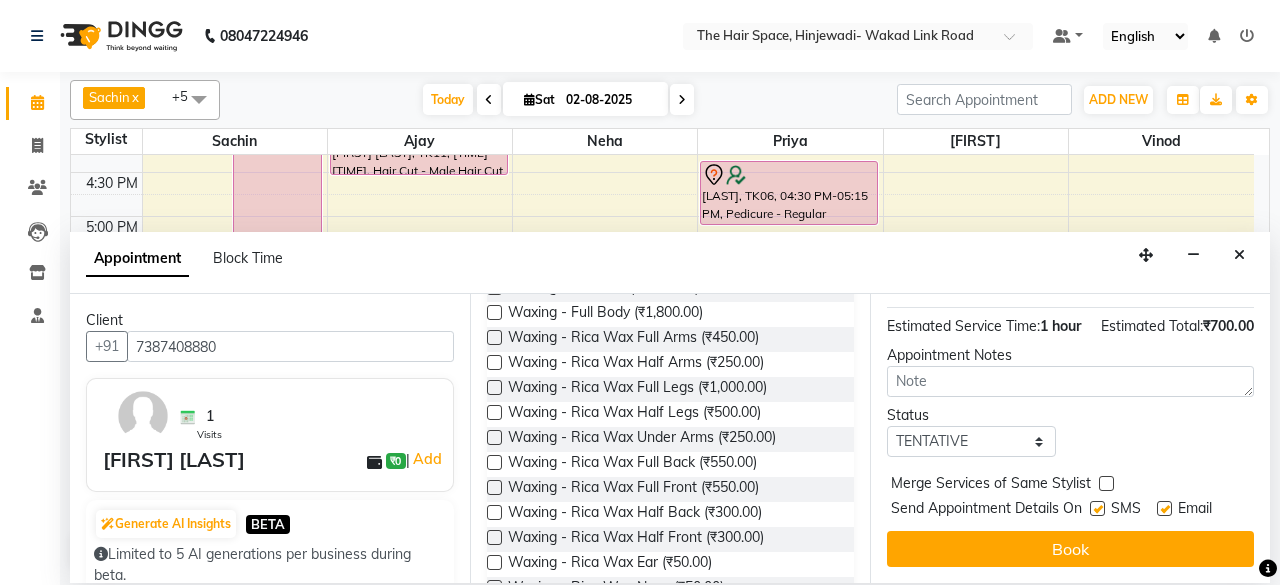 scroll, scrollTop: 363, scrollLeft: 0, axis: vertical 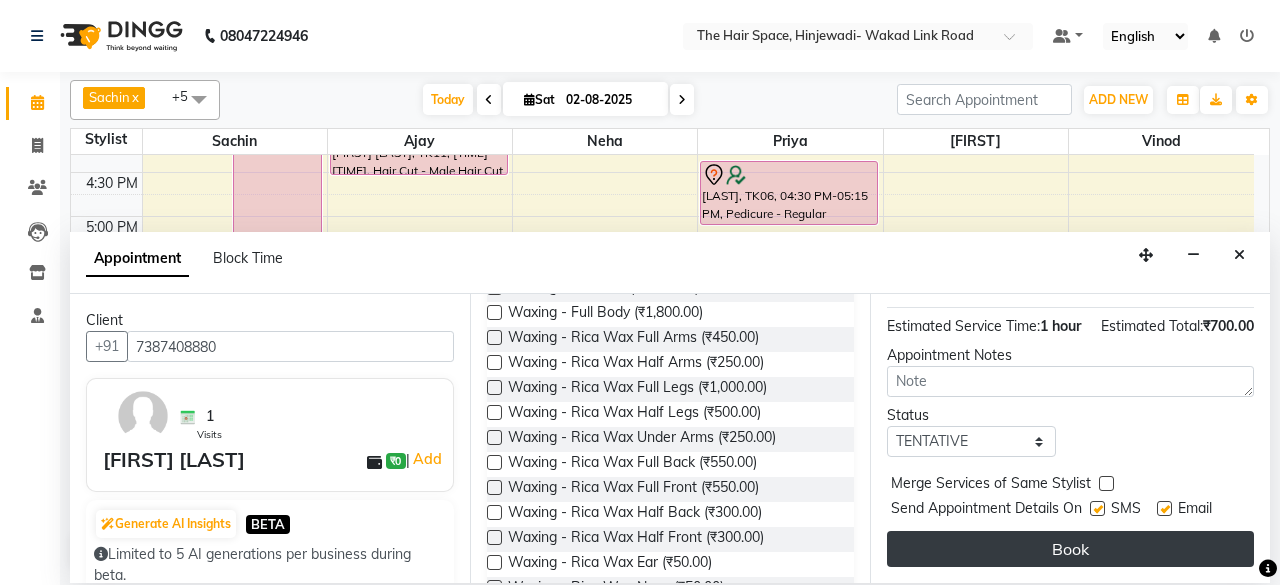 click on "Book" at bounding box center [1070, 549] 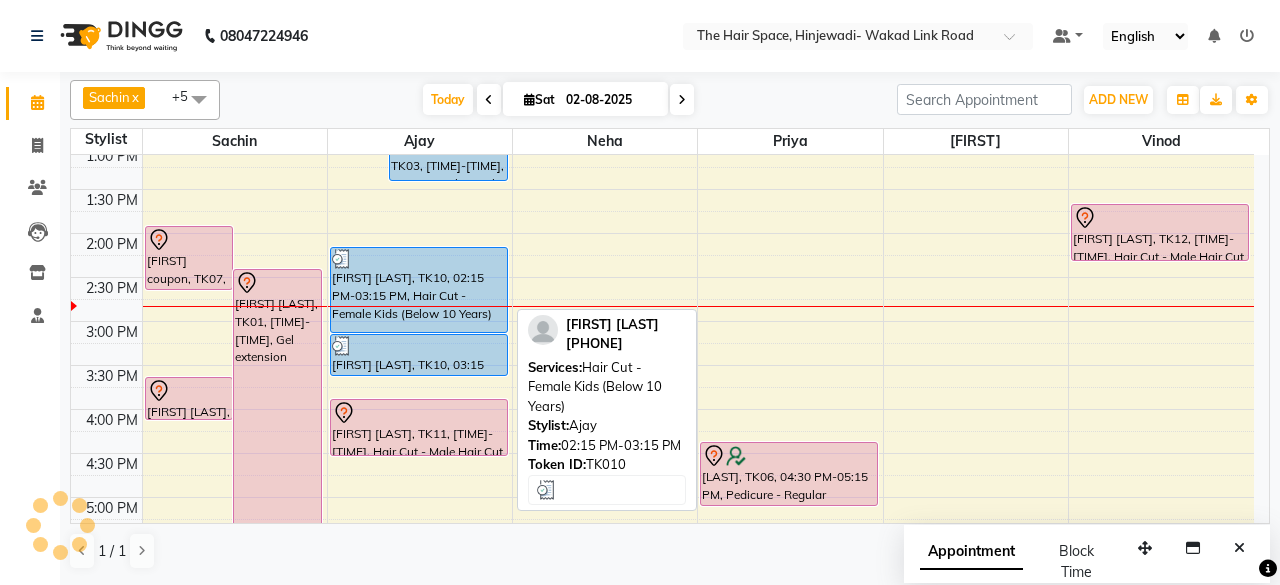 scroll, scrollTop: 430, scrollLeft: 0, axis: vertical 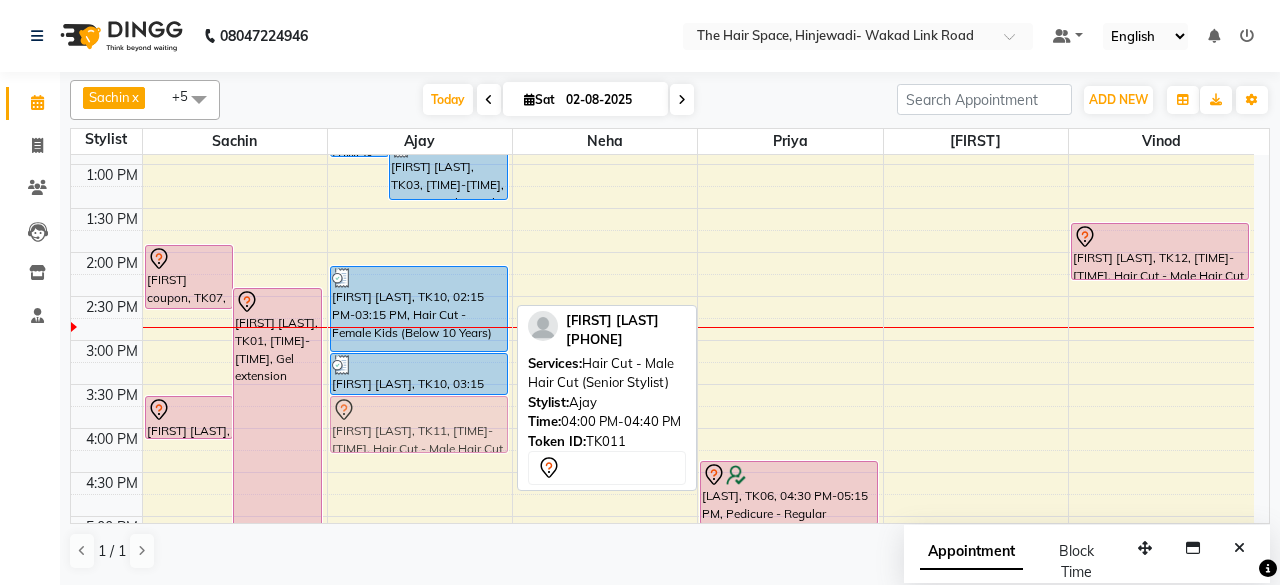 drag, startPoint x: 457, startPoint y: 447, endPoint x: 481, endPoint y: 417, distance: 38.418747 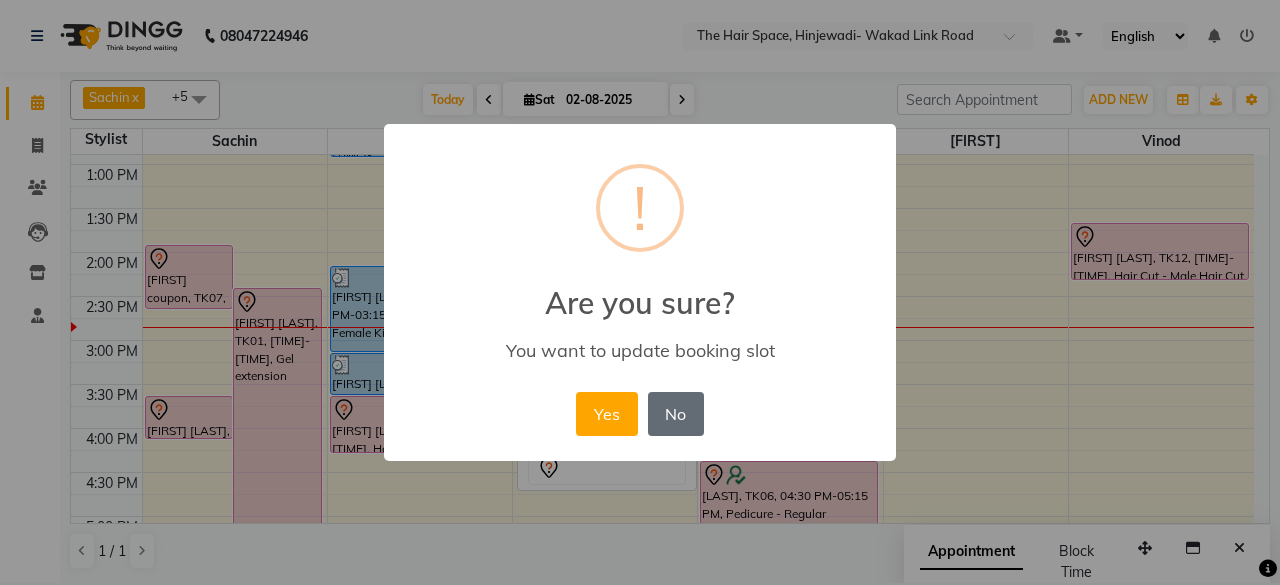 click on "No" at bounding box center (676, 414) 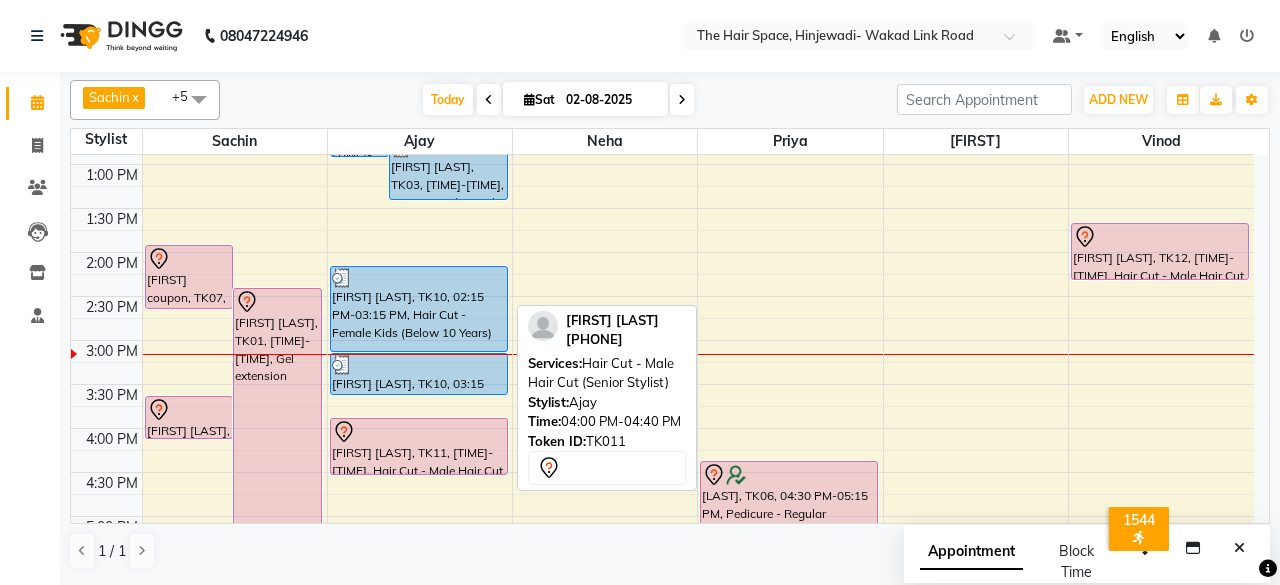 click on "08047224946" 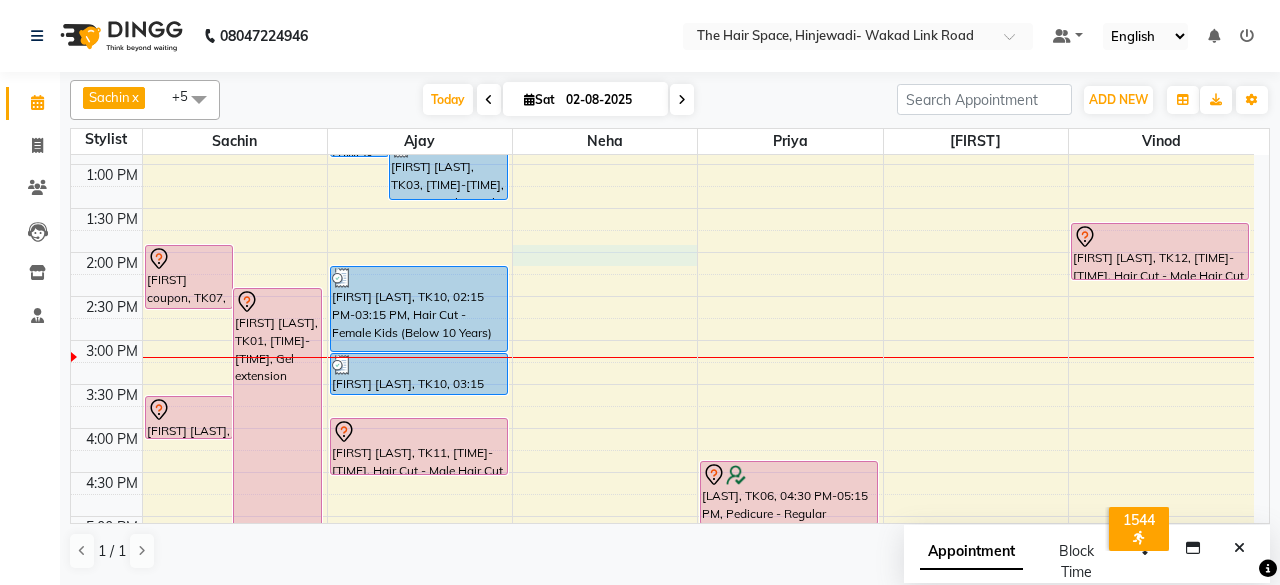 click on "8:00 AM 8:30 AM 9:00 AM 9:30 AM 10:00 AM 10:30 AM 11:00 AM 11:30 AM 12:00 PM 12:30 PM 1:00 PM 1:30 PM 2:00 PM 2:30 PM 3:00 PM 3:30 PM 4:00 PM 4:30 PM 5:00 PM 5:30 PM 6:00 PM 6:30 PM 7:00 PM 7:30 PM 8:00 PM 8:30 PM 9:00 PM 9:30 PM 10:00 PM 10:30 PM             [FIRST] coupon, TK07, 02:00 PM-02:45 PM, D-Tan - D-Tan Face-Neck             [FIRST] [LAST], TK01, 02:30 PM-05:30 PM, Gel extension              [FIRST] [LAST], TK11, 03:45 PM-04:15 PM, Beard - Beard     [FIRST] [LAST], TK02, 10:30 AM-12:00 PM, Color - Global (₹3500)     [FIRST] [LAST], TK05, 11:15 AM-12:00 PM, Hair Color - Male Global     [FIRST] [LAST], TK05, 11:30 AM-12:10 PM, Hair Cut - Male Hair Cut (Salon Stylist)     [FIRST] [LAST], TK08, 12:00 PM-01:00 PM, Hair Cut - Female Hair Cut (Senior Stylist)     [FIRST] [LAST], TK03, 12:00 PM-12:40 PM, Hair Cut - Male Hair Cut (Senior Stylist)     [FIRST] [LAST], TK03, 12:45 PM-01:30 PM, Spa & Rituals - Male Premium     [FIRST] [LAST], TK10, 02:15 PM-03:15 PM, Hair Cut - Female Kids (Below 10 Years)" at bounding box center [662, 384] 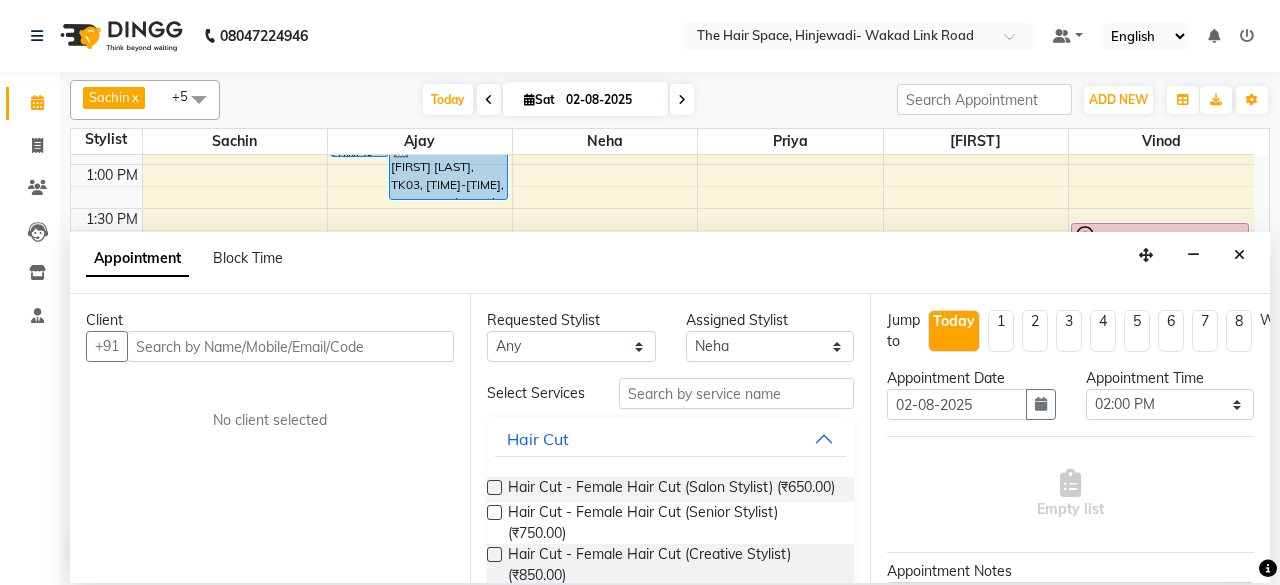 click at bounding box center (290, 346) 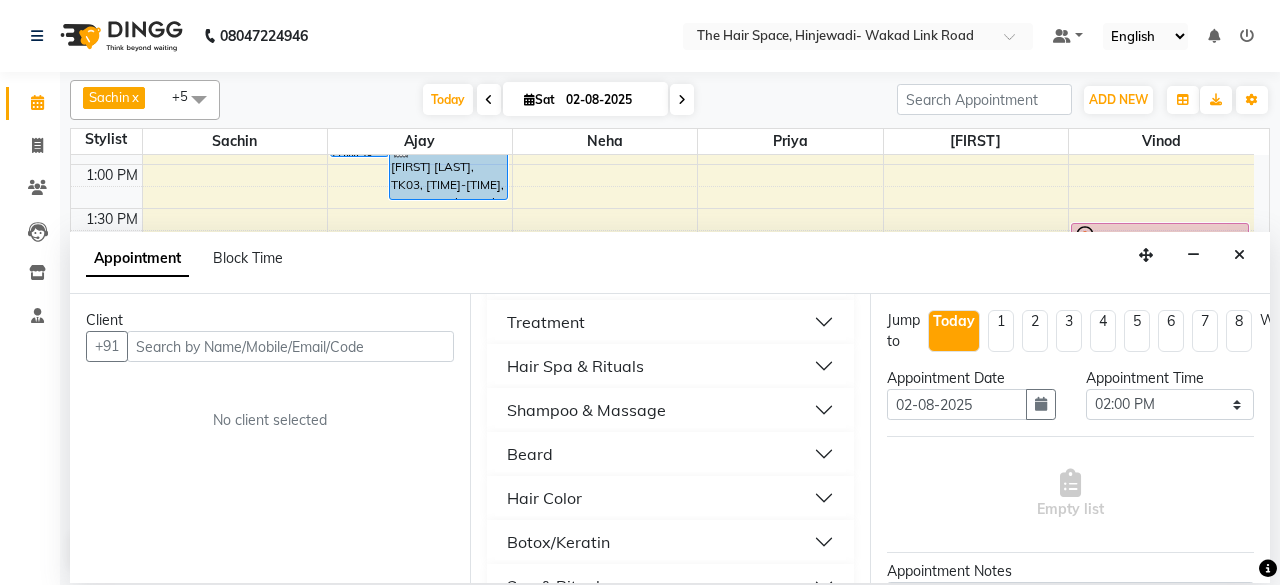 scroll, scrollTop: 600, scrollLeft: 0, axis: vertical 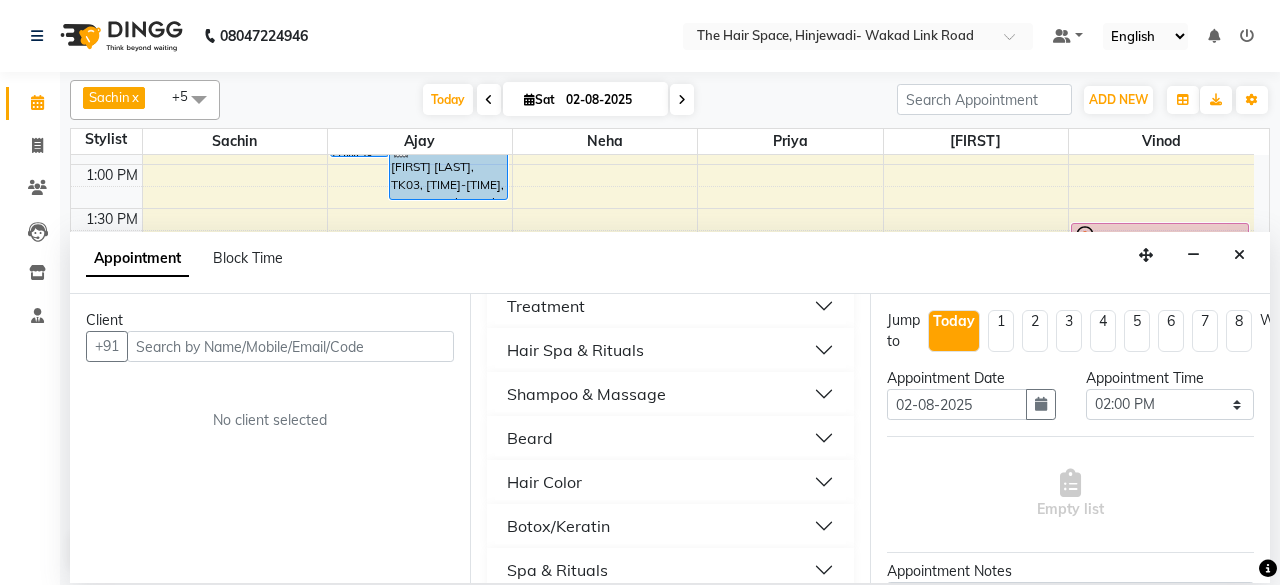 click on "Hair Spa & Rituals" at bounding box center [670, 350] 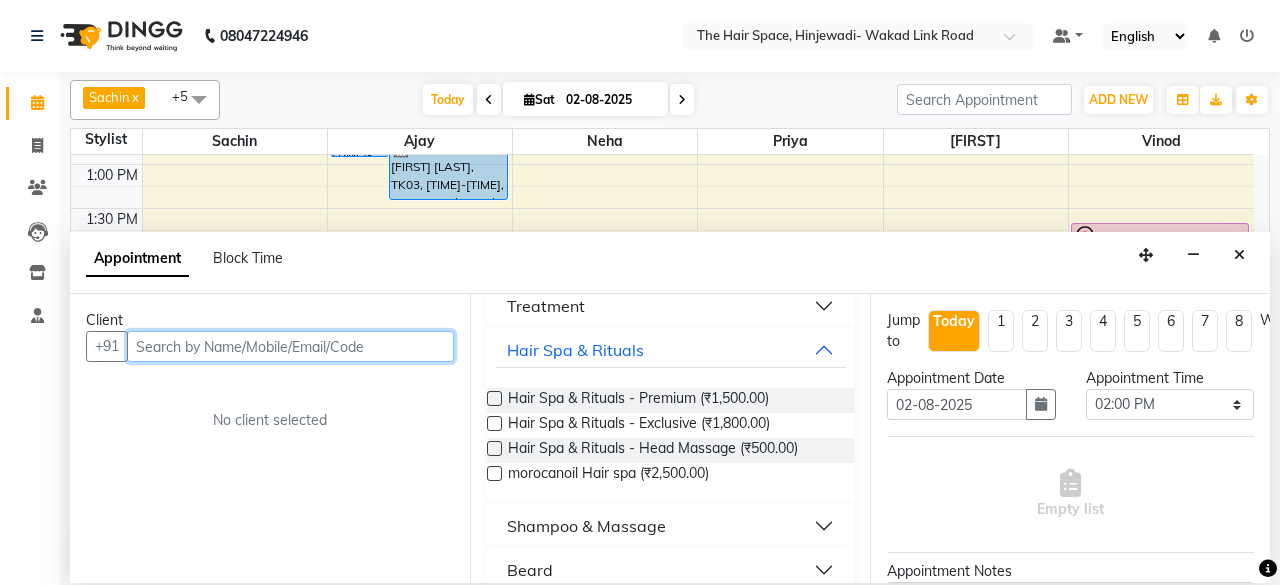 click at bounding box center [290, 346] 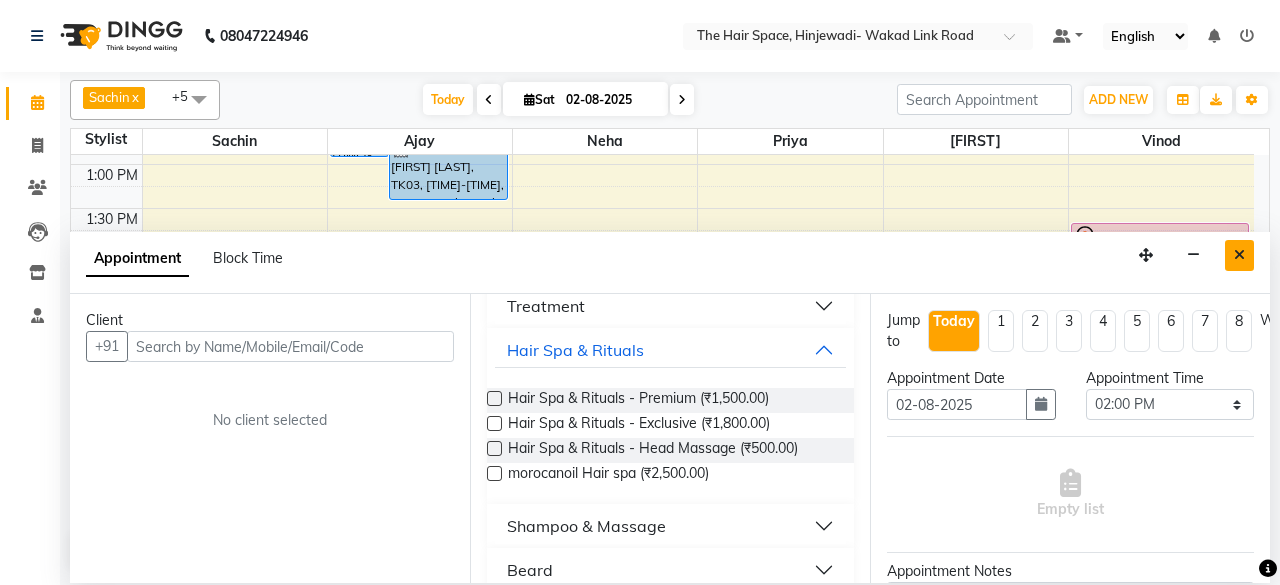 click at bounding box center [1239, 255] 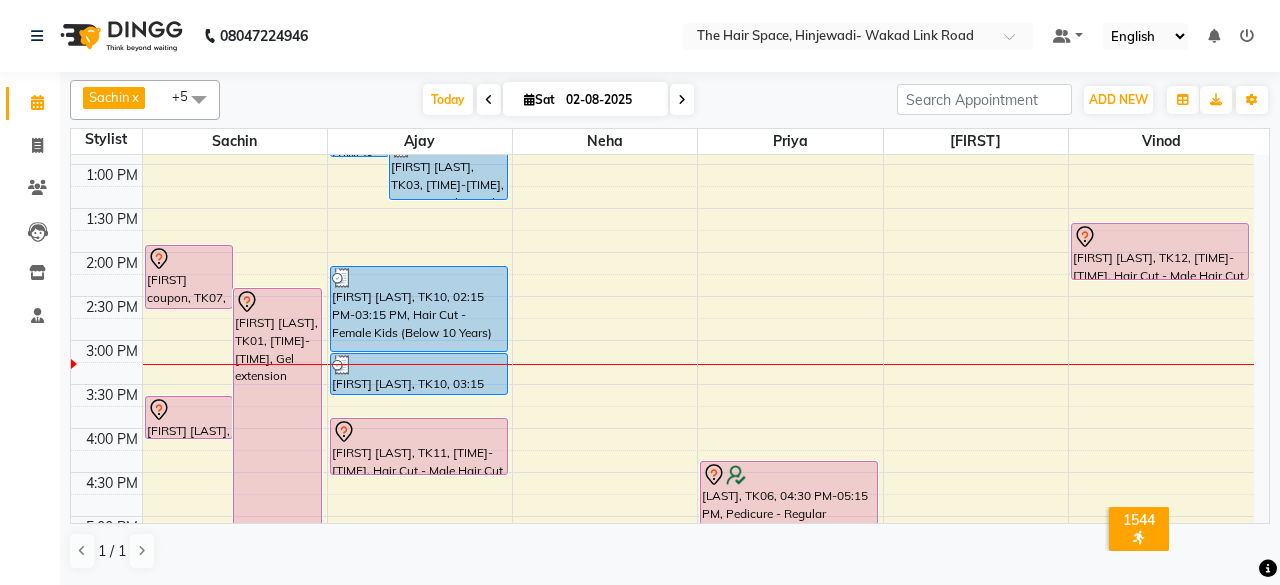 click on "02-08-2025" at bounding box center (610, 100) 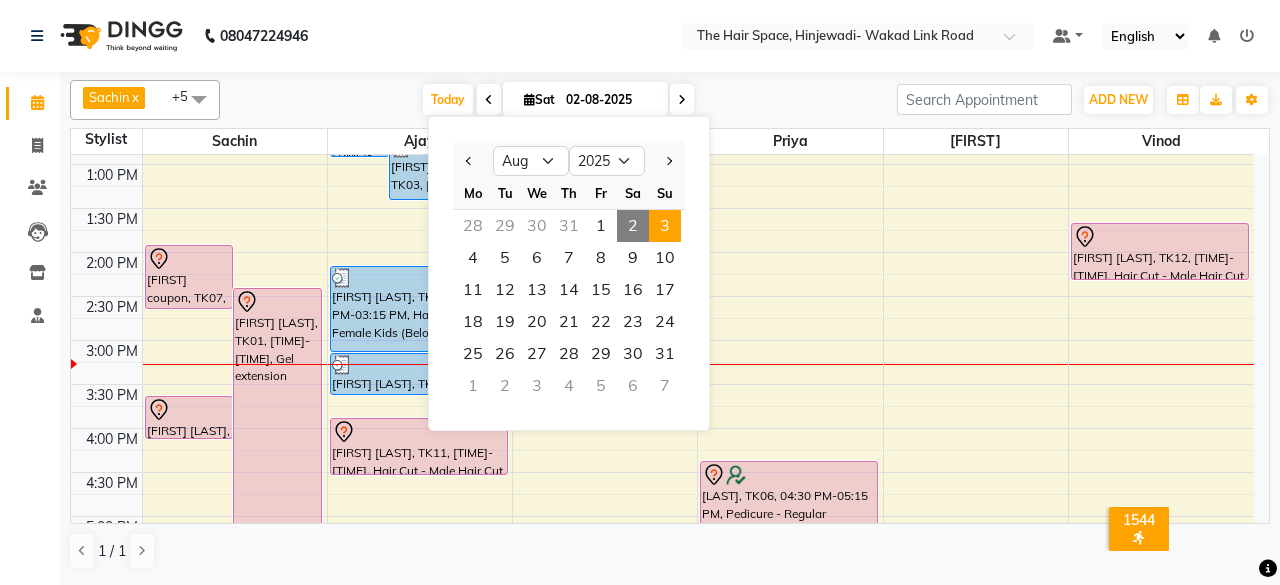 click on "3" at bounding box center (665, 226) 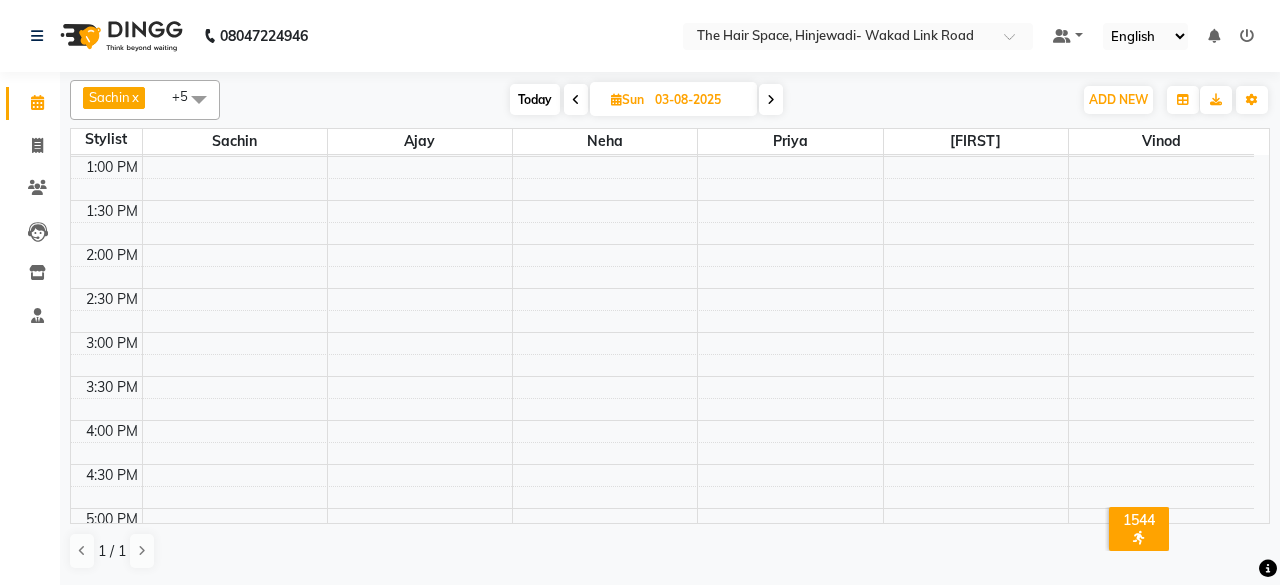 scroll, scrollTop: 408, scrollLeft: 0, axis: vertical 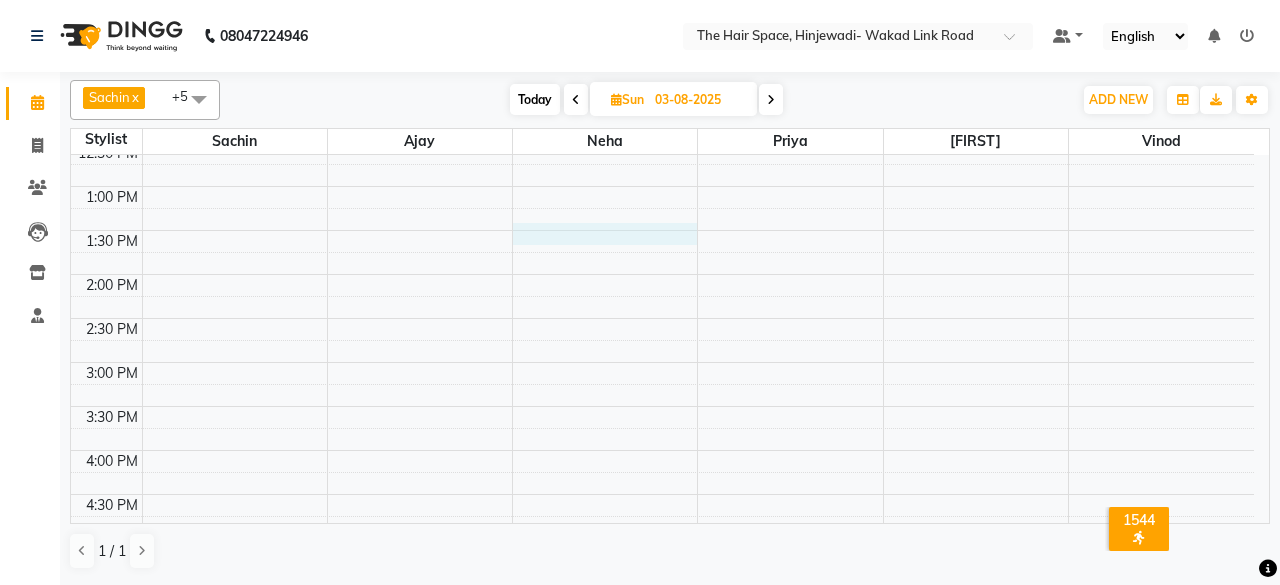 click on "8:00 AM 8:30 AM 9:00 AM 9:30 AM 10:00 AM 10:30 AM 11:00 AM 11:30 AM 12:00 PM 12:30 PM 1:00 PM 1:30 PM 2:00 PM 2:30 PM 3:00 PM 3:30 PM 4:00 PM 4:30 PM 5:00 PM 5:30 PM 6:00 PM 6:30 PM 7:00 PM 7:30 PM 8:00 PM 8:30 PM 9:00 PM 9:30 PM 10:00 PM 10:30 PM" at bounding box center [662, 406] 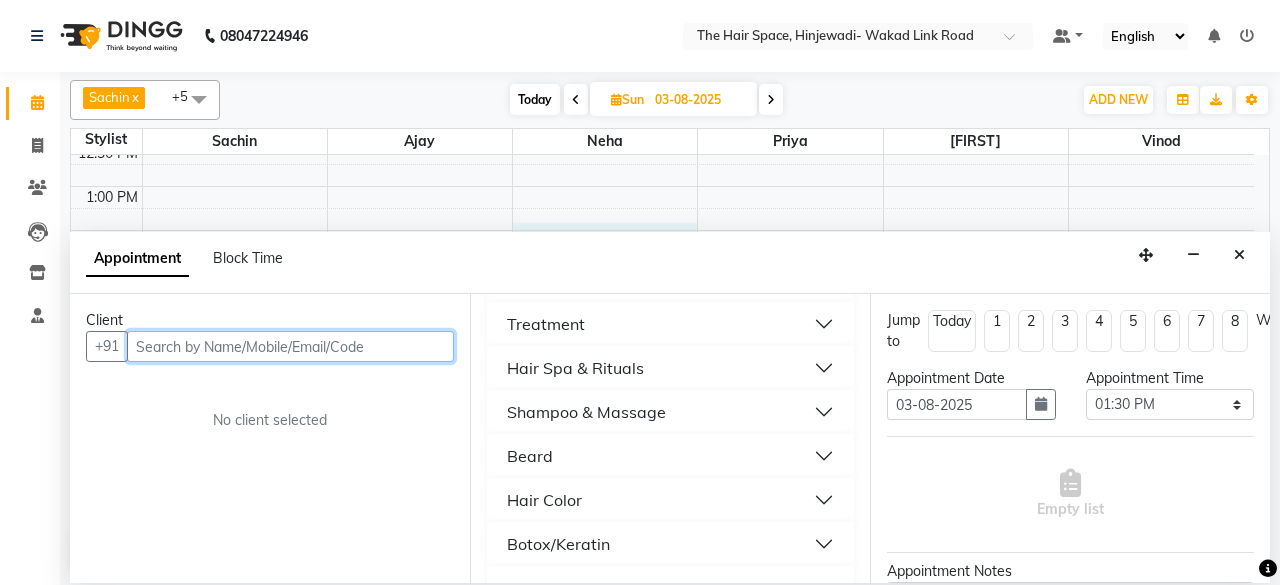 scroll, scrollTop: 600, scrollLeft: 0, axis: vertical 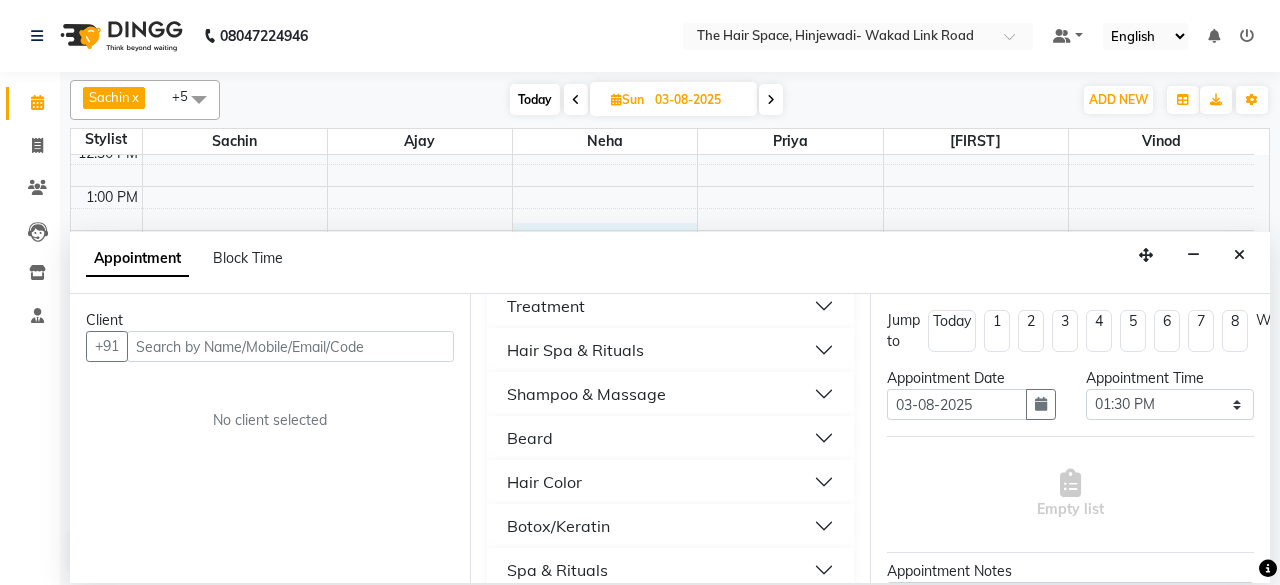 click on "Hair Spa & Rituals" at bounding box center [575, 350] 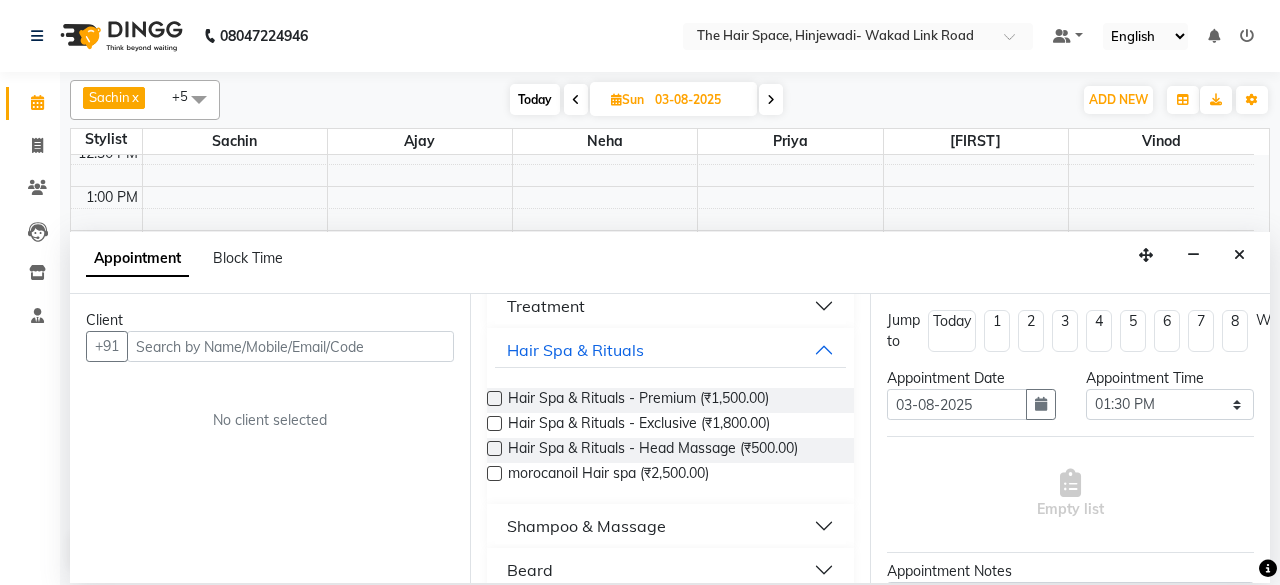 click at bounding box center (494, 423) 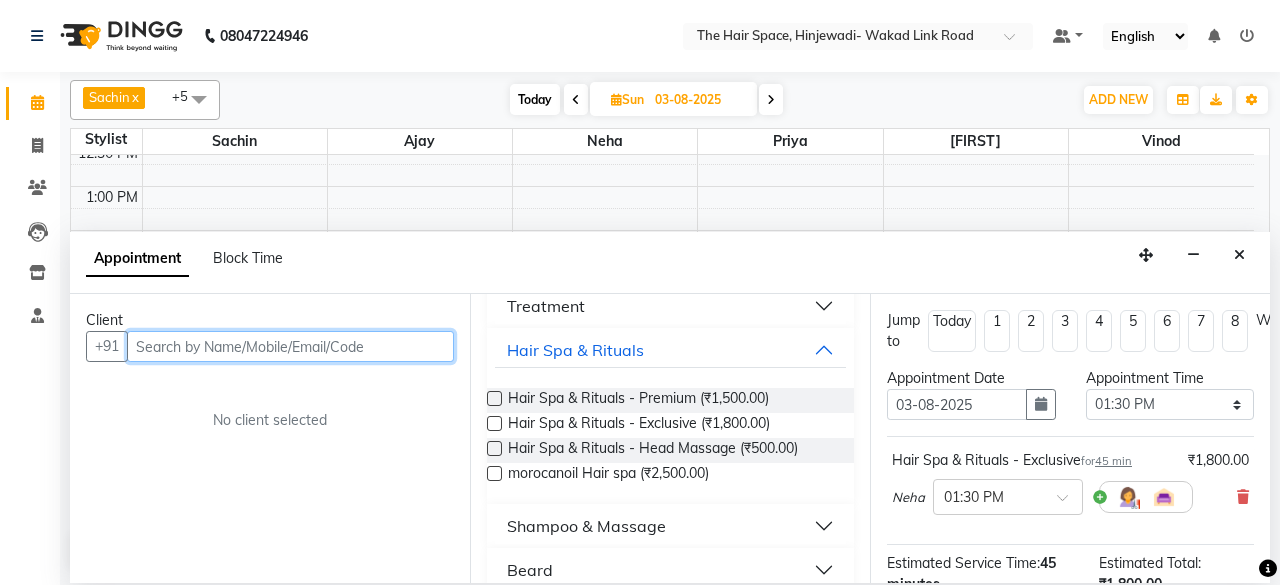 click at bounding box center [290, 346] 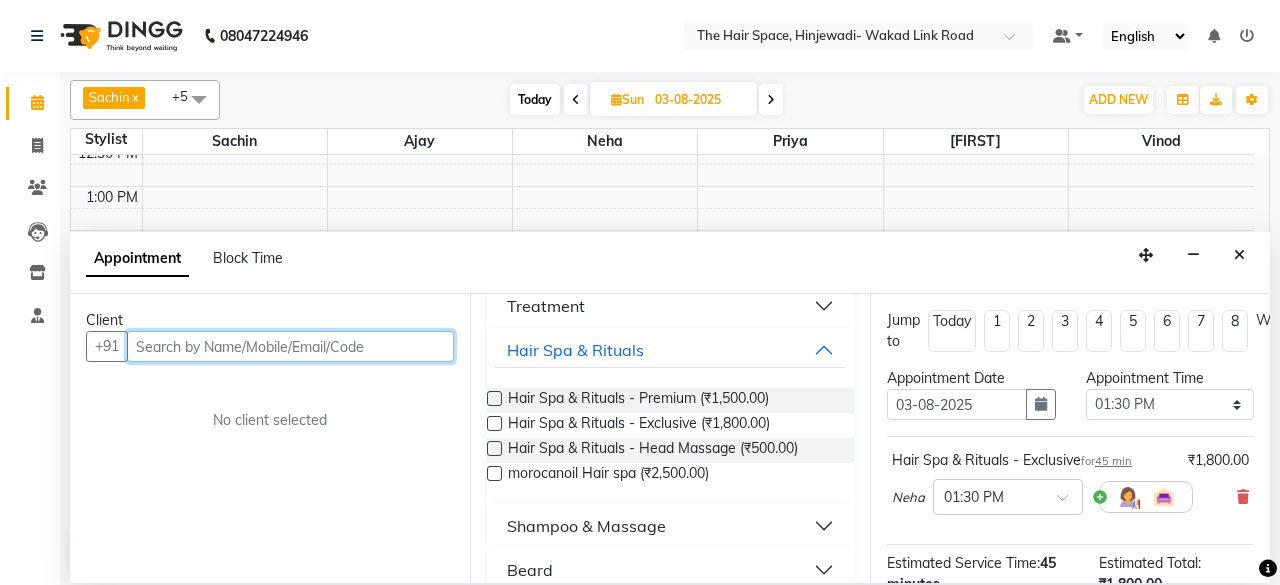 click at bounding box center (290, 346) 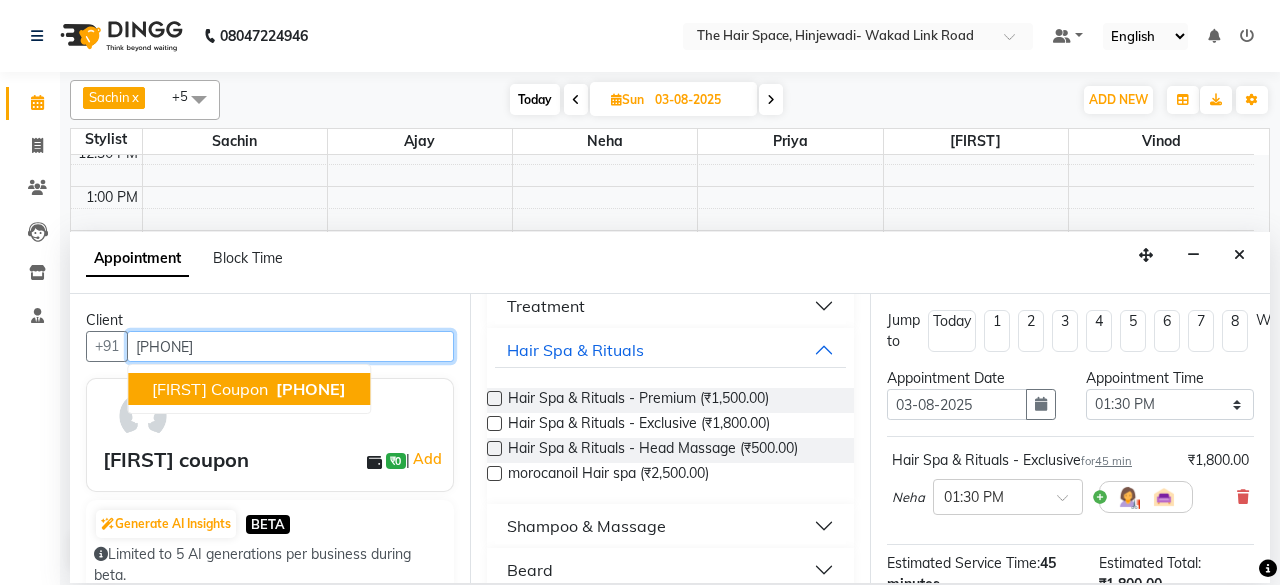 click on "[PHONE]" at bounding box center (311, 389) 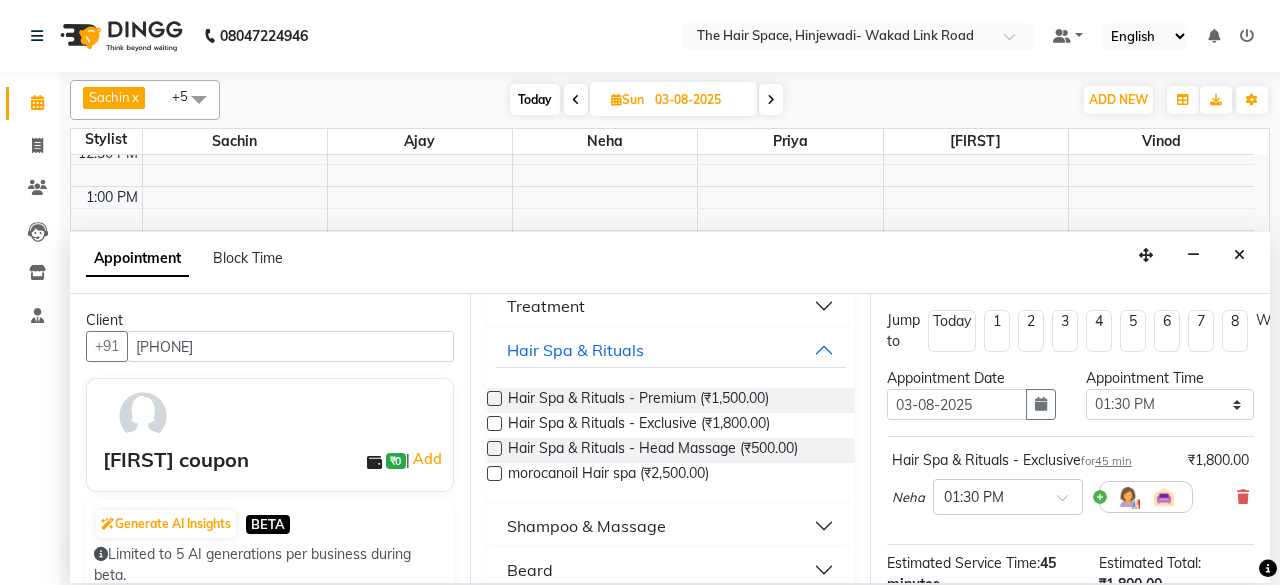 click on "[FIRST]   x [FIRST]  x [FIRST]  x [FIRST]  x [FIRST]  x [FIRST]  x +5 Select All [FIRST] [FIRST] [FIRST] [FIRST] [FIRST] [FIRST] [FIRST]  [FIRST]  [FIRST]  [FIRST]  [FIRST] Today  Sun [DATE] Toggle Dropdown Add Appointment Add Invoice Add Expense Add Attendance Add Client Toggle Dropdown Add Appointment Add Invoice Add Expense Add Attendance Add Client ADD NEW Toggle Dropdown Add Appointment Add Invoice Add Expense Add Attendance Add Client [FIRST]   x [FIRST]  x [FIRST]  x [FIRST]  x [FIRST]  x [FIRST]  x +5 Select All [FIRST] [FIRST] [FIRST] [FIRST] [FIRST] [FIRST] [FIRST]  [FIRST]  [FIRST]  [FIRST]  [FIRST] Group By  Staff View   Room View  View as Vertical  Vertical - Week View  Horizontal  Horizontal - Week View  List  Toggle Dropdown Calendar Settings Manage Tags   Arrange Stylists   Reset Stylists  Full Screen  Show Available Stylist  Appointment Form Zoom 100% Staff/Room Display Count 11 Stylist [FIRST]  [FIRST] [FIRST] [FIRST] [FIRST] [FIRST]  8:00 AM 8:30 AM 9:00 AM 9:30 AM 10:00 AM 10:30 AM 11:00 AM 11:30 AM 12:00 PM 12:30 PM 1:00 PM 1:30 PM 2:00 PM 2:30 PM +91" 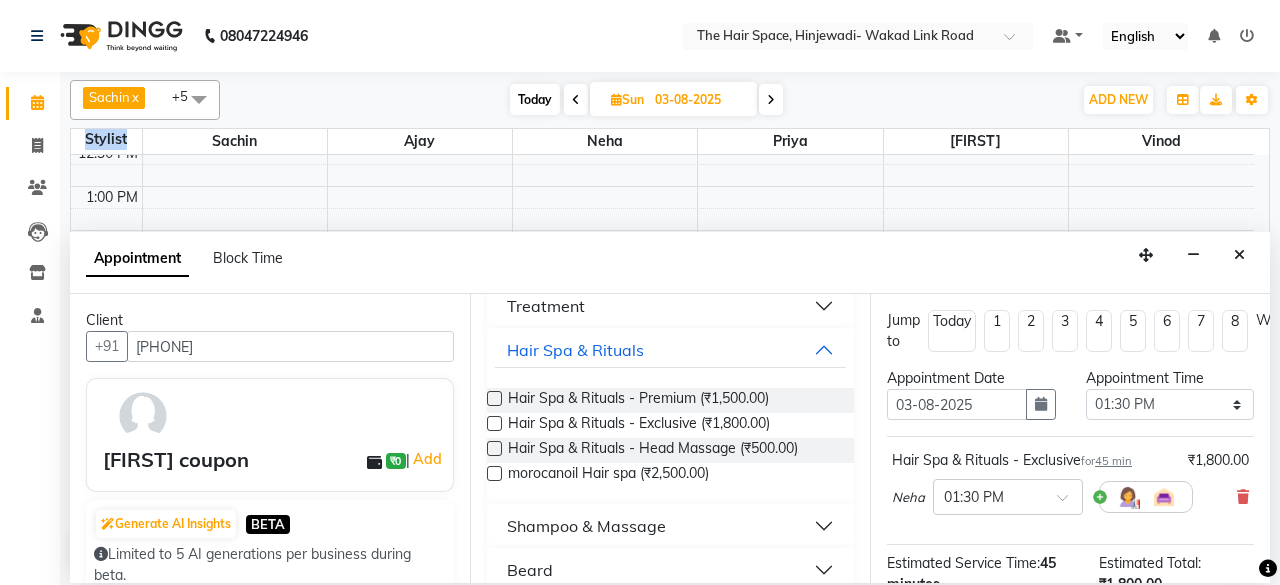 click on "[FIRST]   x [FIRST]  x [FIRST]  x [FIRST]  x [FIRST]  x [FIRST]  x +5 Select All [FIRST] [FIRST] [FIRST] [FIRST] [FIRST] [FIRST] [FIRST]  [FIRST]  [FIRST]  [FIRST]  [FIRST] Today  Sun [DATE] Toggle Dropdown Add Appointment Add Invoice Add Expense Add Attendance Add Client Toggle Dropdown Add Appointment Add Invoice Add Expense Add Attendance Add Client ADD NEW Toggle Dropdown Add Appointment Add Invoice Add Expense Add Attendance Add Client [FIRST]   x [FIRST]  x [FIRST]  x [FIRST]  x [FIRST]  x [FIRST]  x +5 Select All [FIRST] [FIRST] [FIRST] [FIRST] [FIRST] [FIRST] [FIRST]  [FIRST]  [FIRST]  [FIRST]  [FIRST] Group By  Staff View   Room View  View as Vertical  Vertical - Week View  Horizontal  Horizontal - Week View  List  Toggle Dropdown Calendar Settings Manage Tags   Arrange Stylists   Reset Stylists  Full Screen  Show Available Stylist  Appointment Form Zoom 100% Staff/Room Display Count 11 Stylist [FIRST]  [FIRST] [FIRST] [FIRST] [FIRST] [FIRST]  8:00 AM 8:30 AM 9:00 AM 9:30 AM 10:00 AM 10:30 AM 11:00 AM 11:30 AM 12:00 PM 12:30 PM 1:00 PM 1:30 PM 2:00 PM 2:30 PM +91" 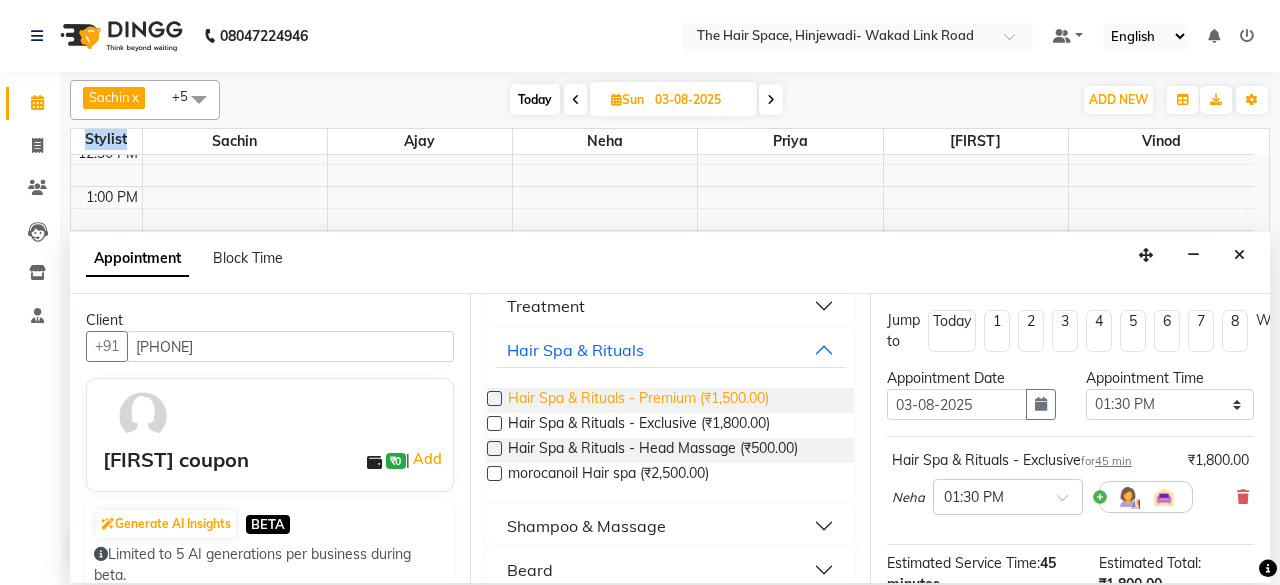 scroll, scrollTop: 700, scrollLeft: 0, axis: vertical 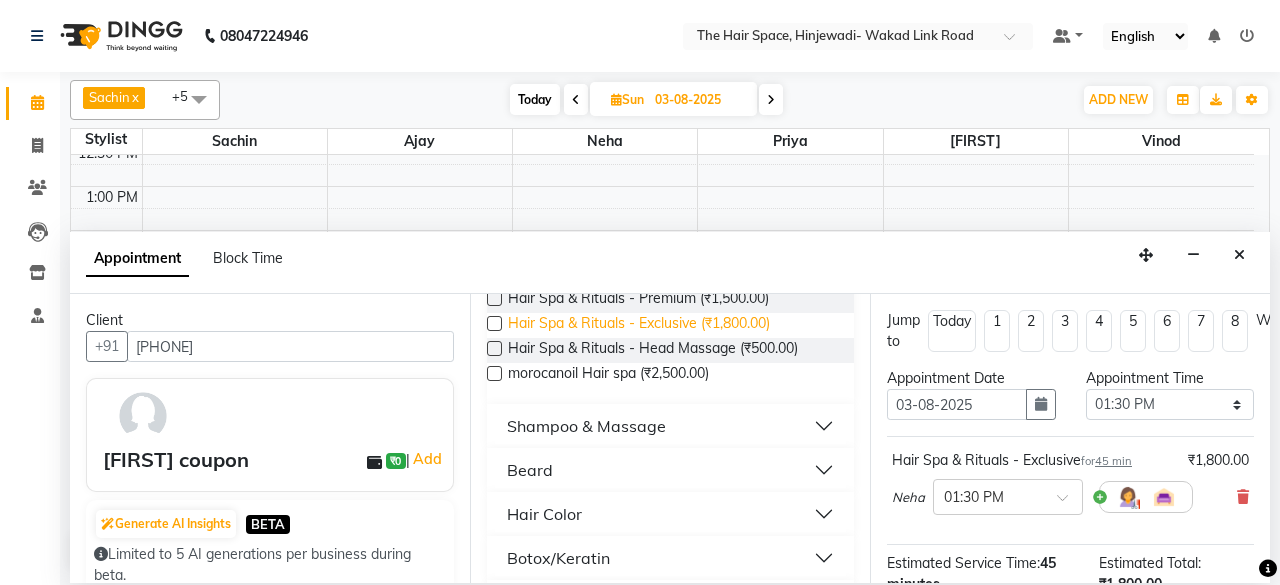 click on "Hair Spa & Rituals - Exclusive (₹1,800.00)" at bounding box center (639, 325) 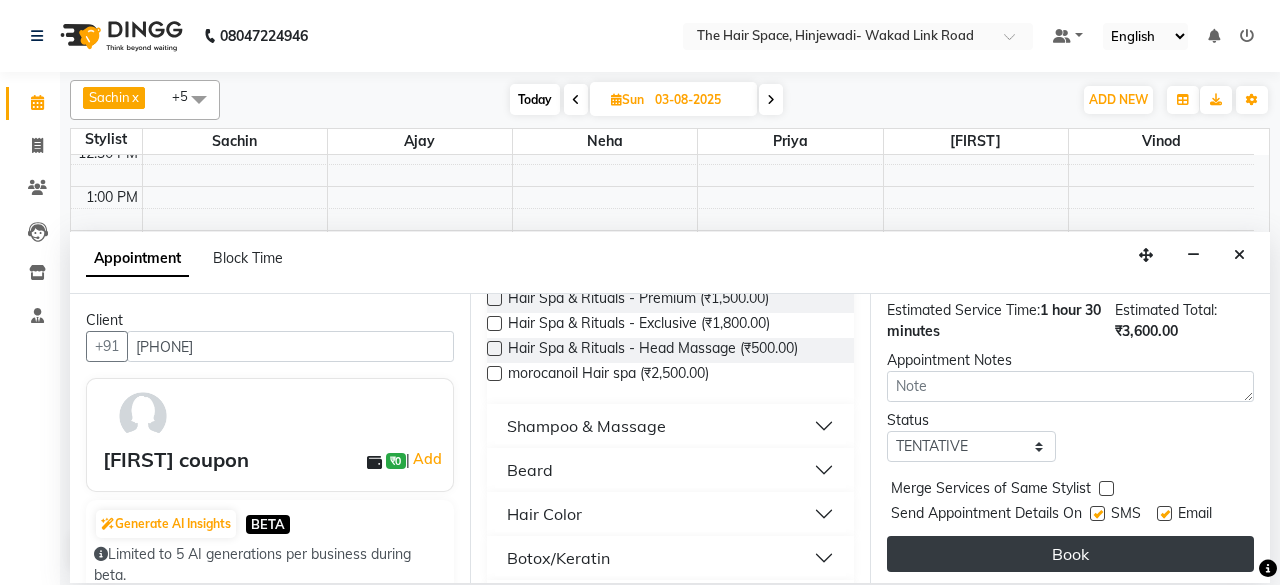 scroll, scrollTop: 363, scrollLeft: 0, axis: vertical 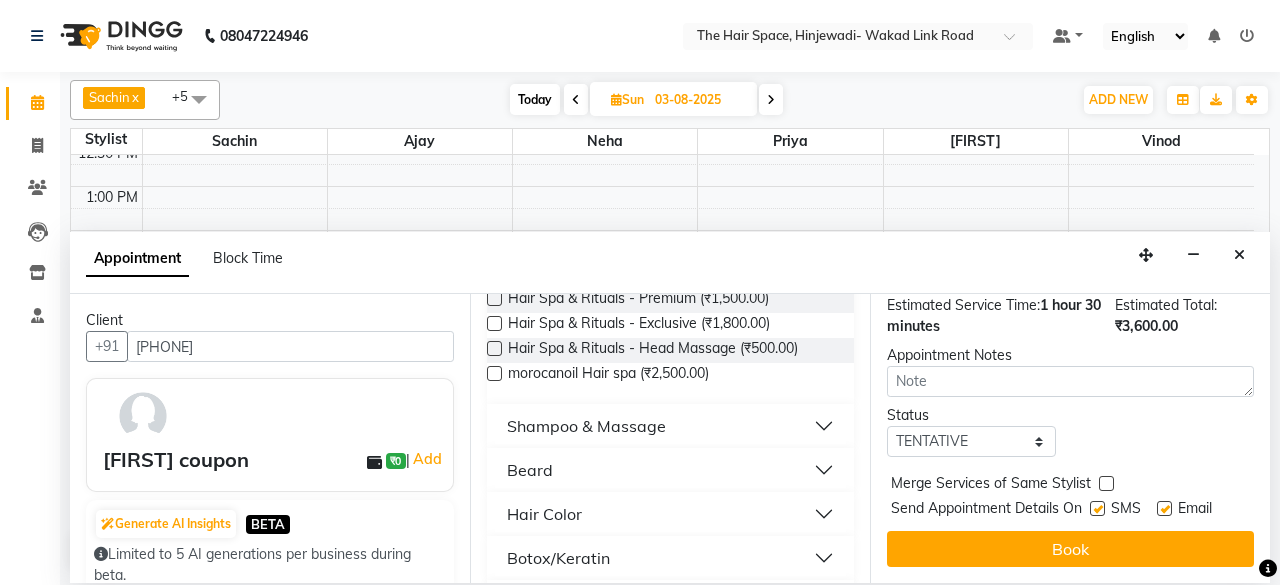 click at bounding box center [1164, 508] 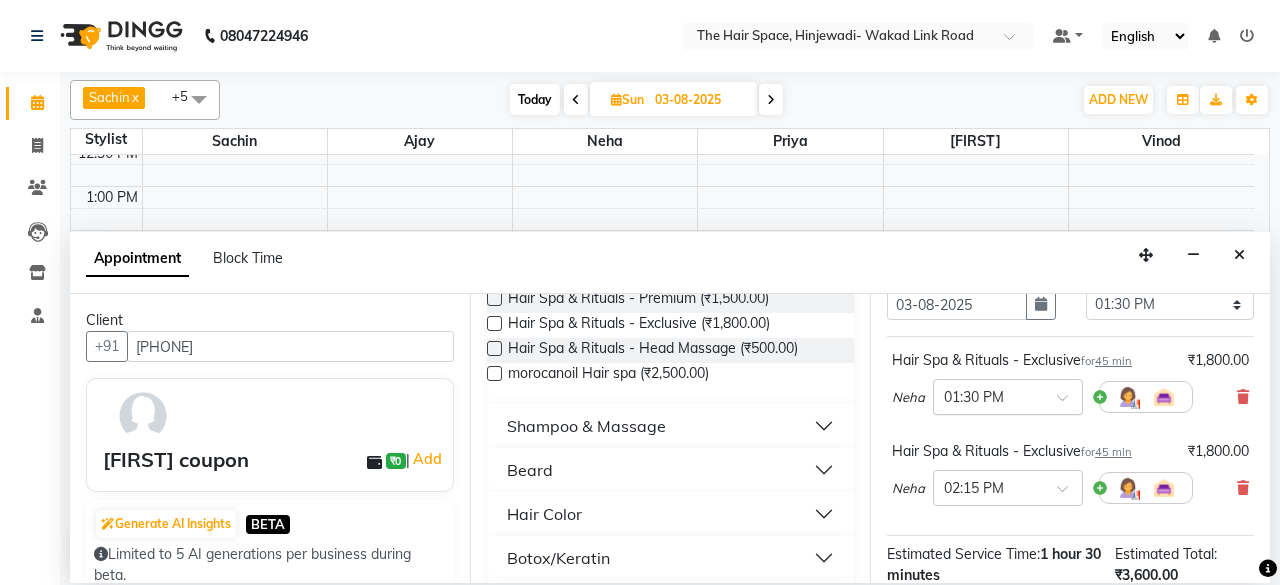 scroll, scrollTop: 63, scrollLeft: 0, axis: vertical 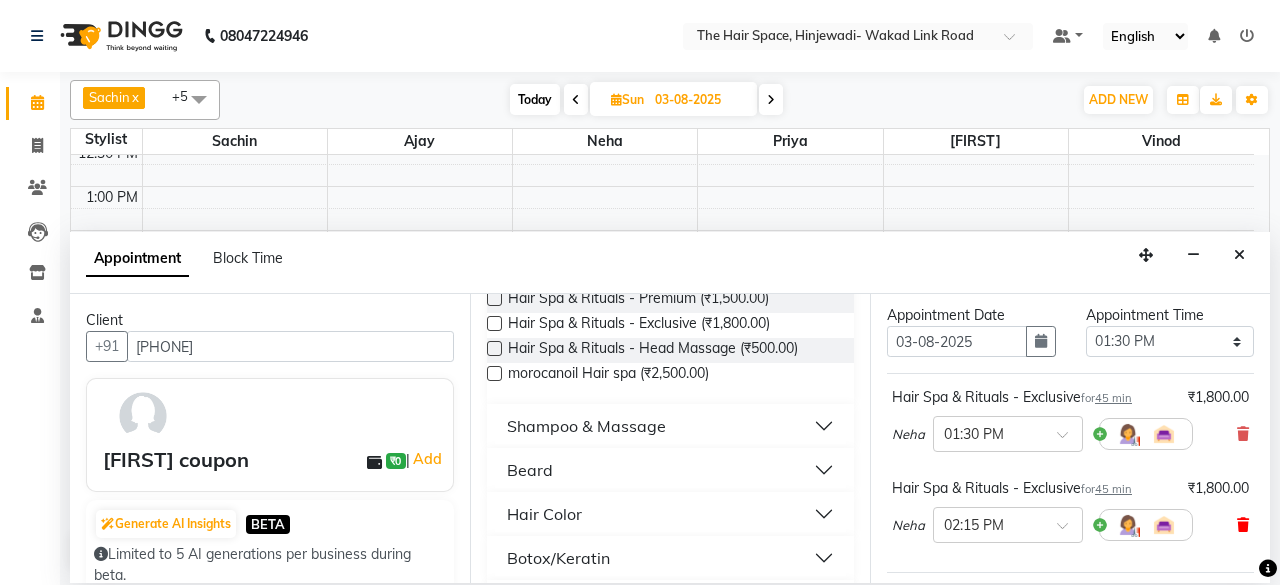 click at bounding box center [1243, 525] 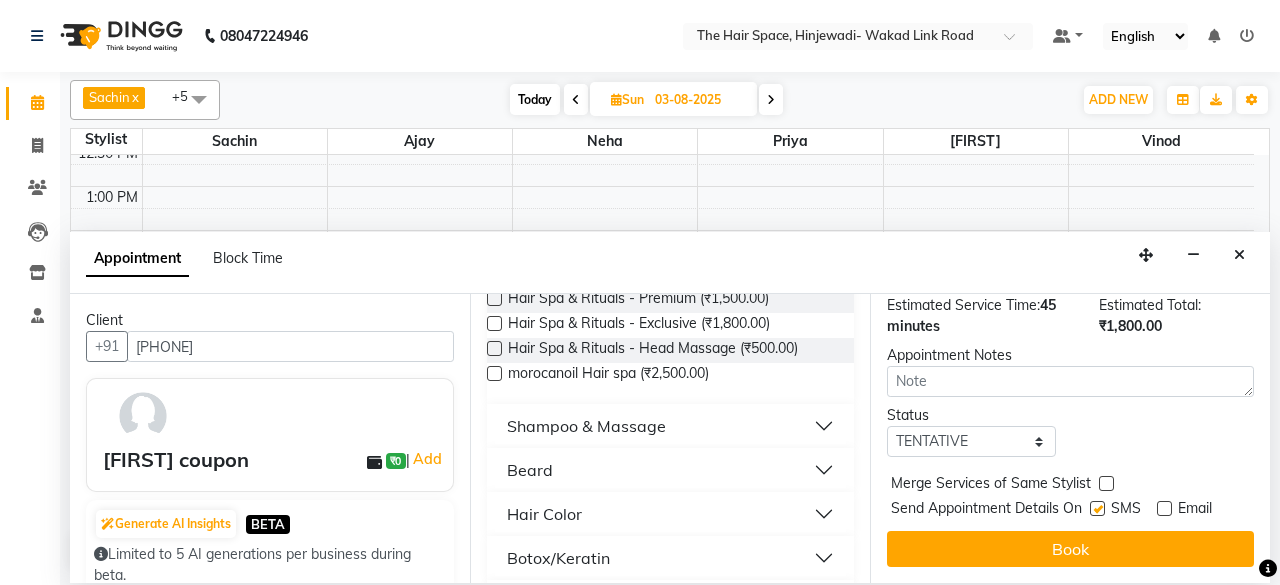 scroll, scrollTop: 272, scrollLeft: 0, axis: vertical 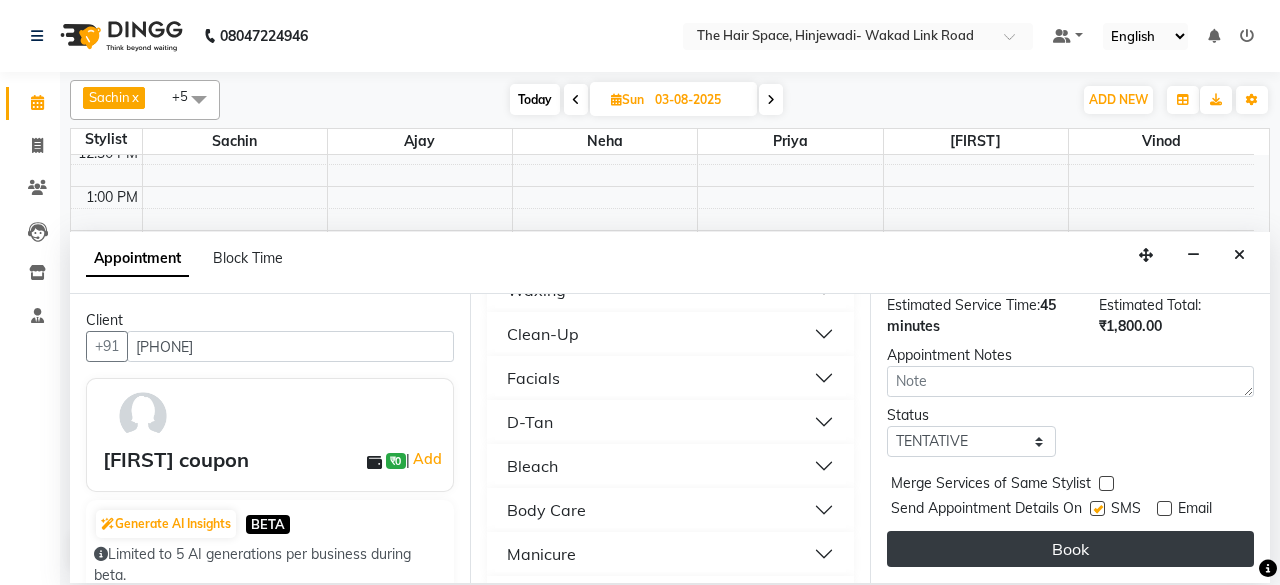 click on "Book" at bounding box center (1070, 549) 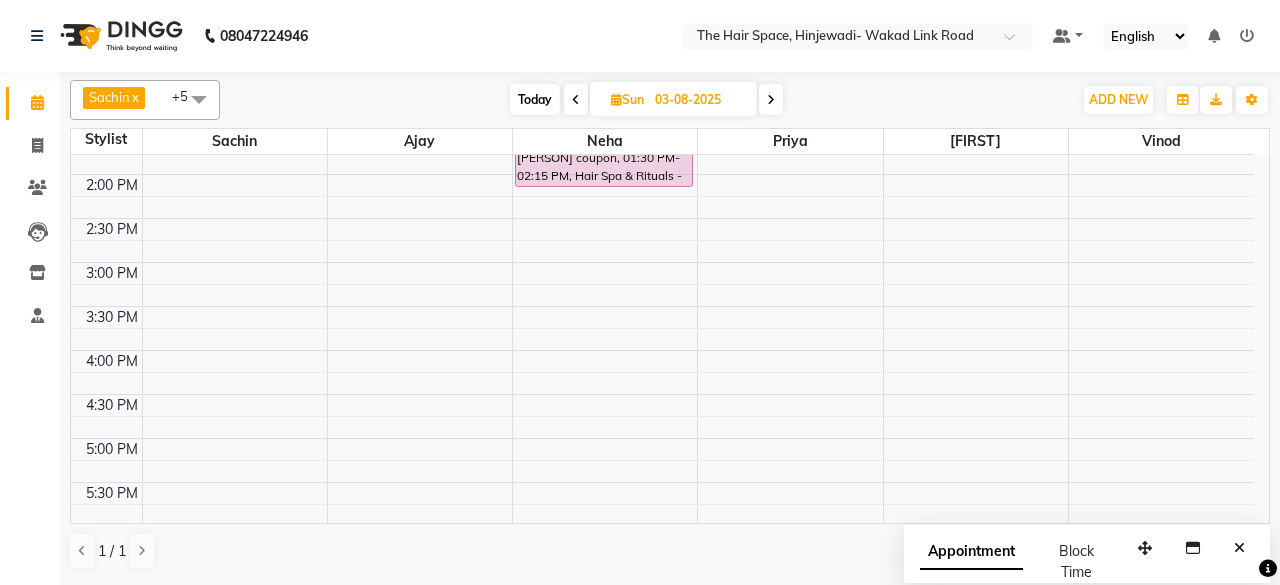 scroll, scrollTop: 608, scrollLeft: 0, axis: vertical 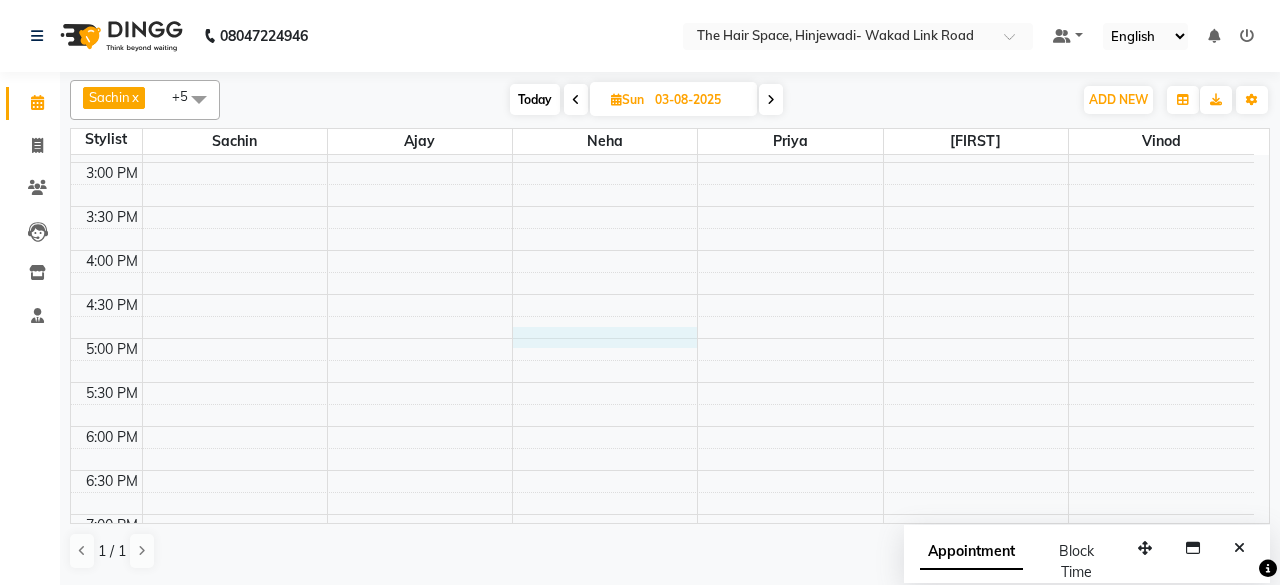 click on "[TIME] [TIME] [TIME] [TIME] [TIME] [TIME] [TIME] [TIME] [TIME] [TIME] [TIME] [TIME] [TIME] [TIME] [TIME] [TIME] [TIME] [TIME] [TIME] [TIME] [TIME] [TIME] [TIME] [TIME] [TIME] [TIME] [TIME] [TIME] [TIME] [TIME] [TIME]             [FIRST] coupon, [TIME]-[TIME], Hair Spa & Rituals - Exclusive" at bounding box center [662, 206] 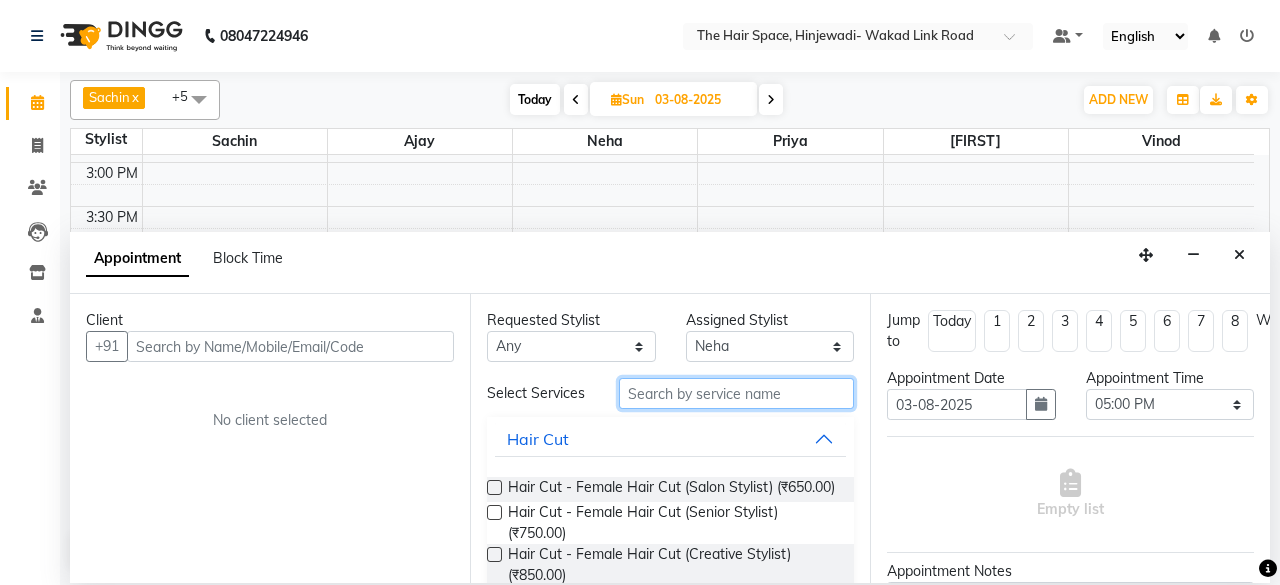 click at bounding box center [736, 393] 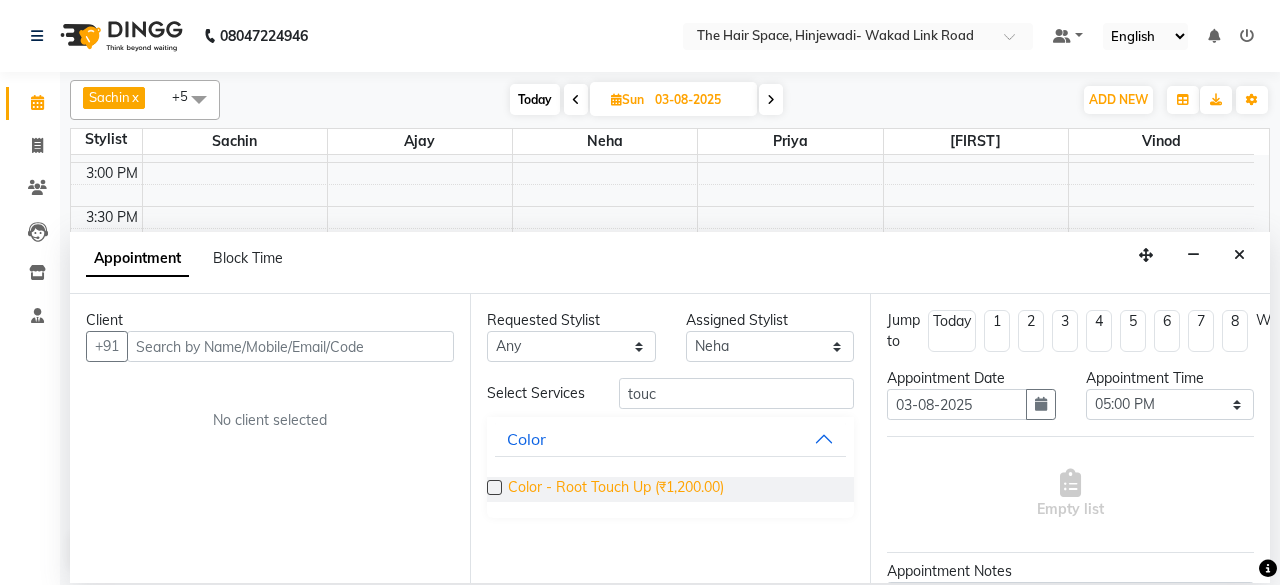 drag, startPoint x: 524, startPoint y: 479, endPoint x: 672, endPoint y: 525, distance: 154.98387 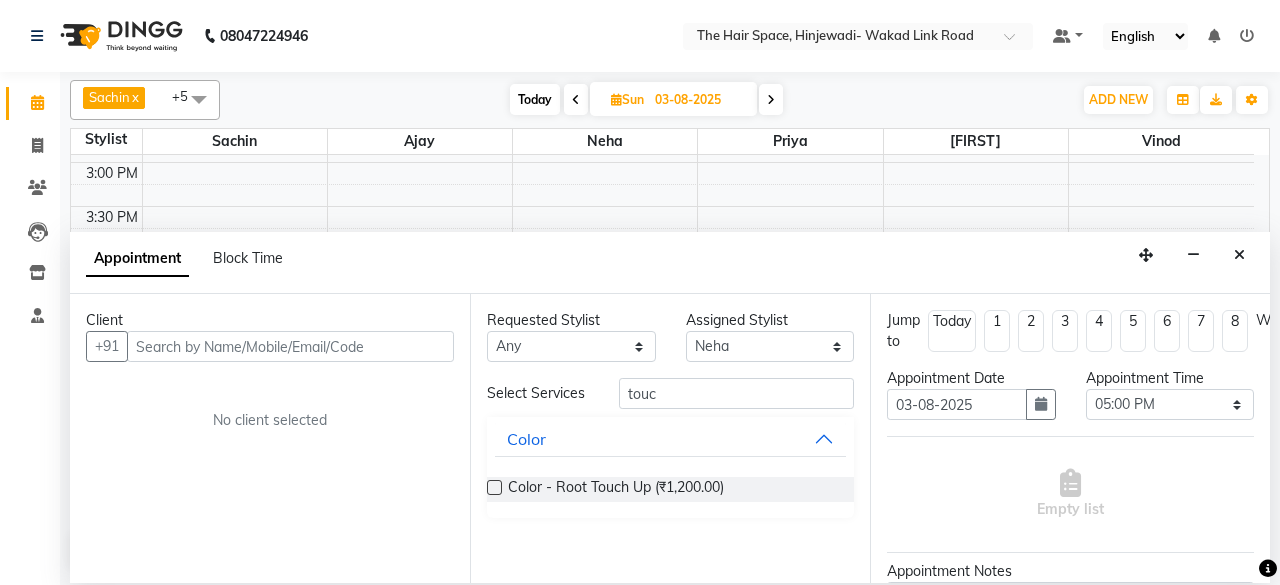 click on "Color - Root Touch Up (₹1,200.00)" at bounding box center [616, 489] 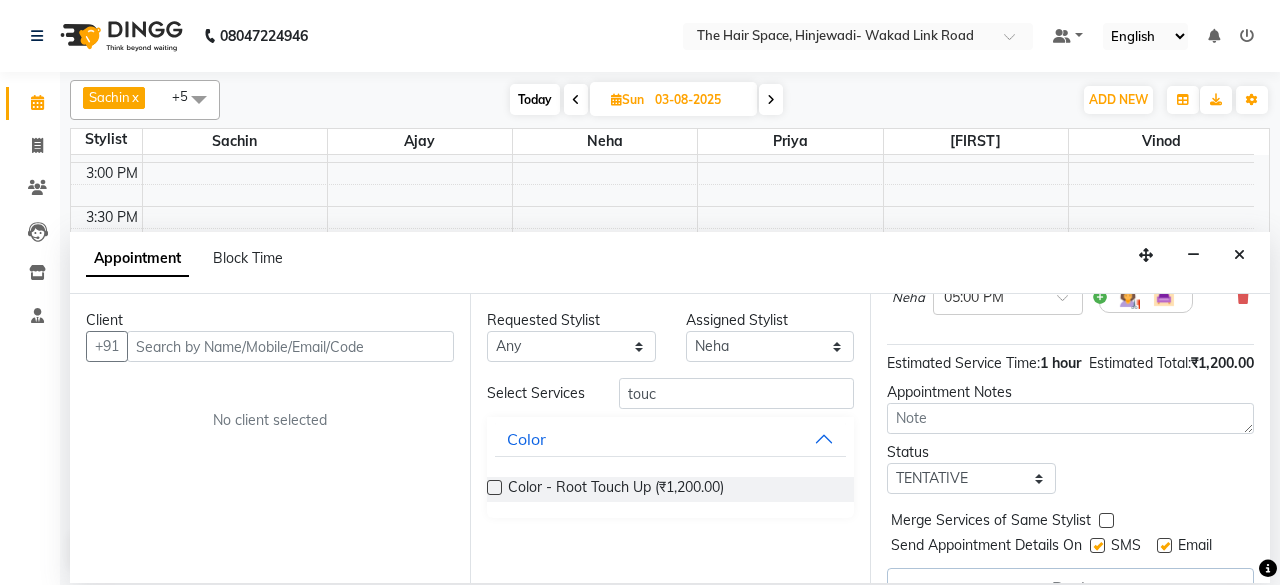 scroll, scrollTop: 273, scrollLeft: 0, axis: vertical 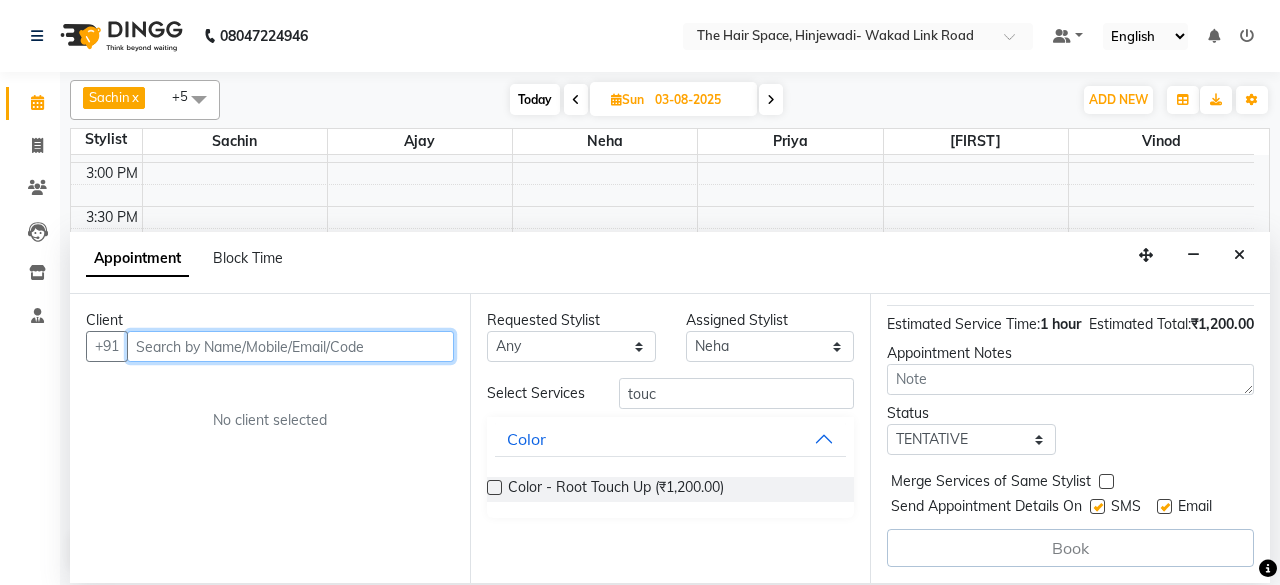 click at bounding box center (290, 346) 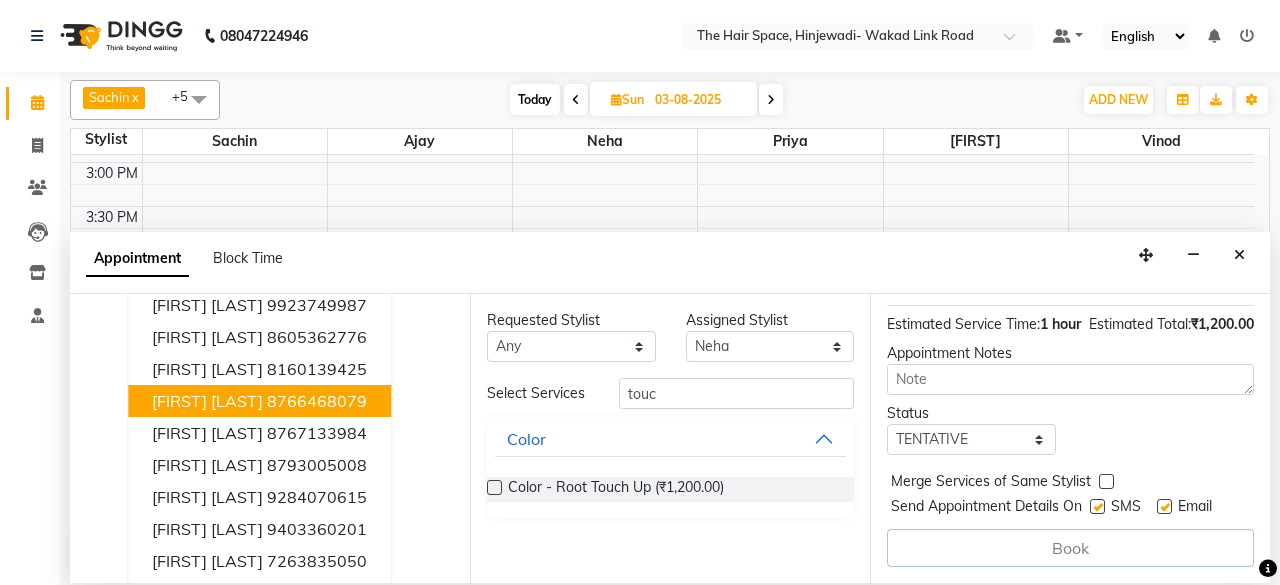 scroll, scrollTop: 118, scrollLeft: 0, axis: vertical 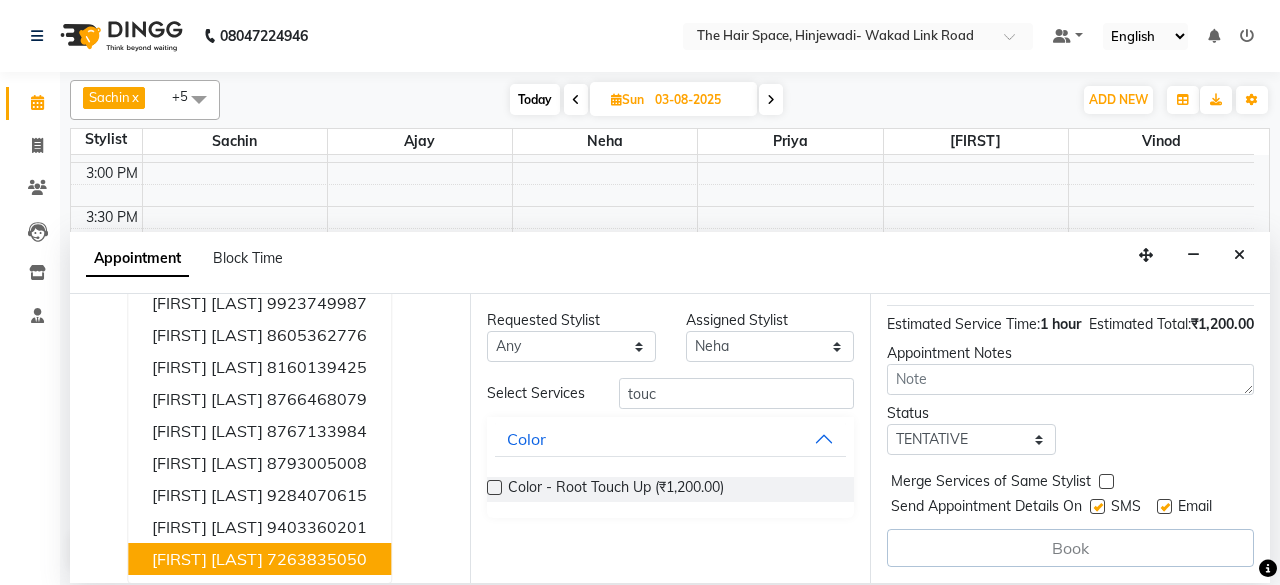 click on "7263835050" at bounding box center [317, 559] 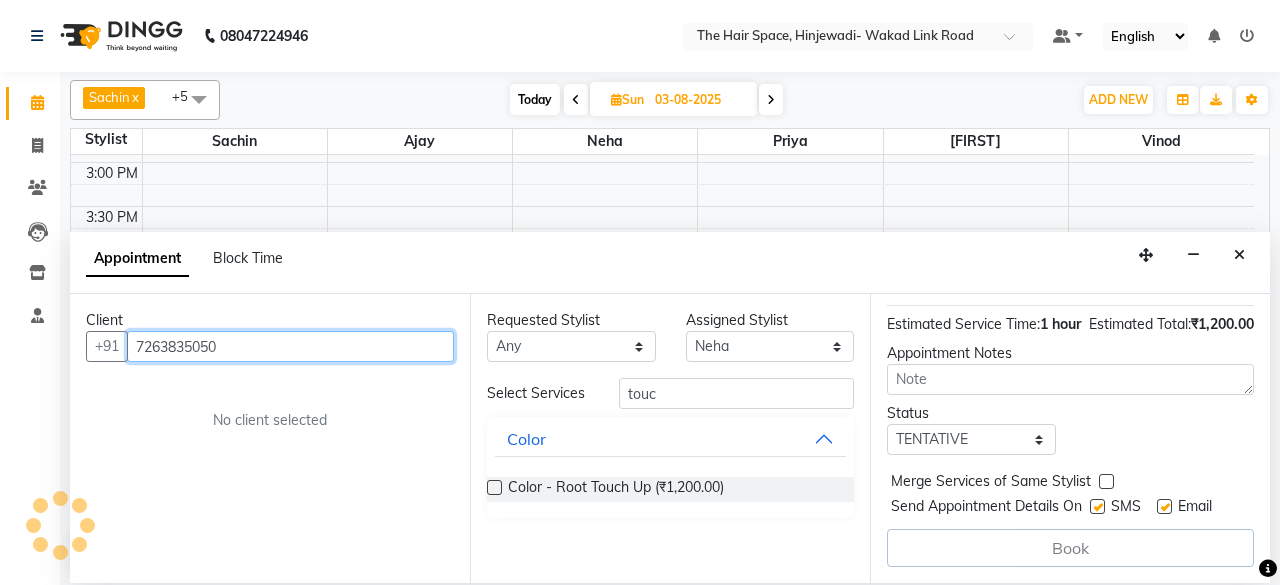 scroll, scrollTop: 0, scrollLeft: 0, axis: both 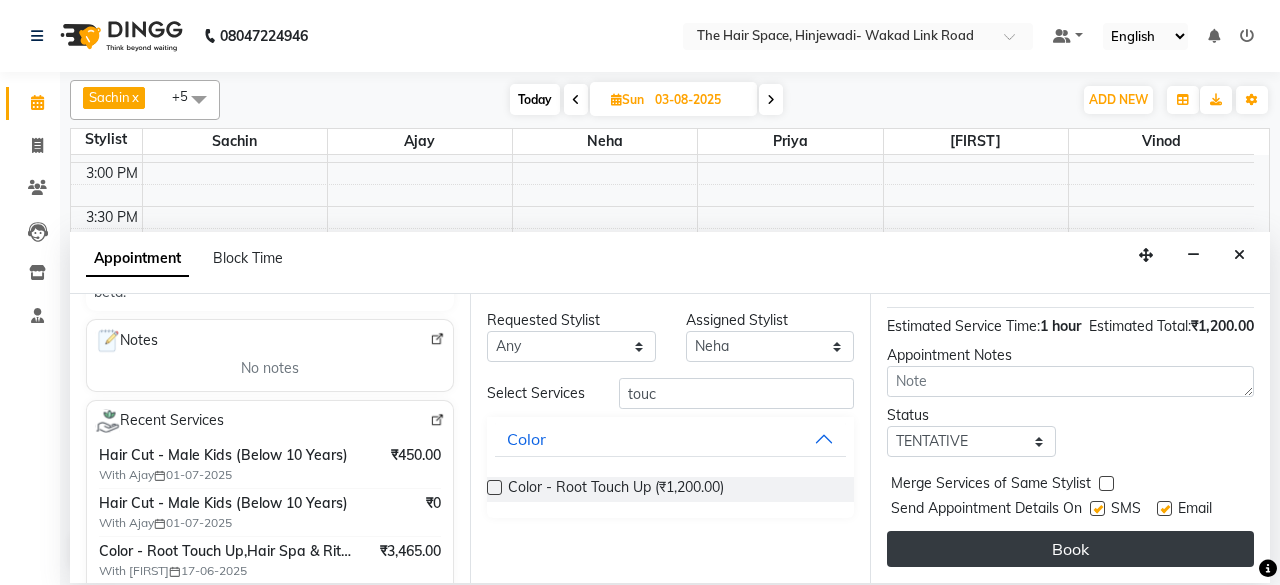 click on "Book" at bounding box center [1070, 549] 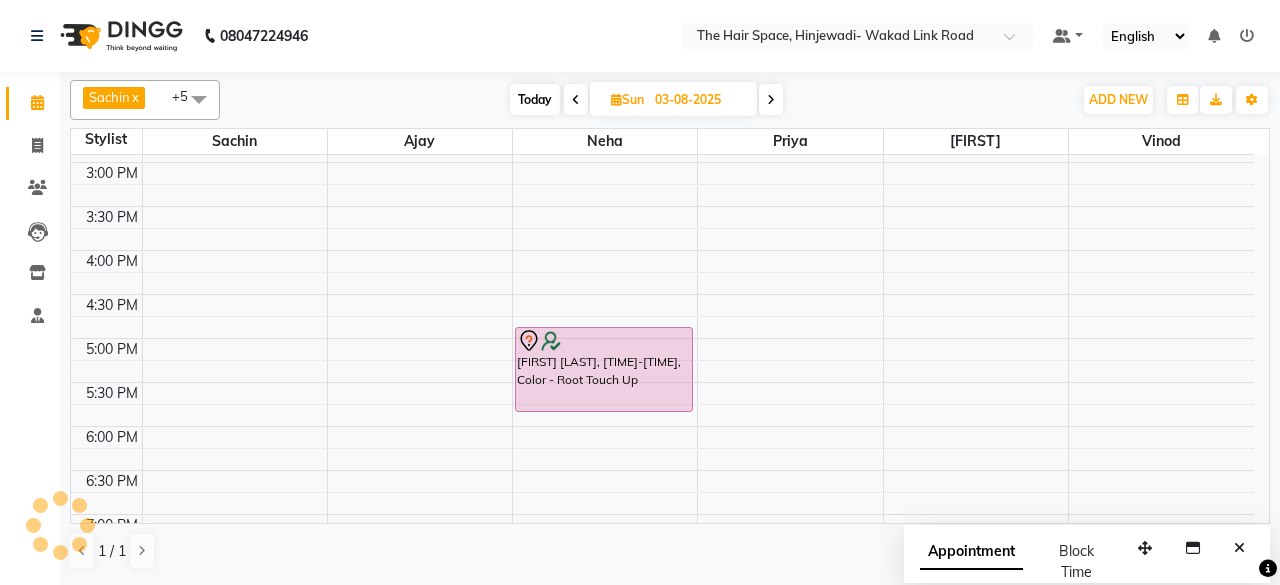 click at bounding box center [576, 99] 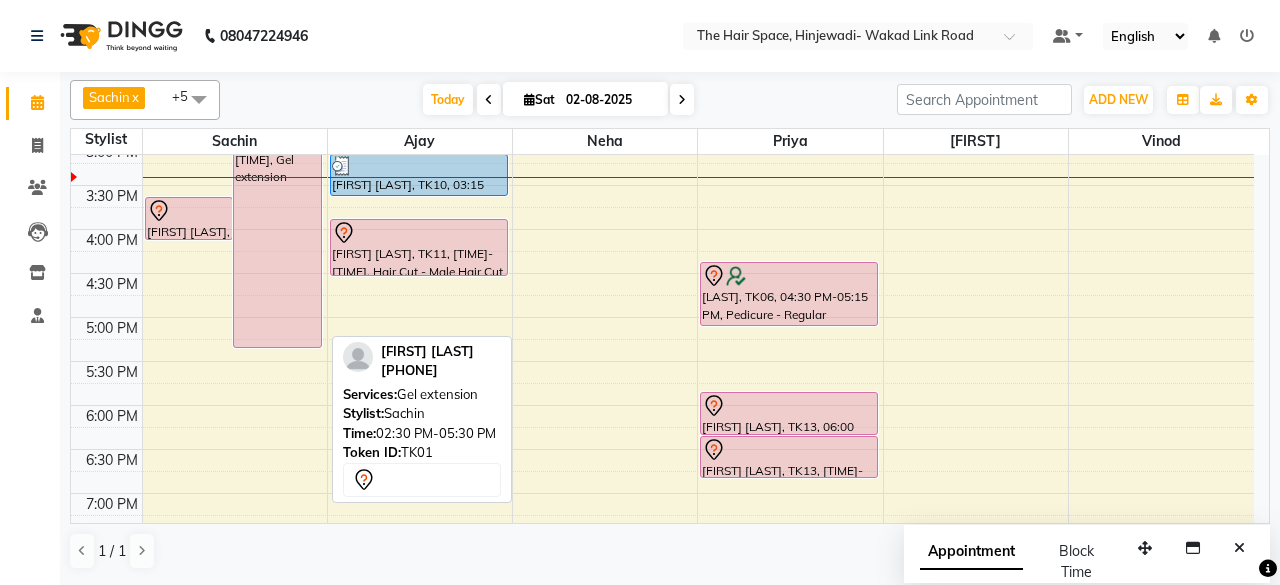 scroll, scrollTop: 529, scrollLeft: 0, axis: vertical 